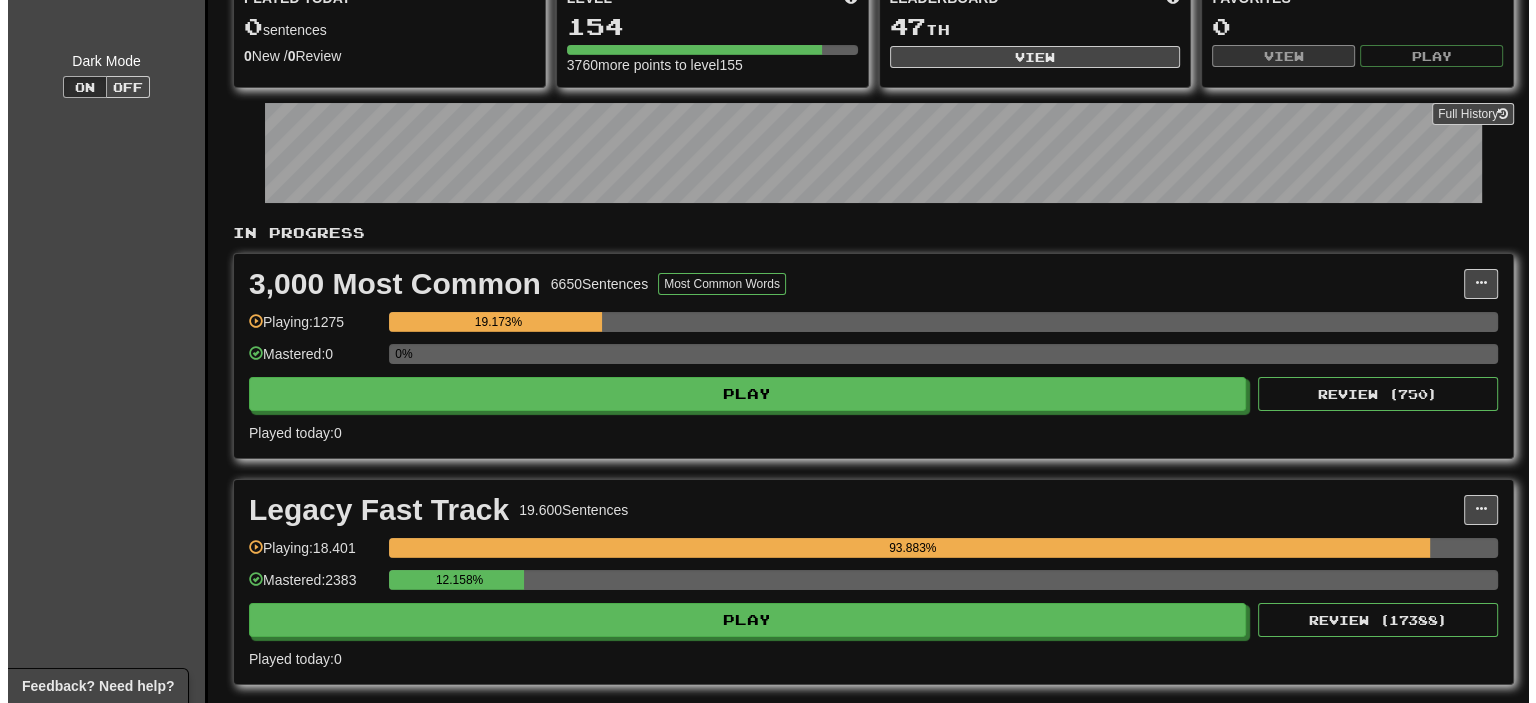 scroll, scrollTop: 300, scrollLeft: 0, axis: vertical 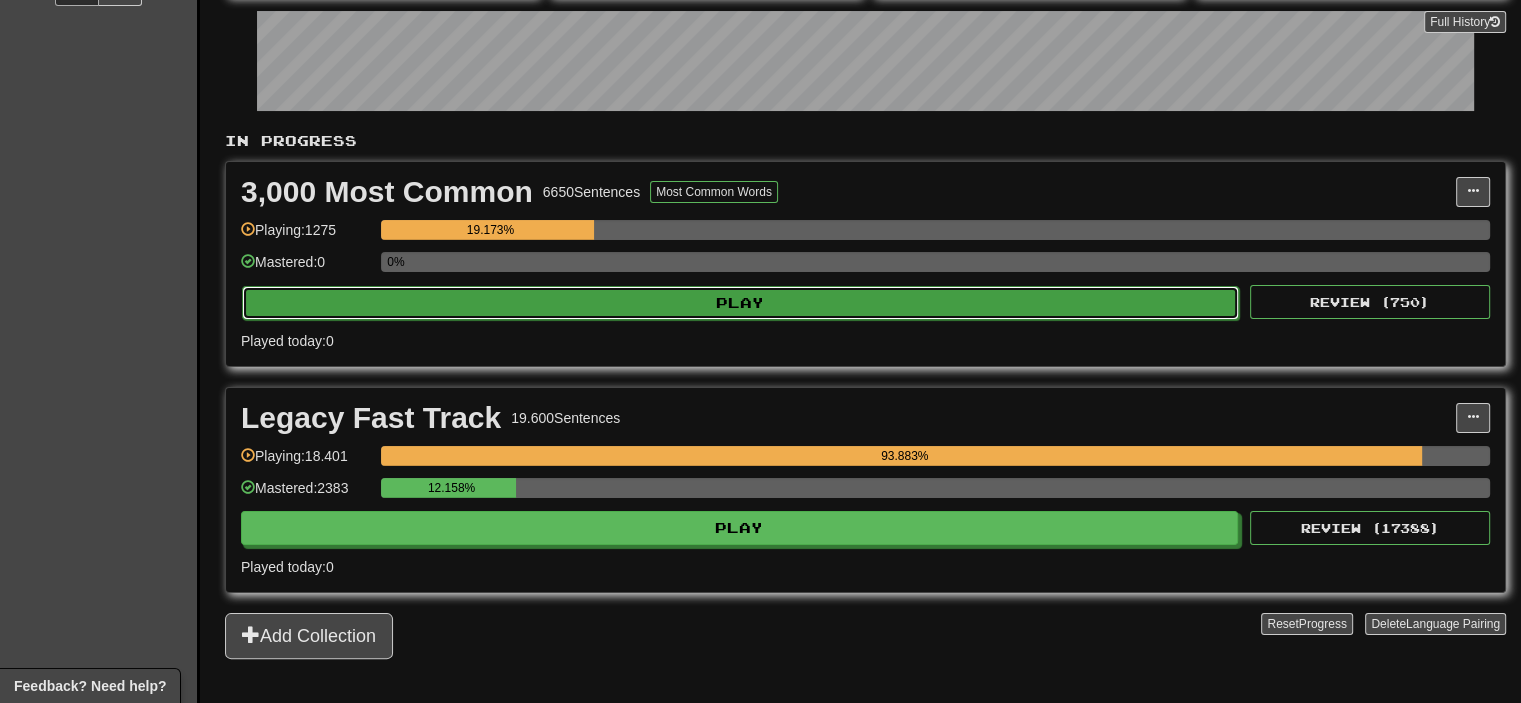 click on "Play" at bounding box center [740, 303] 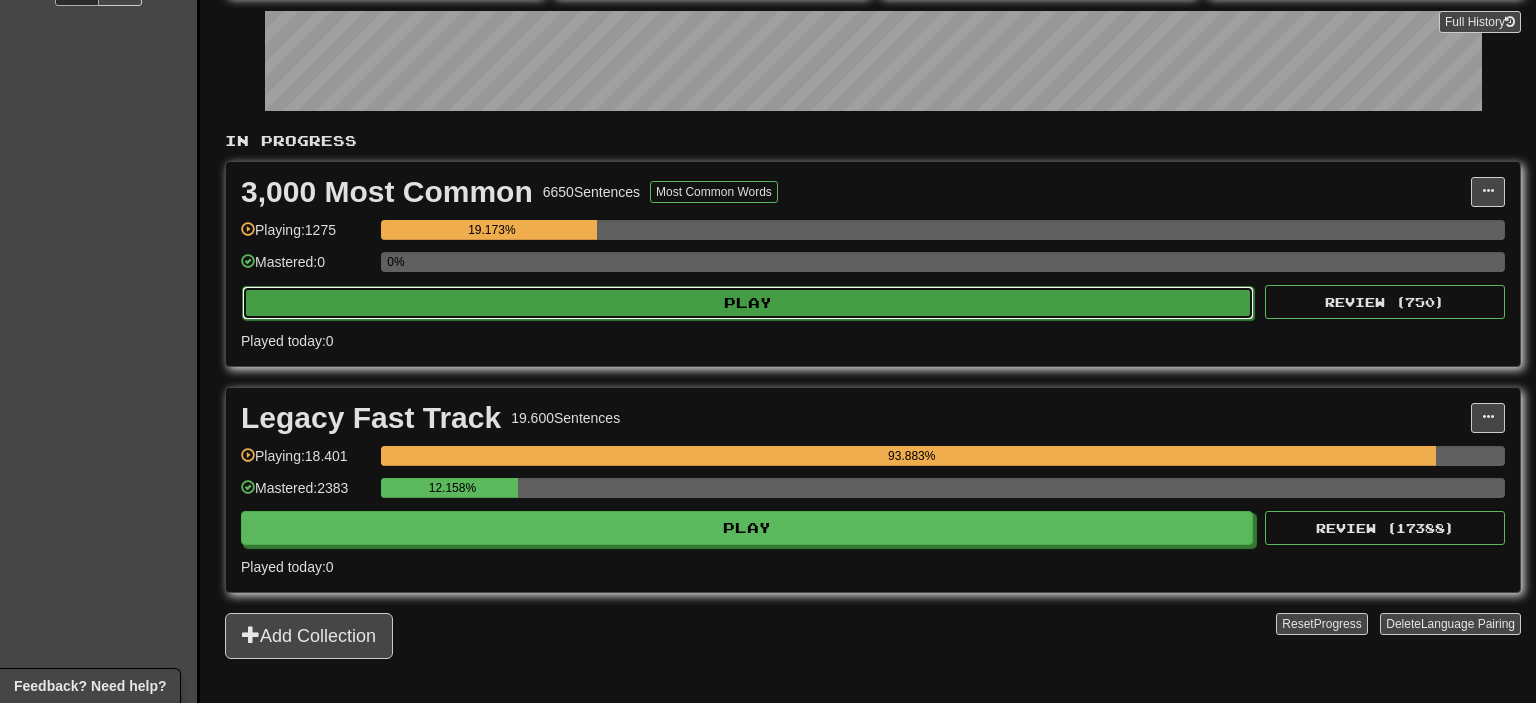 select on "**" 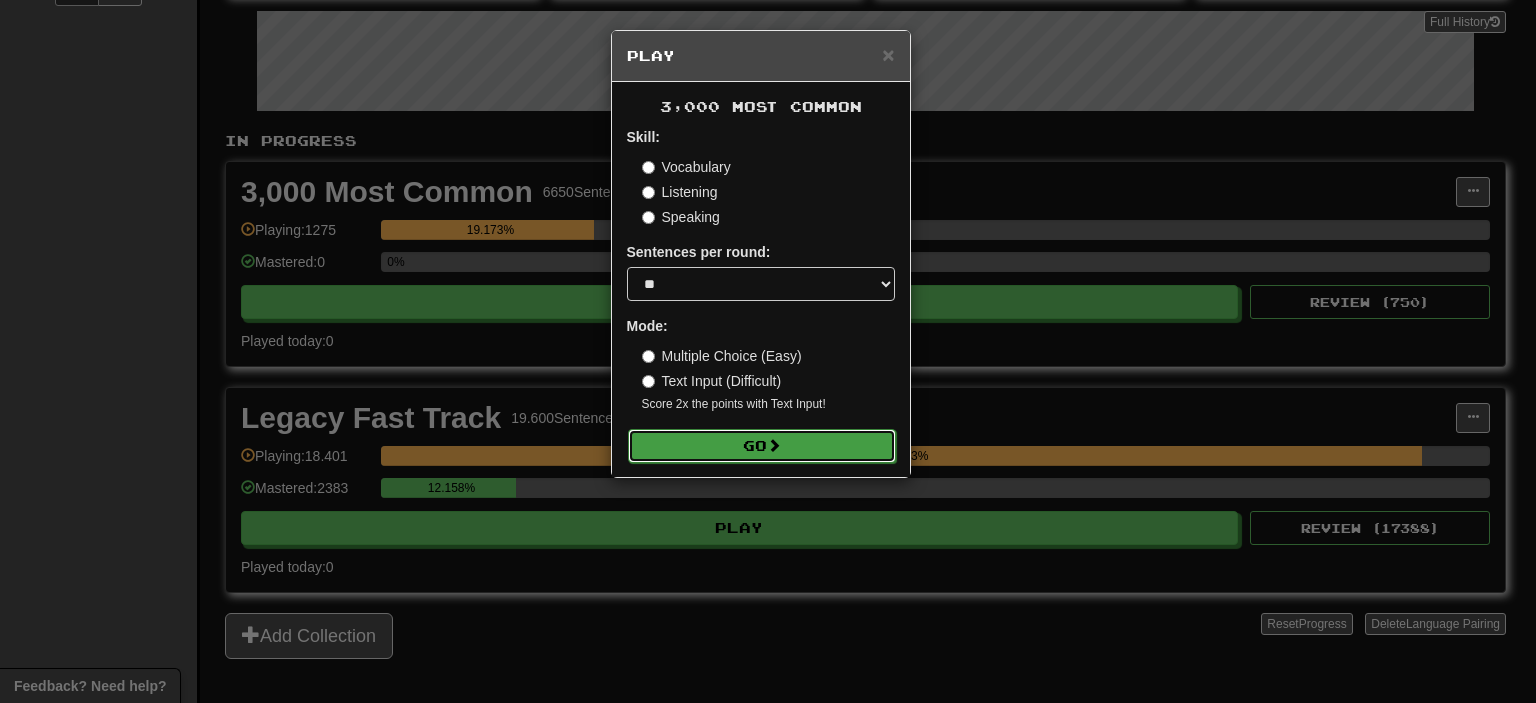 click on "Go" at bounding box center (762, 446) 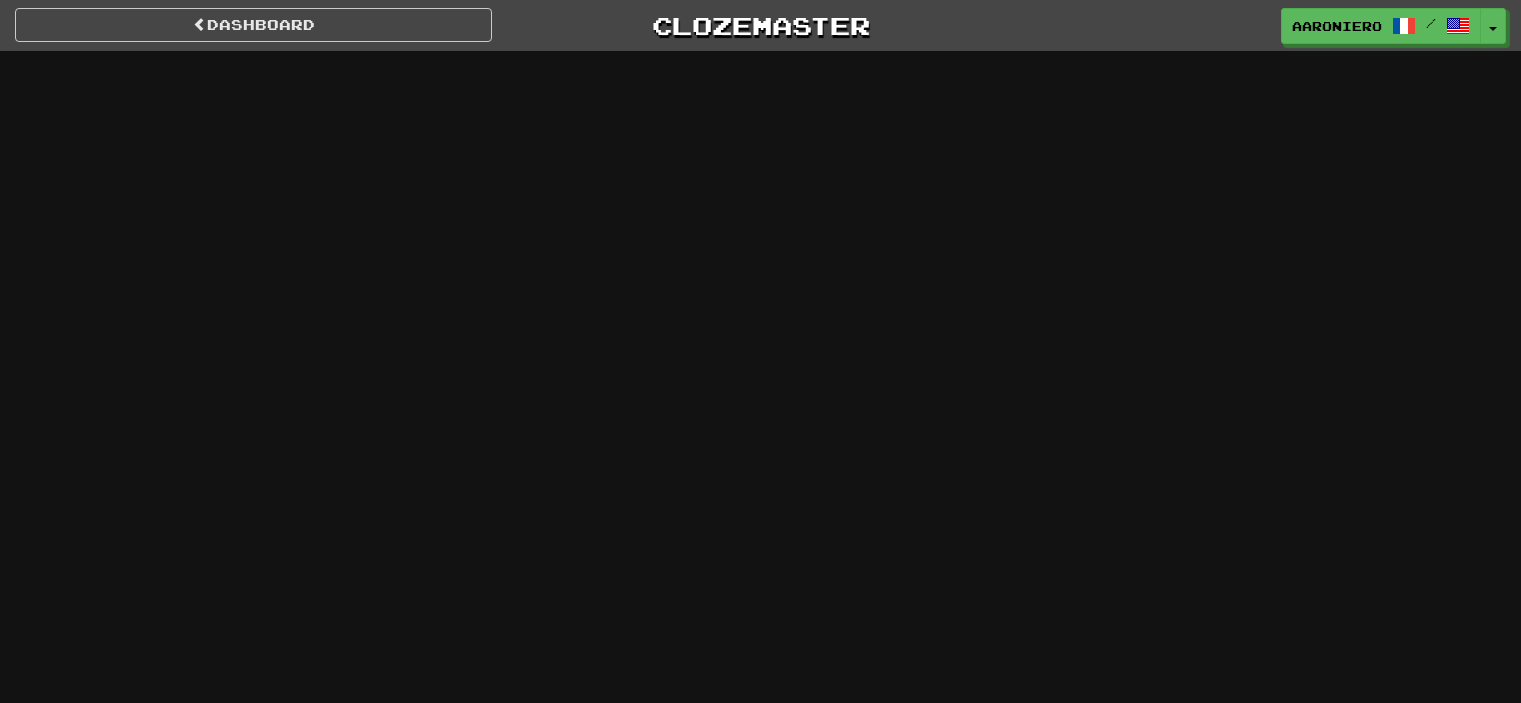 scroll, scrollTop: 0, scrollLeft: 0, axis: both 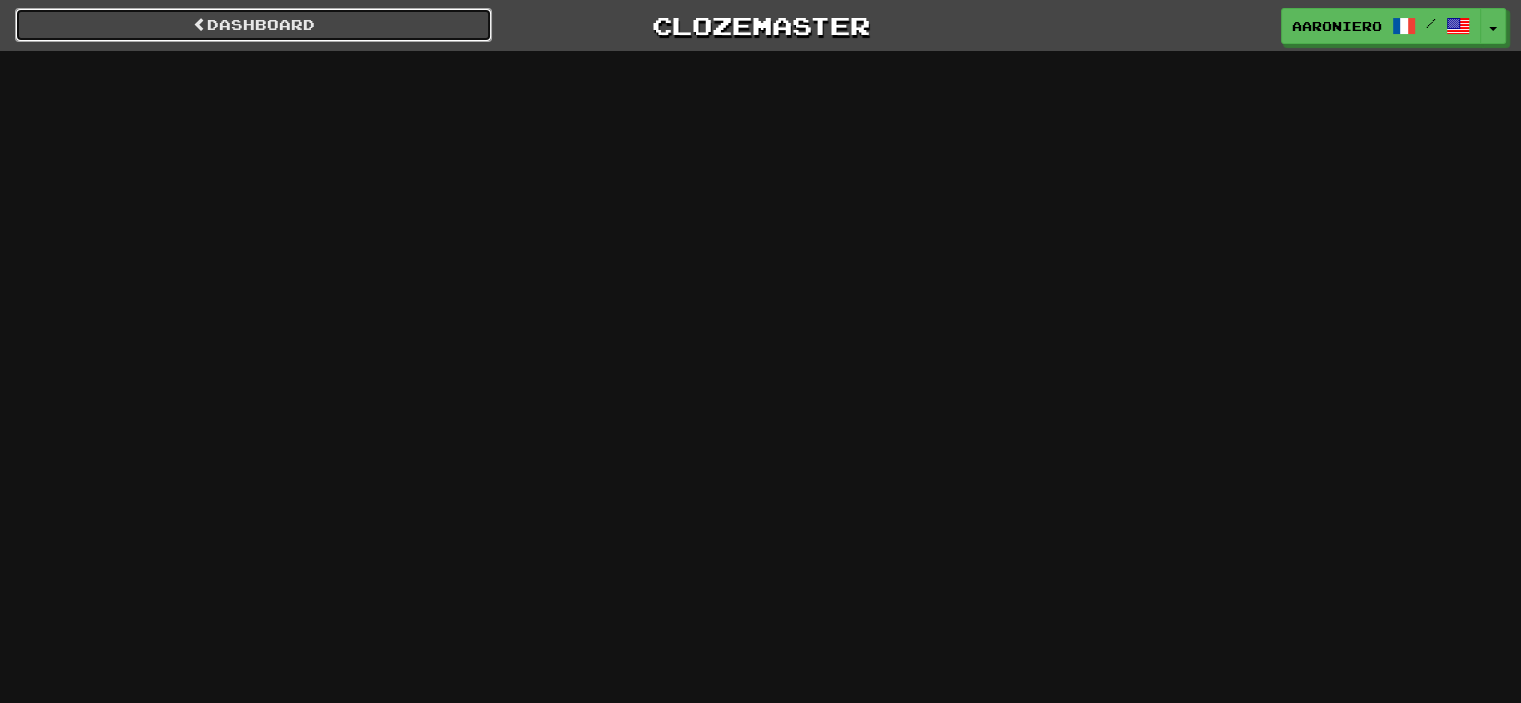 click on "Dashboard" at bounding box center (253, 25) 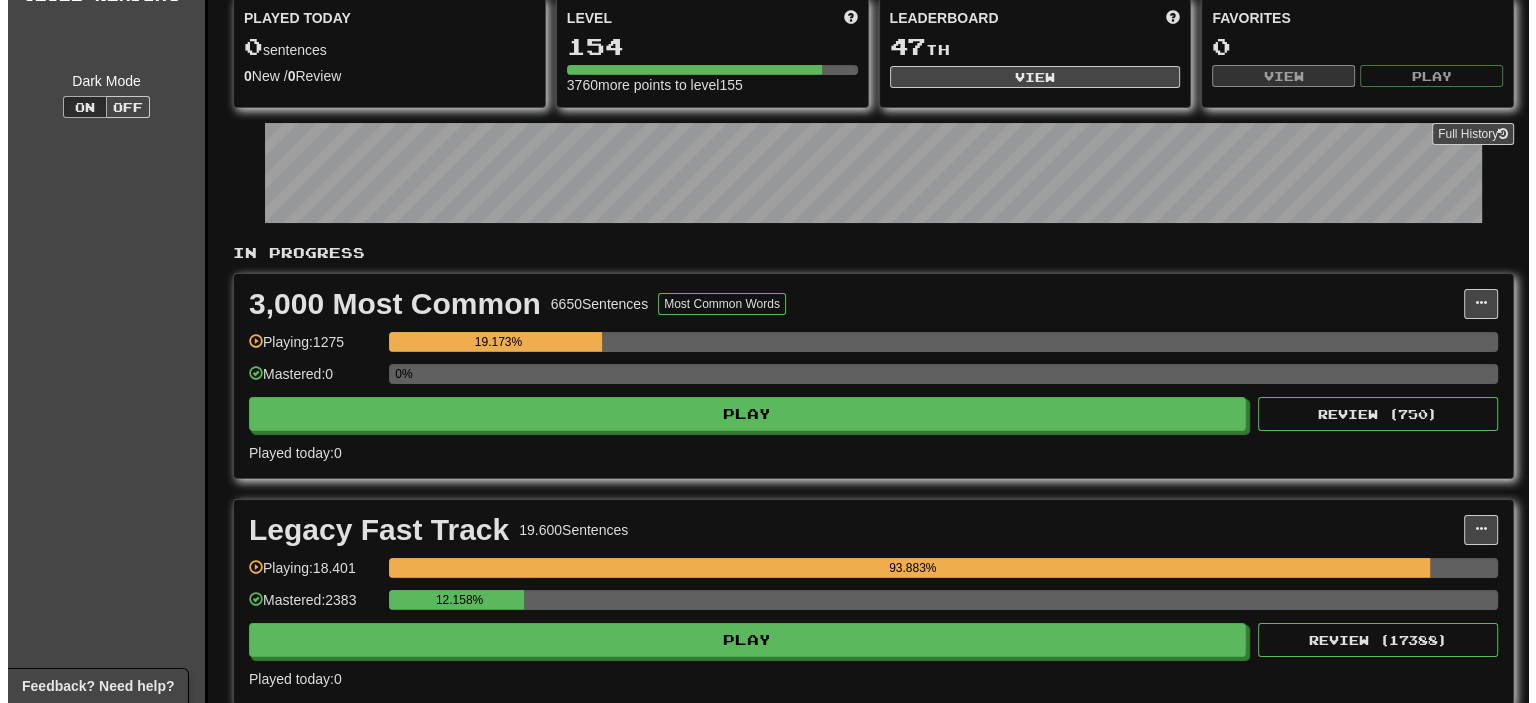 scroll, scrollTop: 200, scrollLeft: 0, axis: vertical 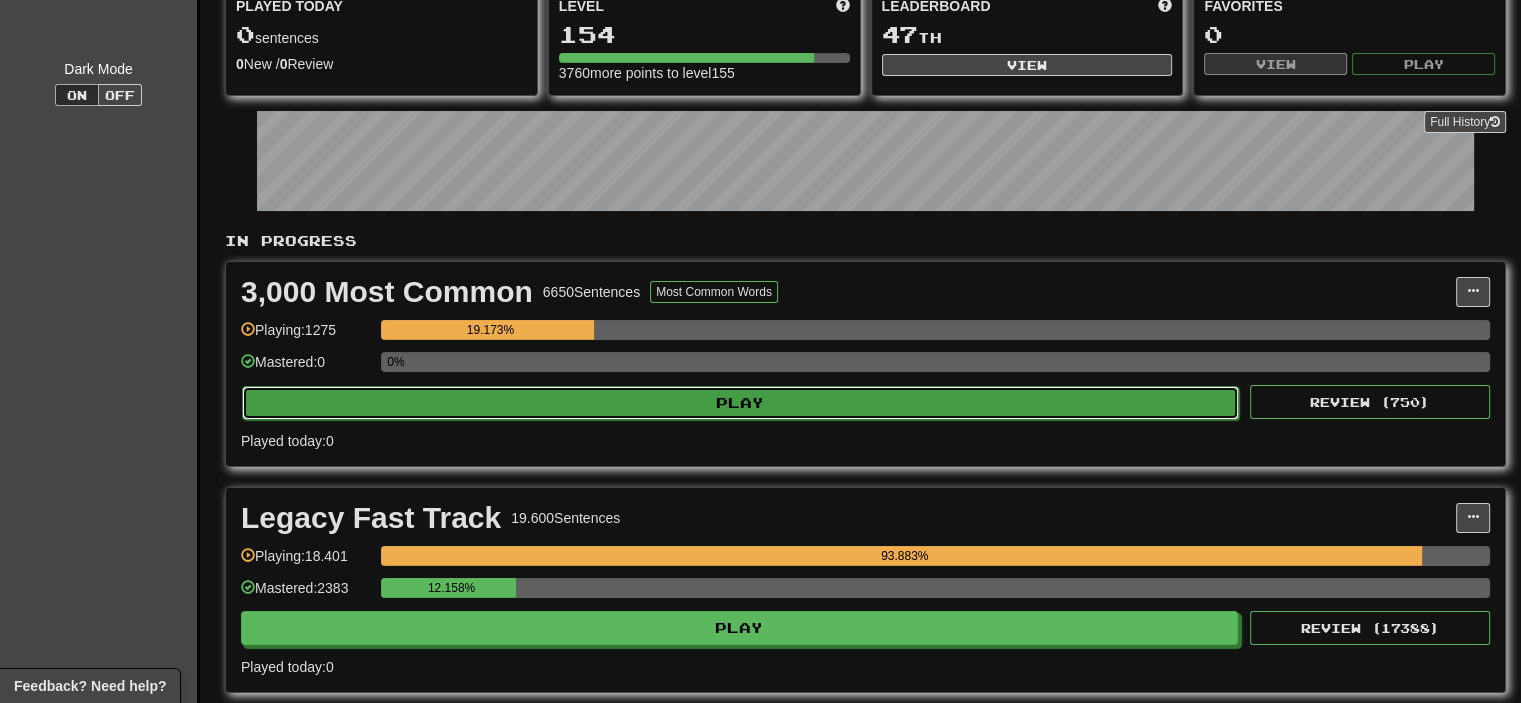 click on "Play" at bounding box center (740, 403) 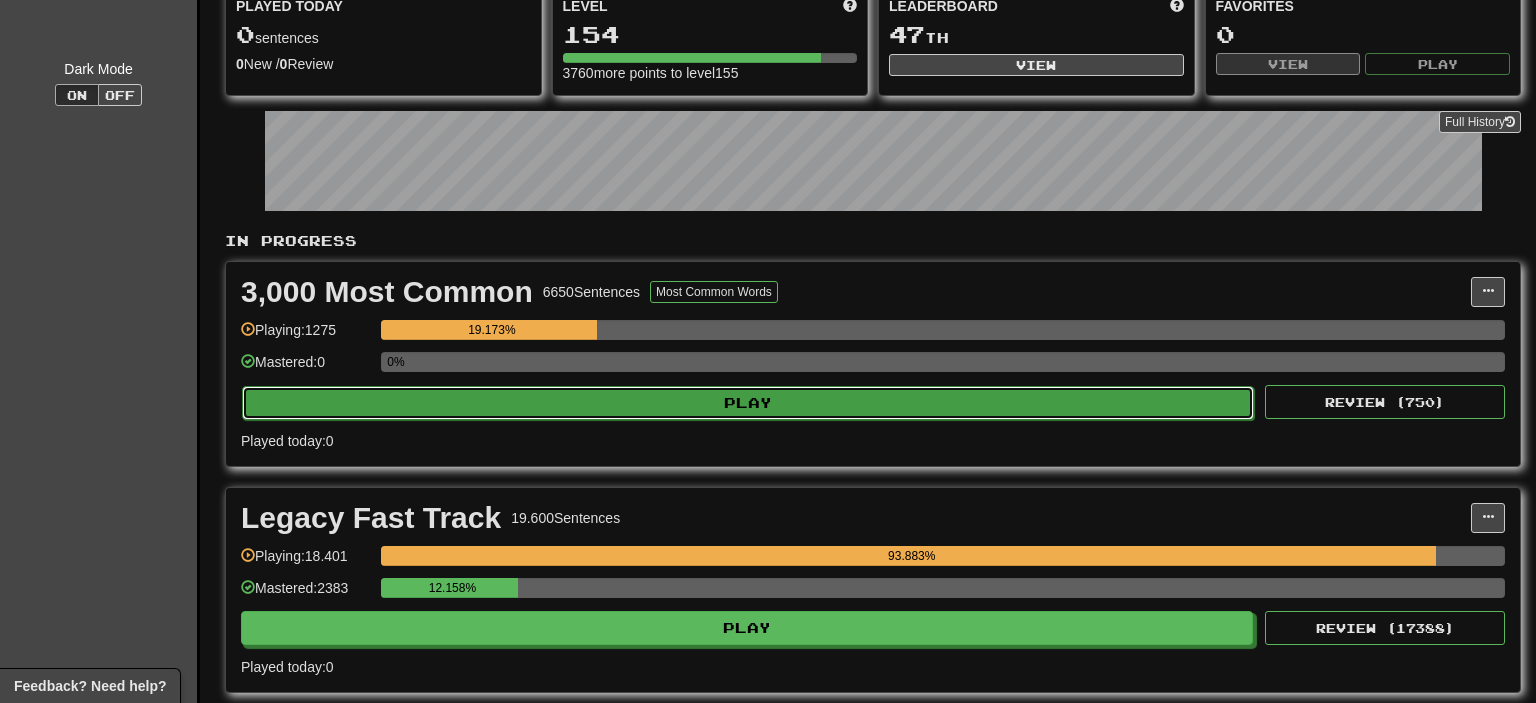 select on "**" 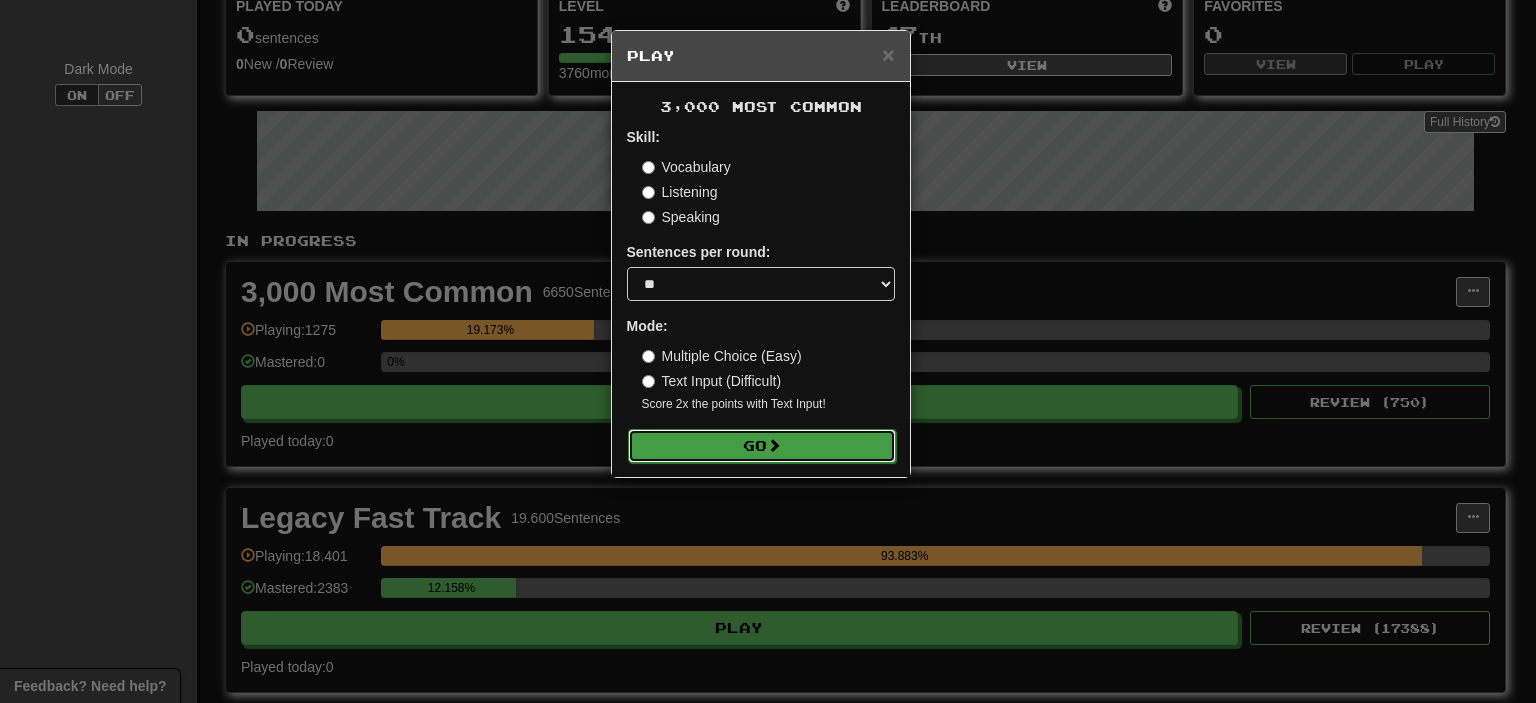 click on "Go" at bounding box center [762, 446] 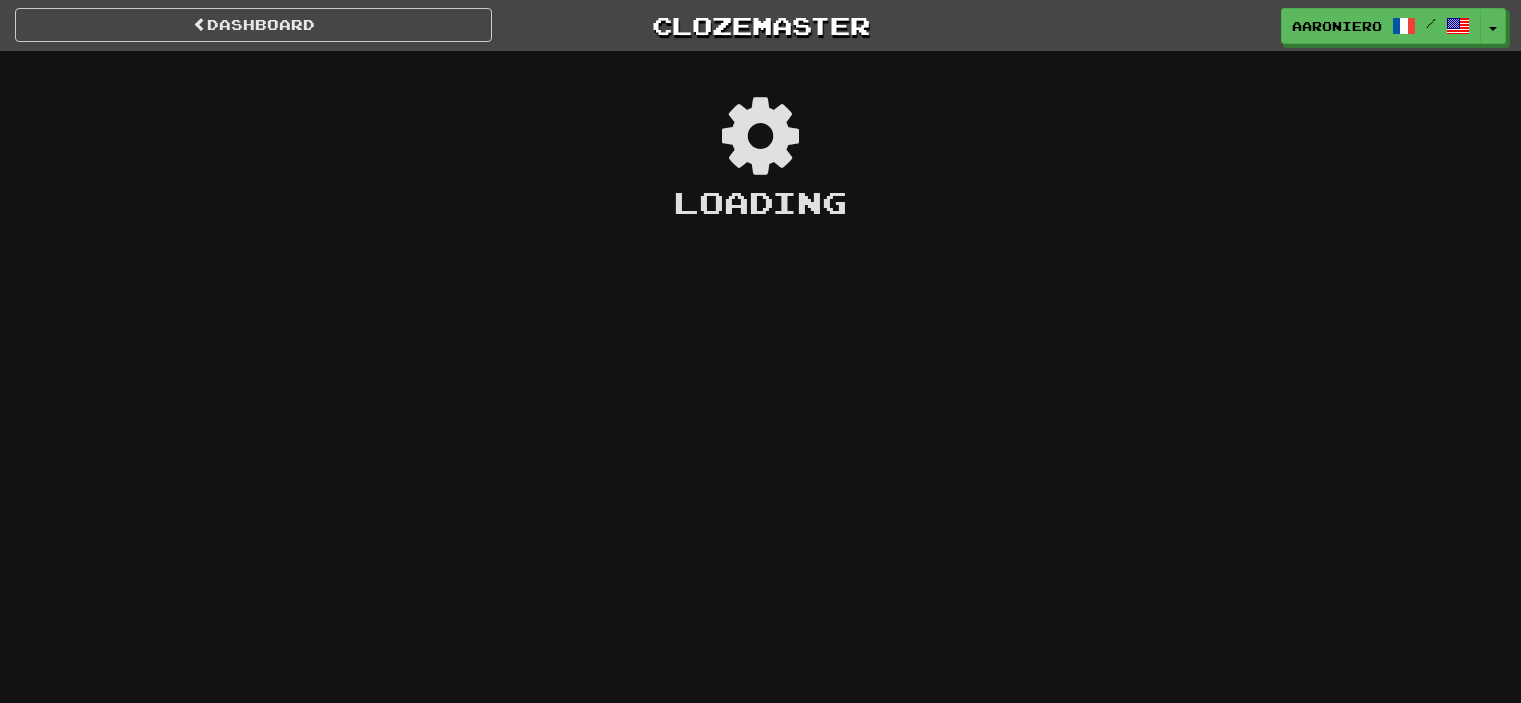 scroll, scrollTop: 0, scrollLeft: 0, axis: both 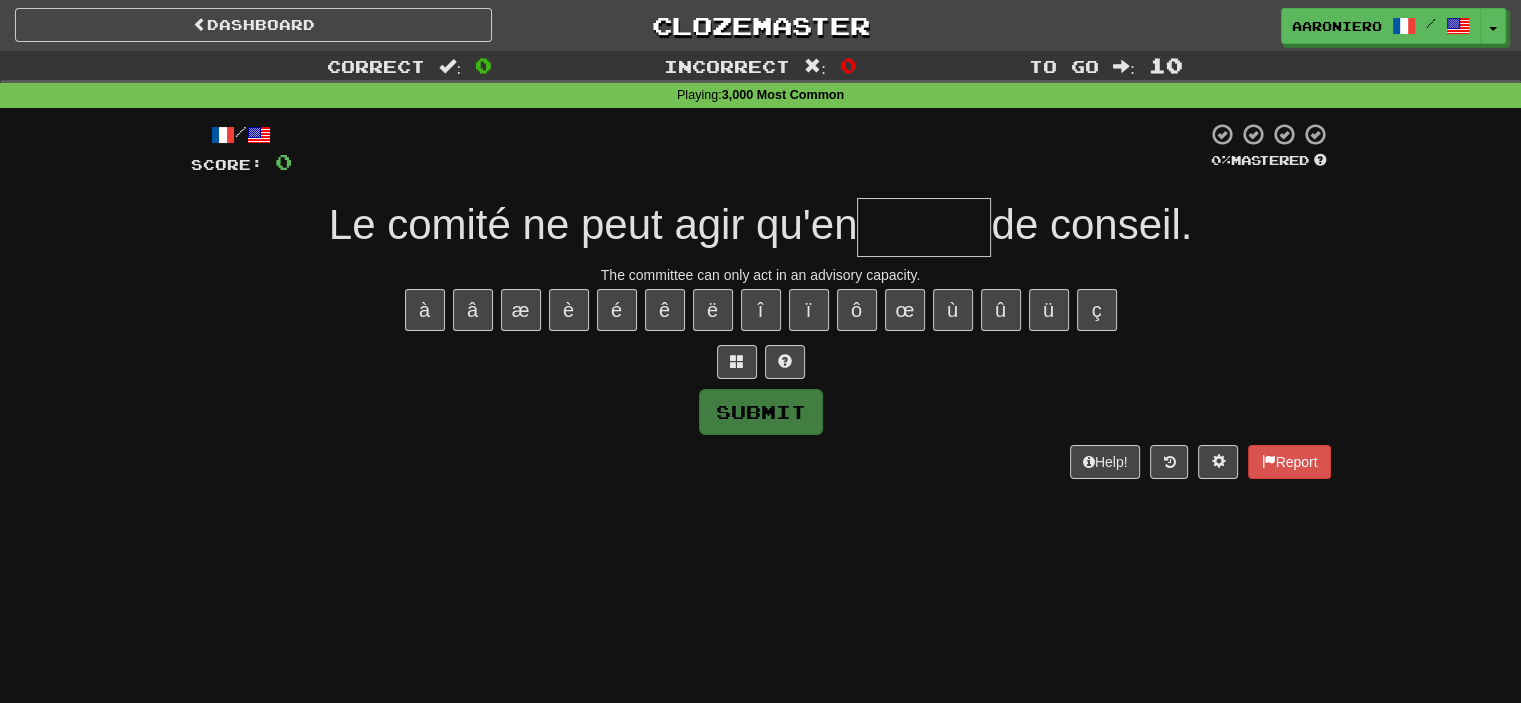 type on "*" 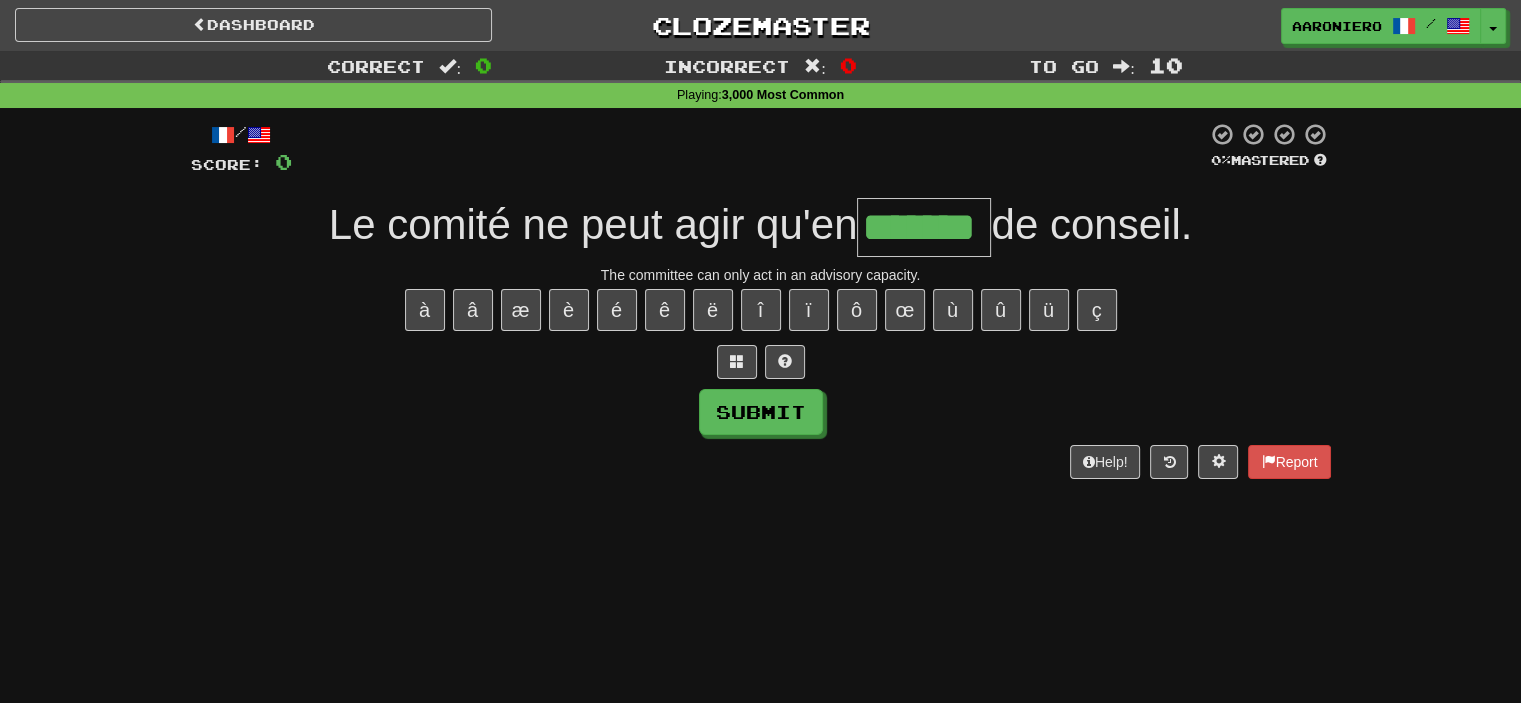 type on "*******" 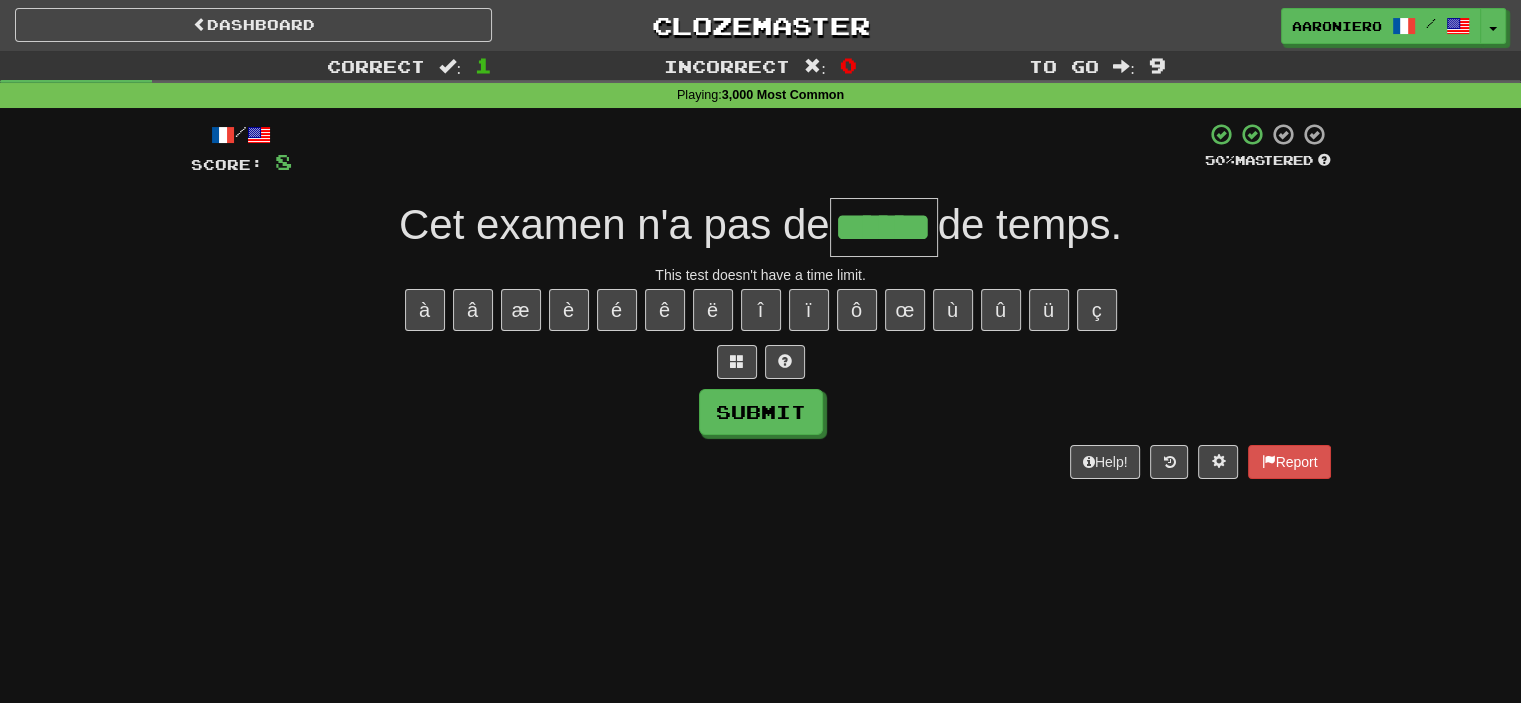 type on "******" 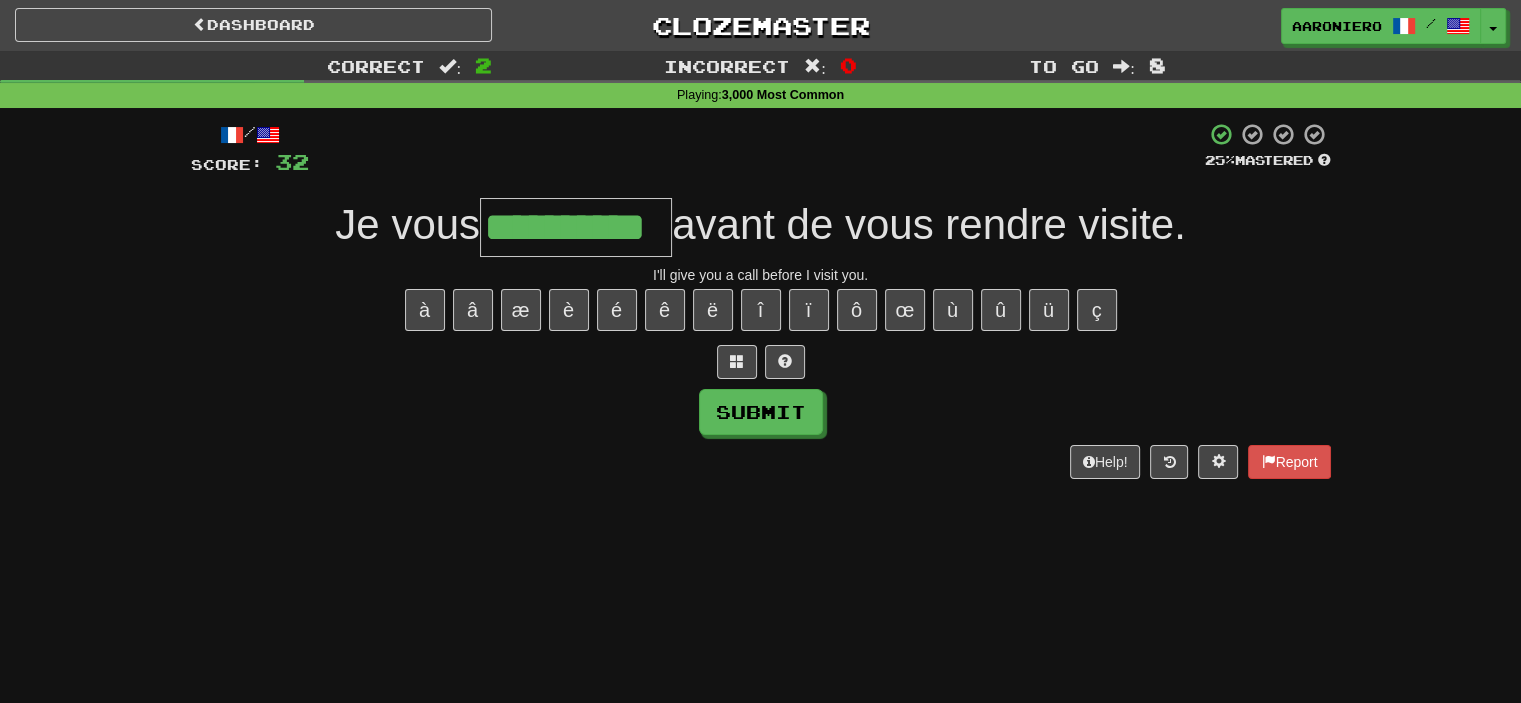 type on "**********" 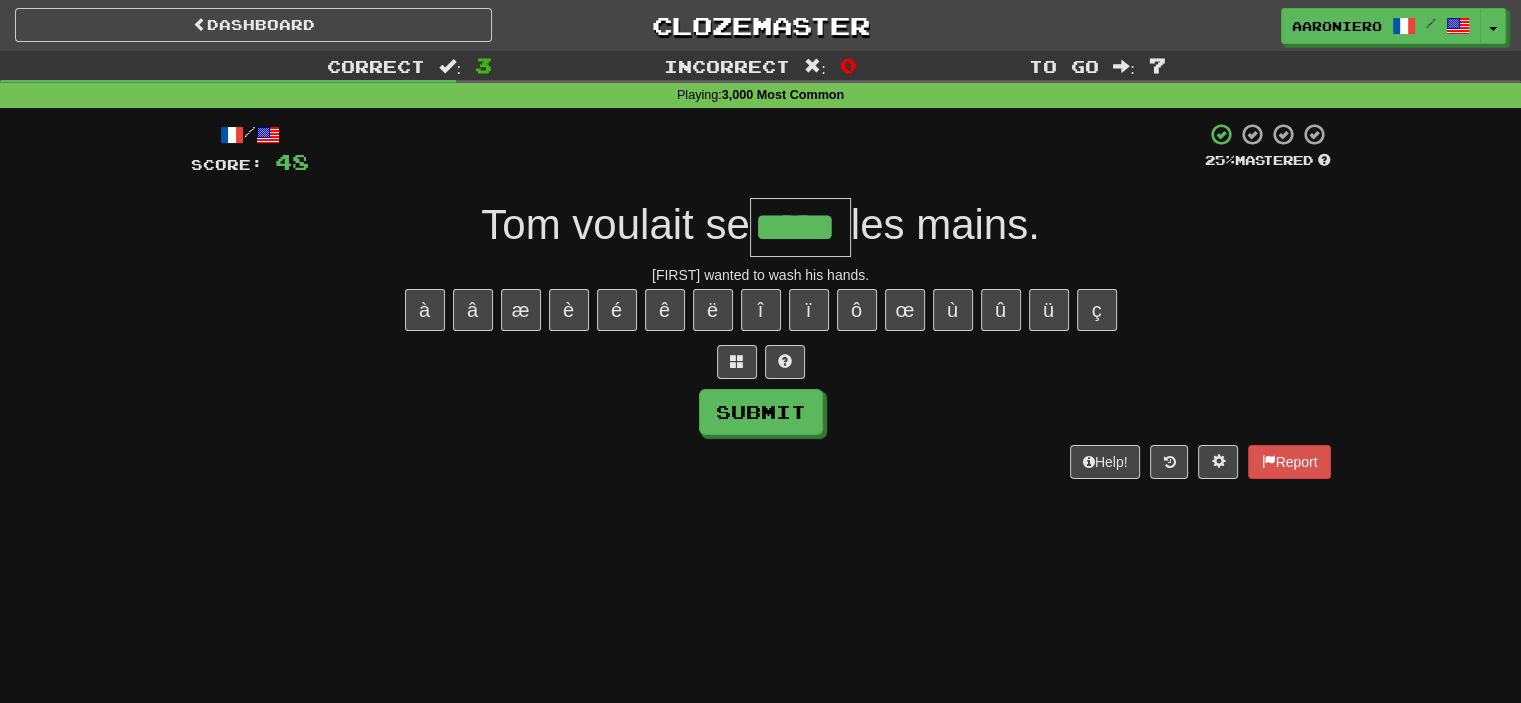 type on "*****" 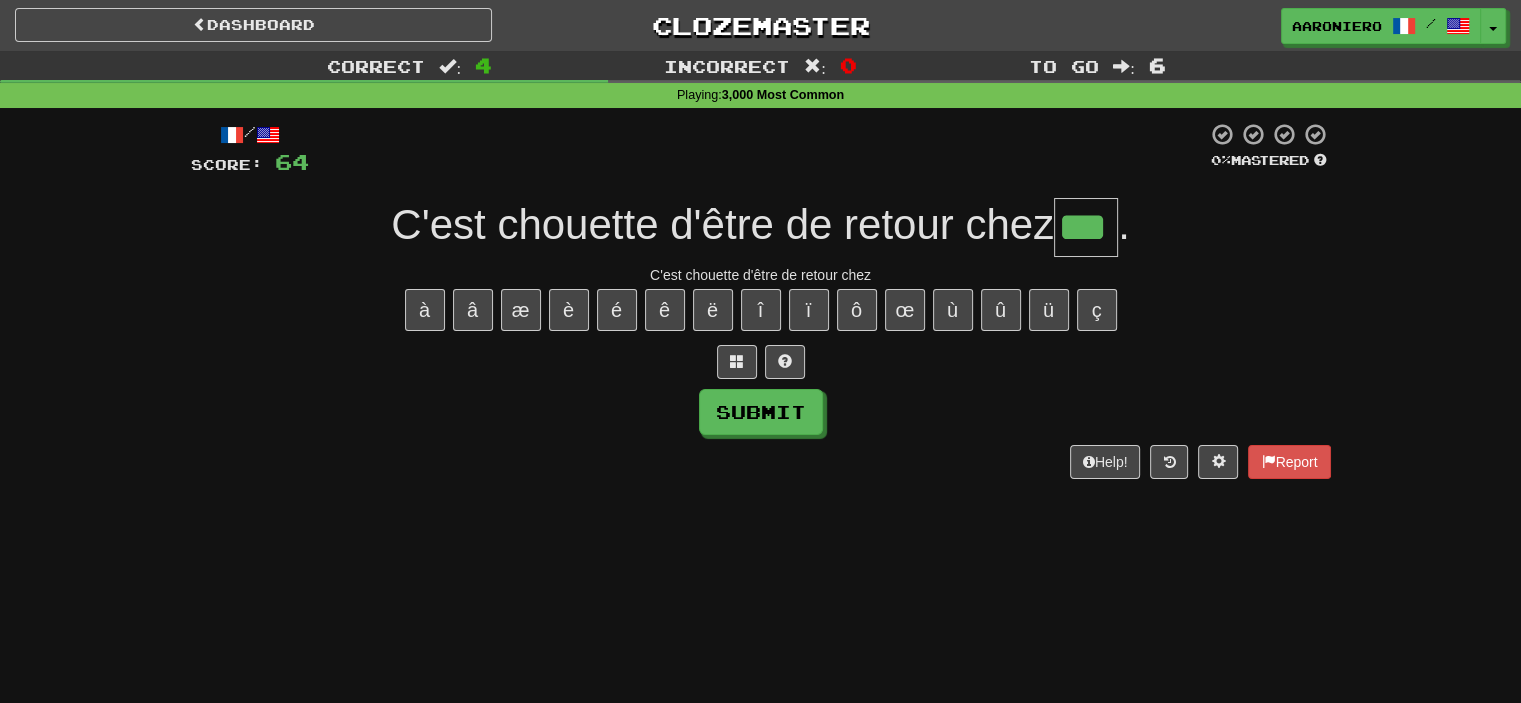 type on "***" 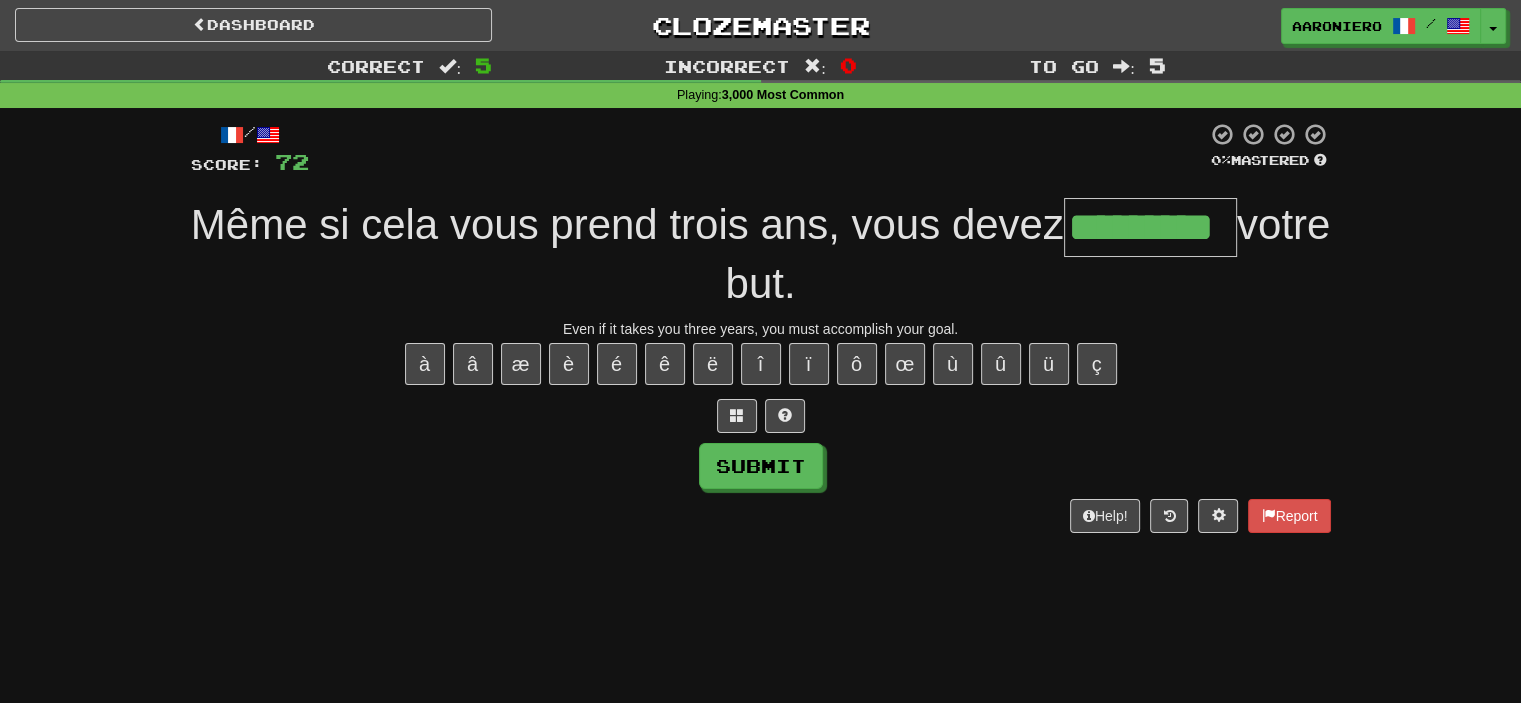 type on "*********" 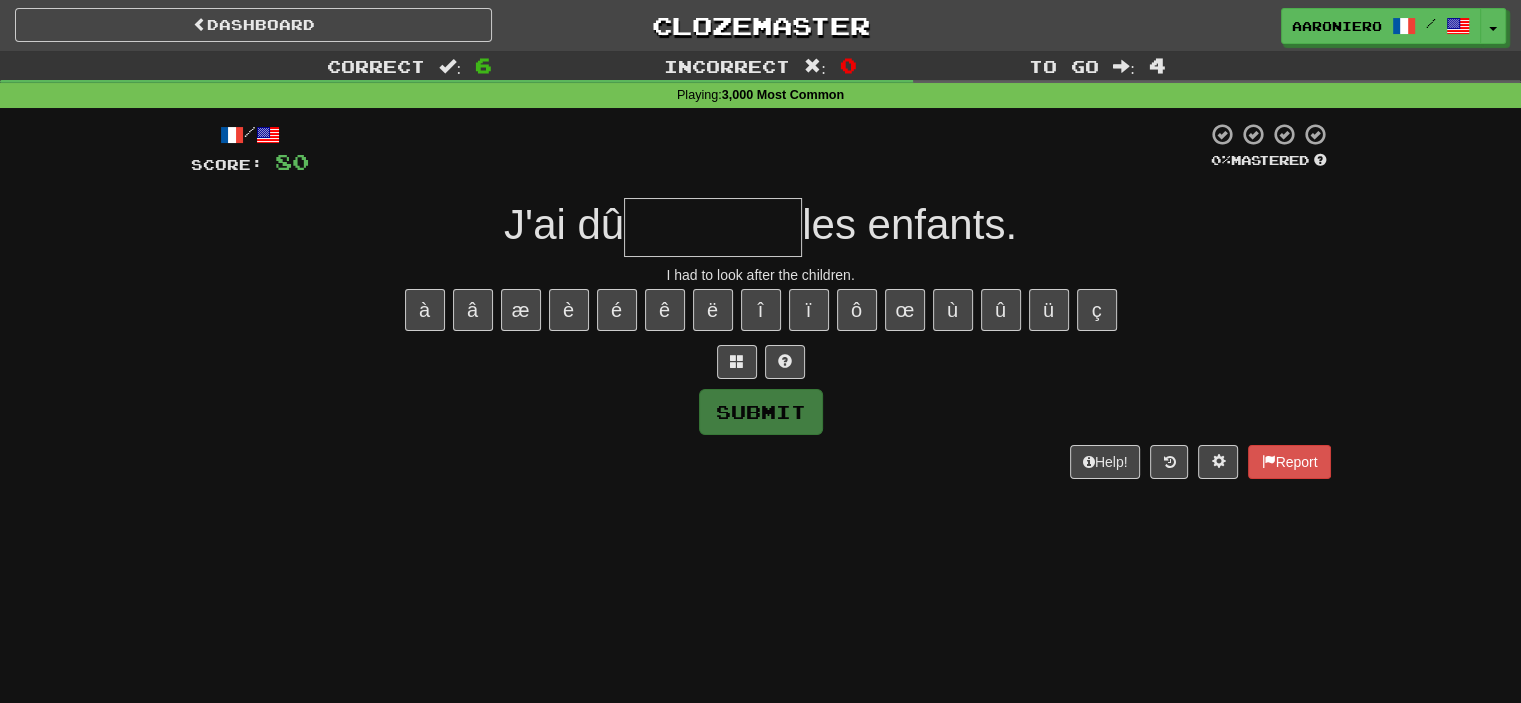 type on "*" 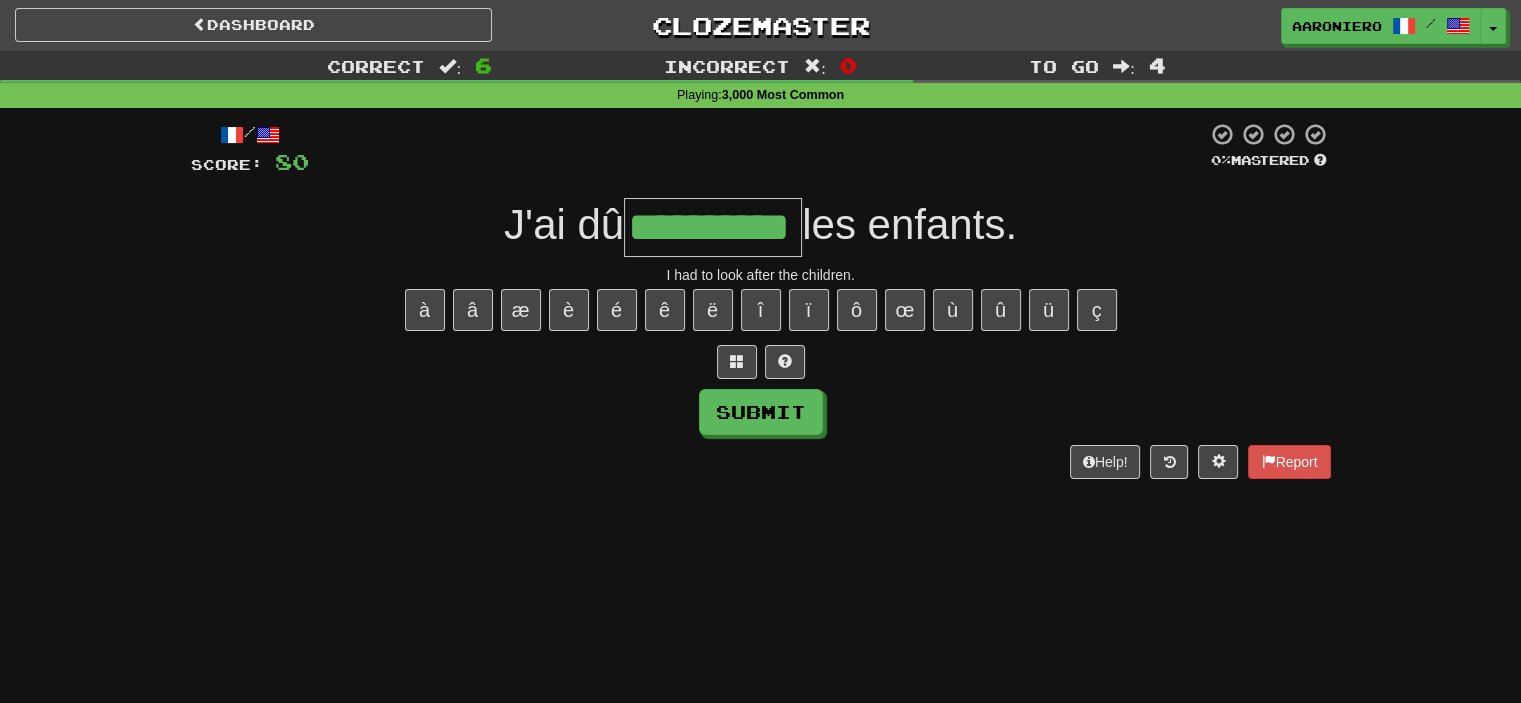 type on "**********" 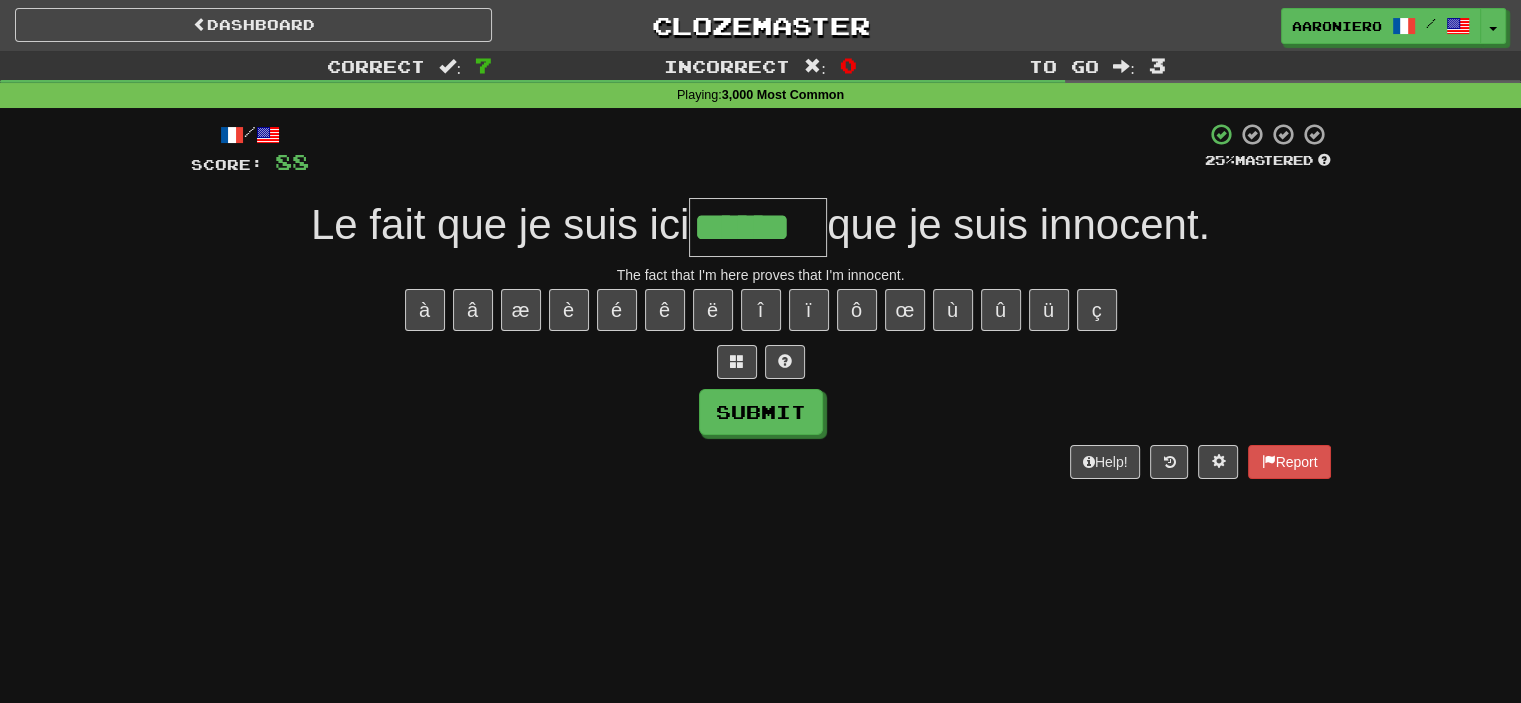 type on "******" 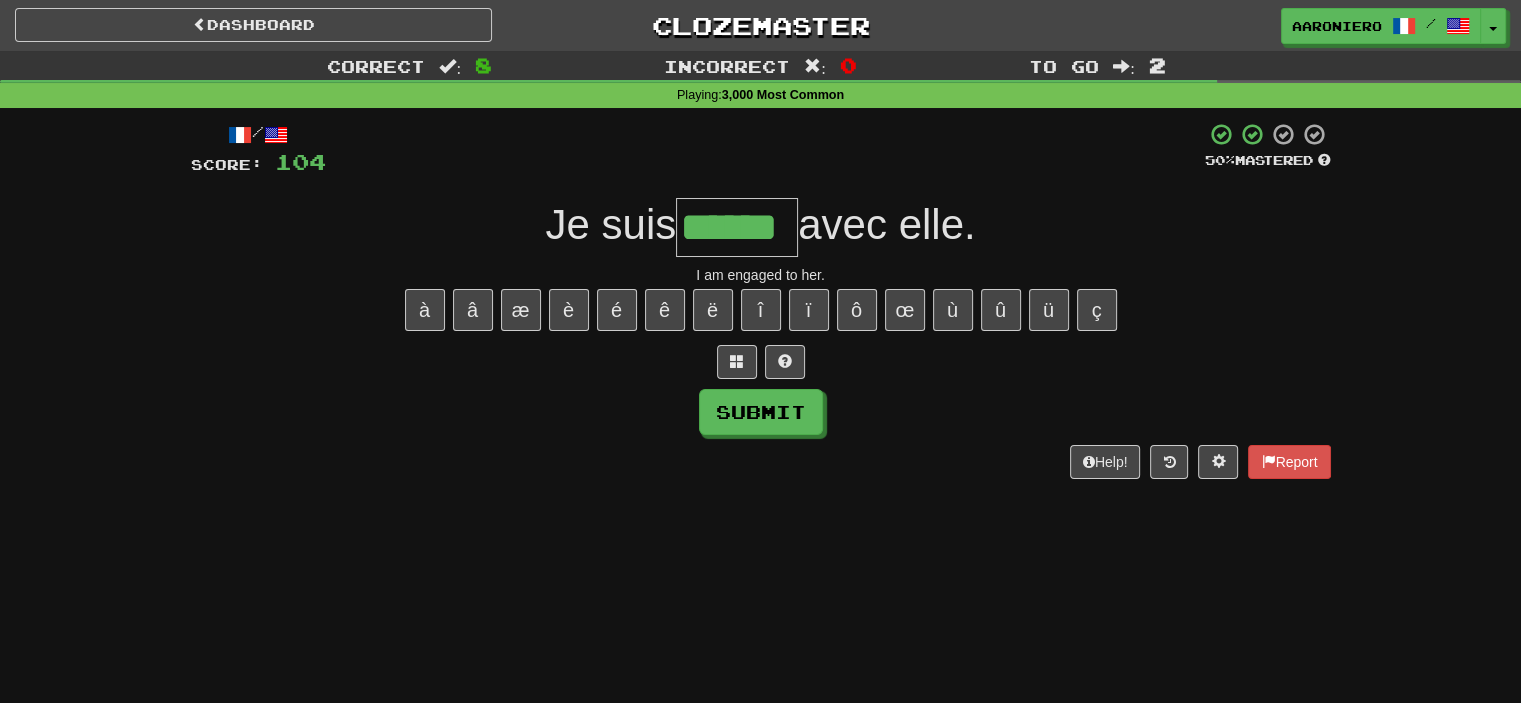 type on "******" 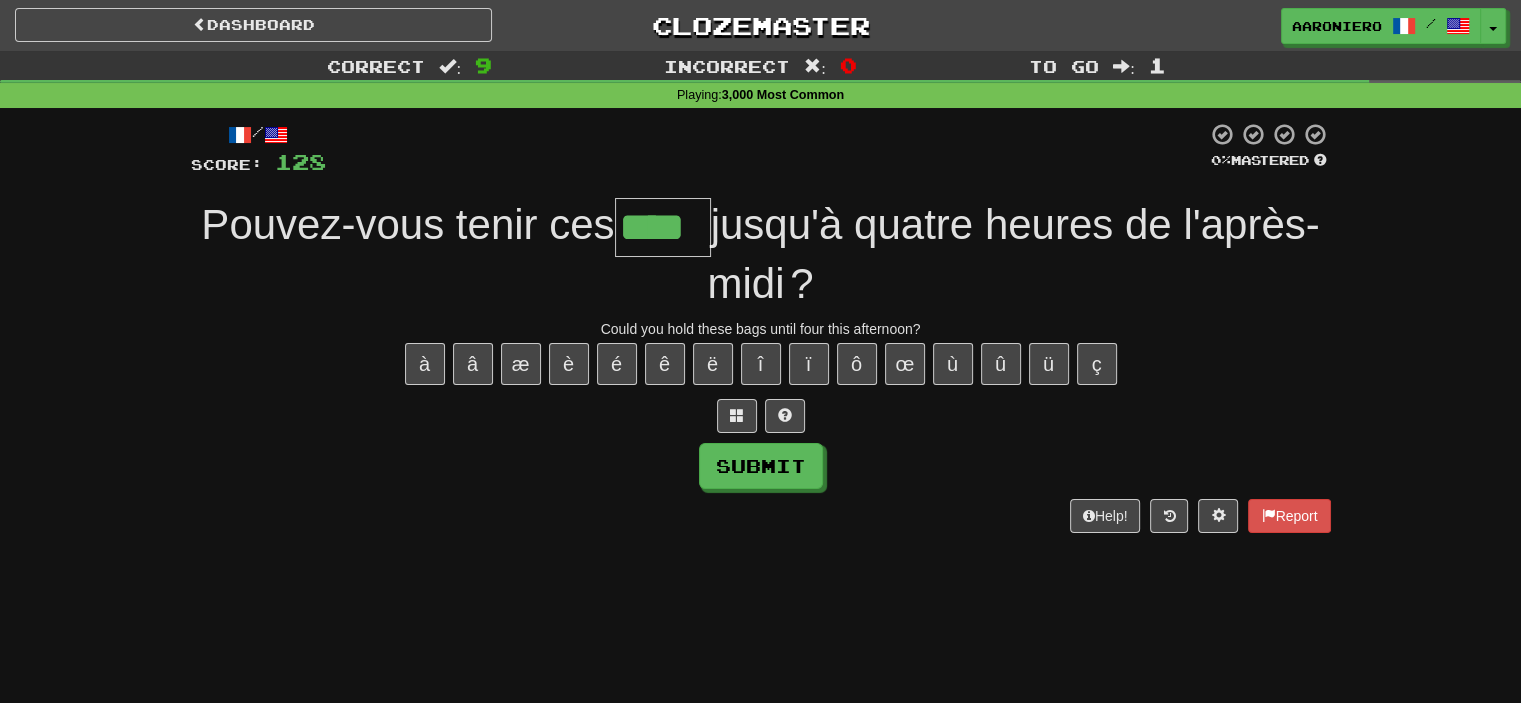 type on "****" 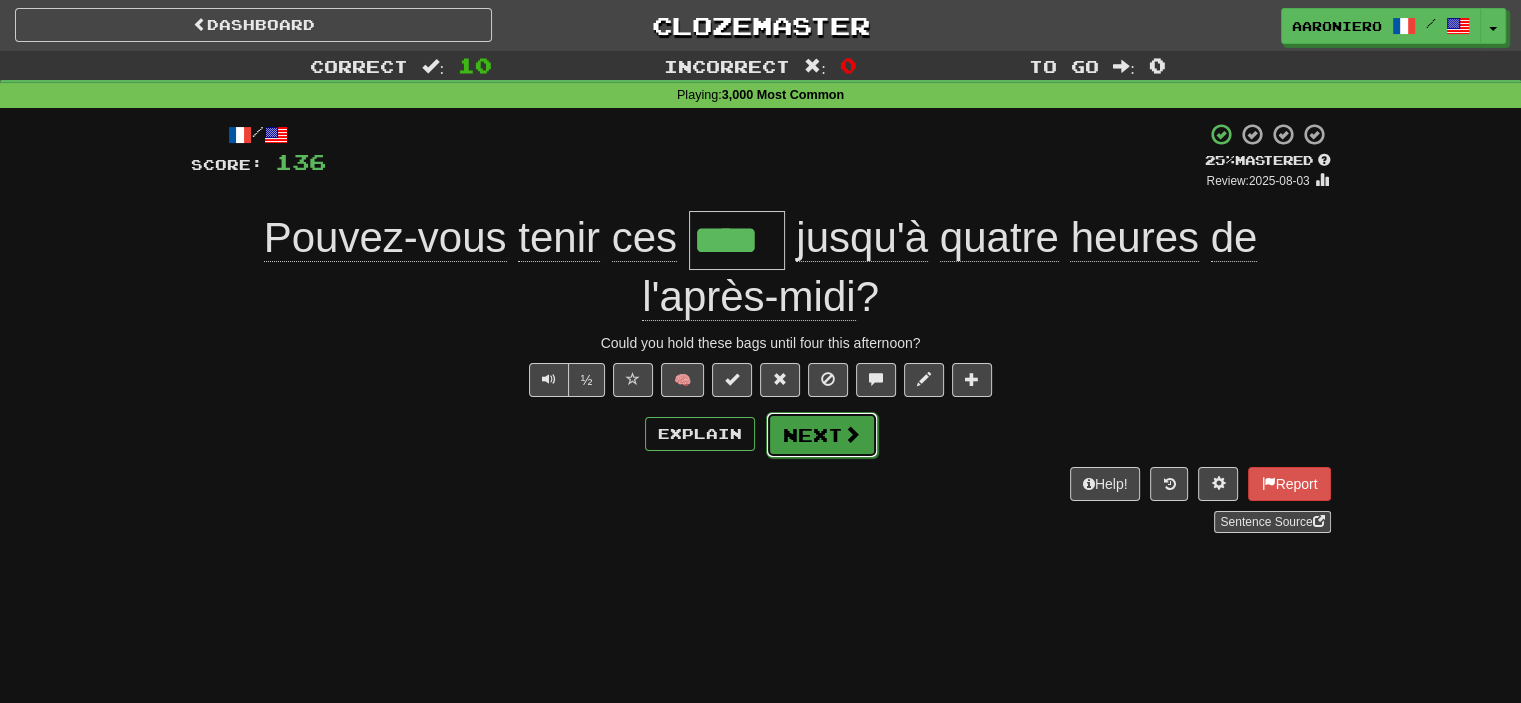 click on "Next" at bounding box center [822, 435] 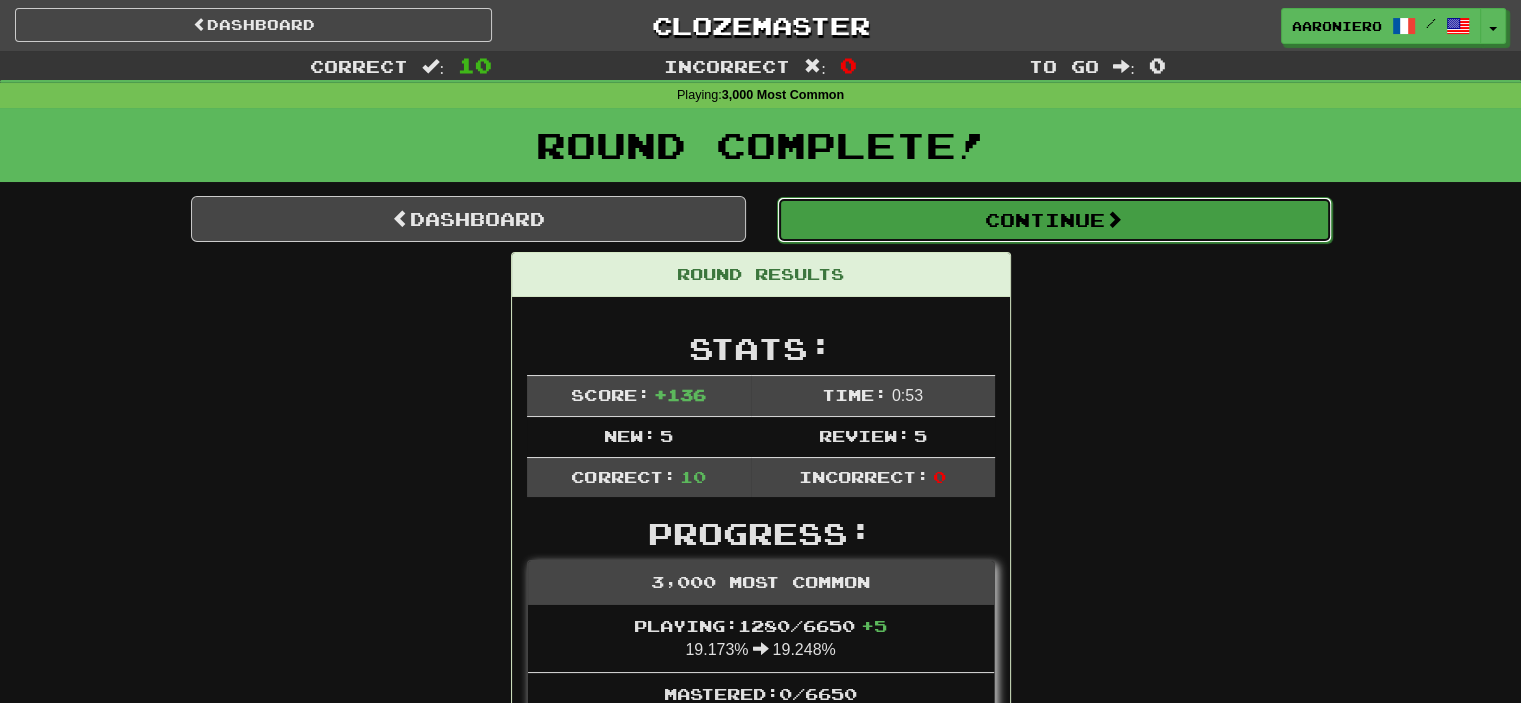 click on "Continue" at bounding box center (1054, 220) 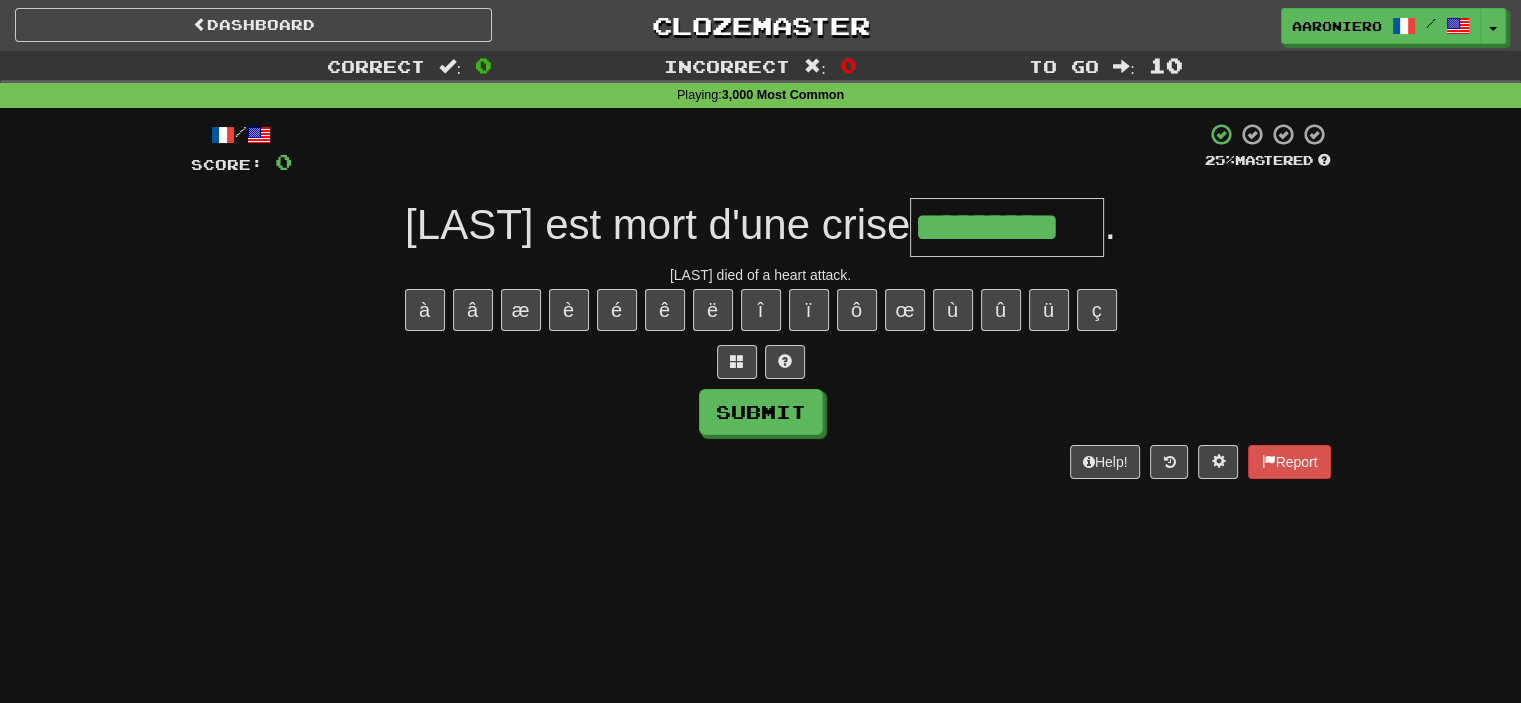 type on "*********" 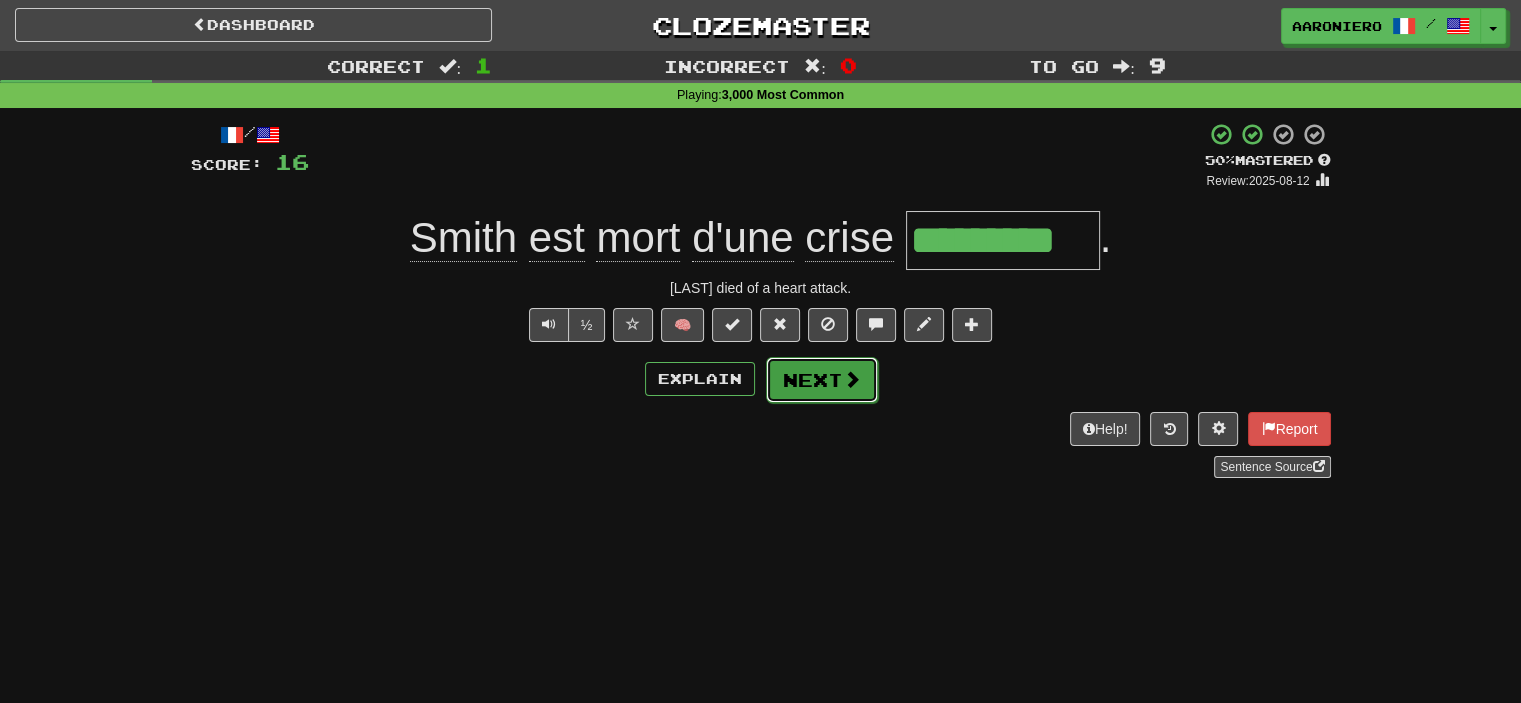 click at bounding box center [852, 379] 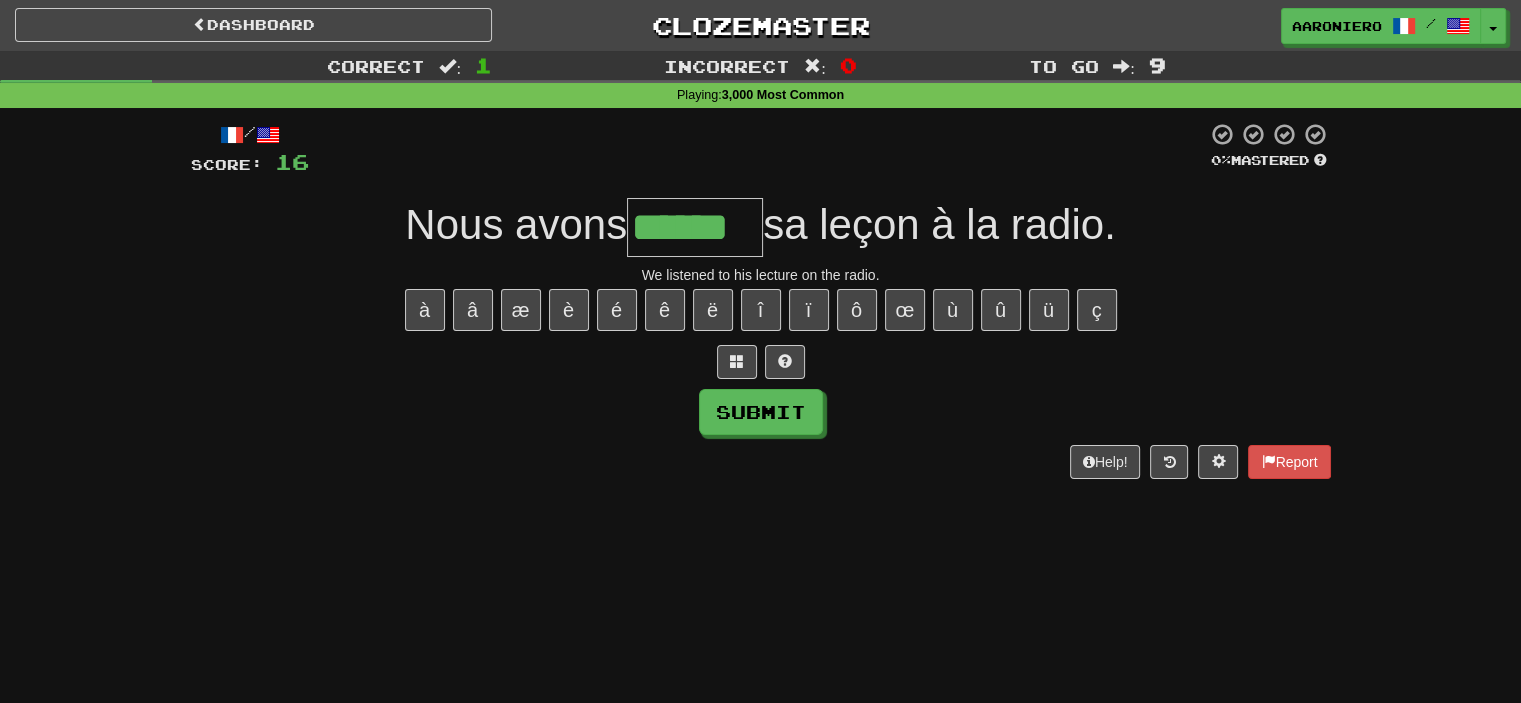 type on "******" 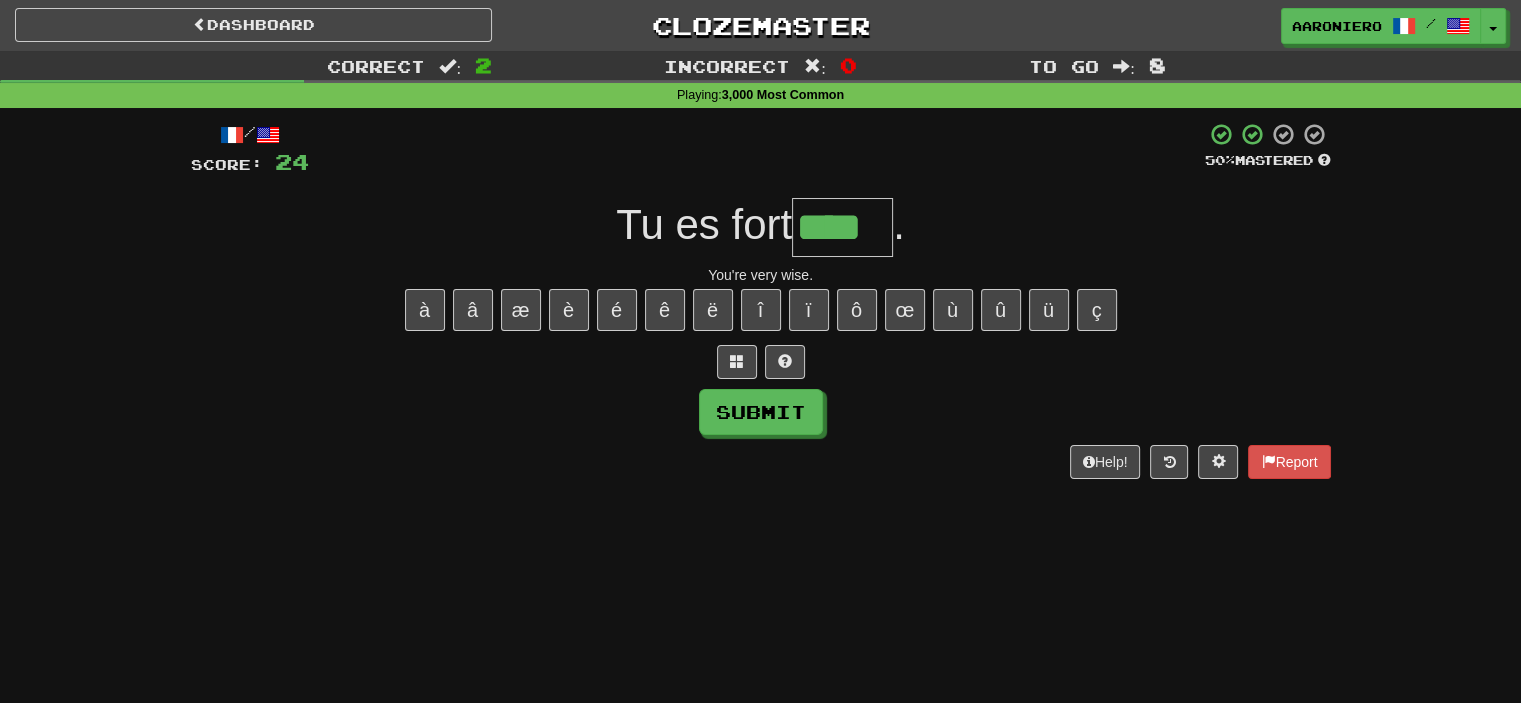type on "****" 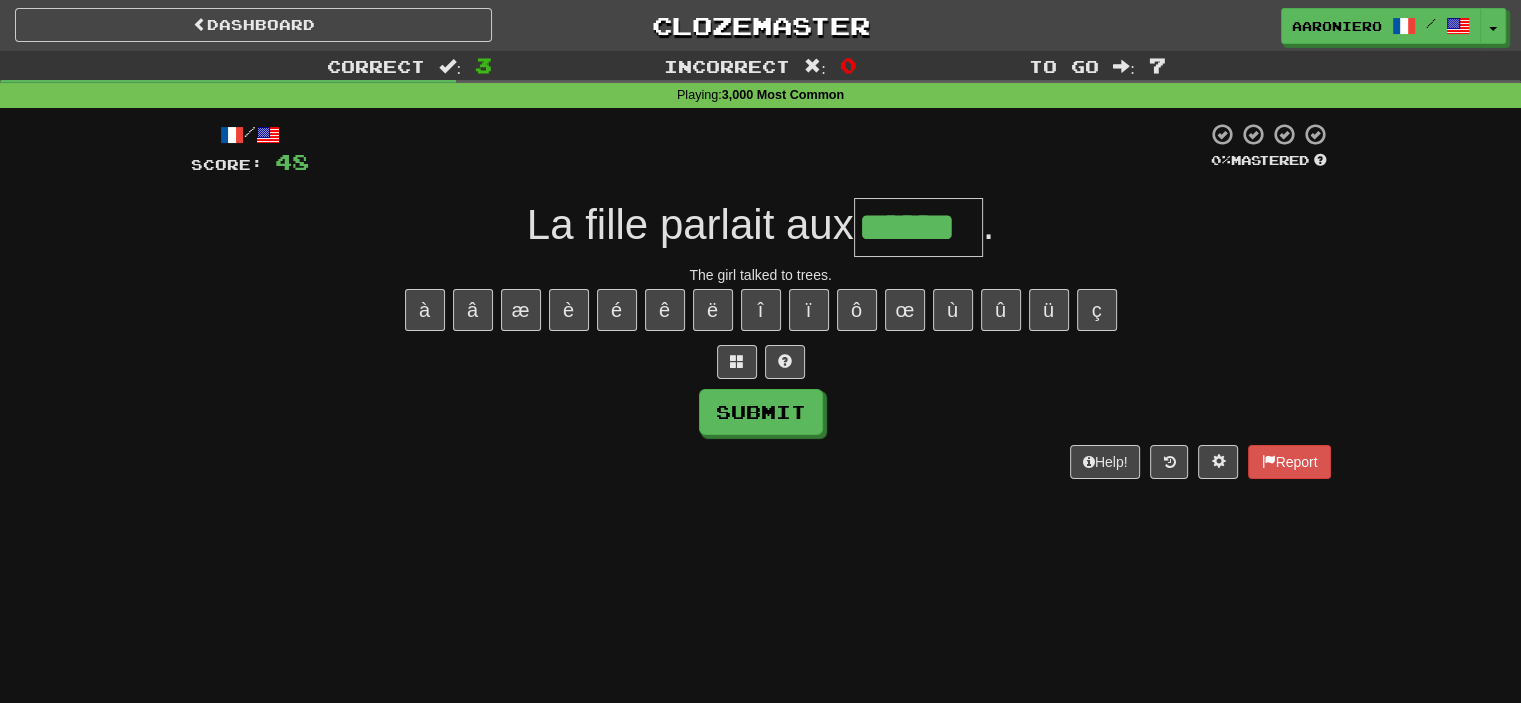 type on "******" 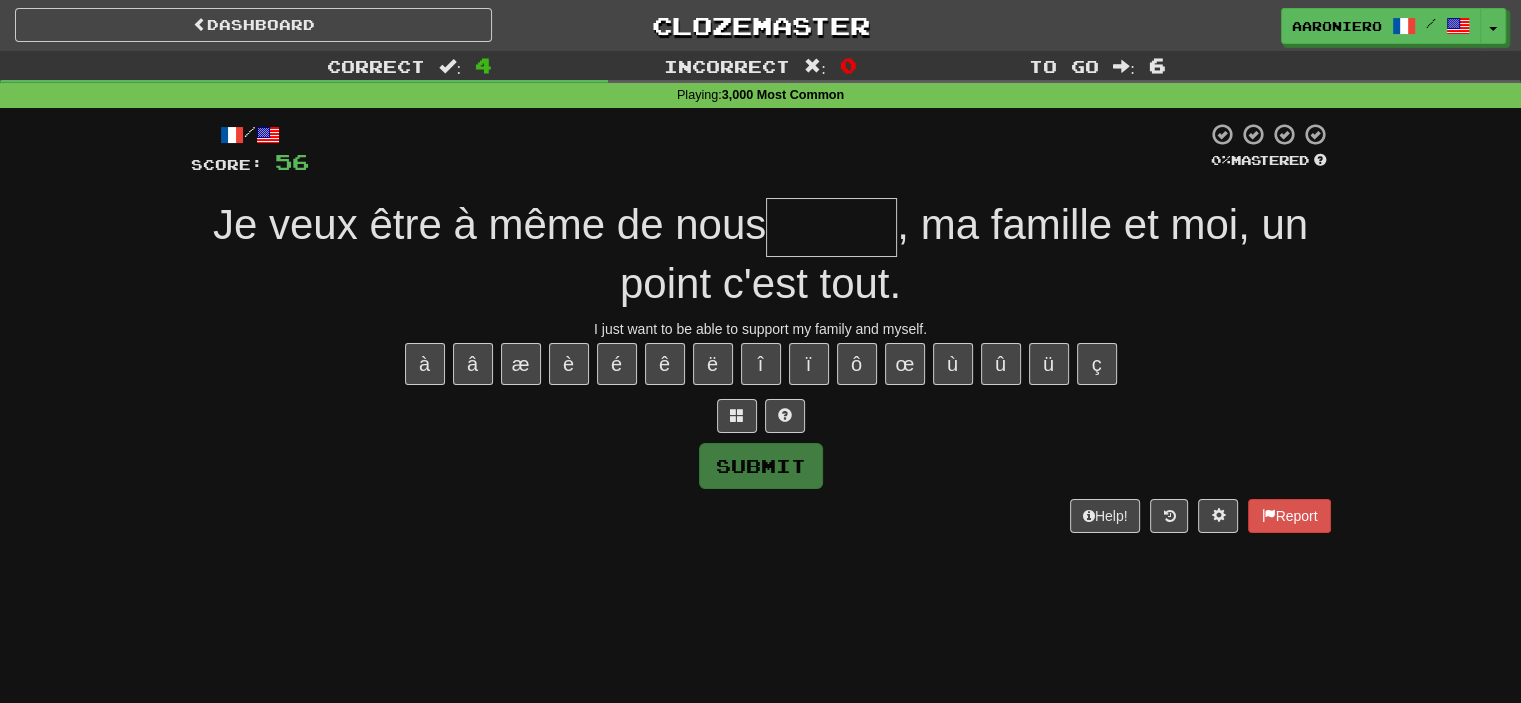 type on "*" 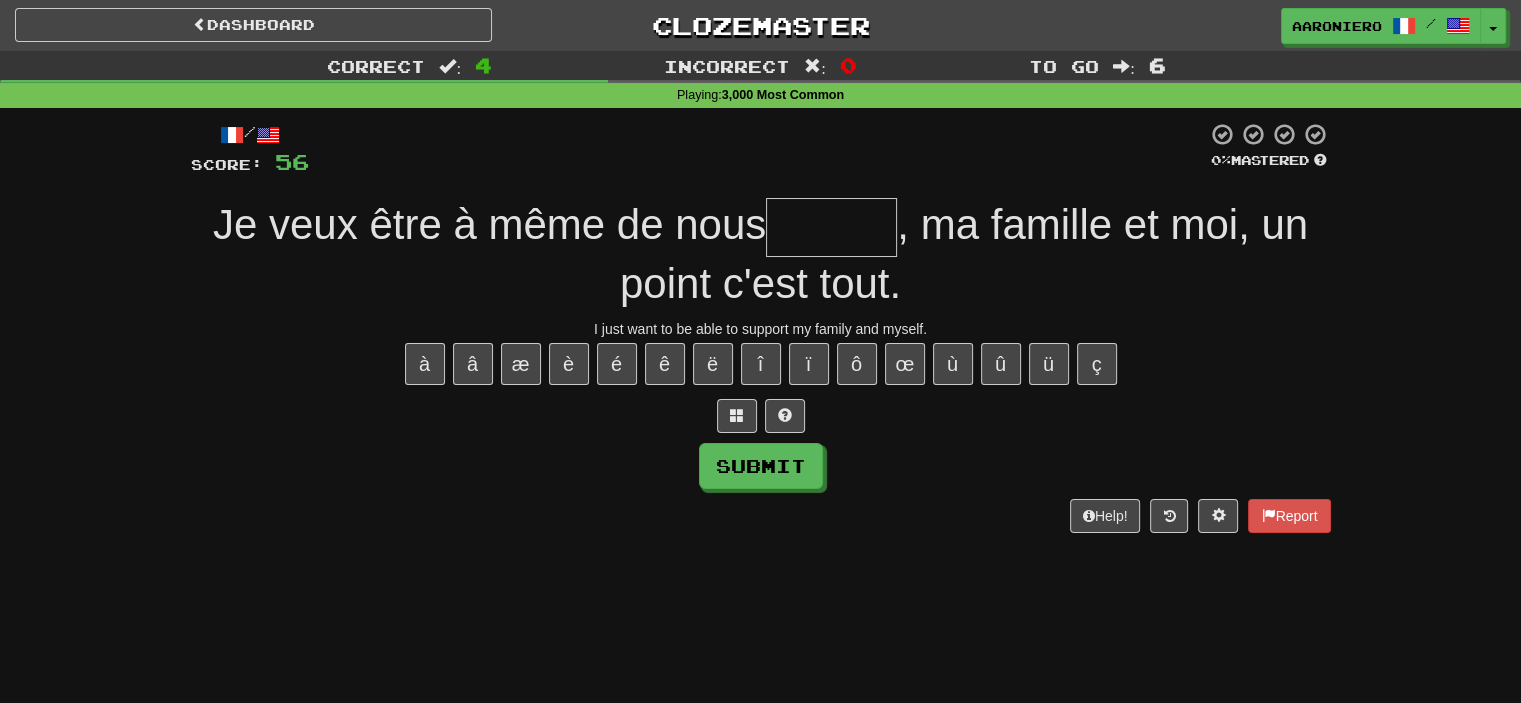 type on "*" 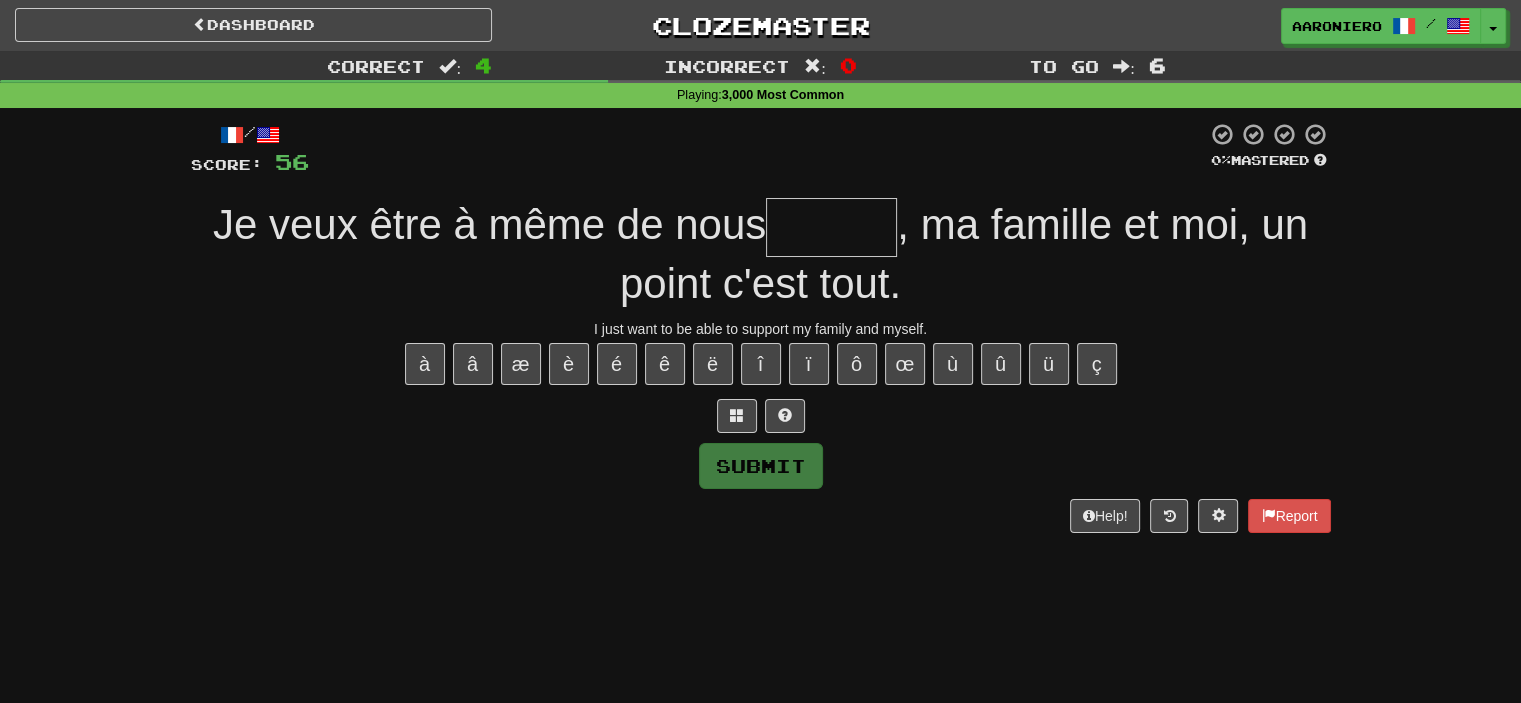 type on "*" 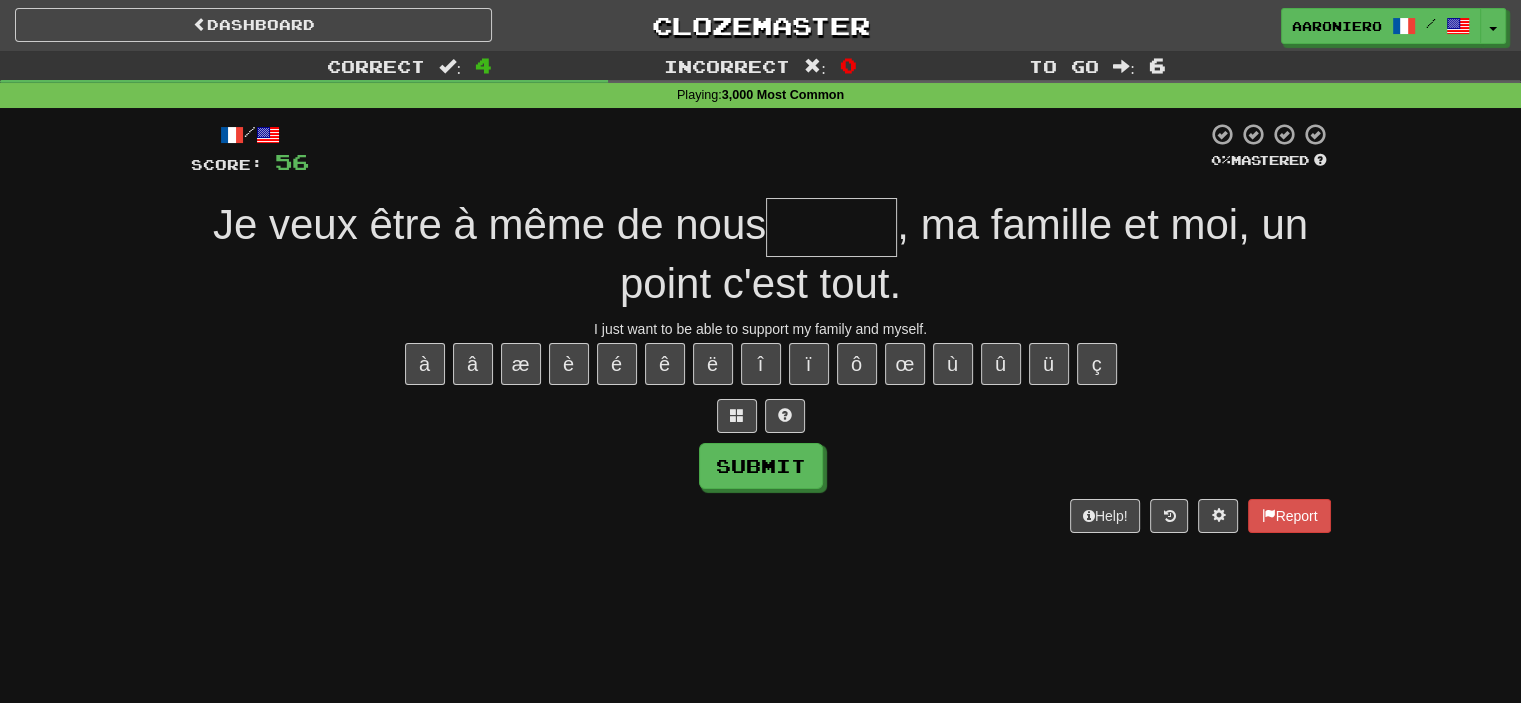 type on "*" 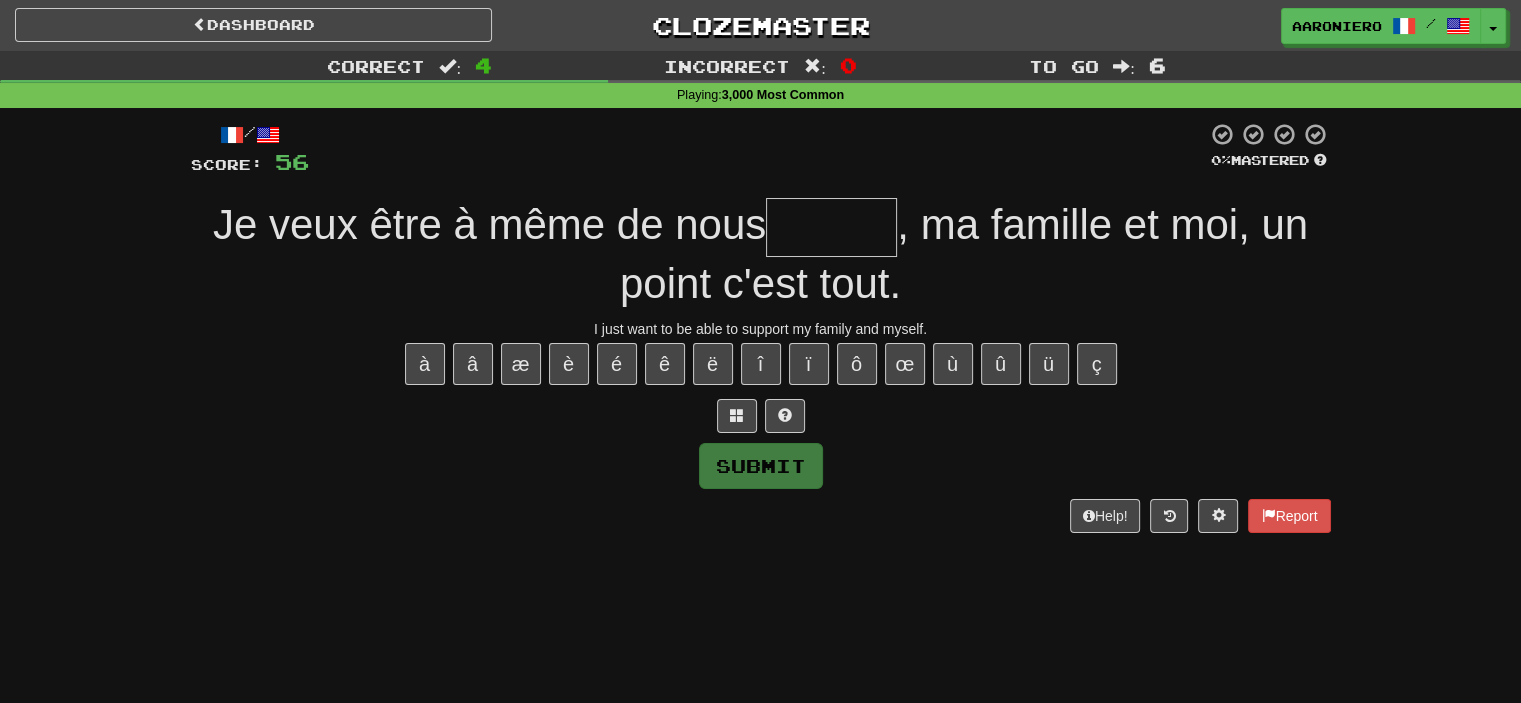 type on "*" 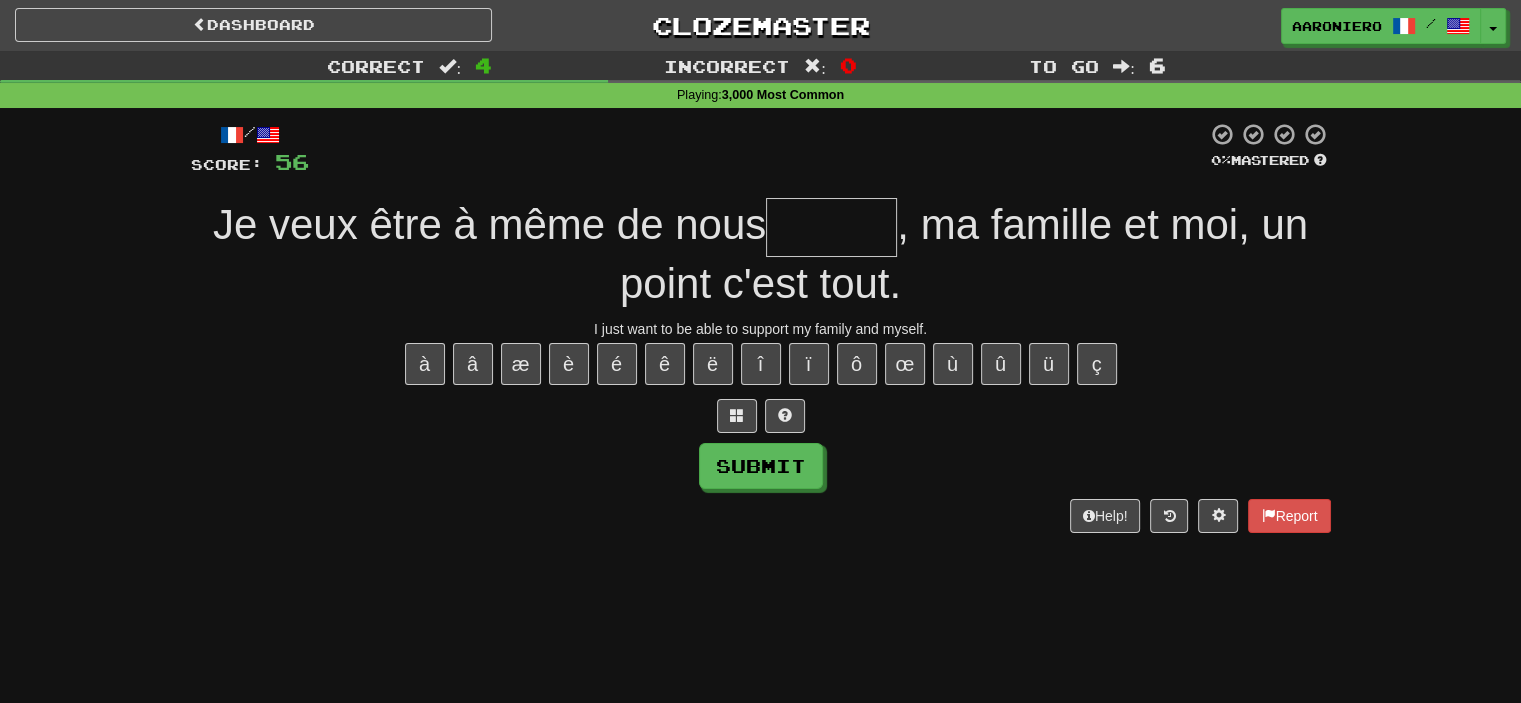 type on "*" 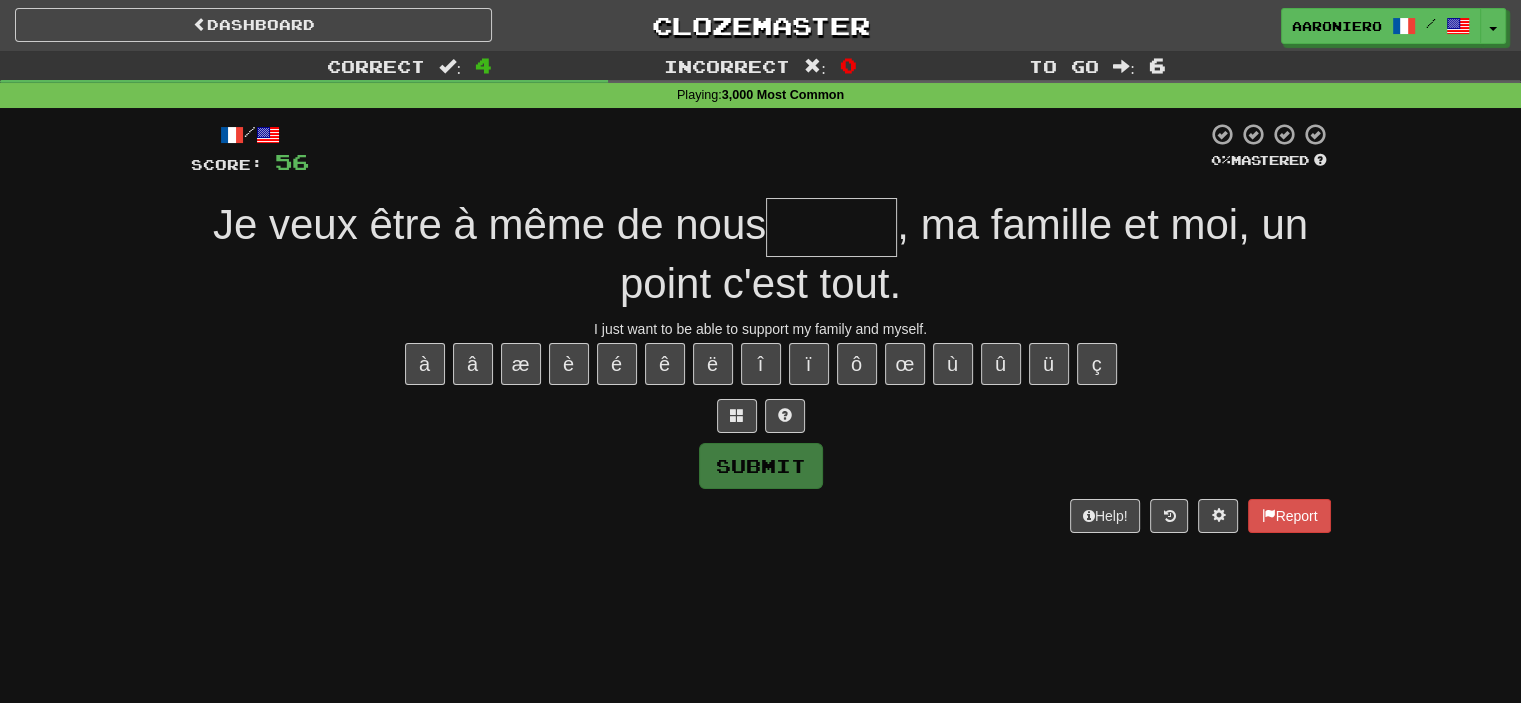 type on "*" 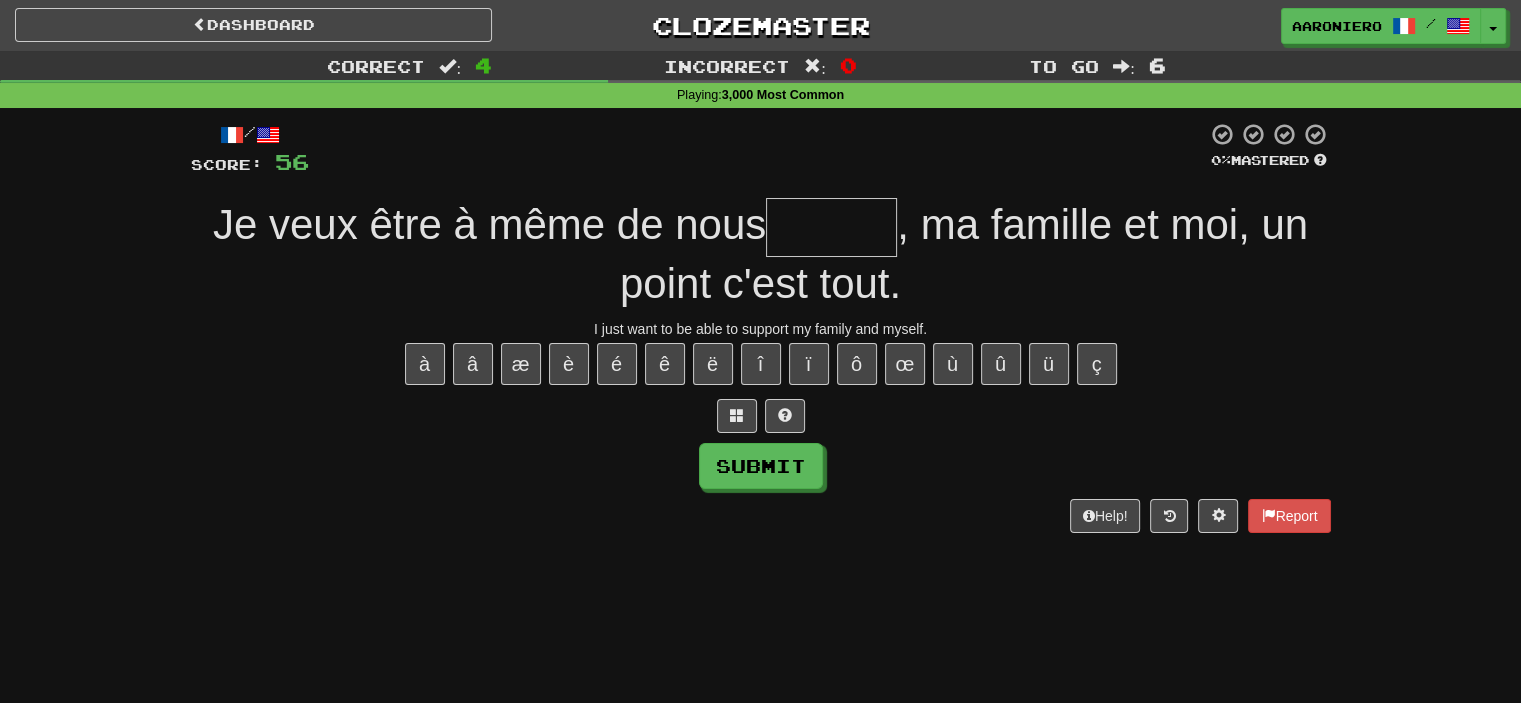 type on "*" 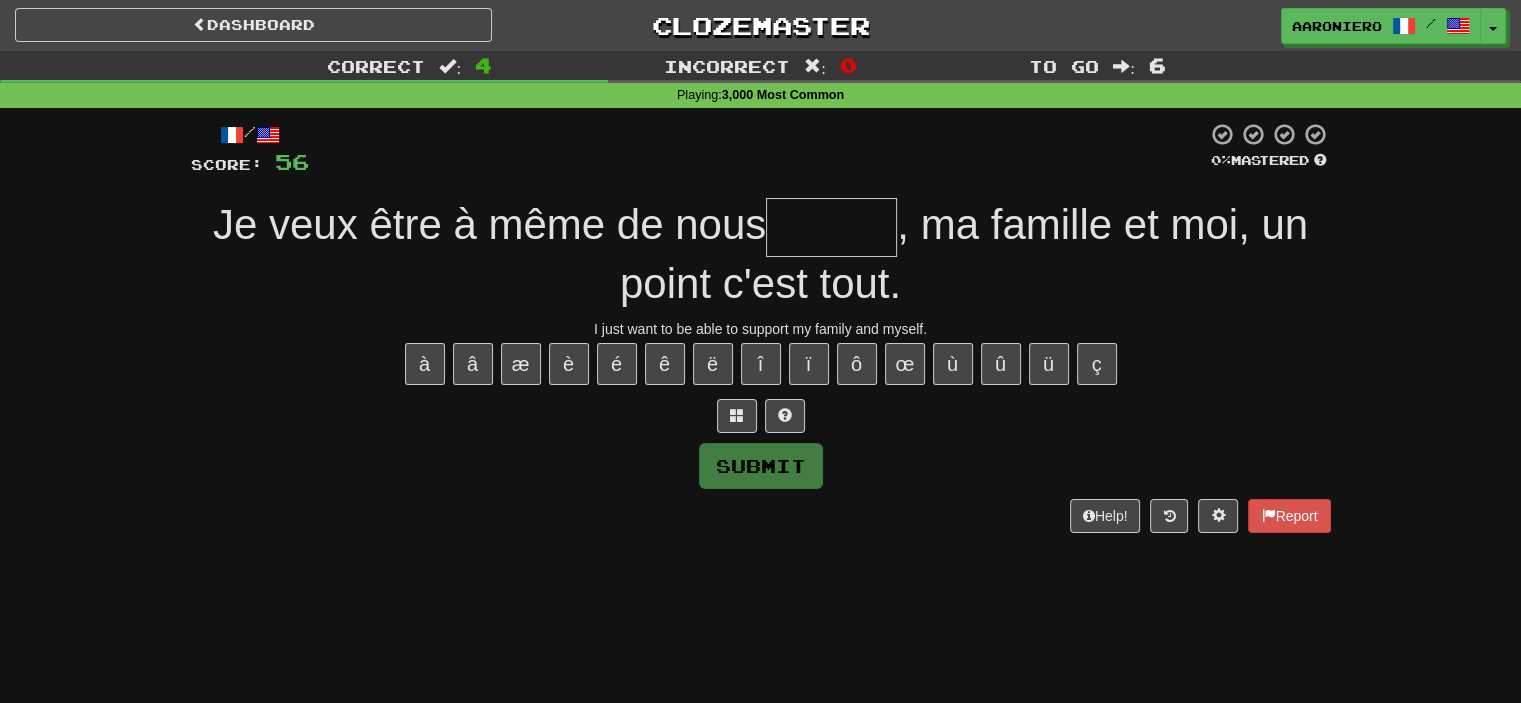 type on "*" 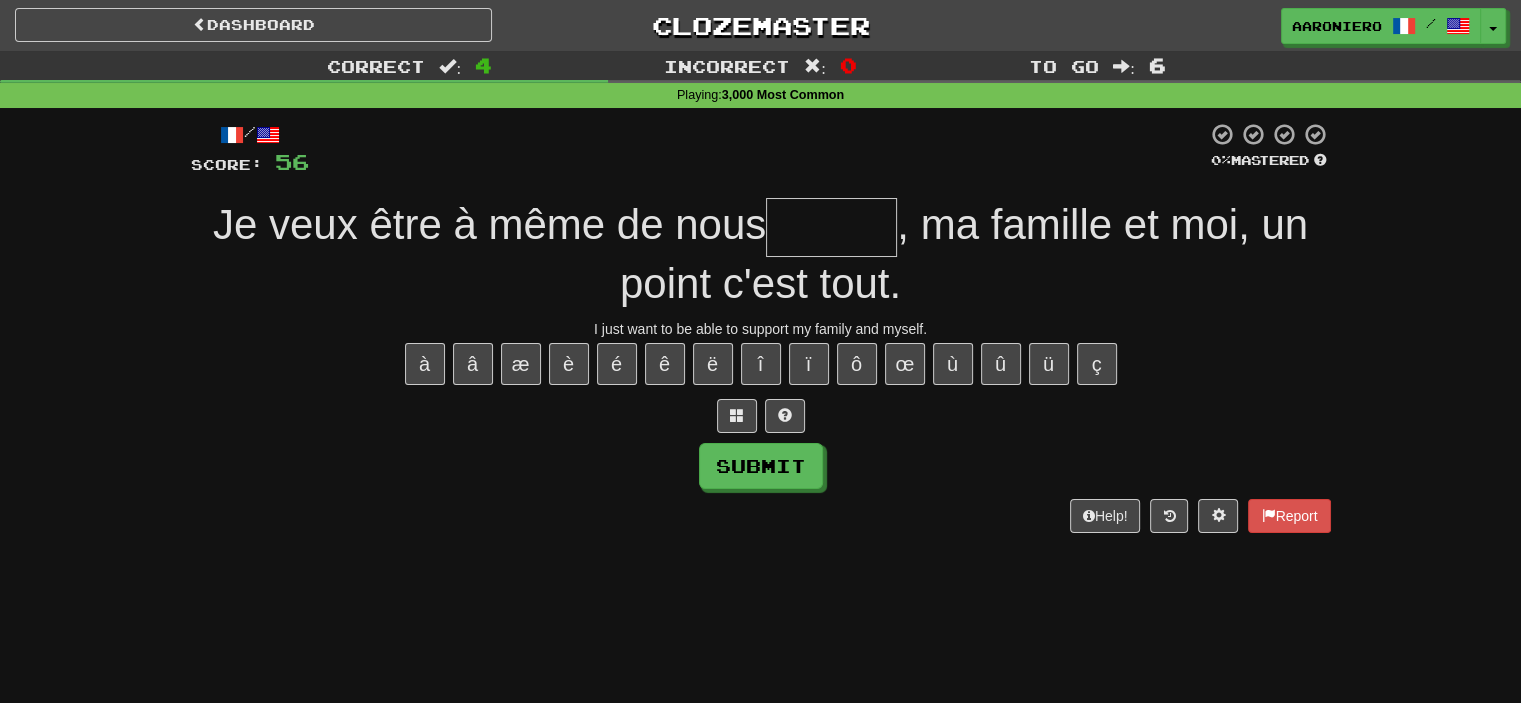 type on "*" 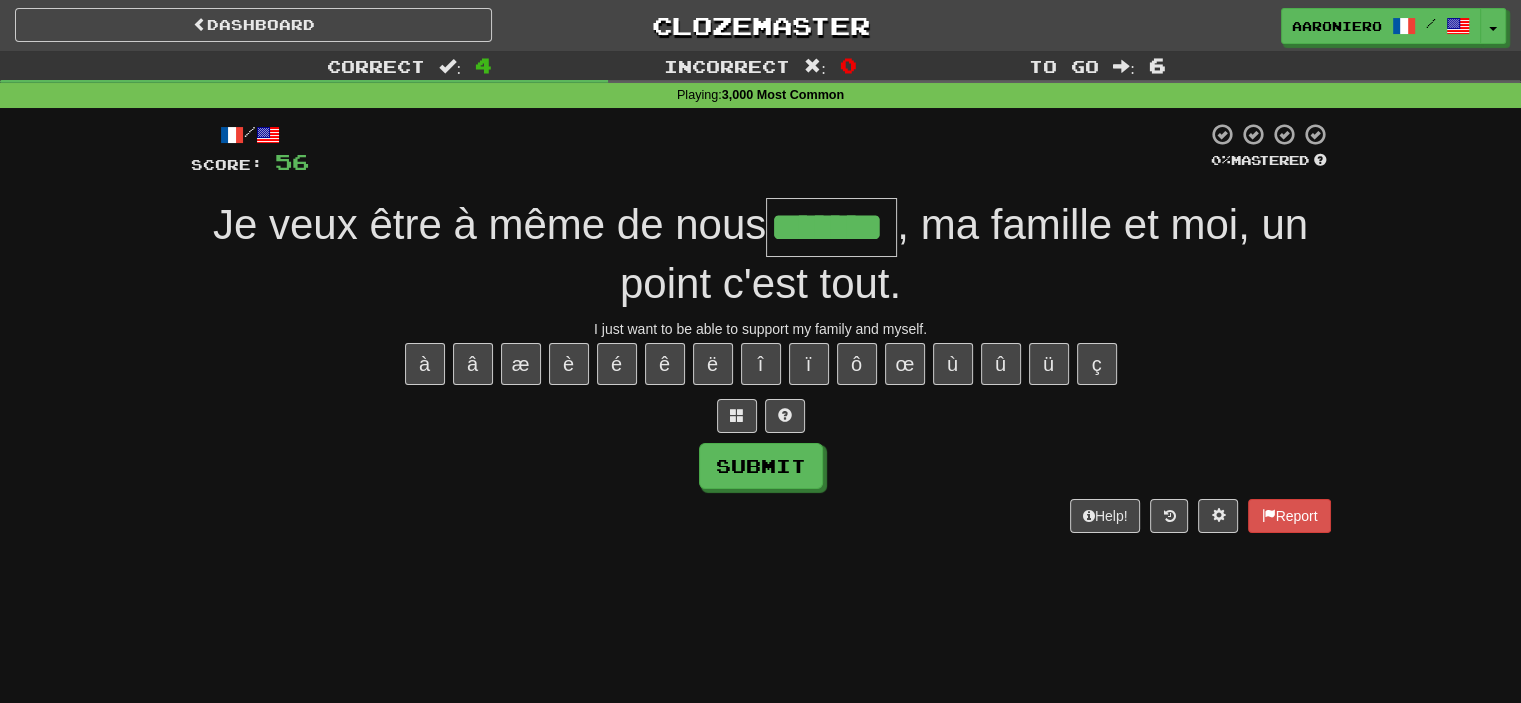 type on "*******" 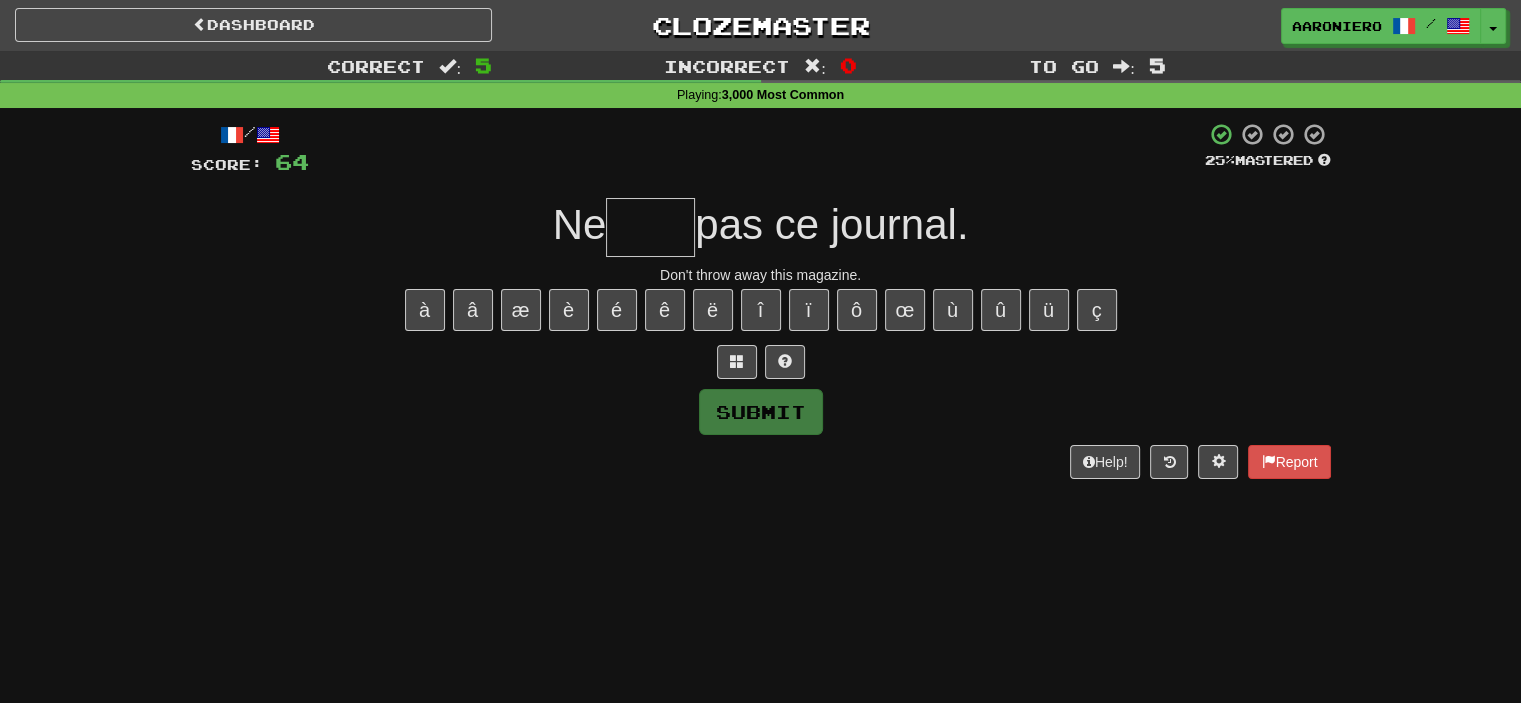 paste on "*" 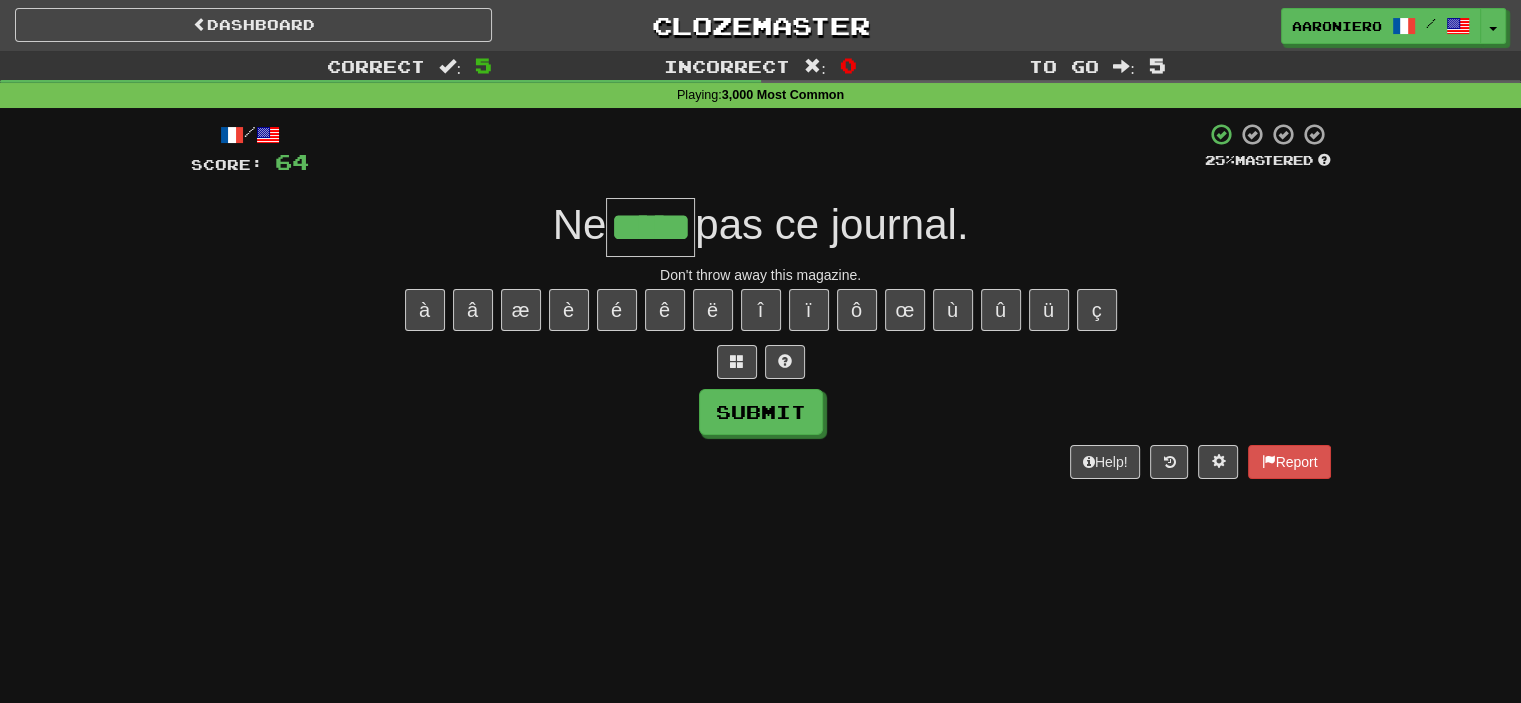 type on "*****" 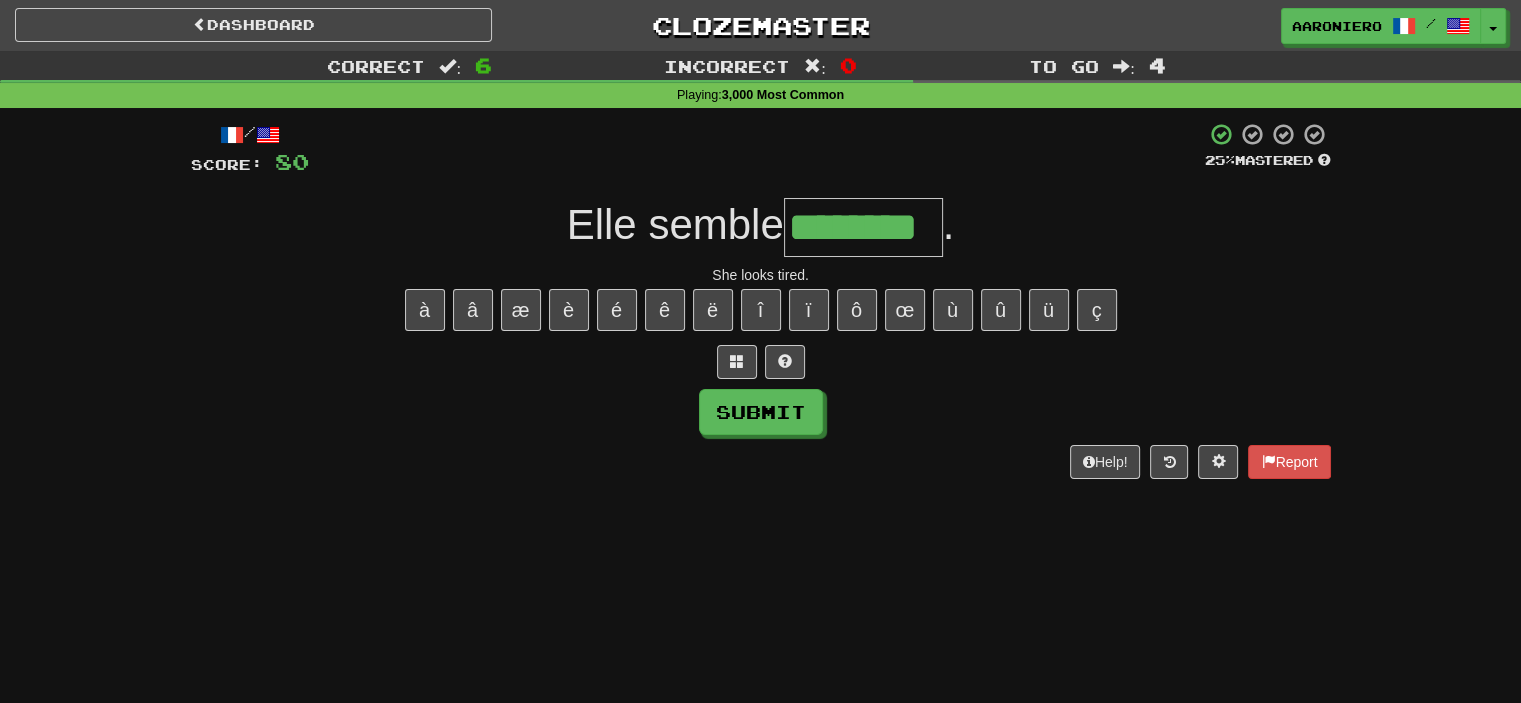 type on "********" 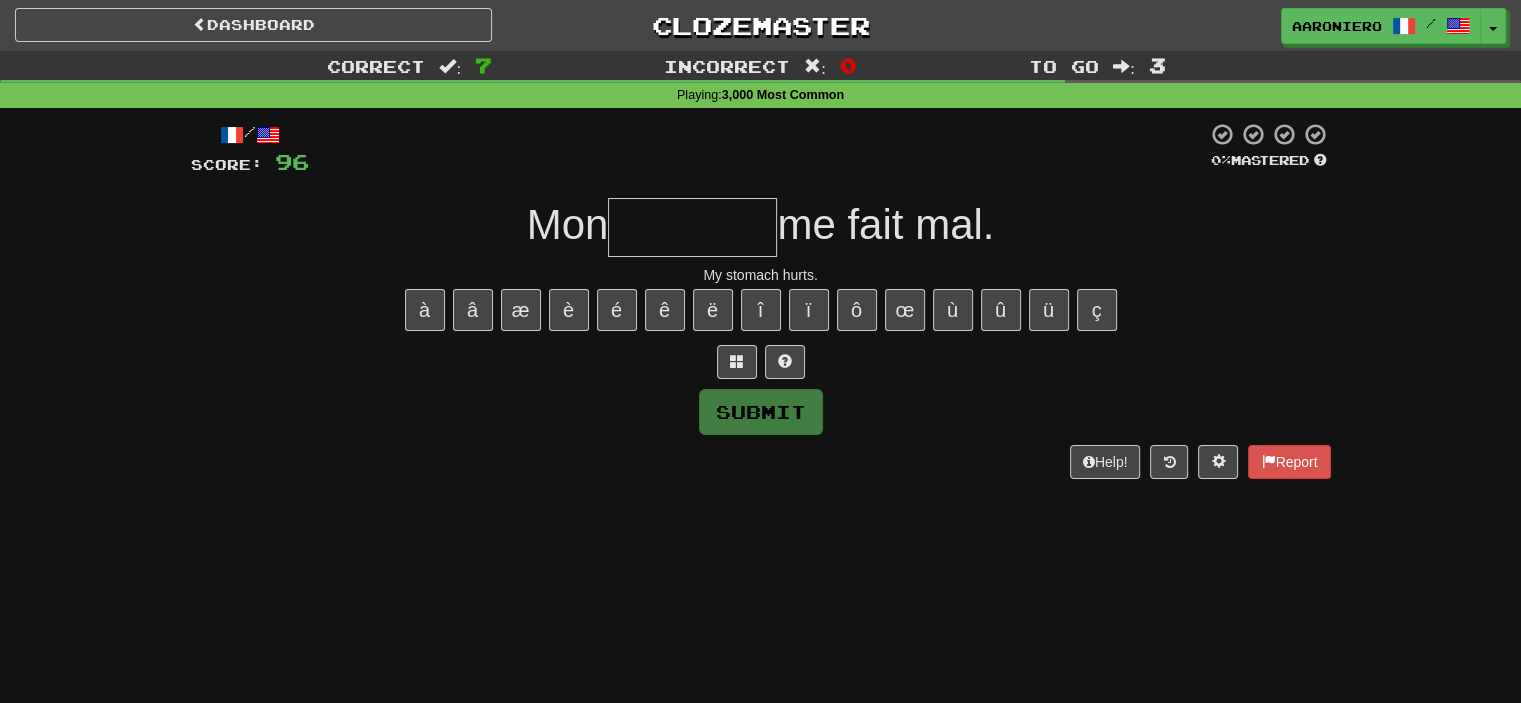 type on "*" 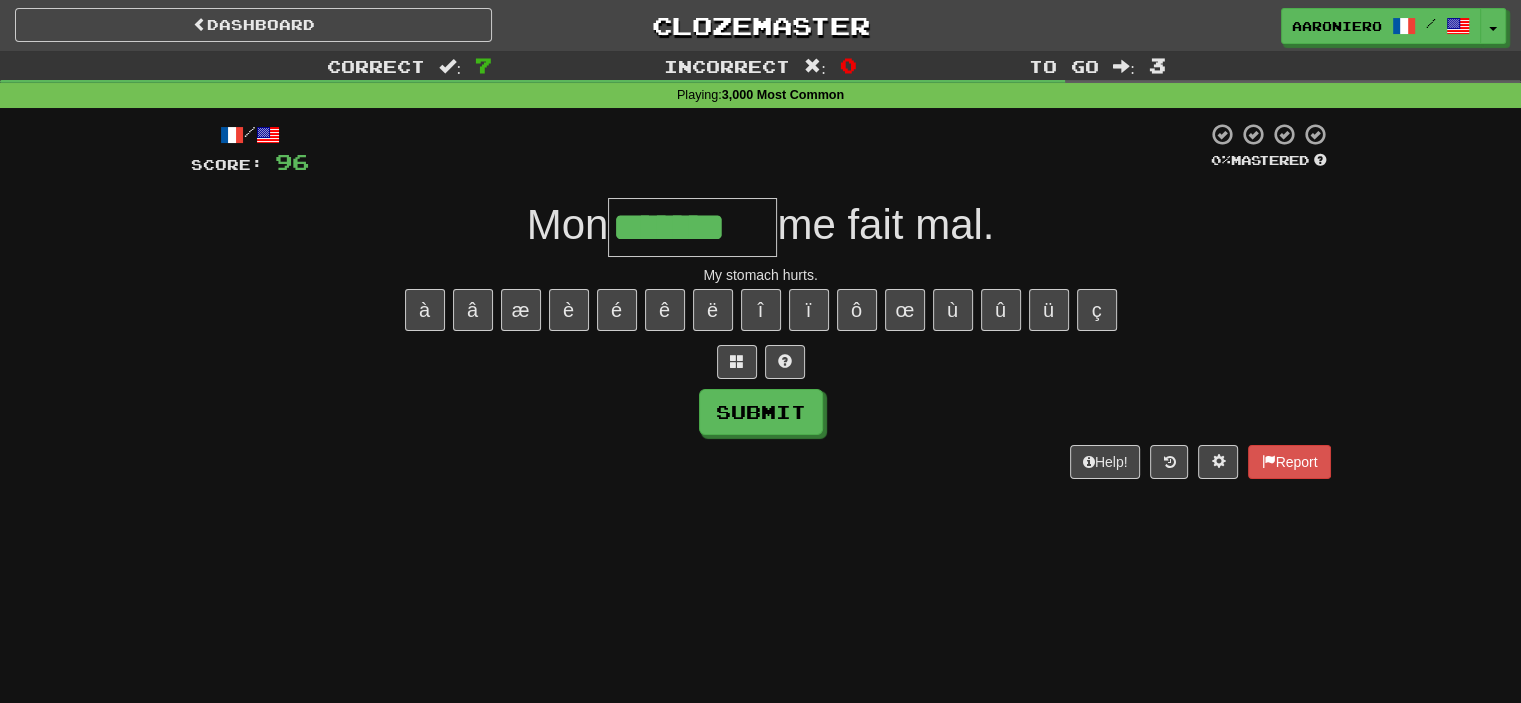 type on "*******" 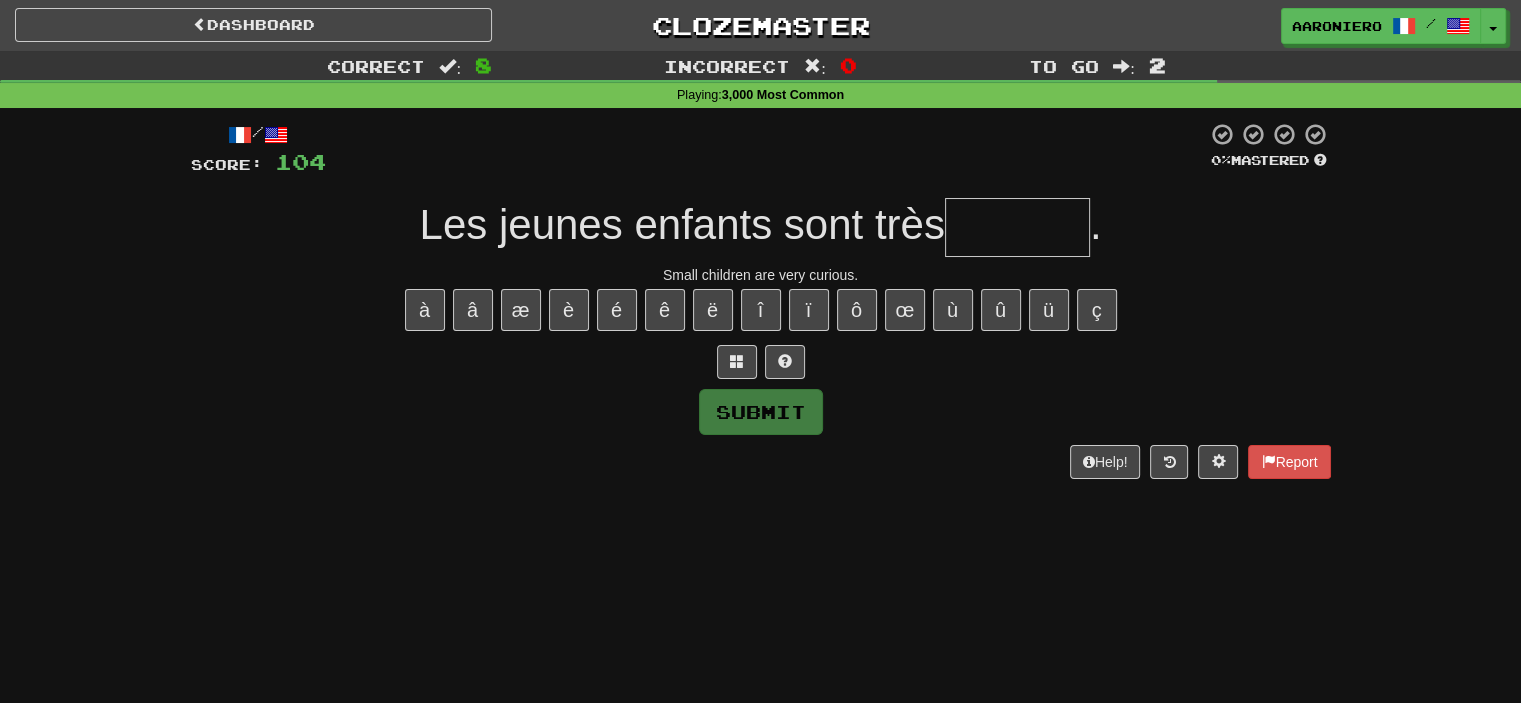 type on "*" 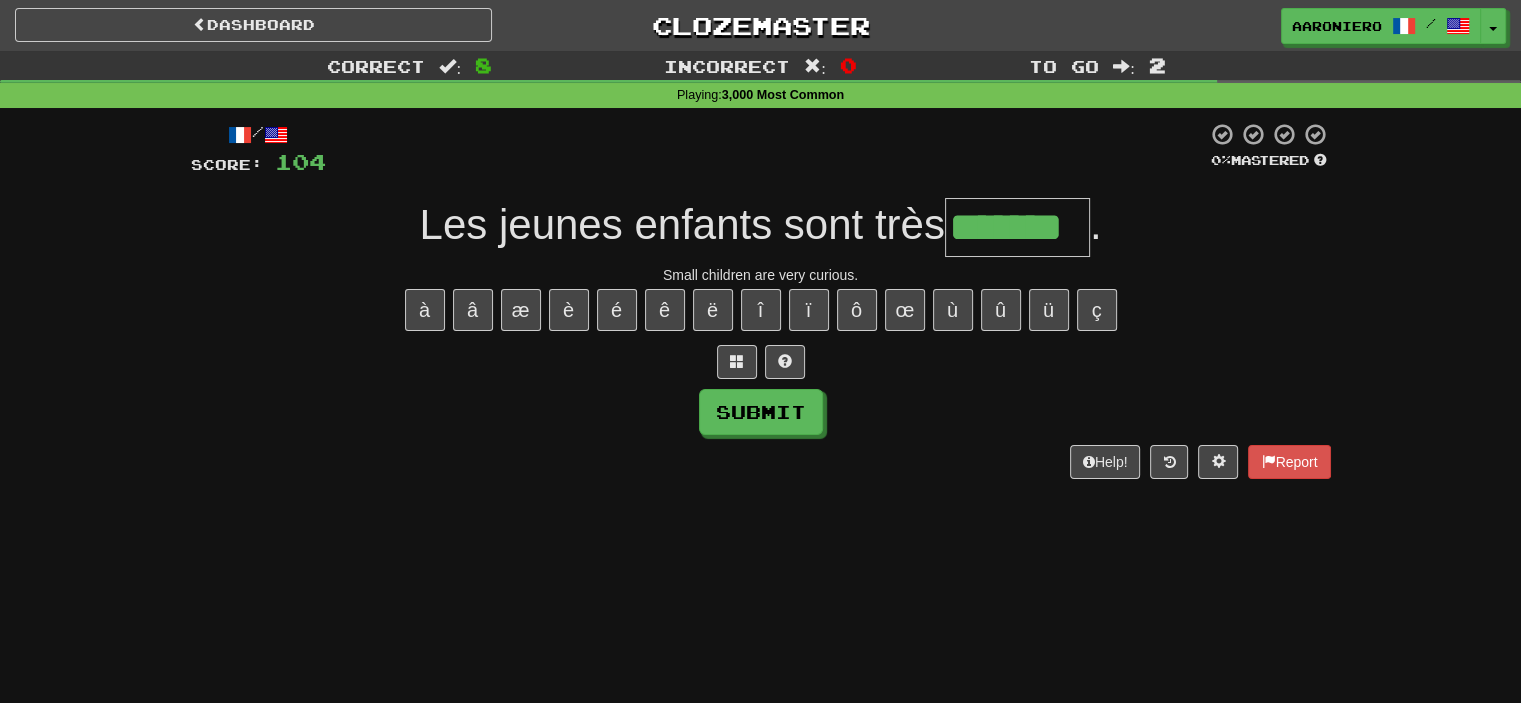 type on "*******" 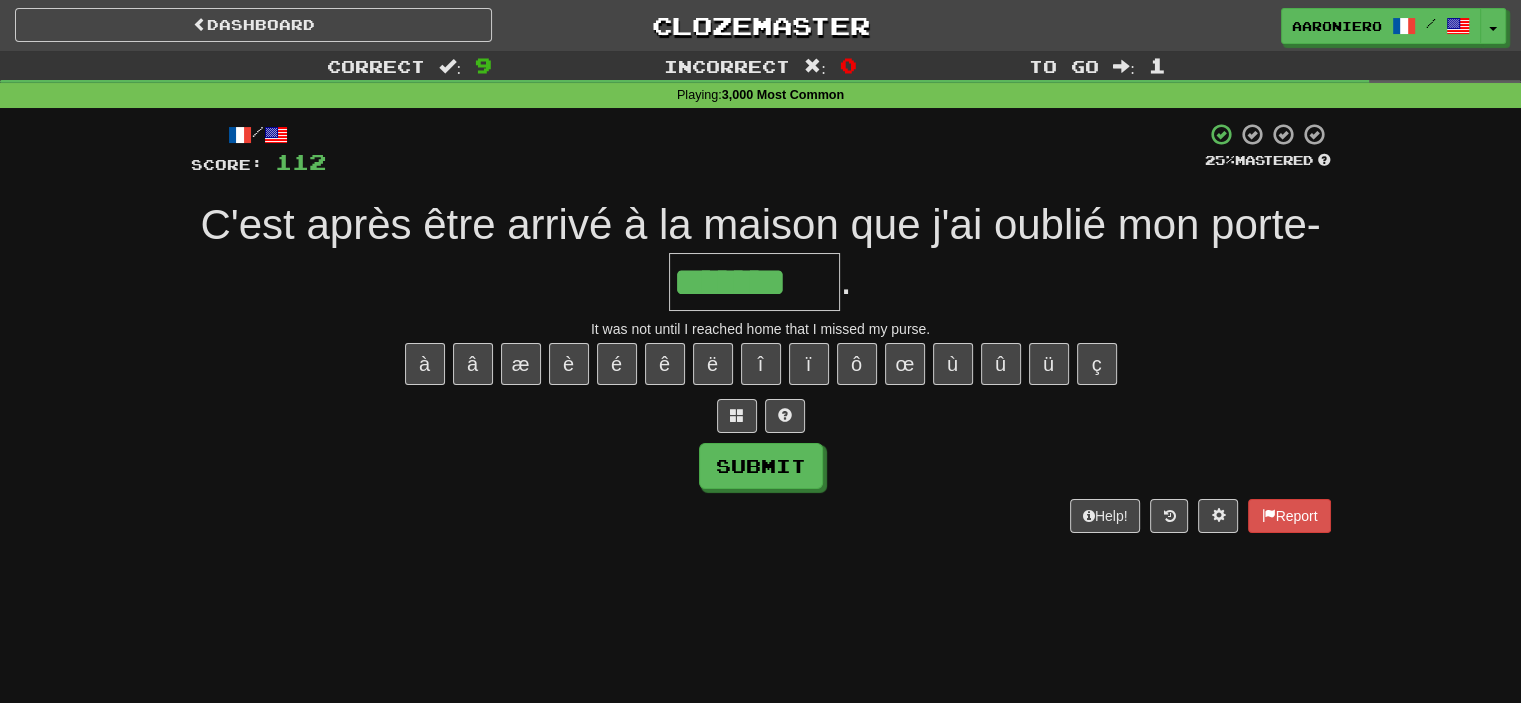 type on "*******" 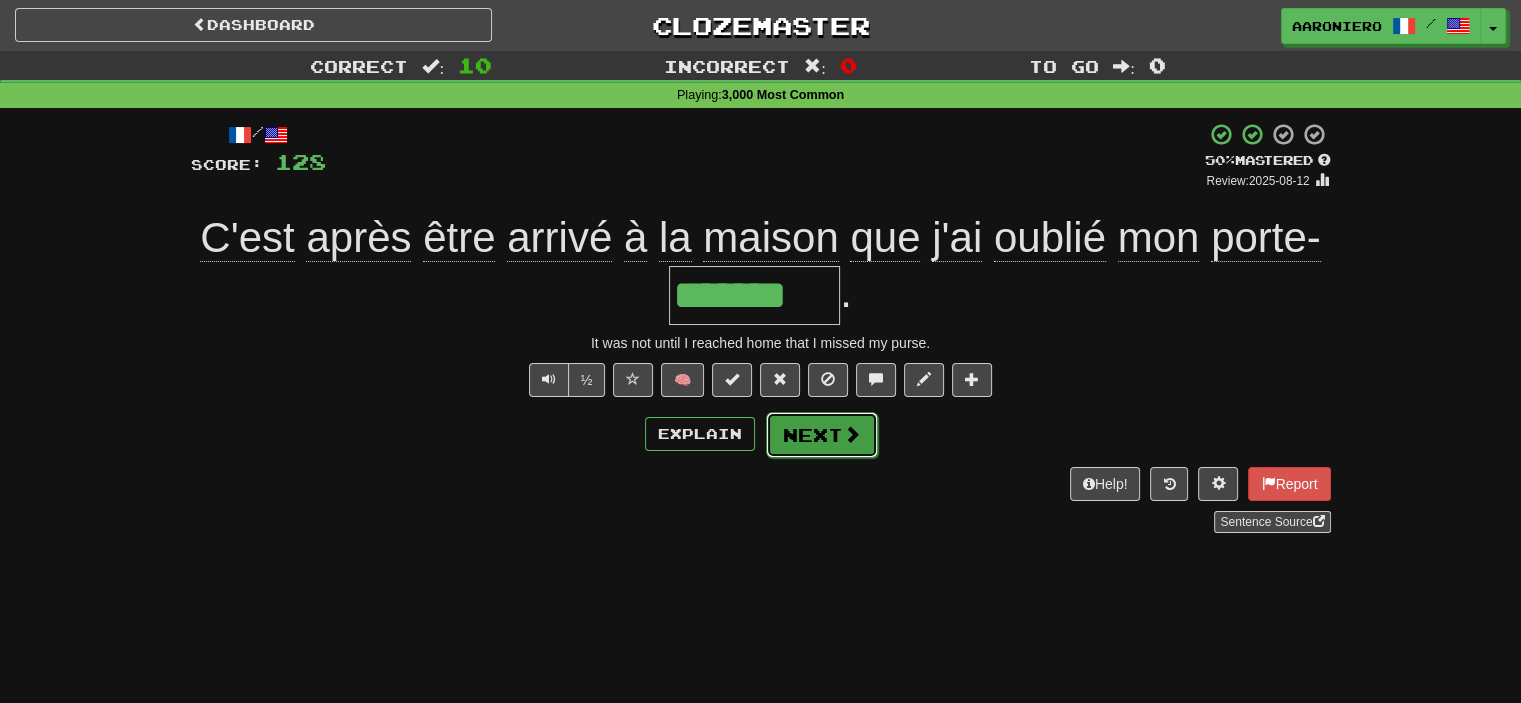 click on "Next" at bounding box center [822, 435] 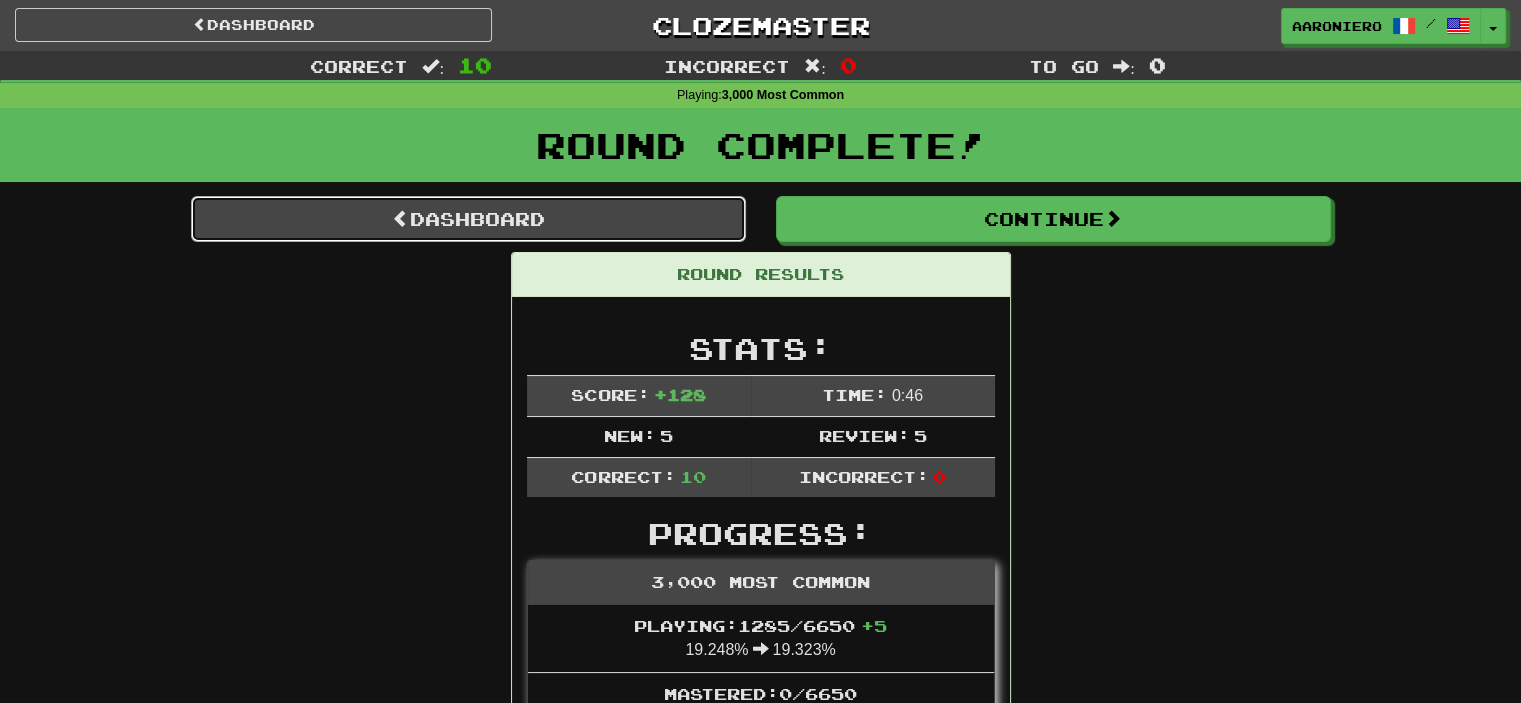 click on "Dashboard" at bounding box center (468, 219) 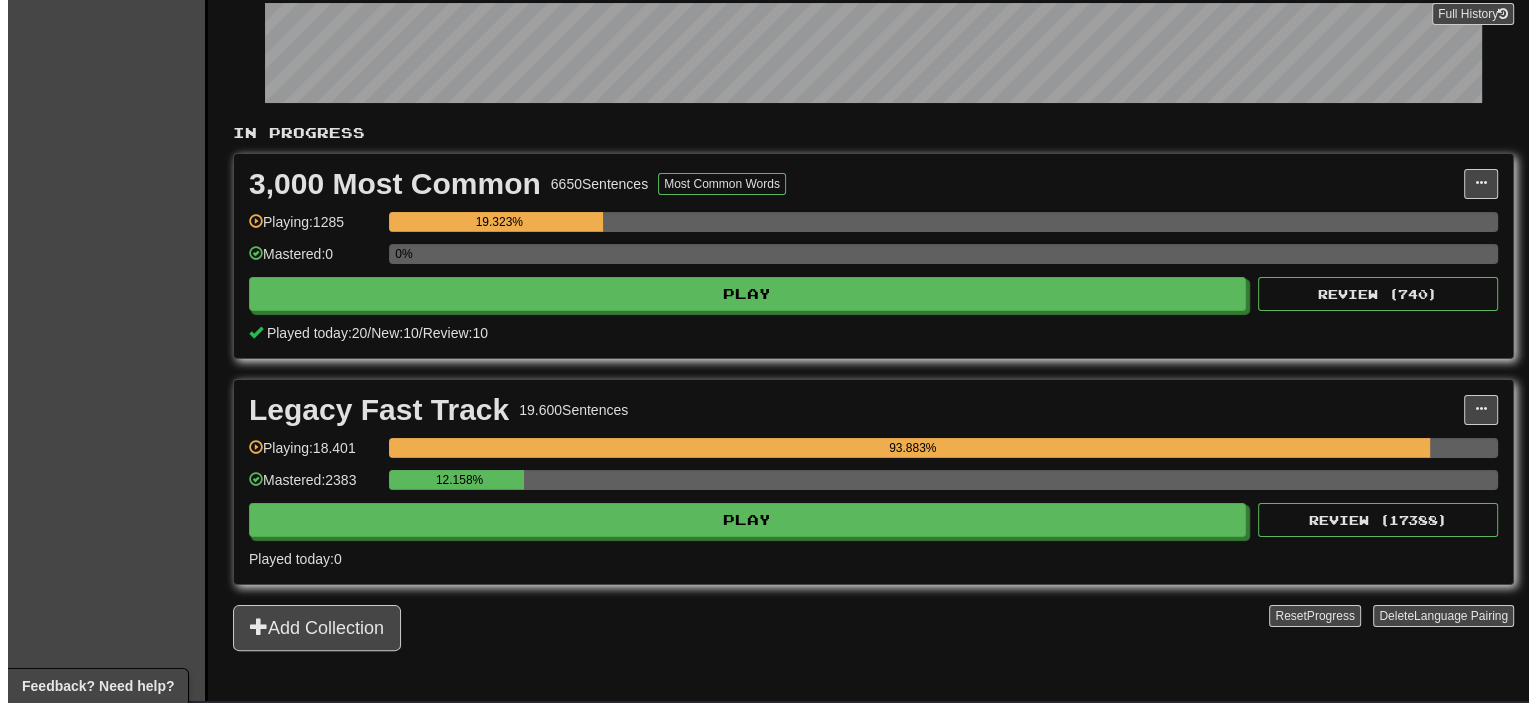 scroll, scrollTop: 300, scrollLeft: 0, axis: vertical 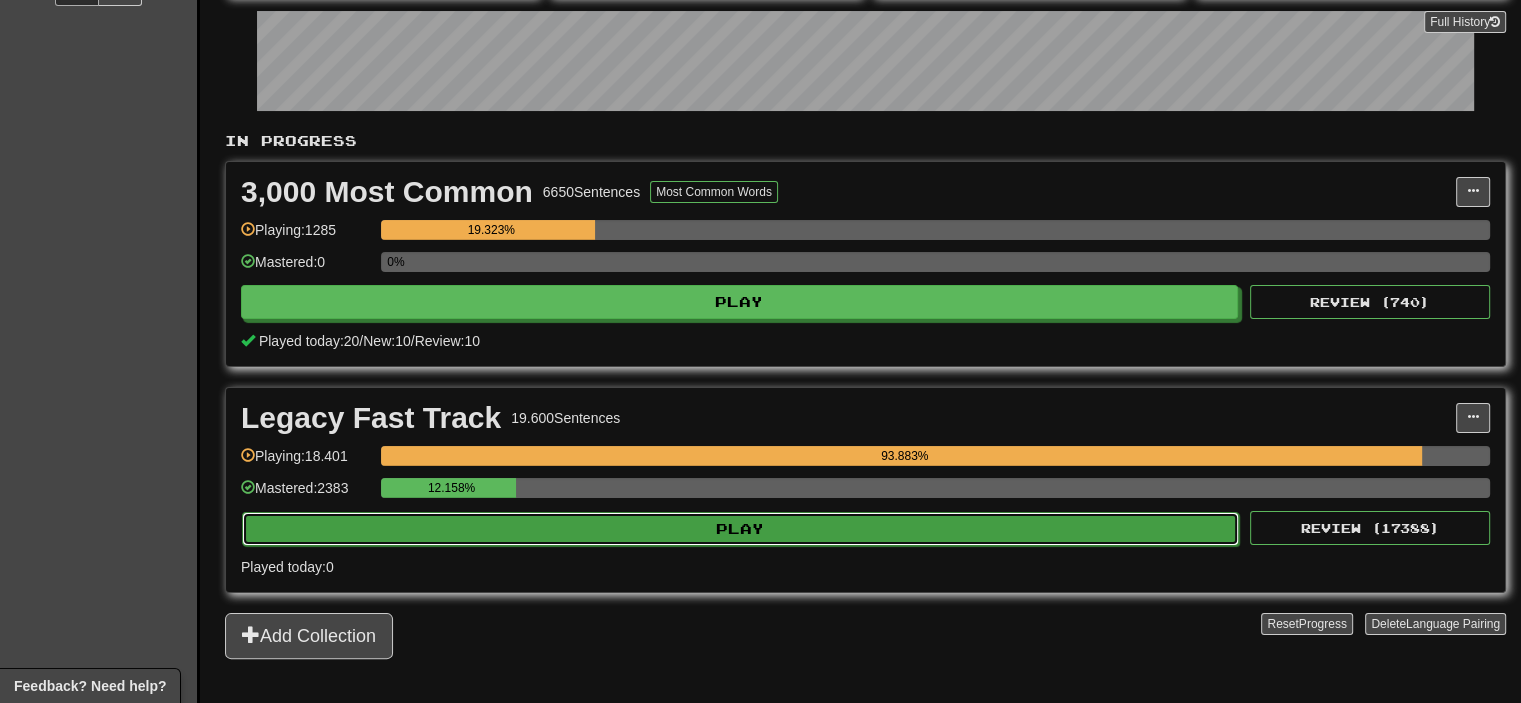 click on "Play" at bounding box center [740, 529] 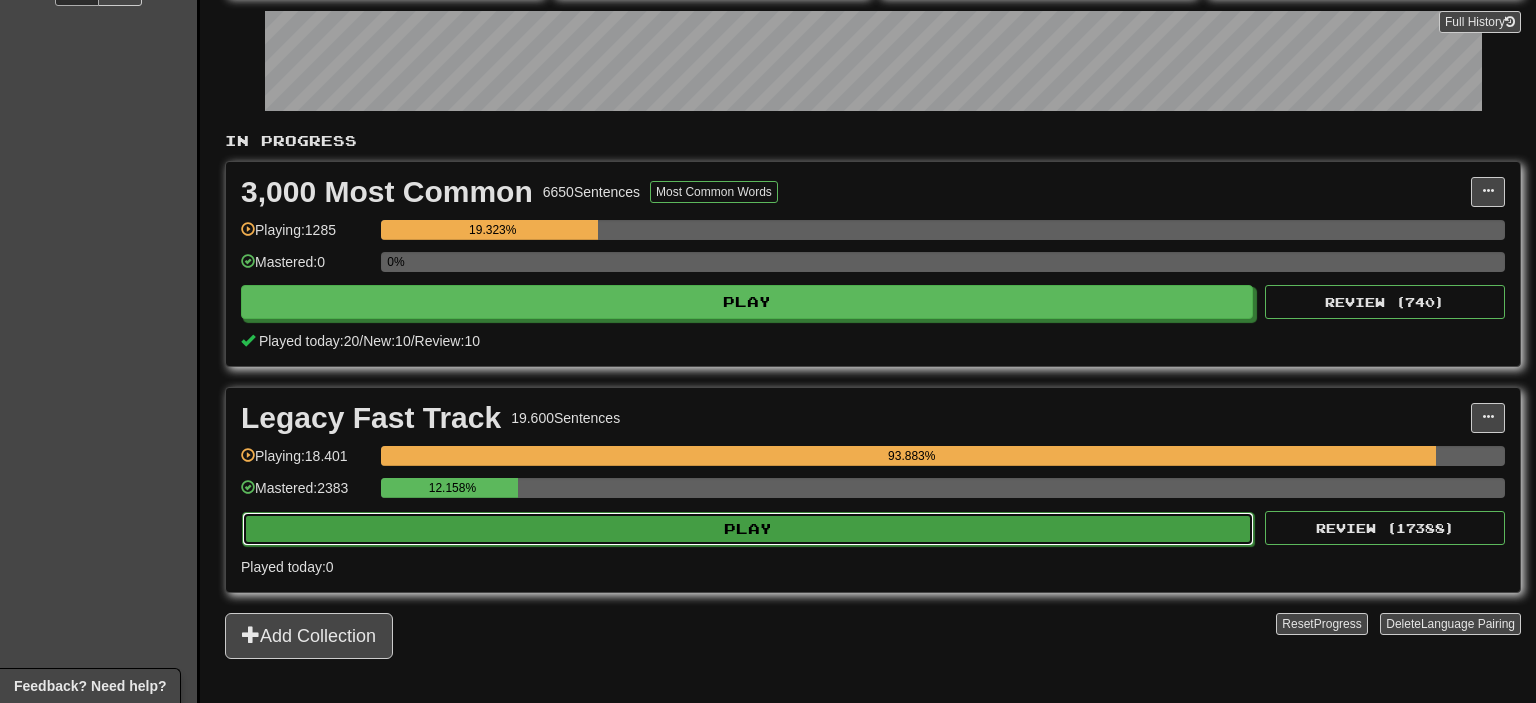 select on "**" 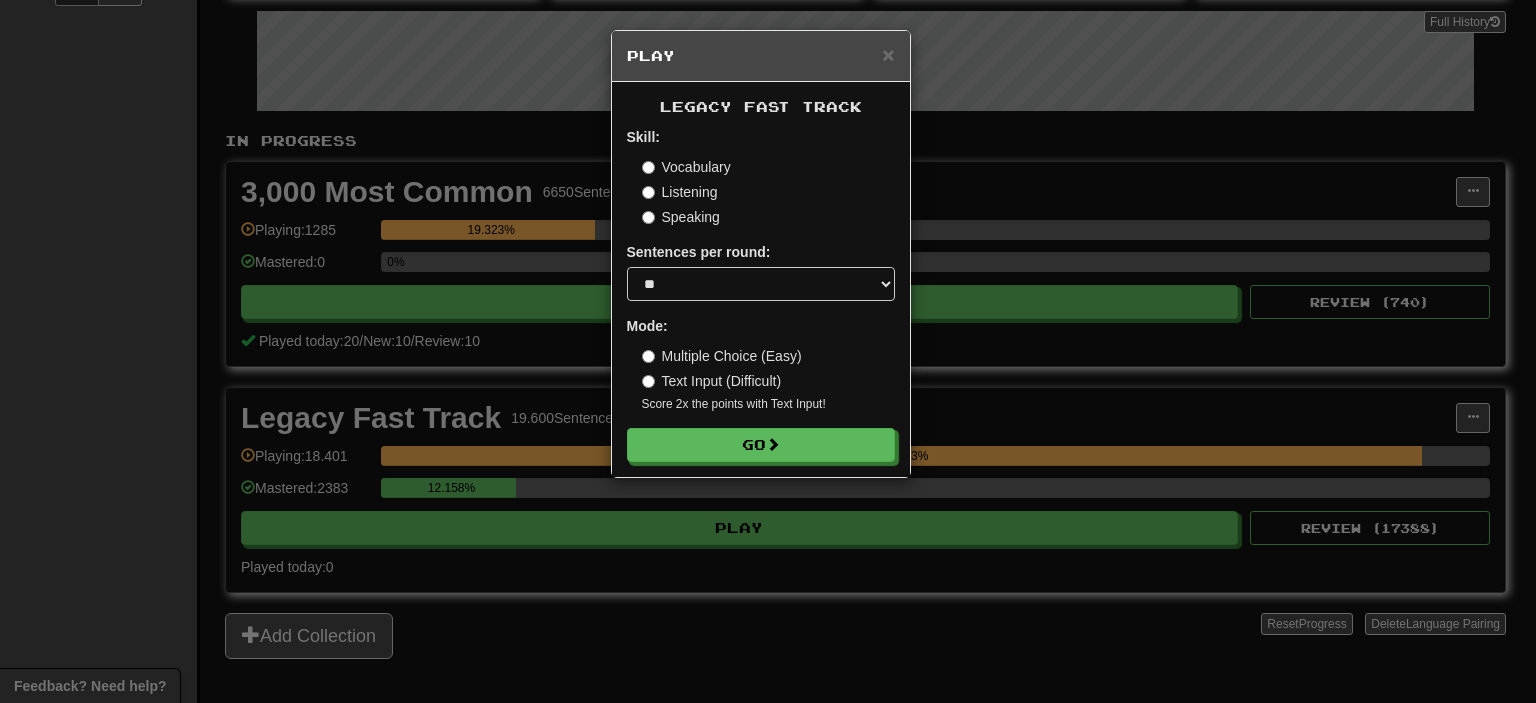 click on "Skill: Vocabulary Listening Speaking Sentences per round: * ** ** ** ** ** *** ******** Mode: Multiple Choice (Easy) Text Input (Difficult) Score 2x the points with Text Input ! Go" at bounding box center [761, 294] 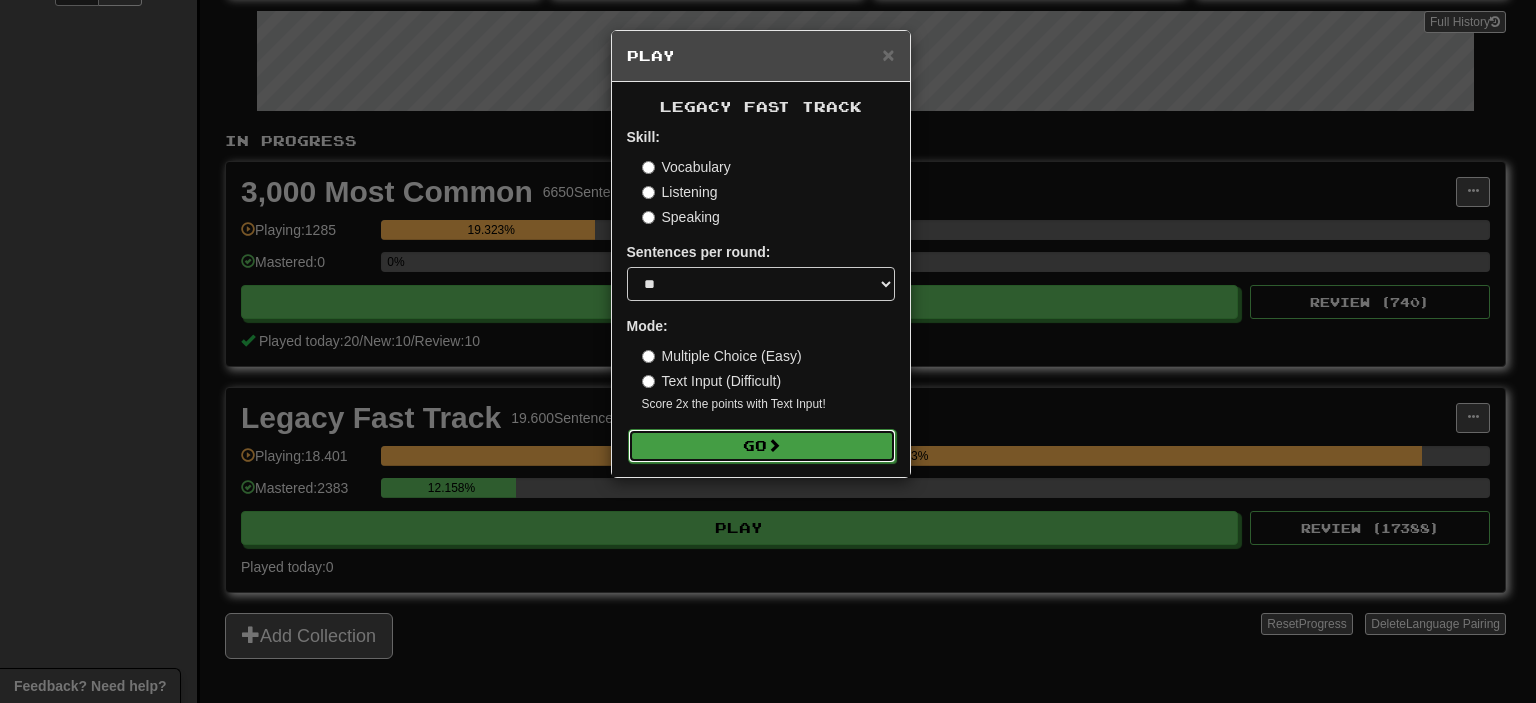 click on "Go" at bounding box center (762, 446) 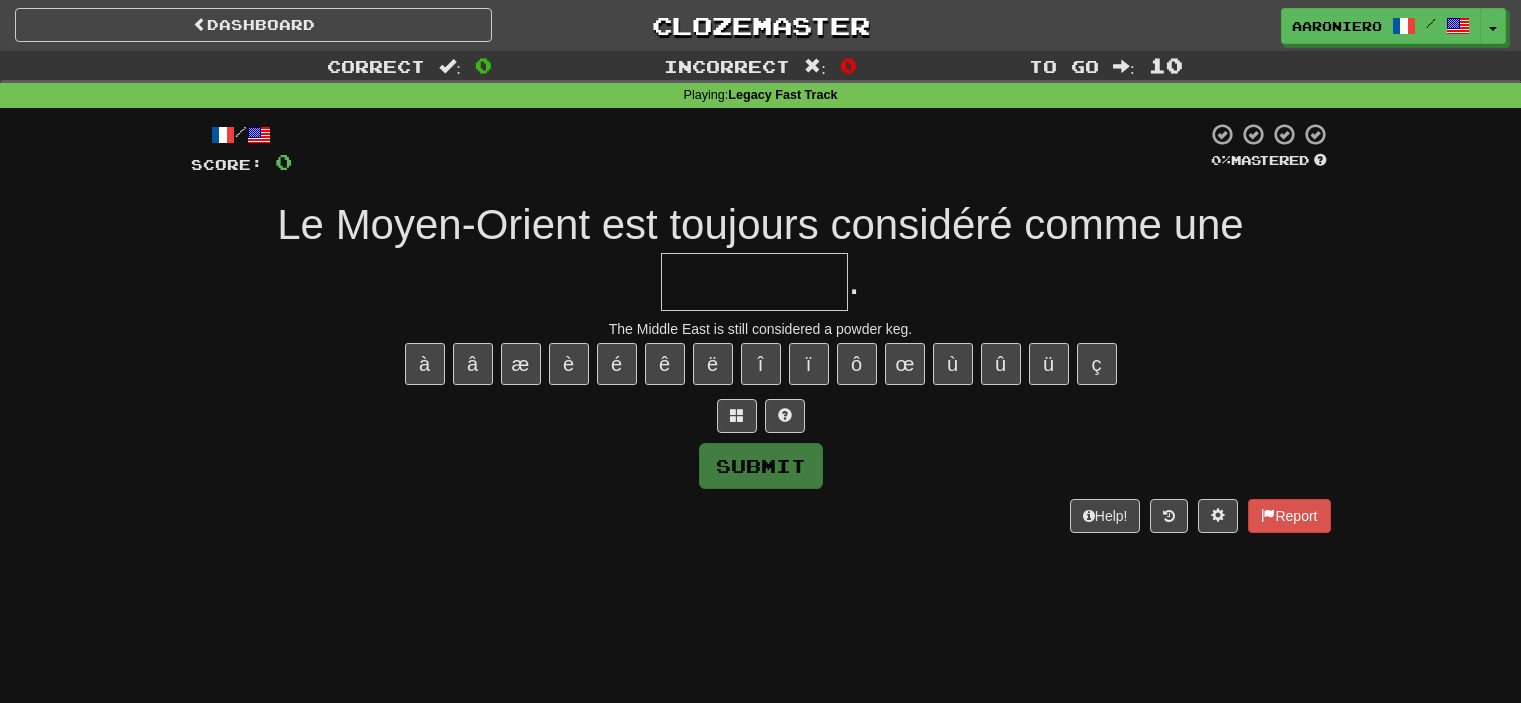 scroll, scrollTop: 0, scrollLeft: 0, axis: both 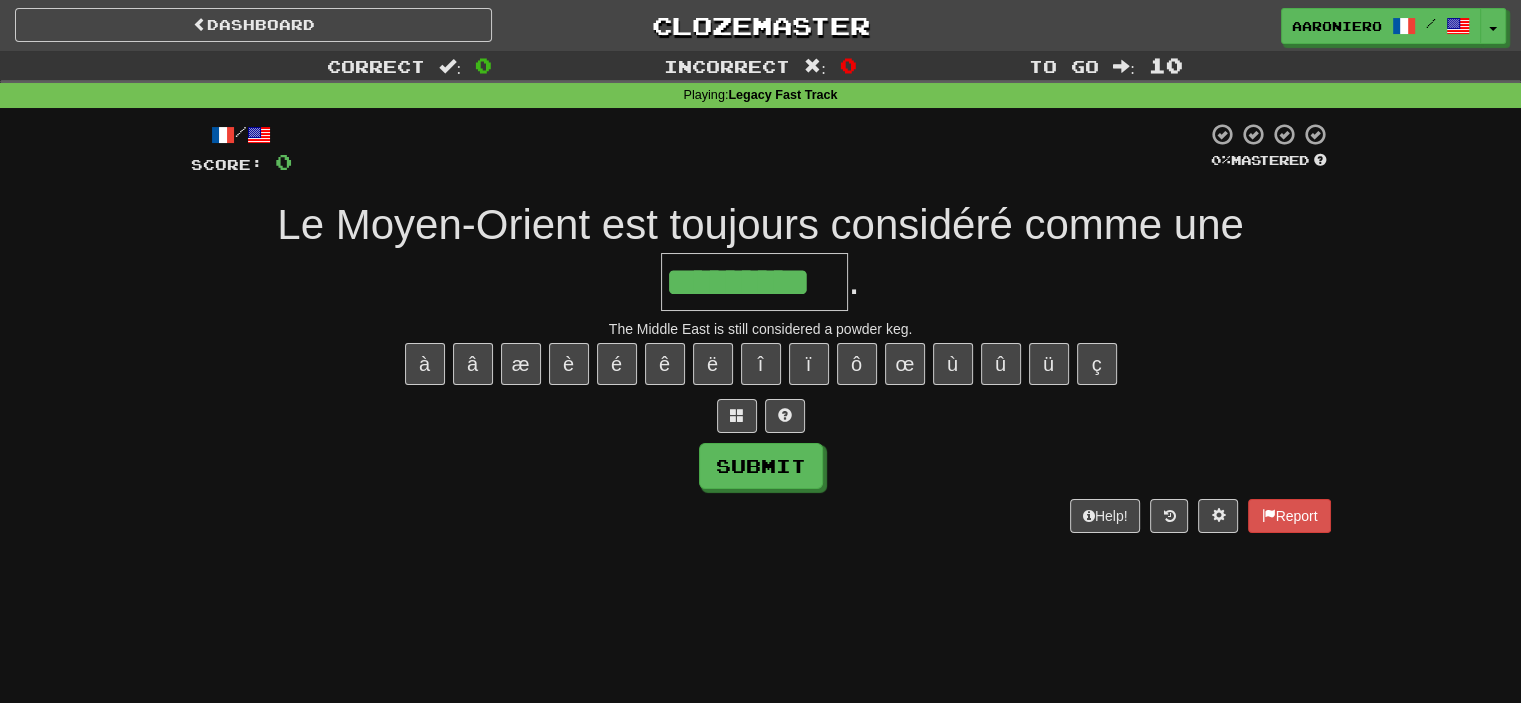 type on "*********" 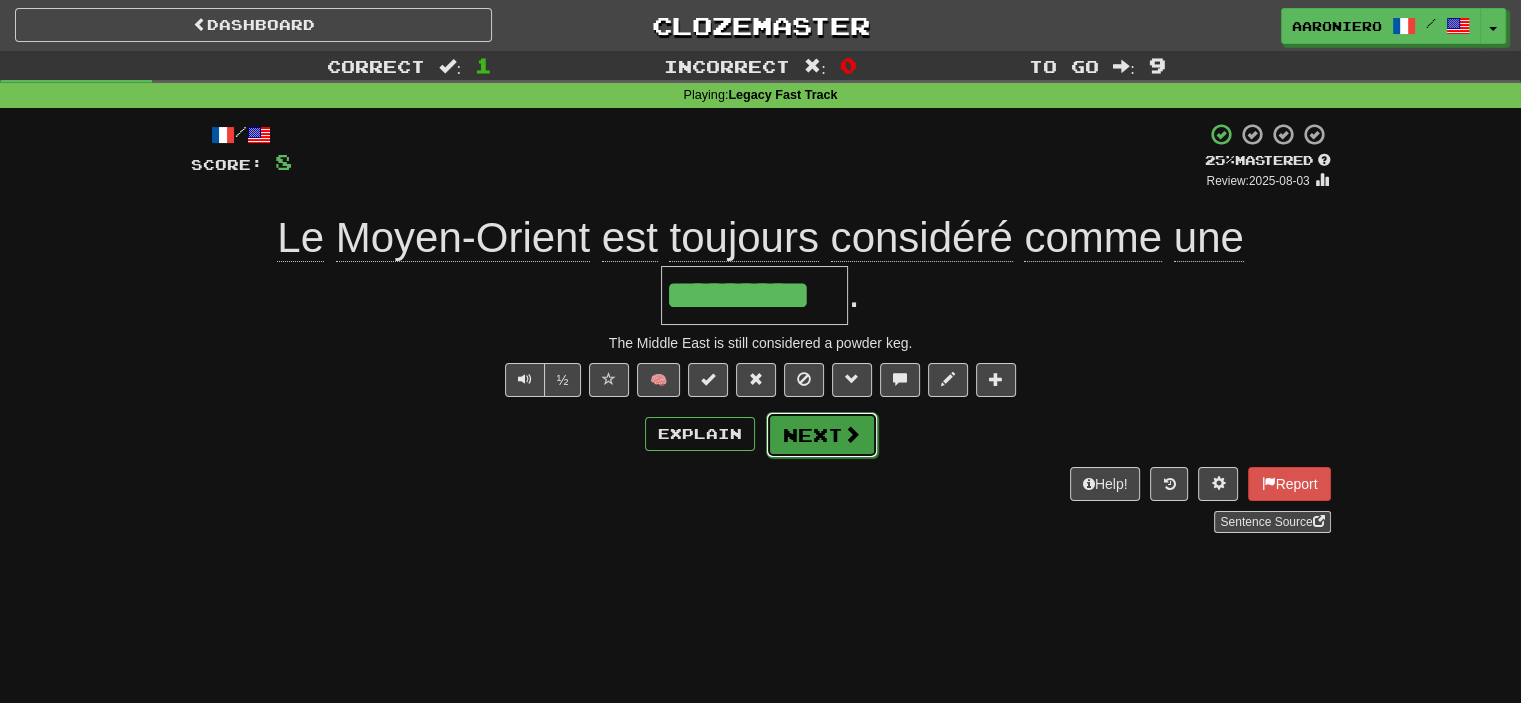 click on "Next" at bounding box center [822, 435] 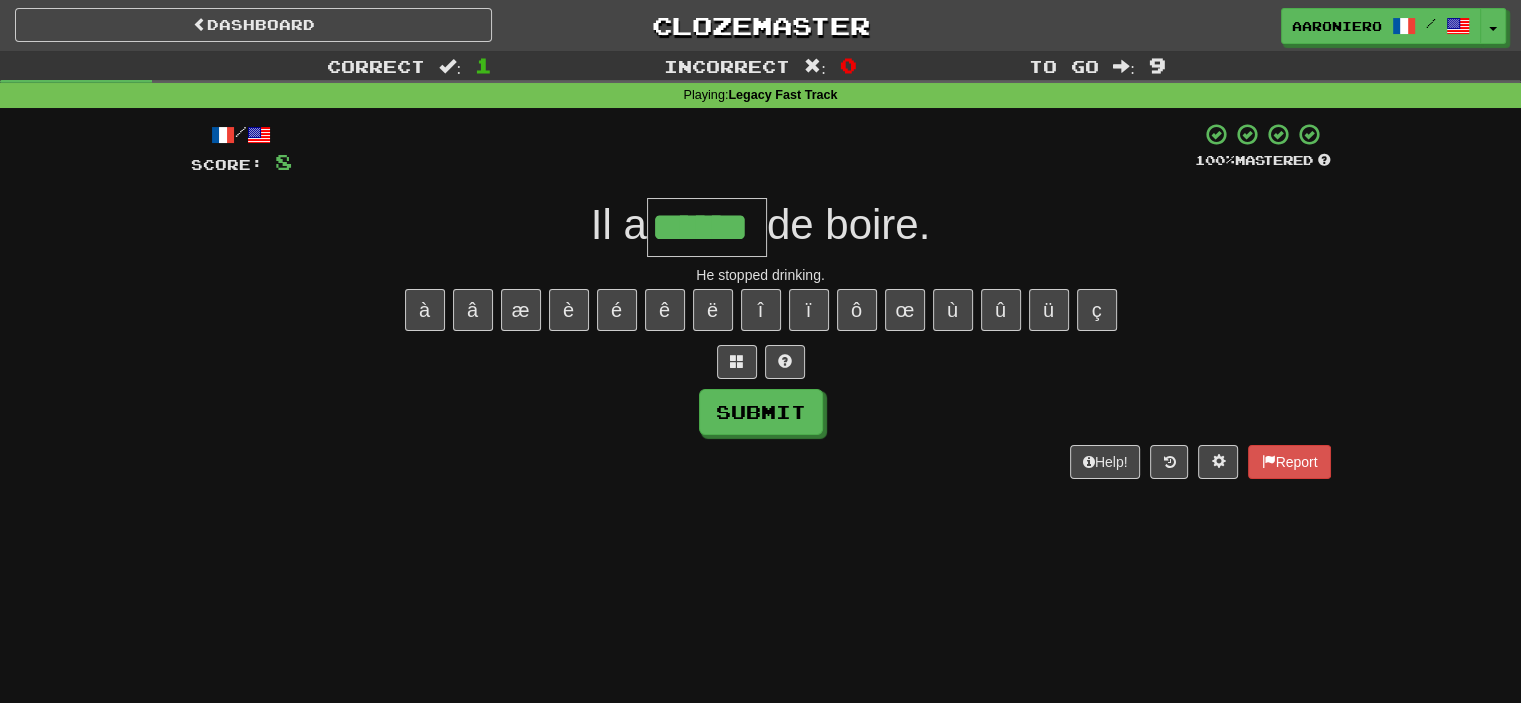 type on "******" 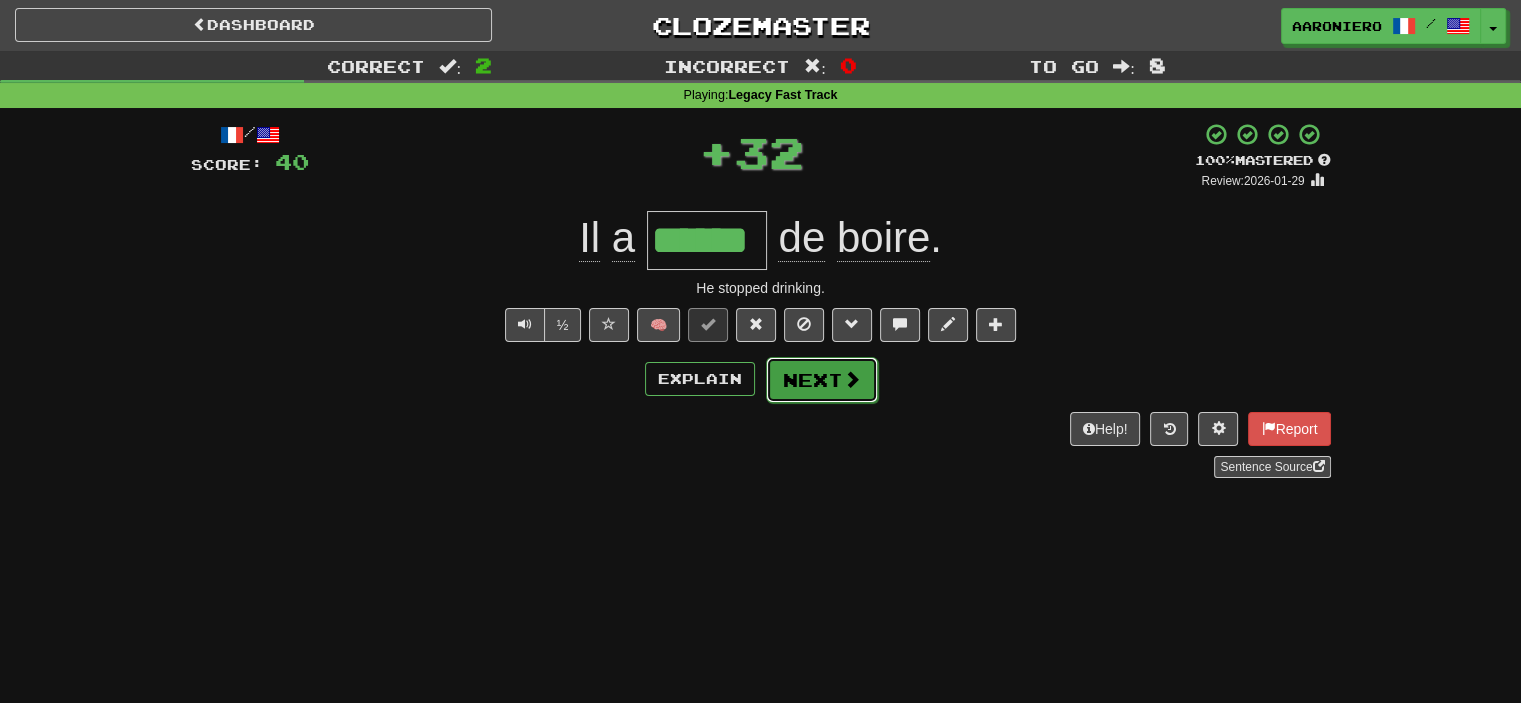 click on "Next" at bounding box center (822, 380) 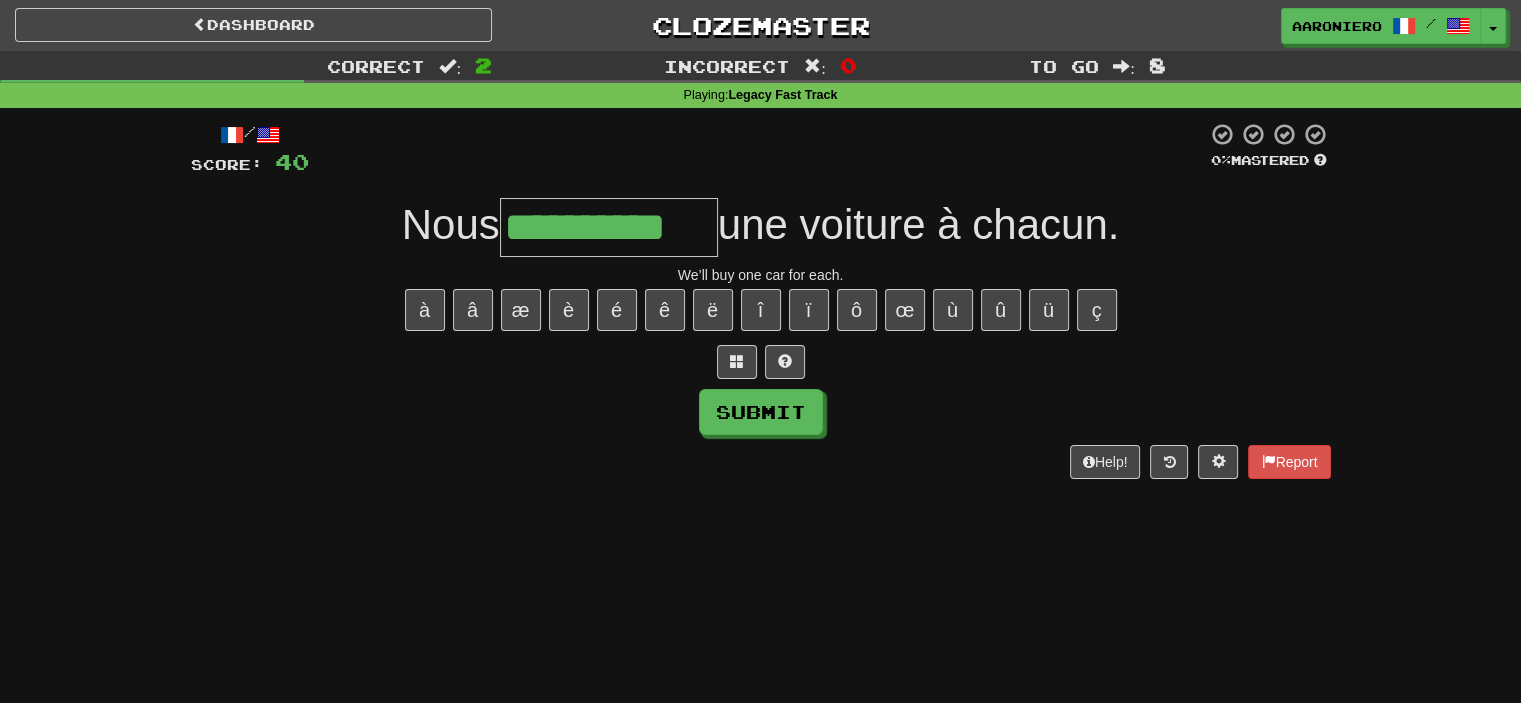 type on "**********" 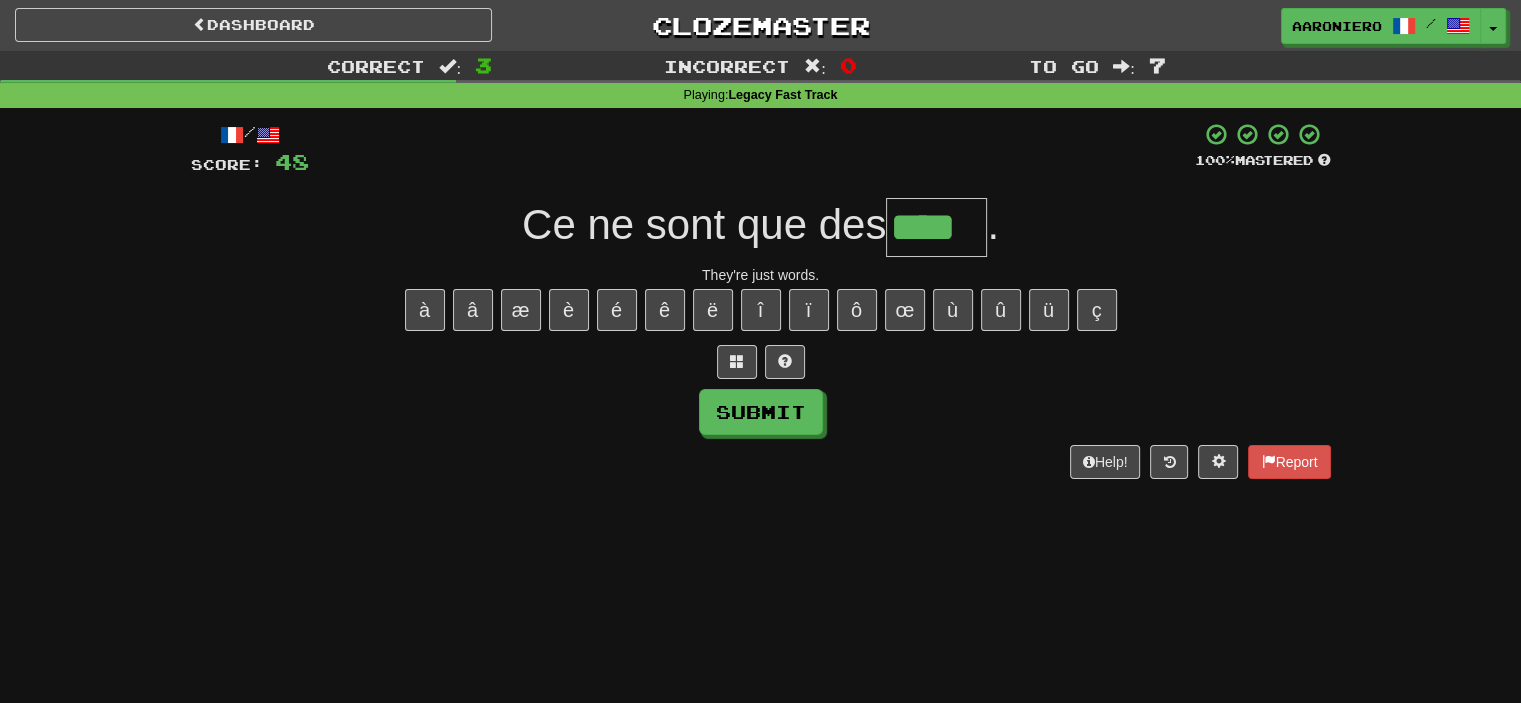 type on "****" 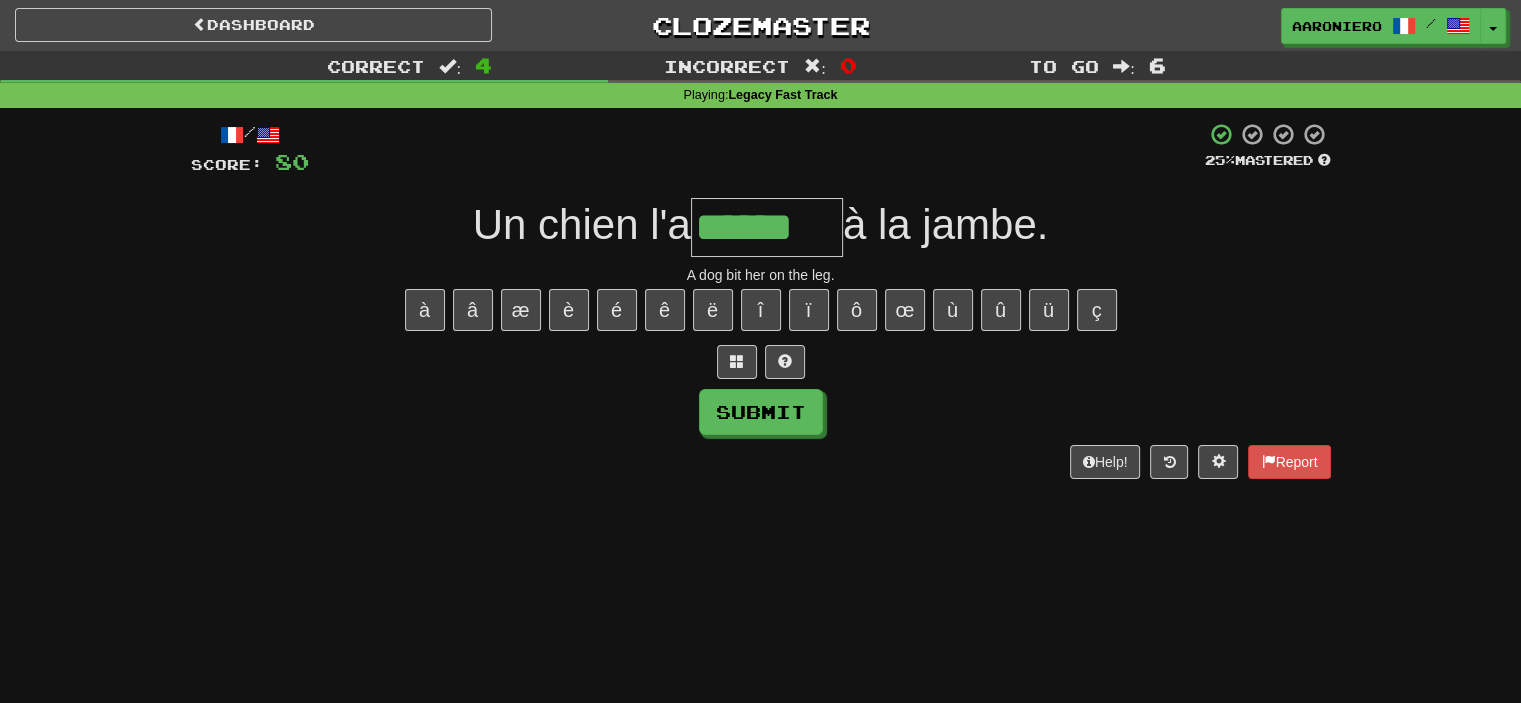 type on "******" 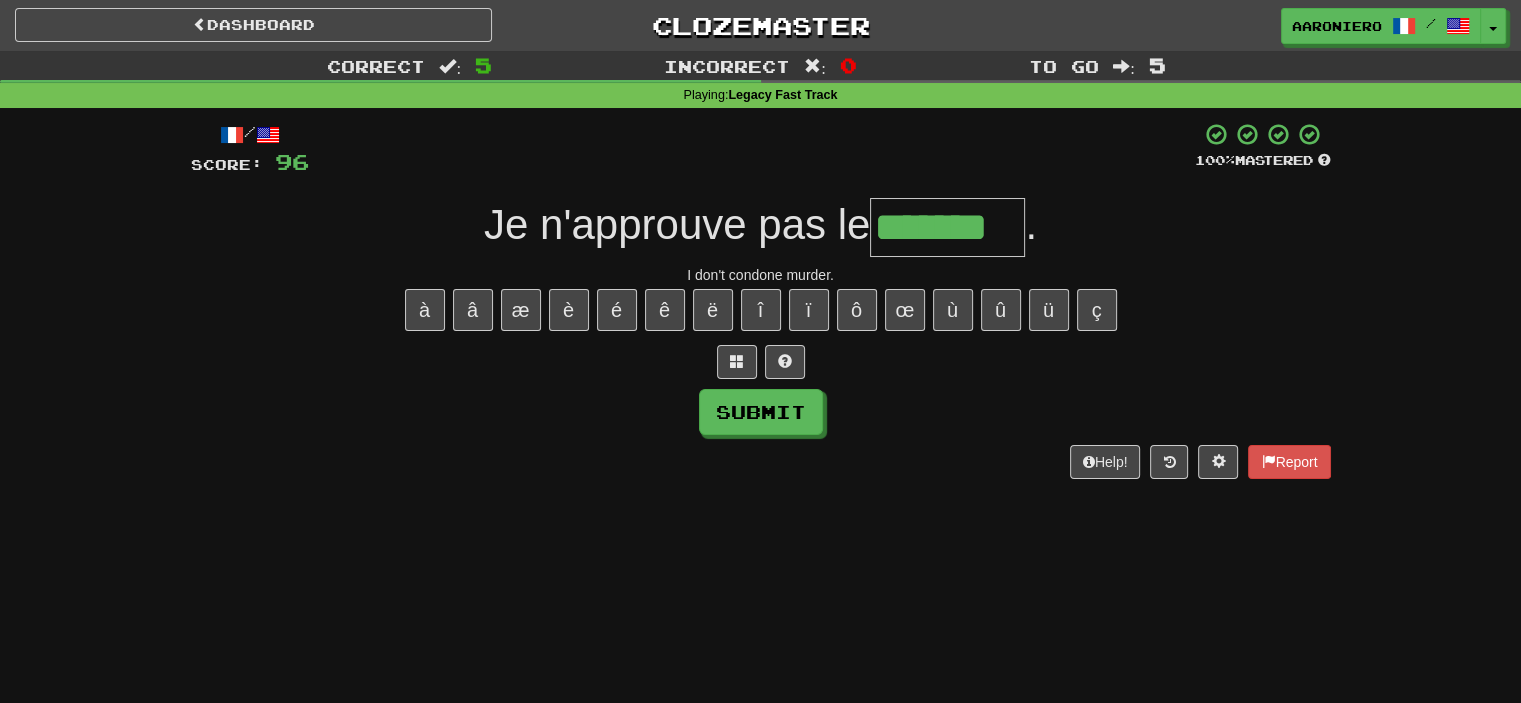 type on "*******" 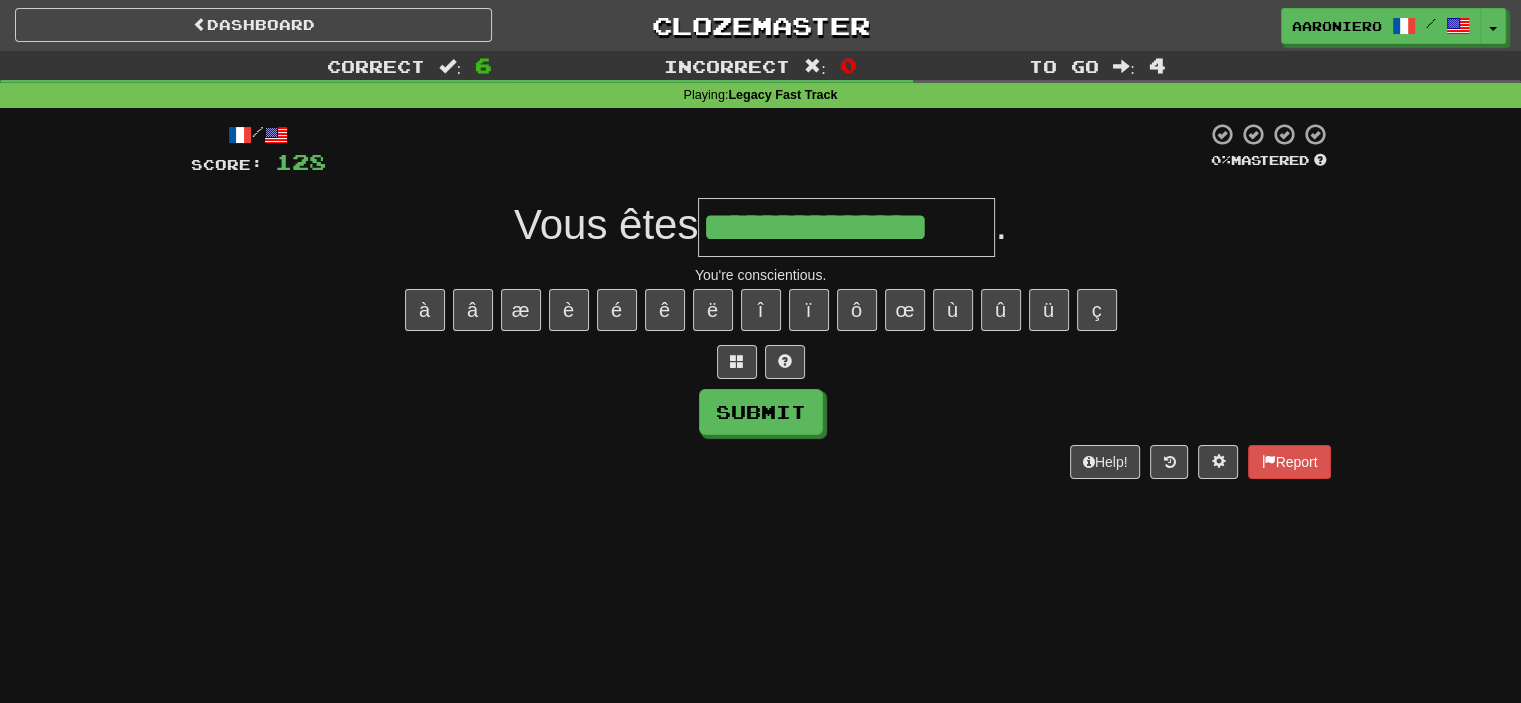 type on "**********" 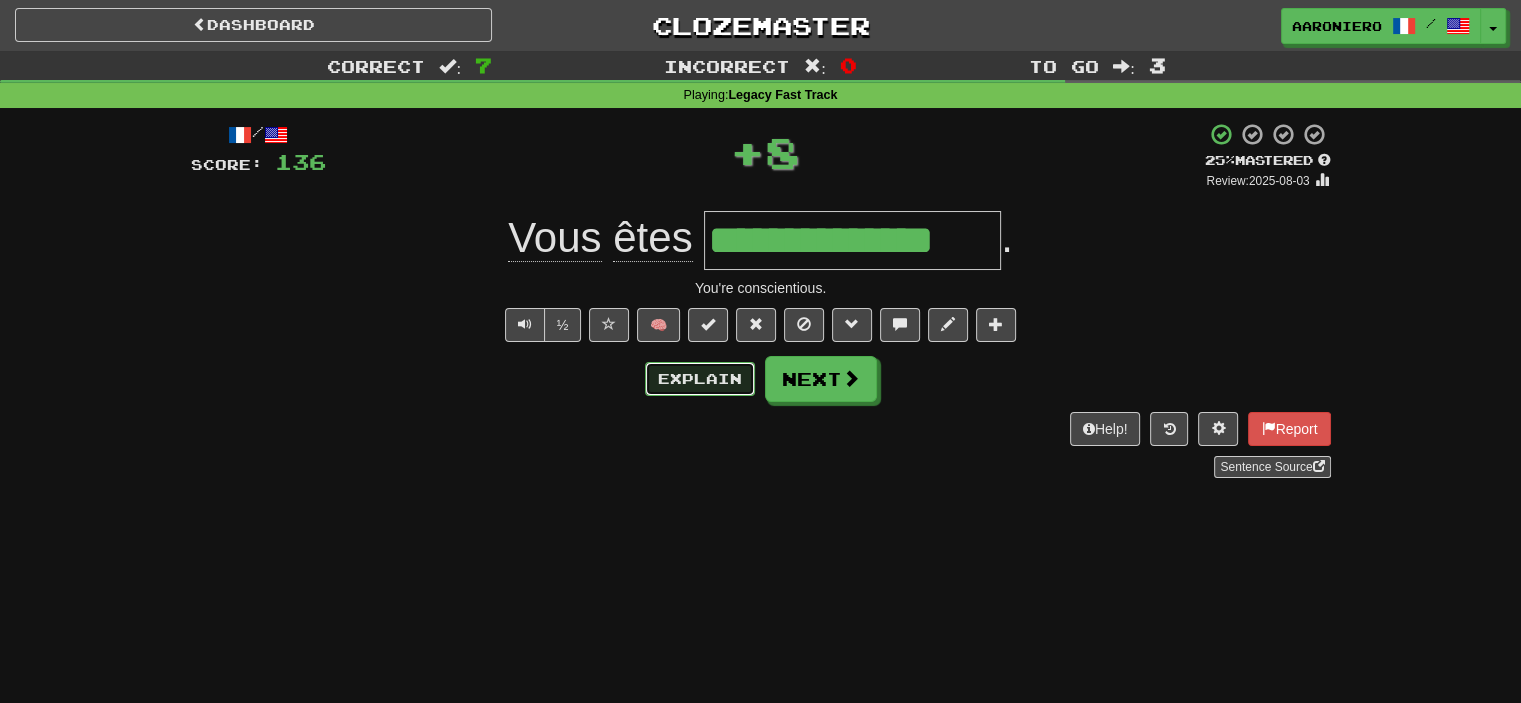 click on "Explain" at bounding box center [700, 379] 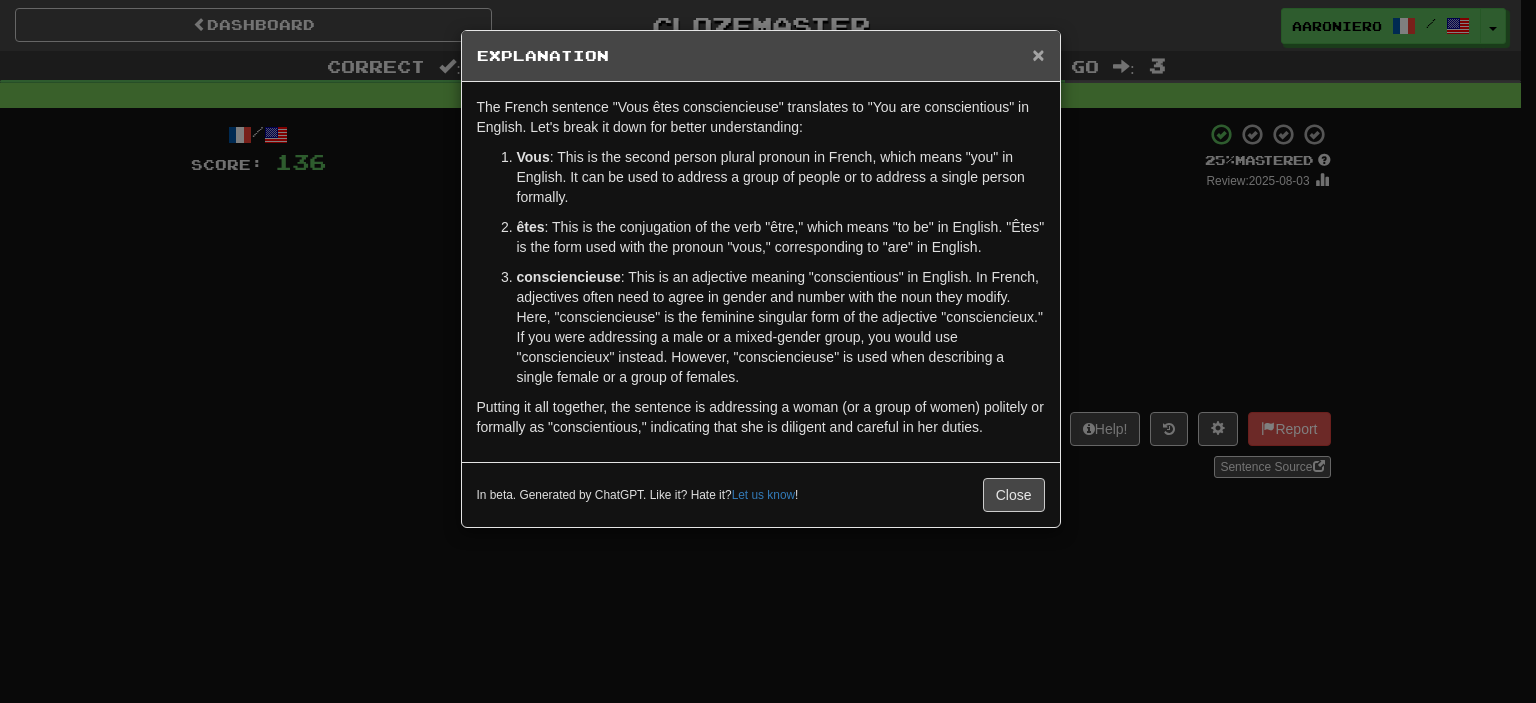 click on "×" at bounding box center (1038, 54) 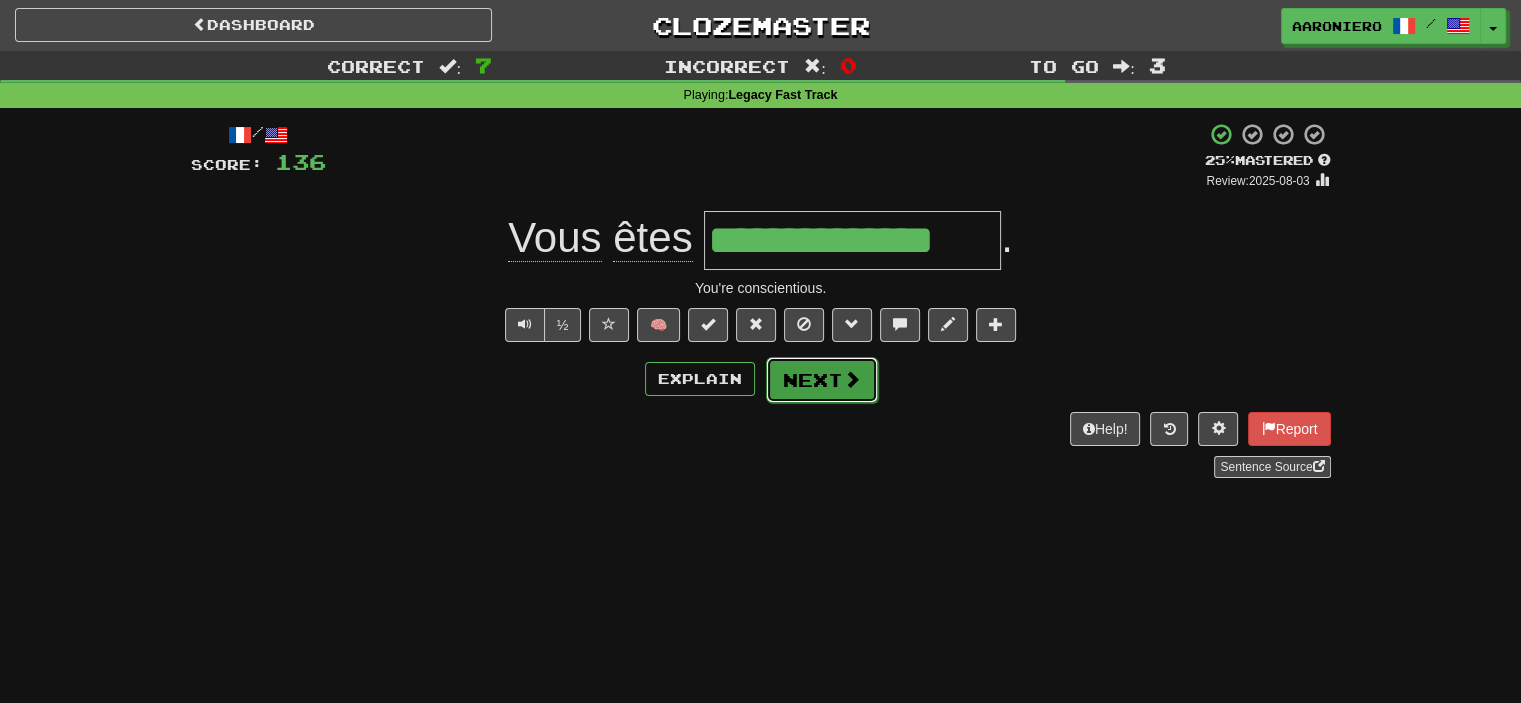 click on "Next" at bounding box center (822, 380) 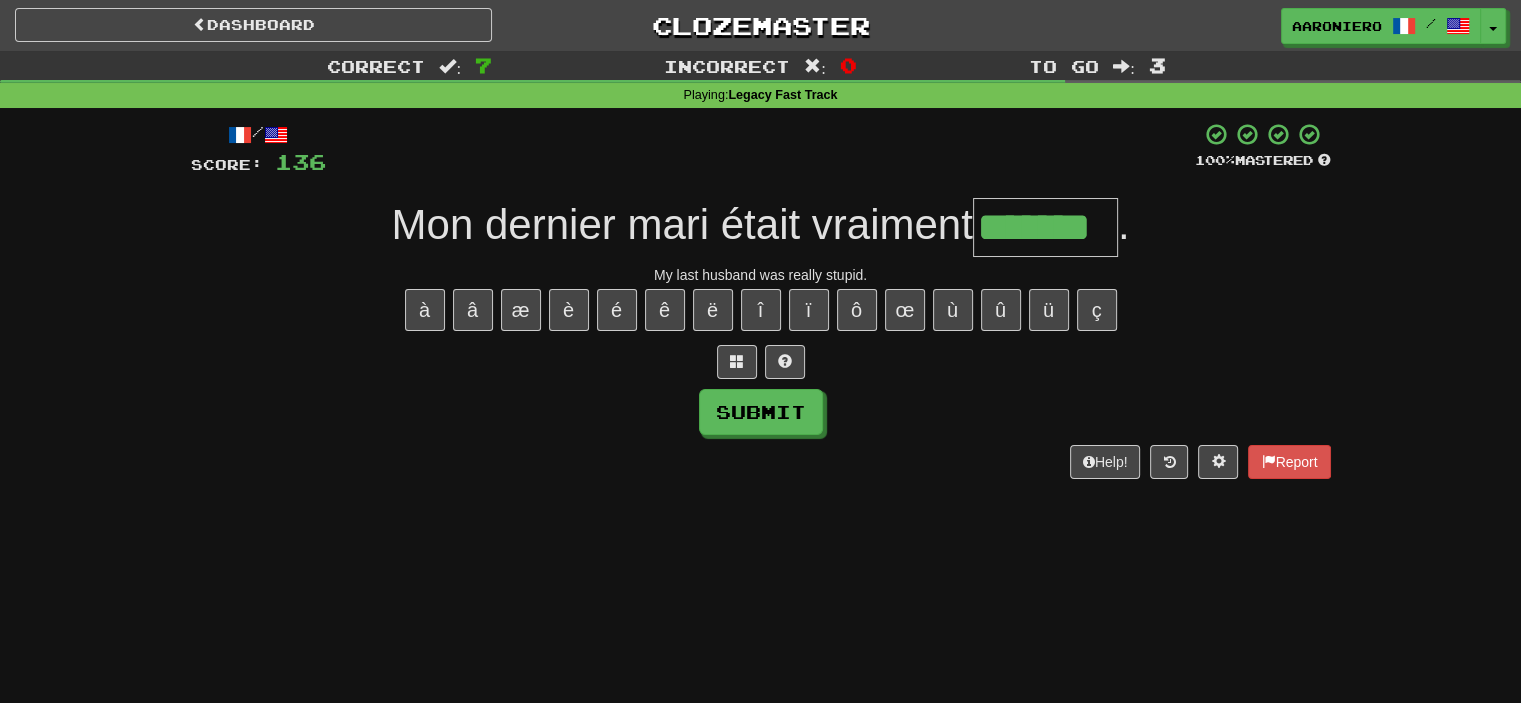 type on "*******" 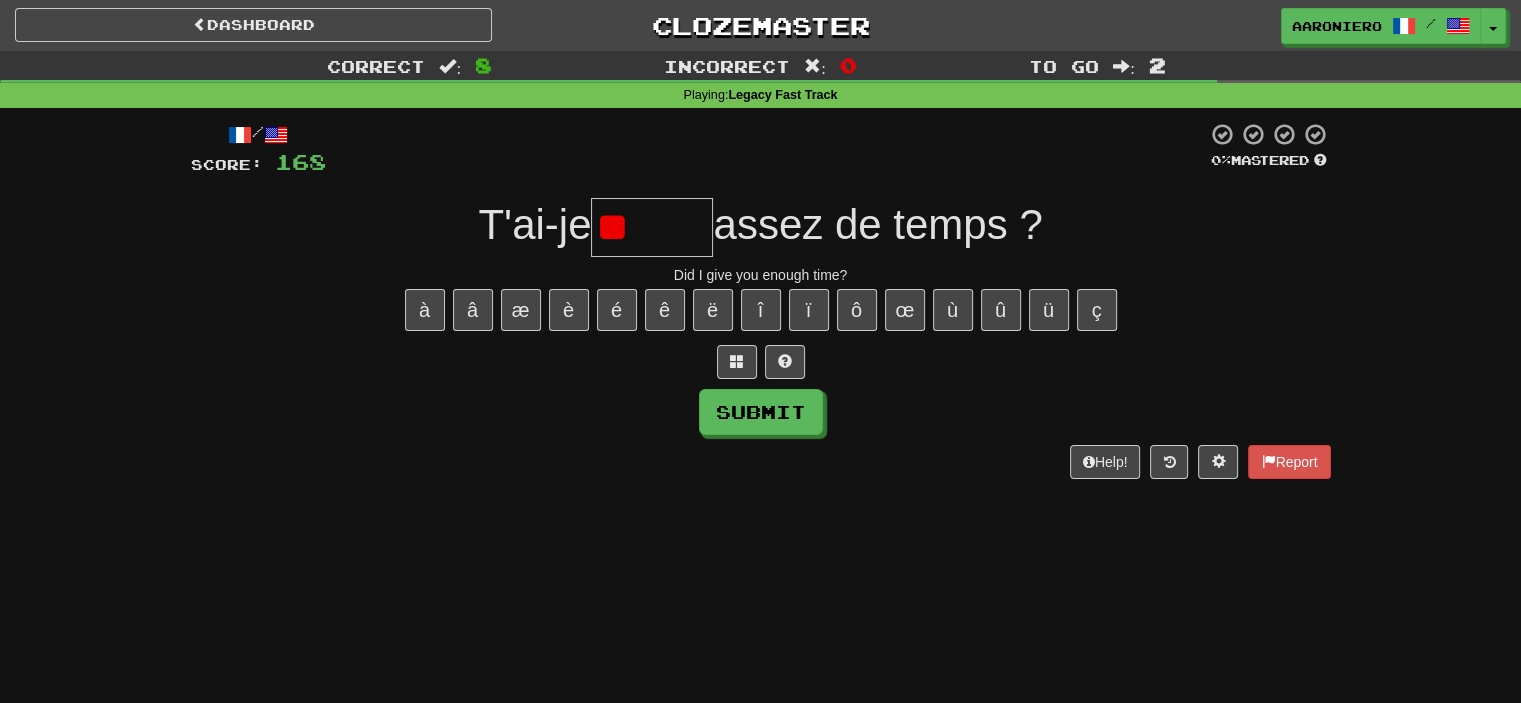 type on "*" 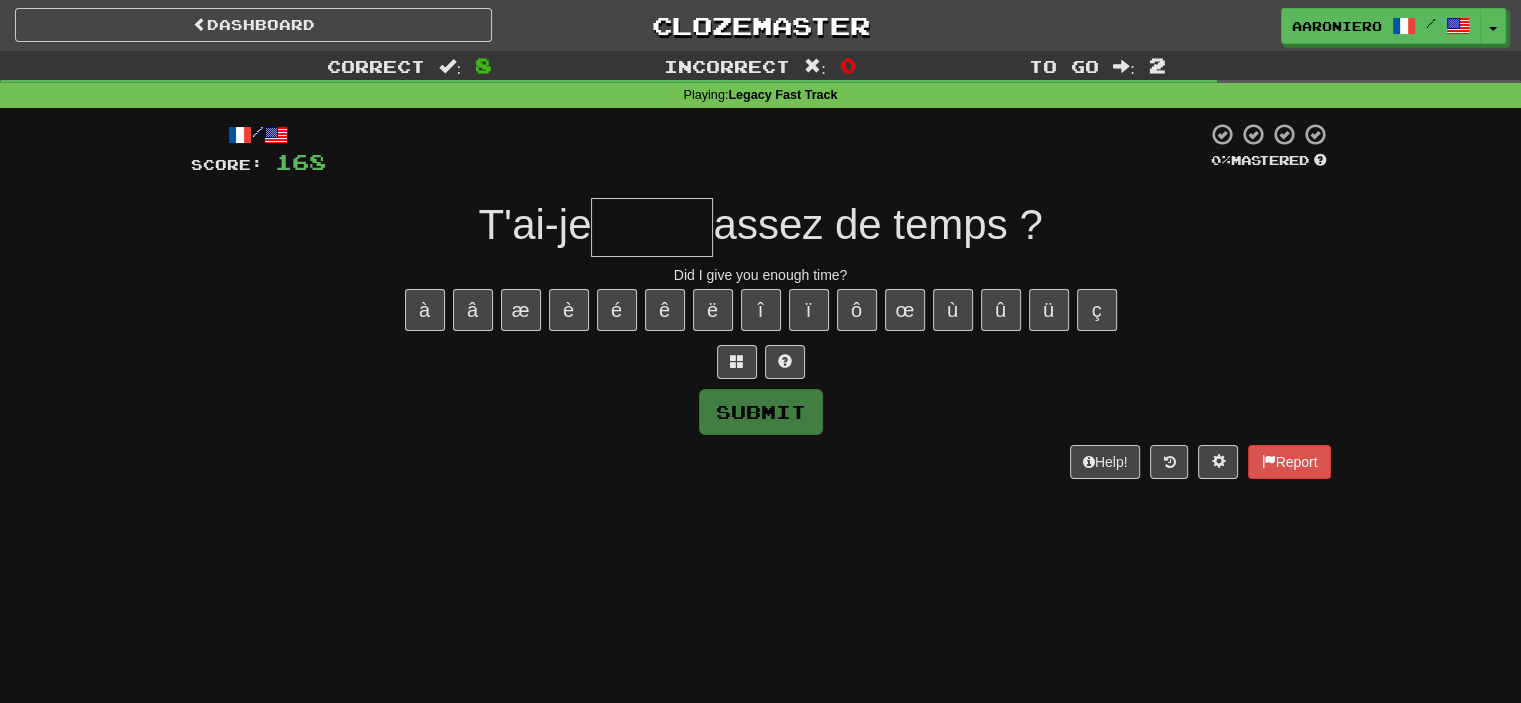 type on "*" 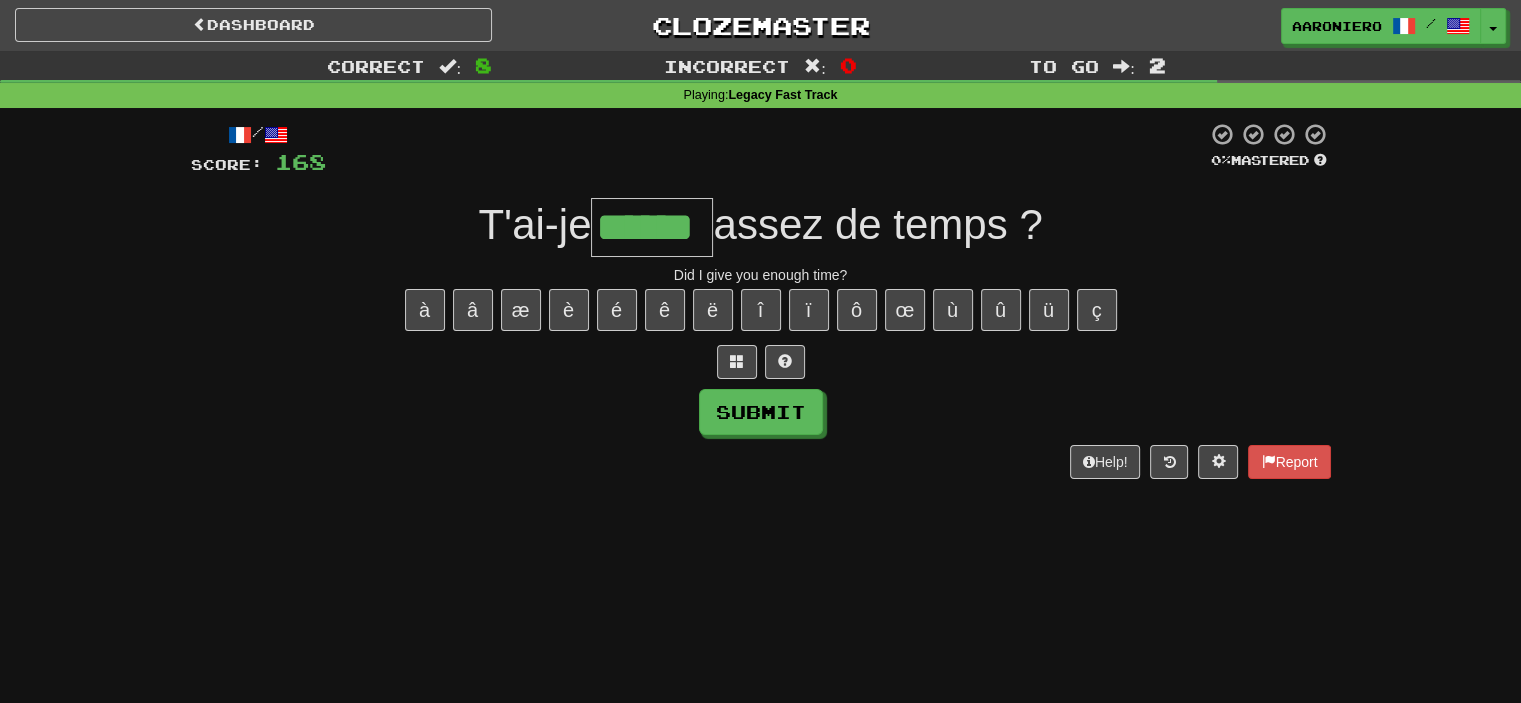type on "******" 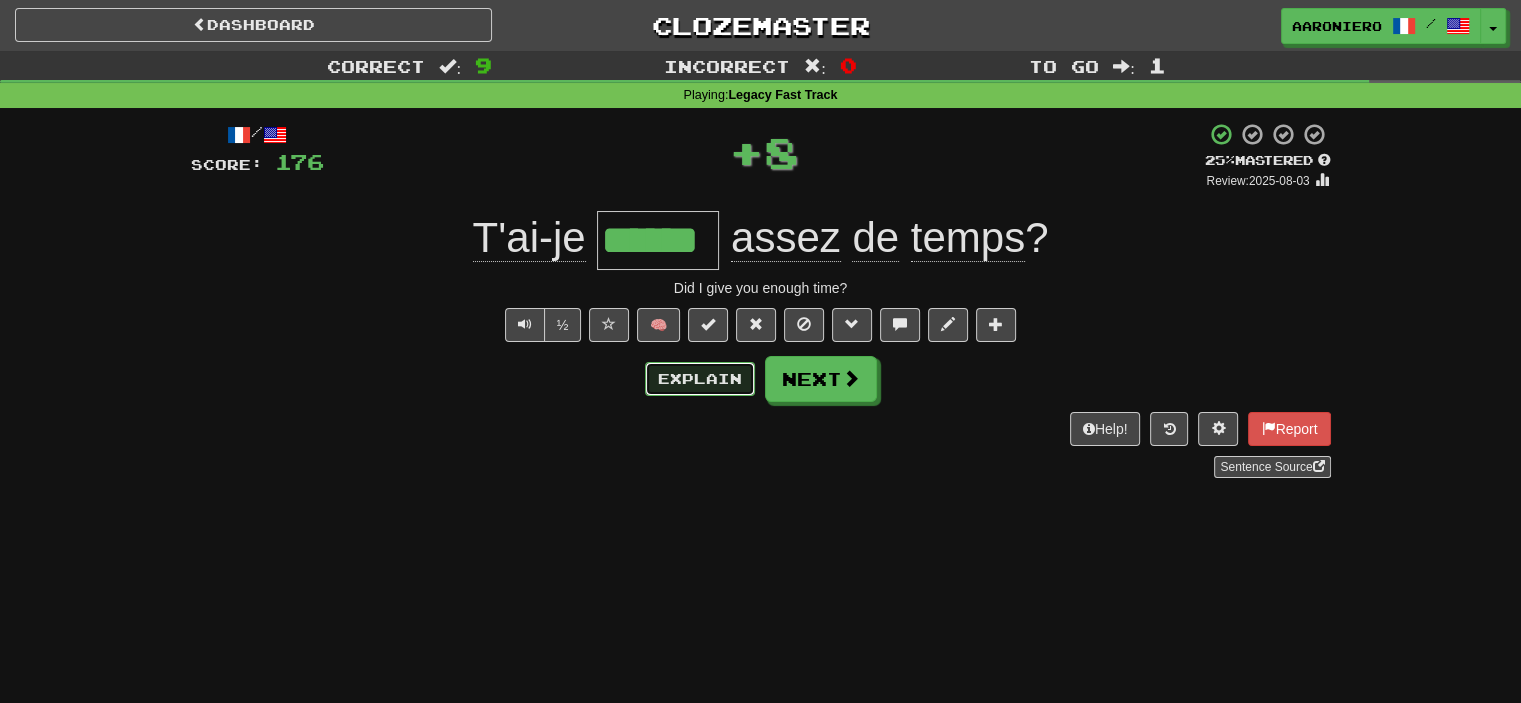 click on "Explain" at bounding box center (700, 379) 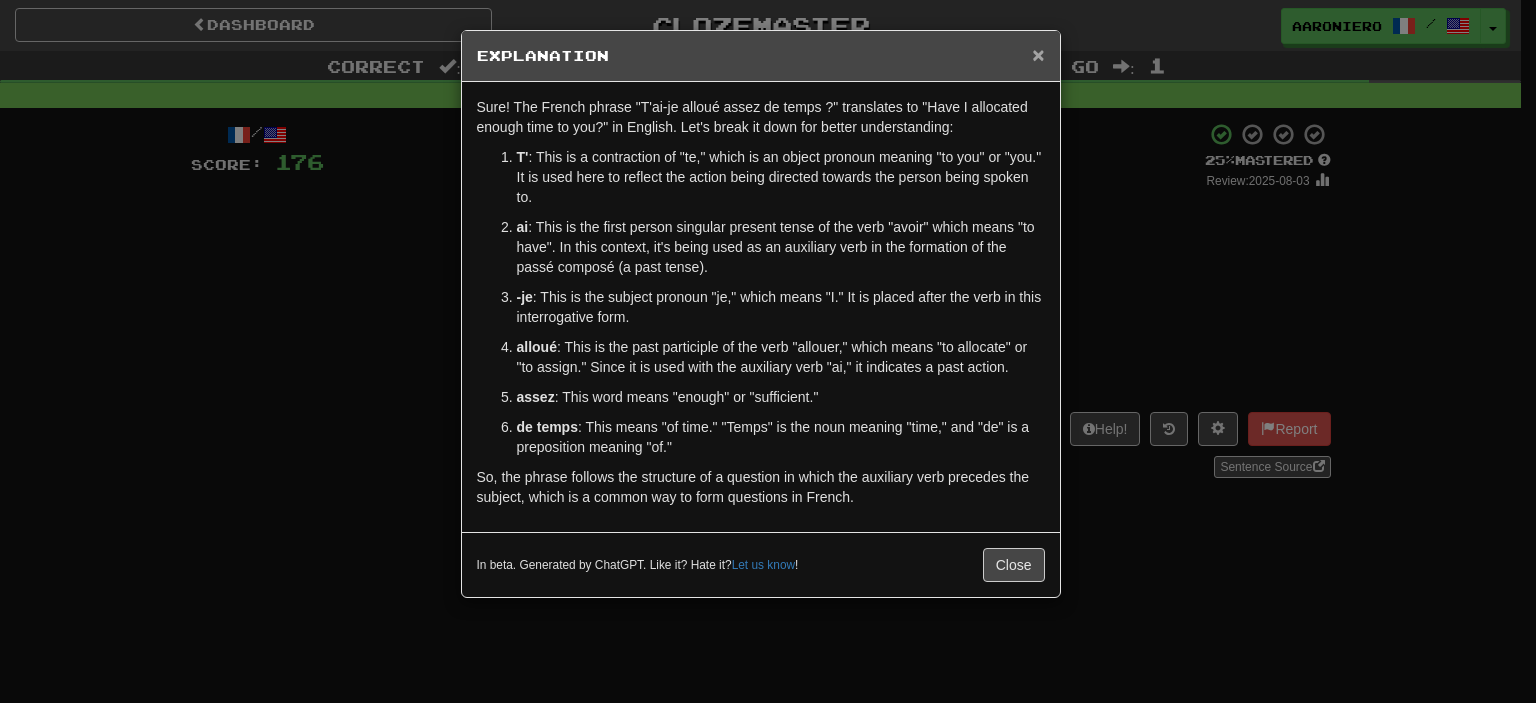 click on "×" at bounding box center [1038, 54] 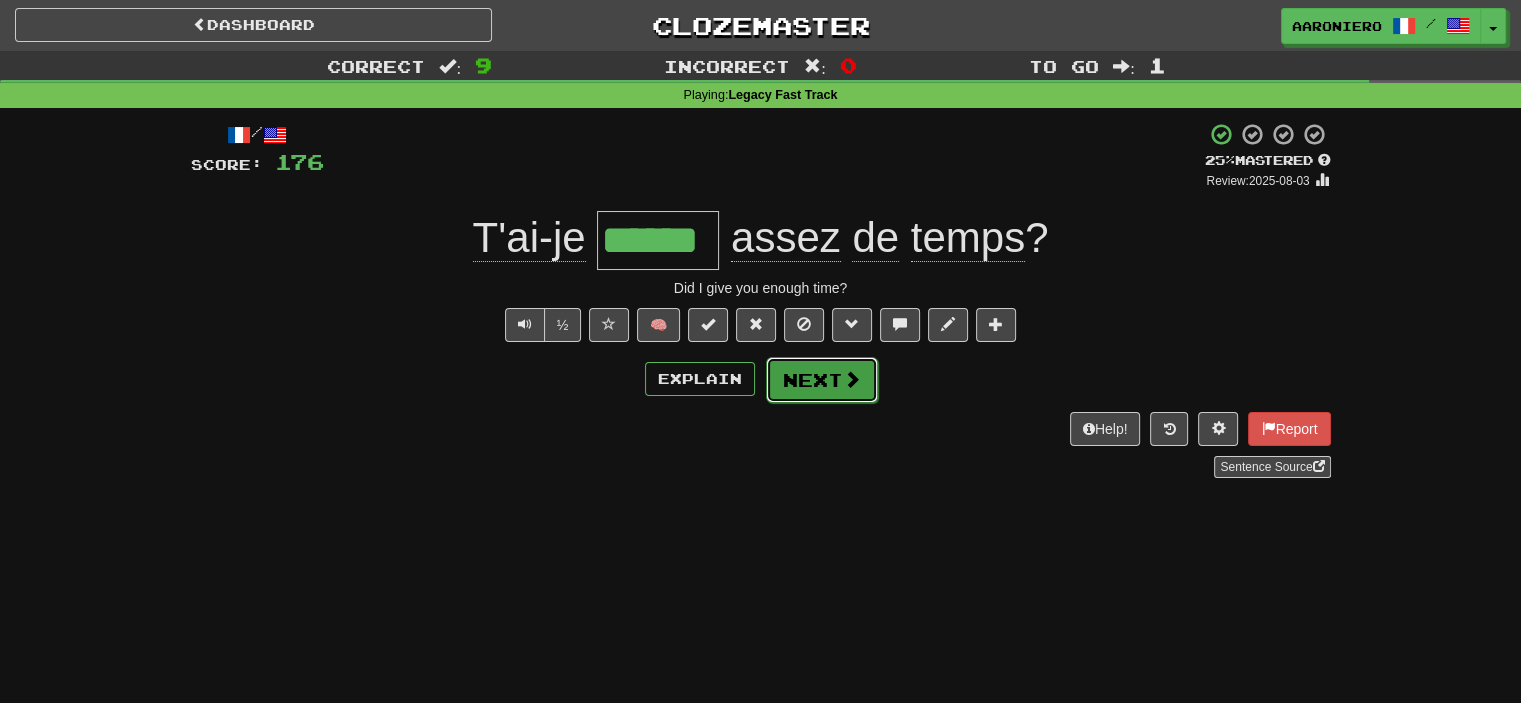click on "Next" at bounding box center [822, 380] 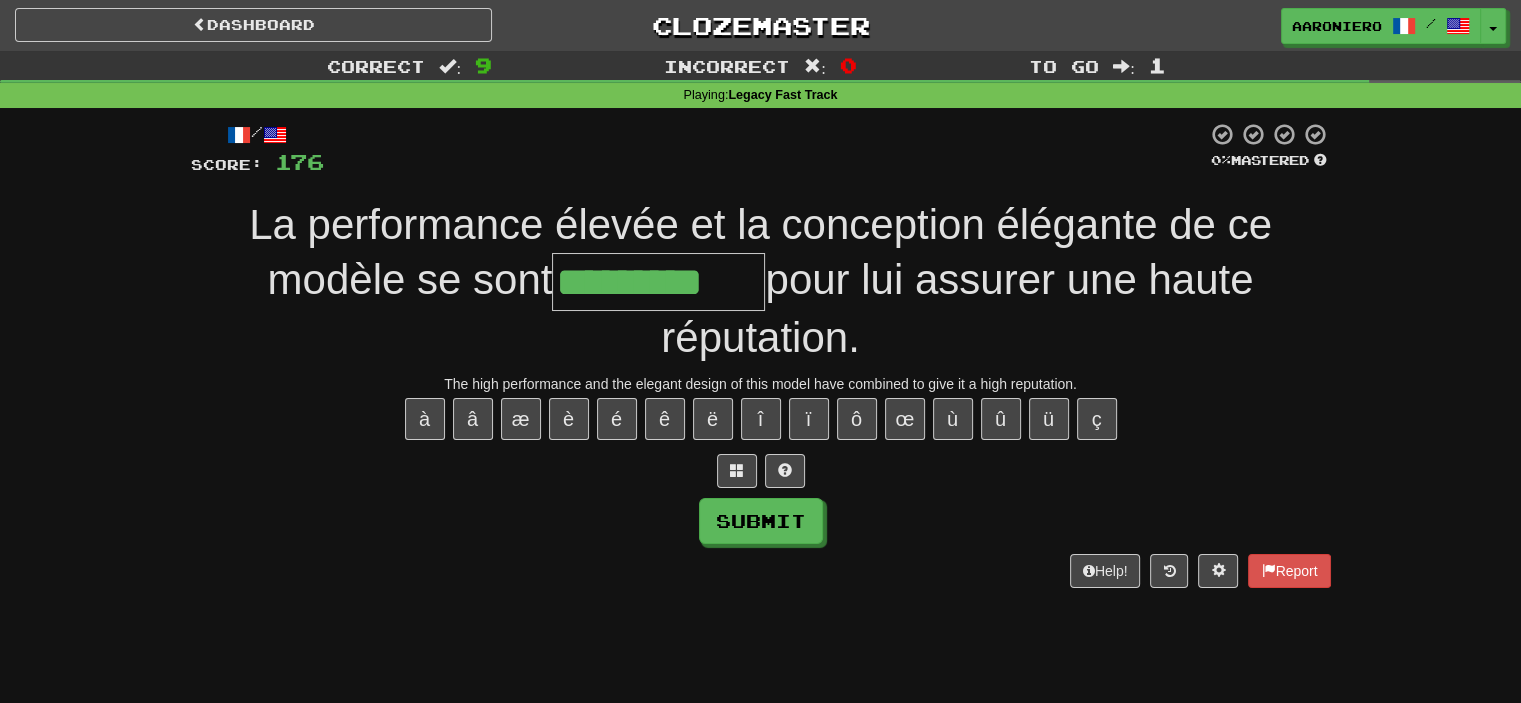 type on "*********" 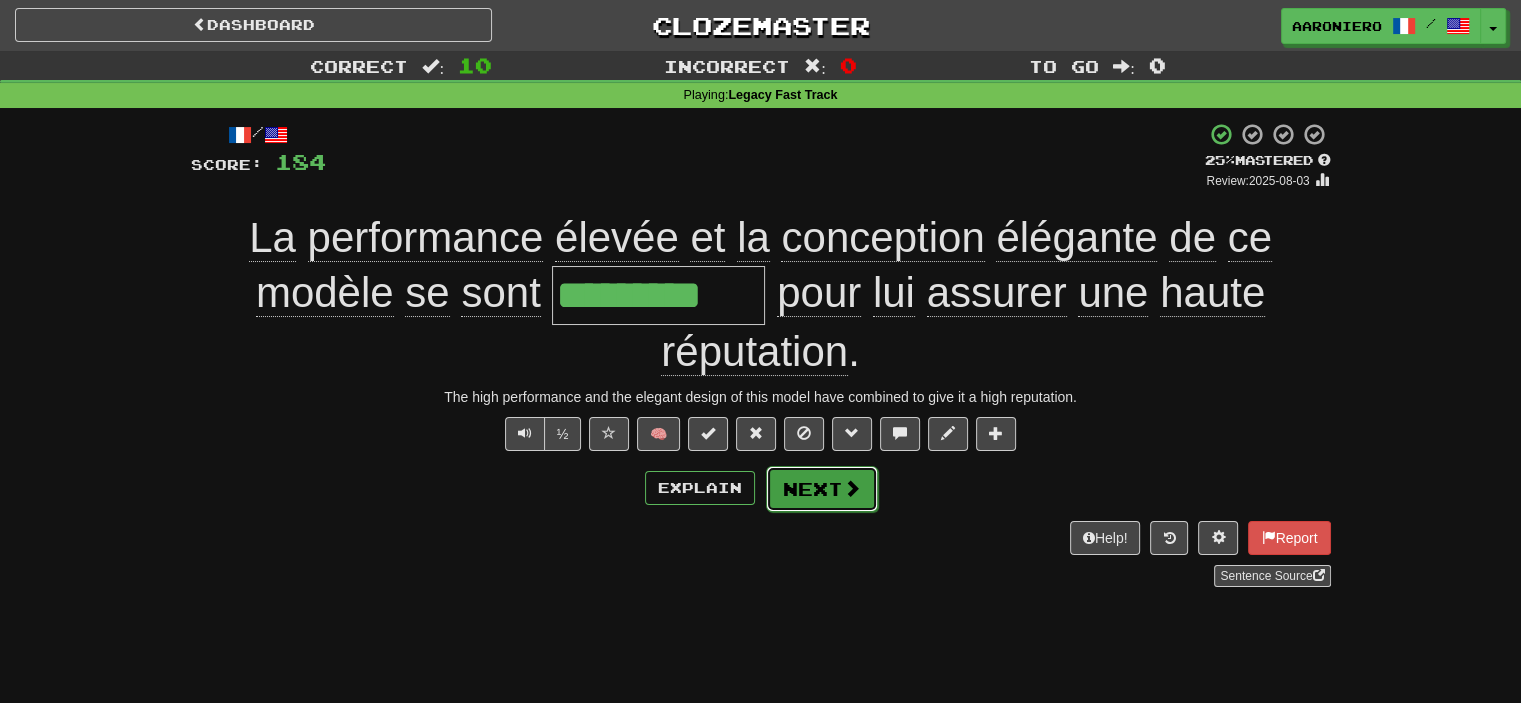 click at bounding box center [852, 488] 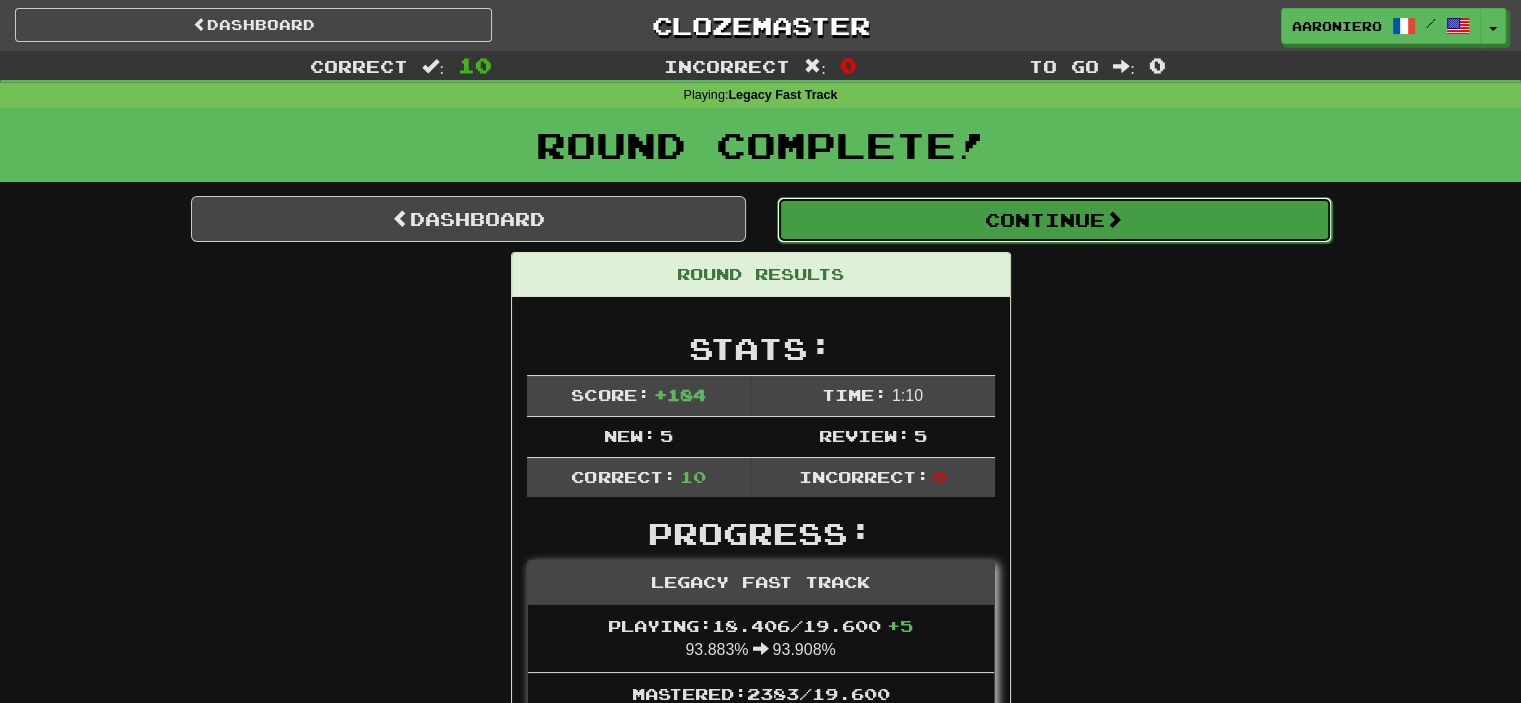 click on "Continue" at bounding box center [1054, 220] 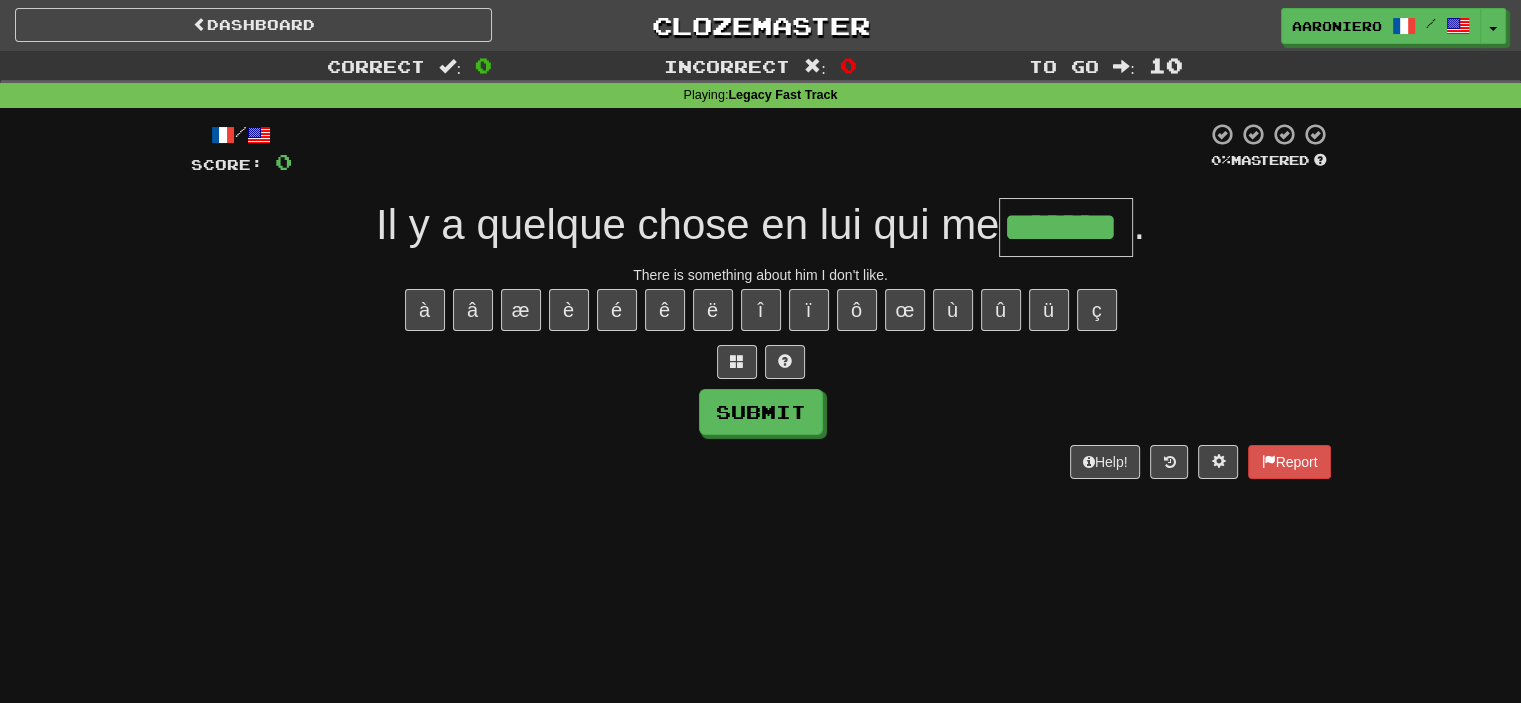 type on "*******" 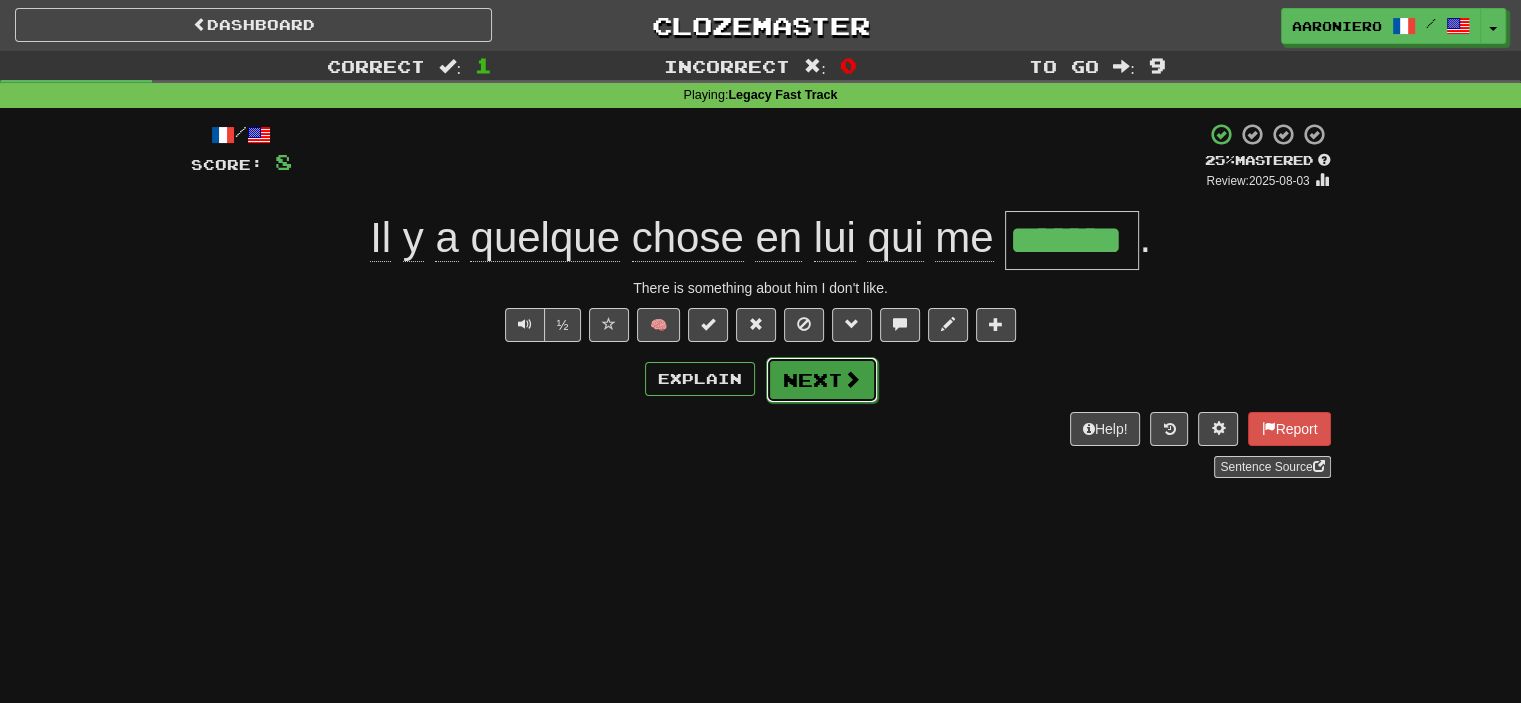 click on "Next" at bounding box center [822, 380] 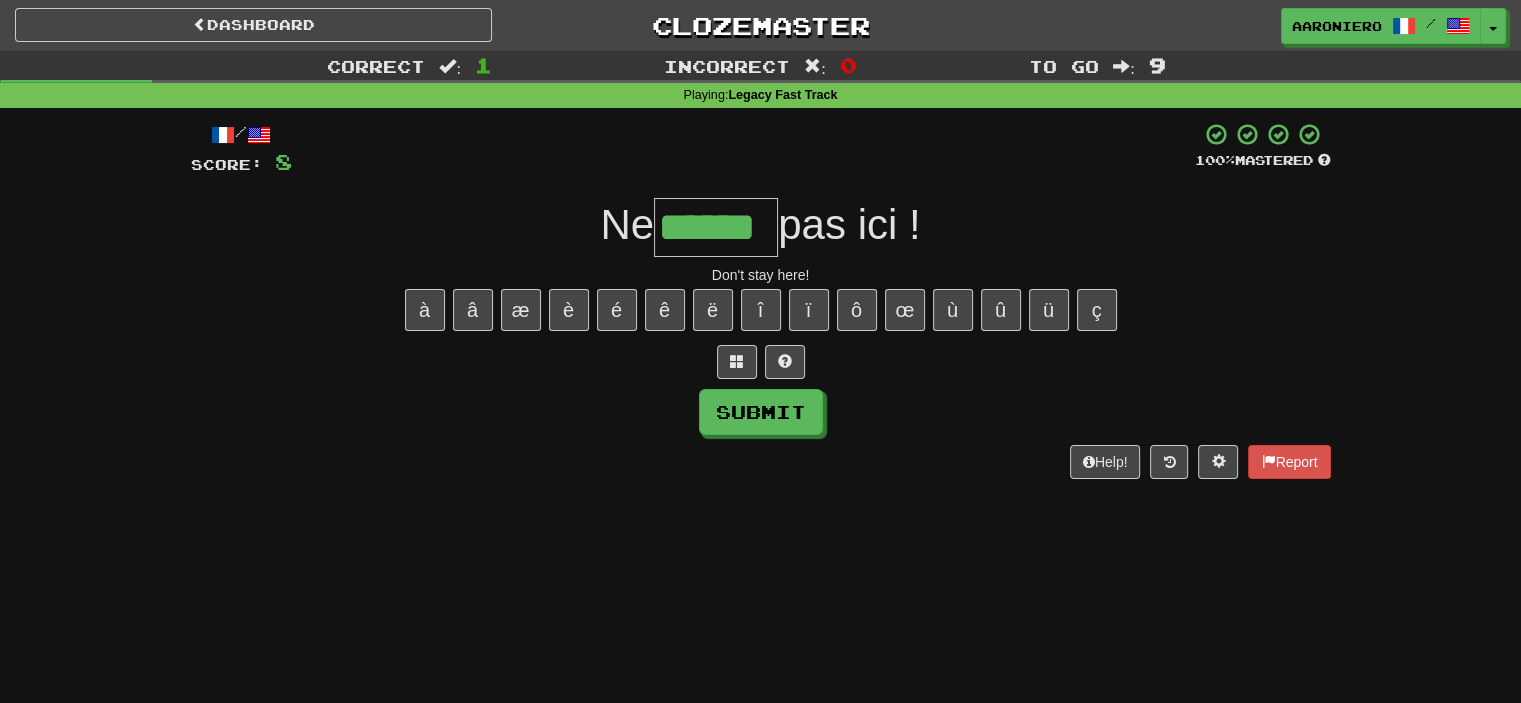 type on "******" 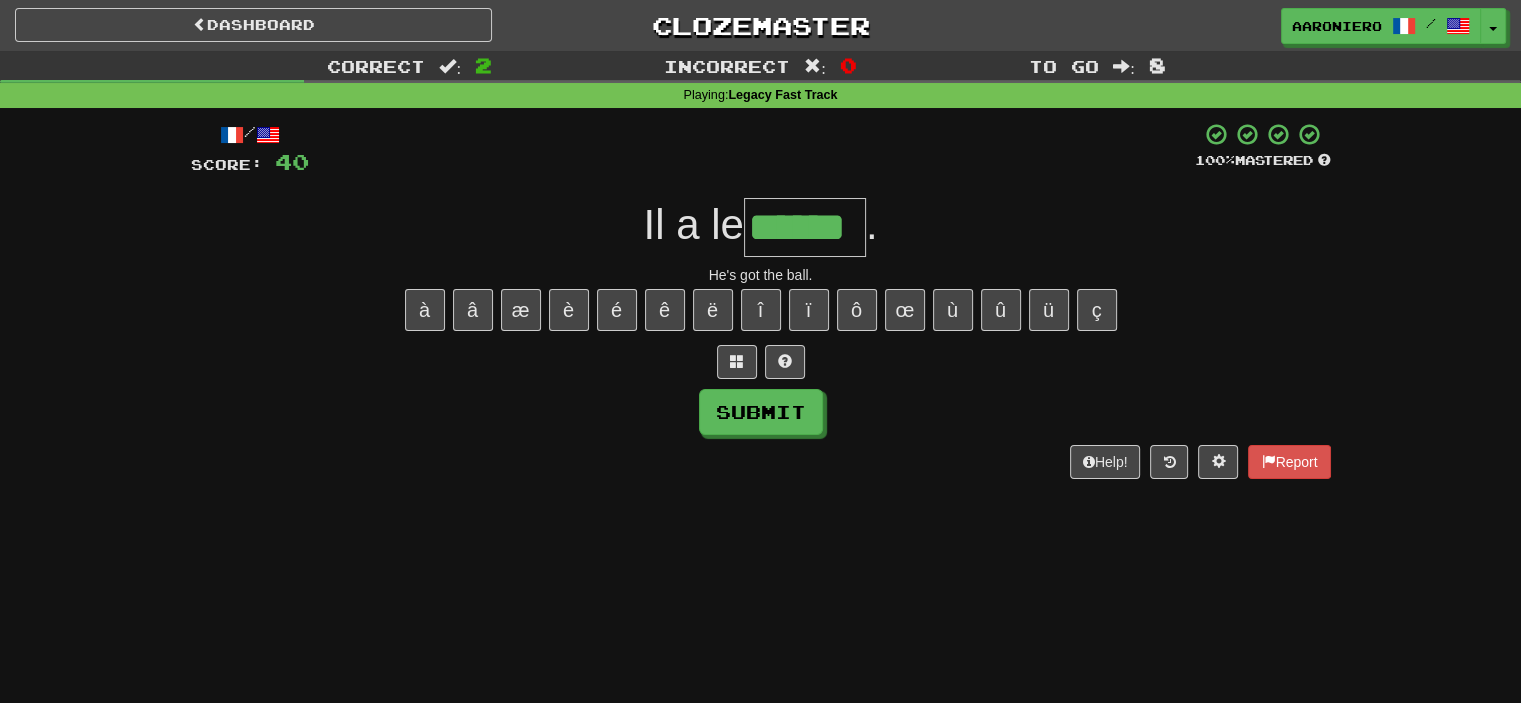type on "******" 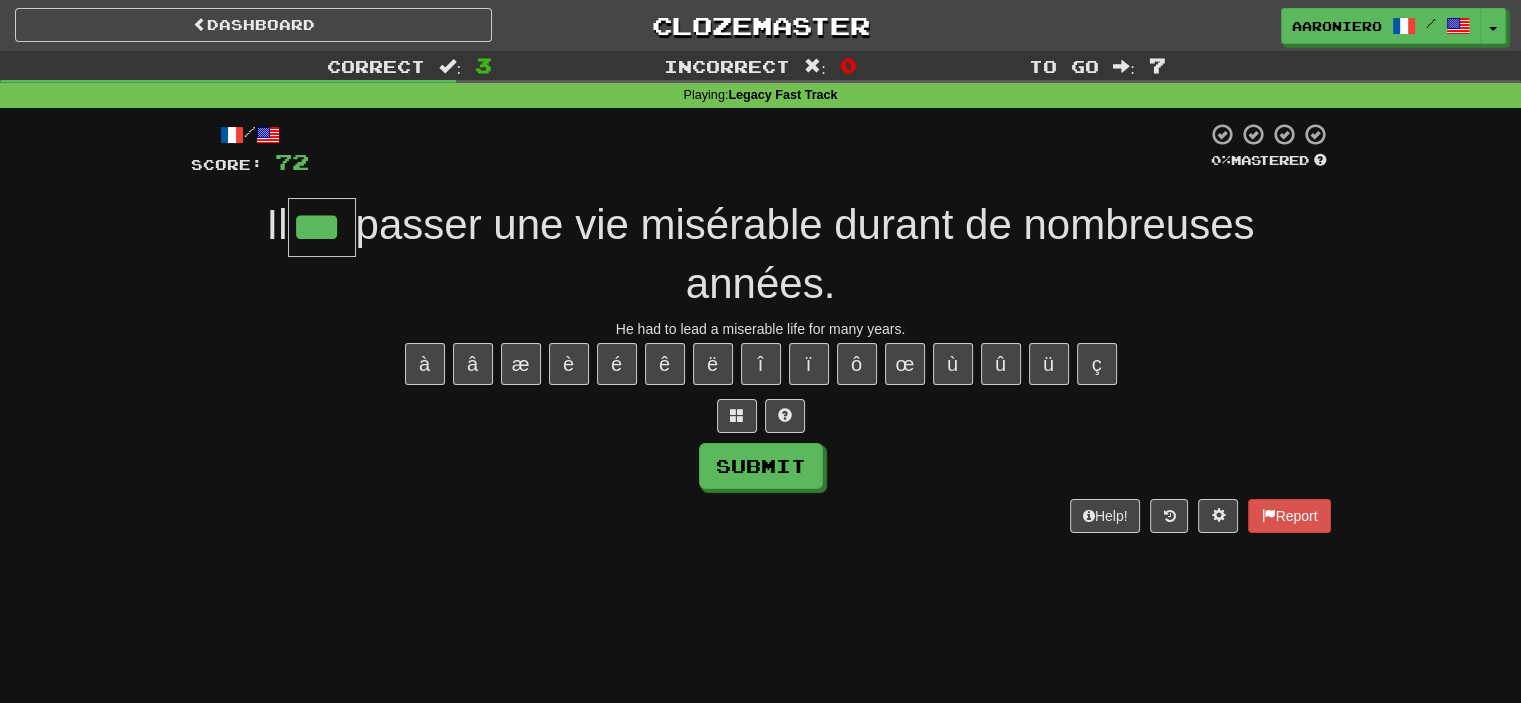 type on "***" 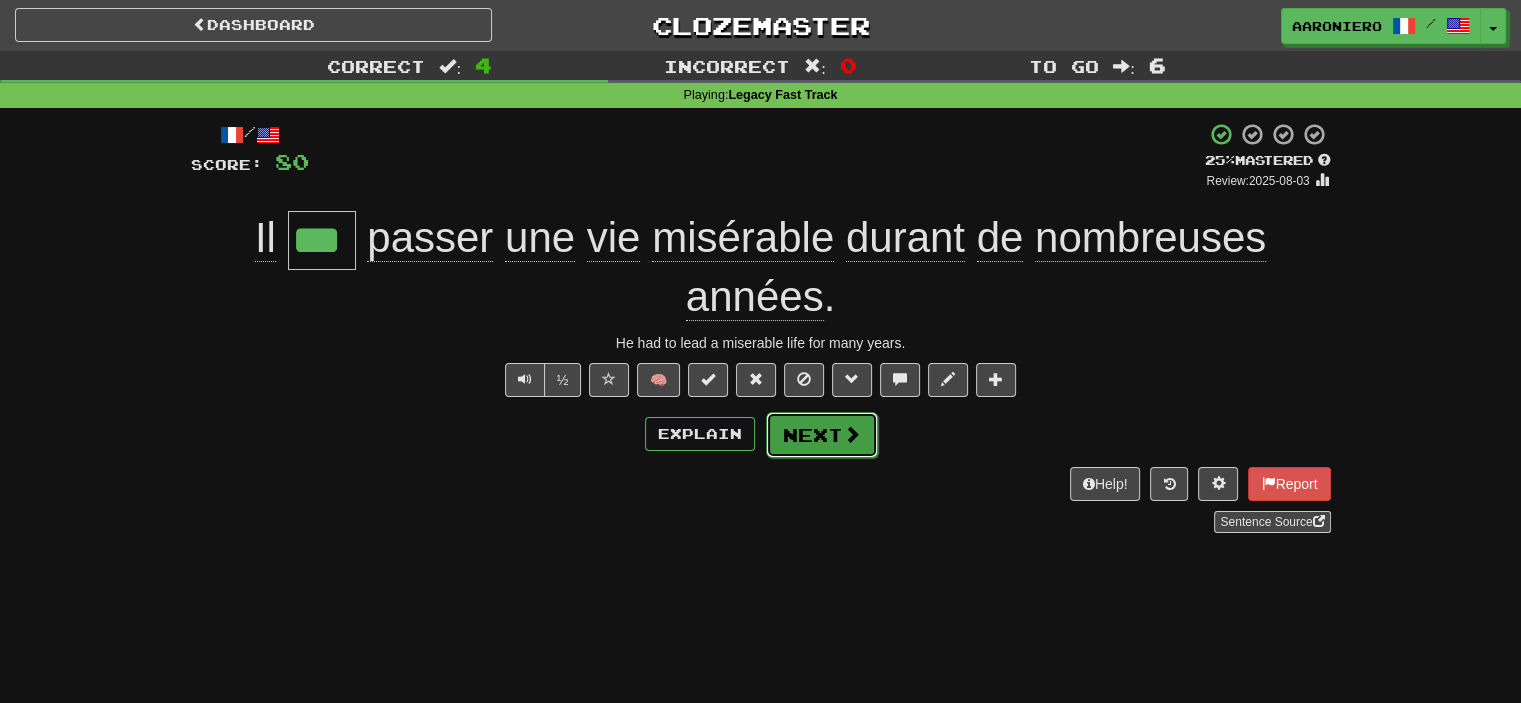 click on "Next" at bounding box center [822, 435] 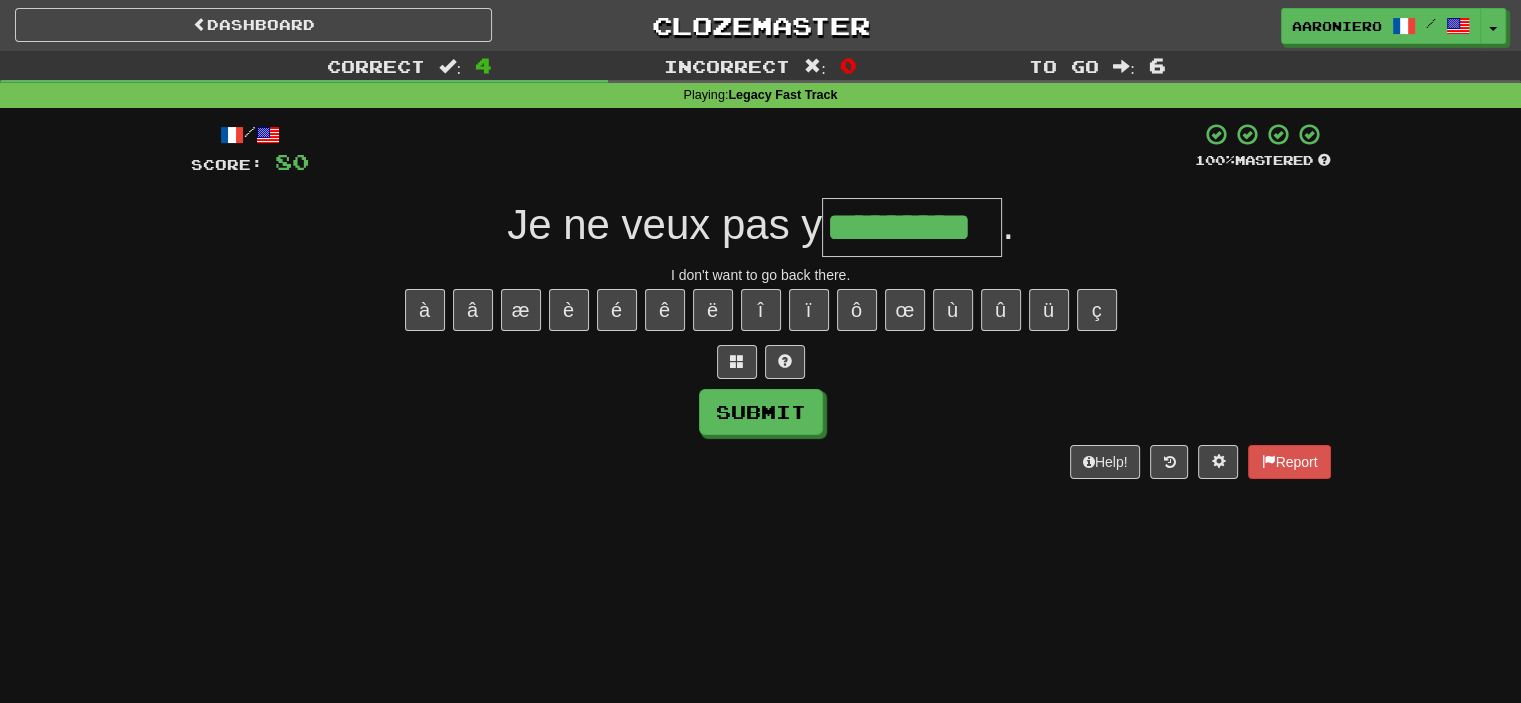 type on "*********" 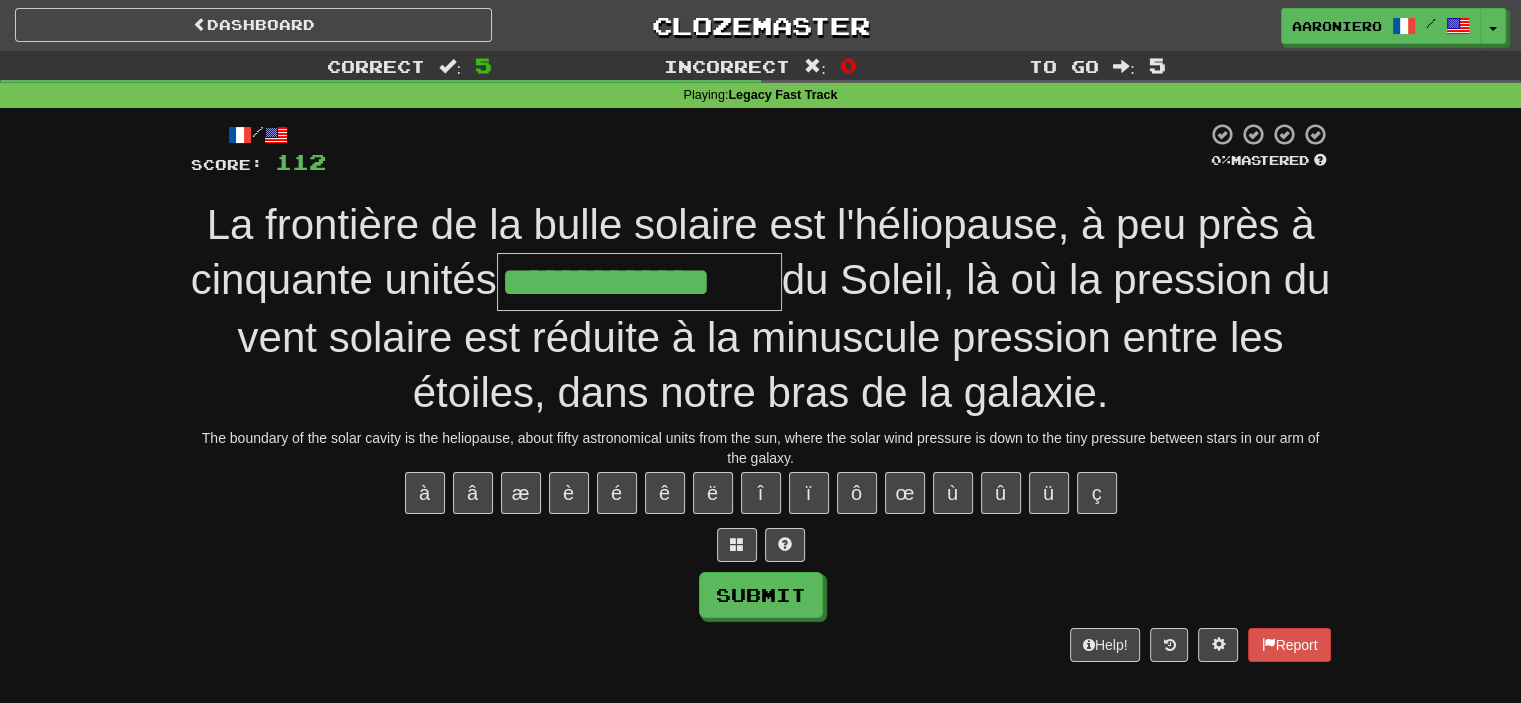 type on "**********" 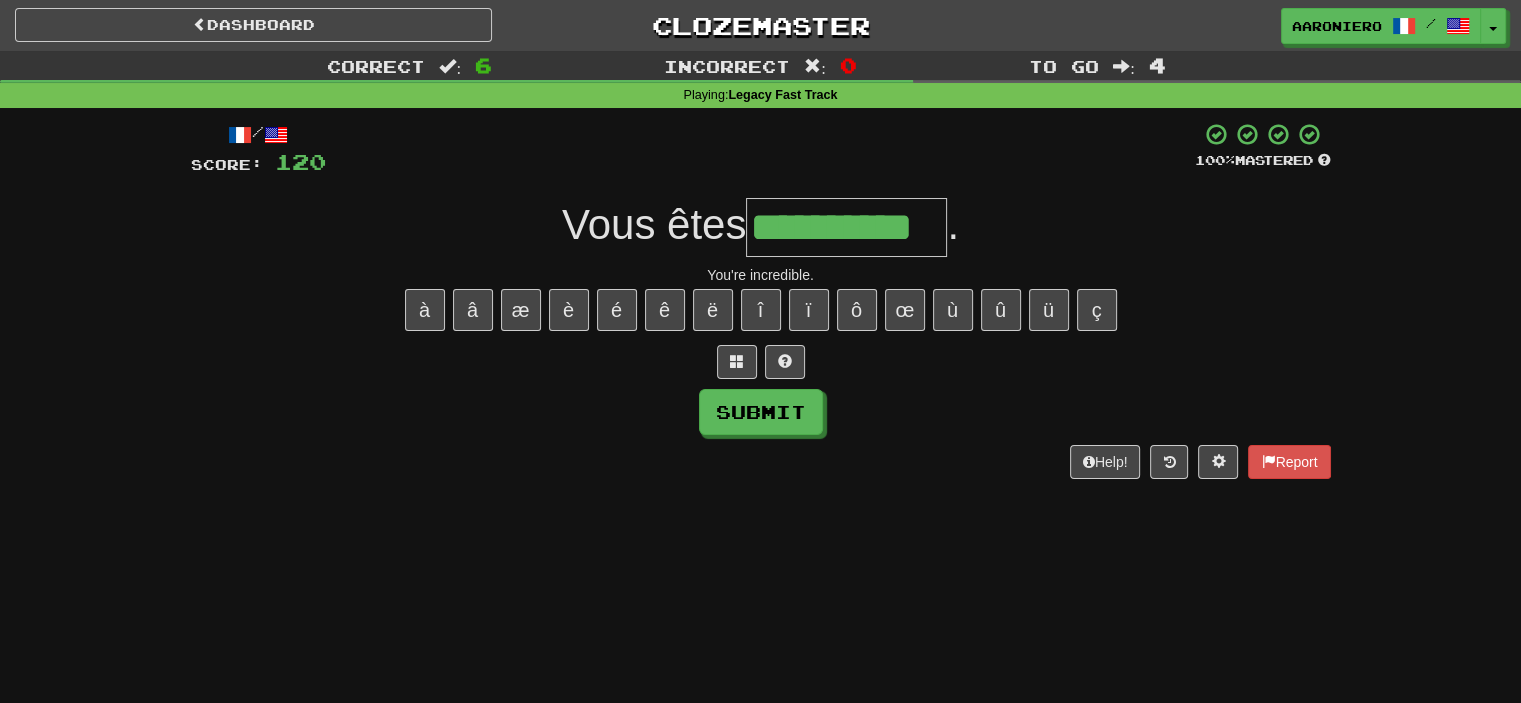 type on "**********" 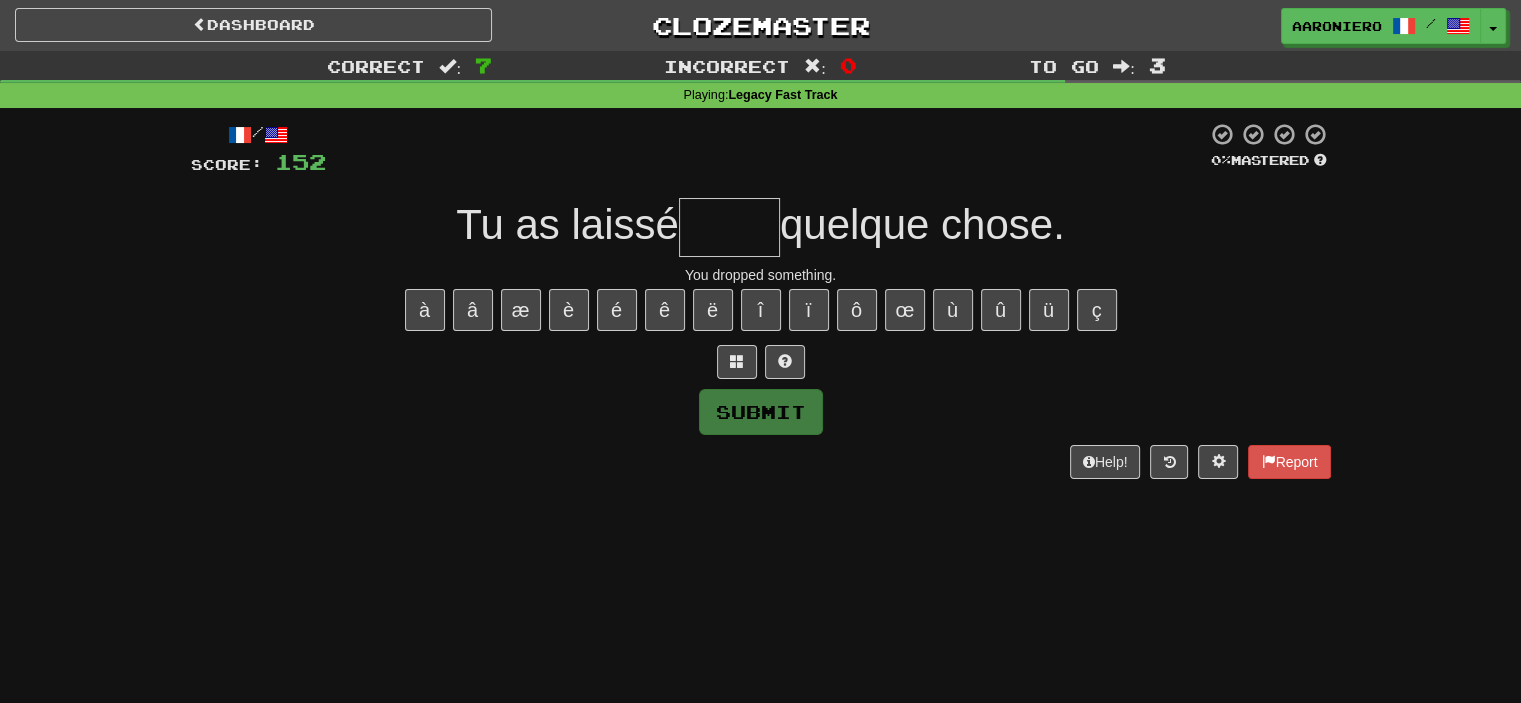 type on "*" 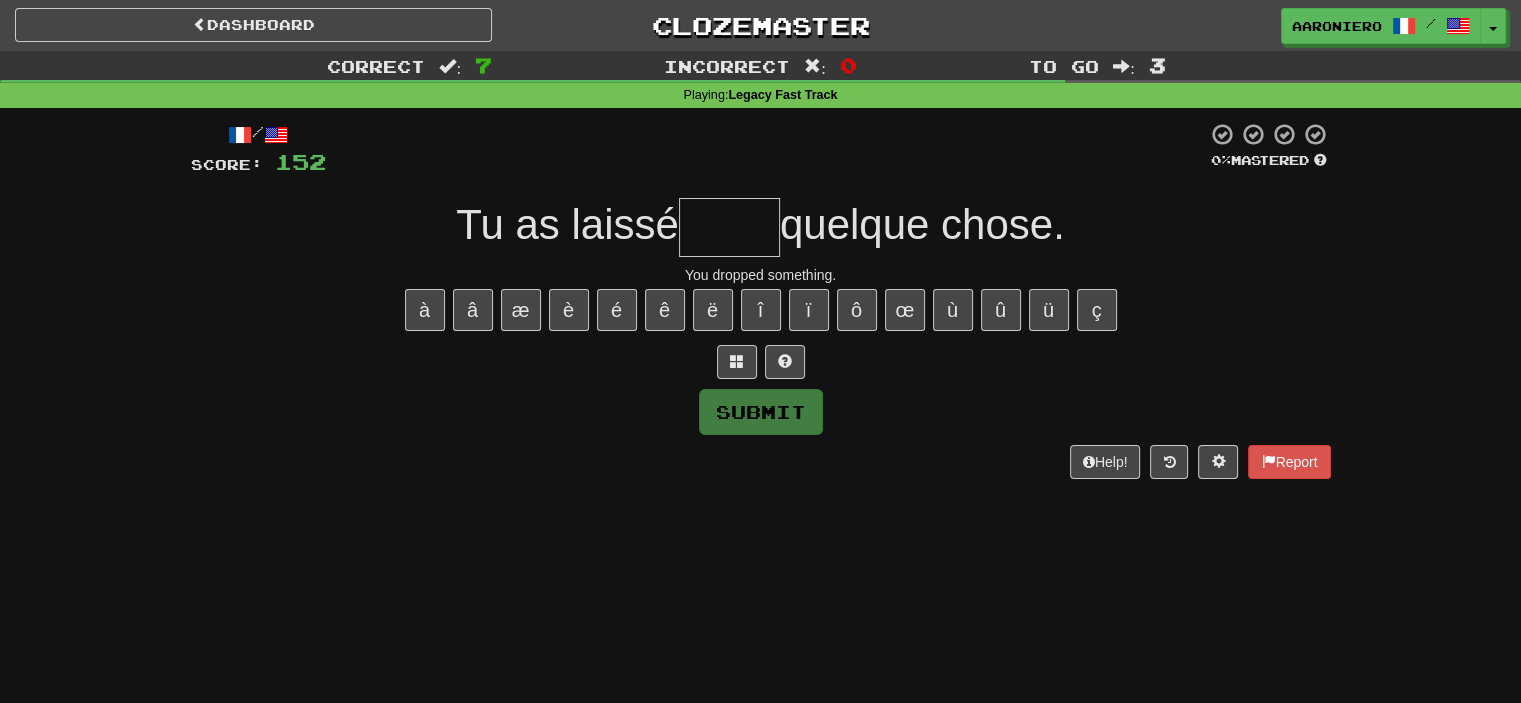 type on "*" 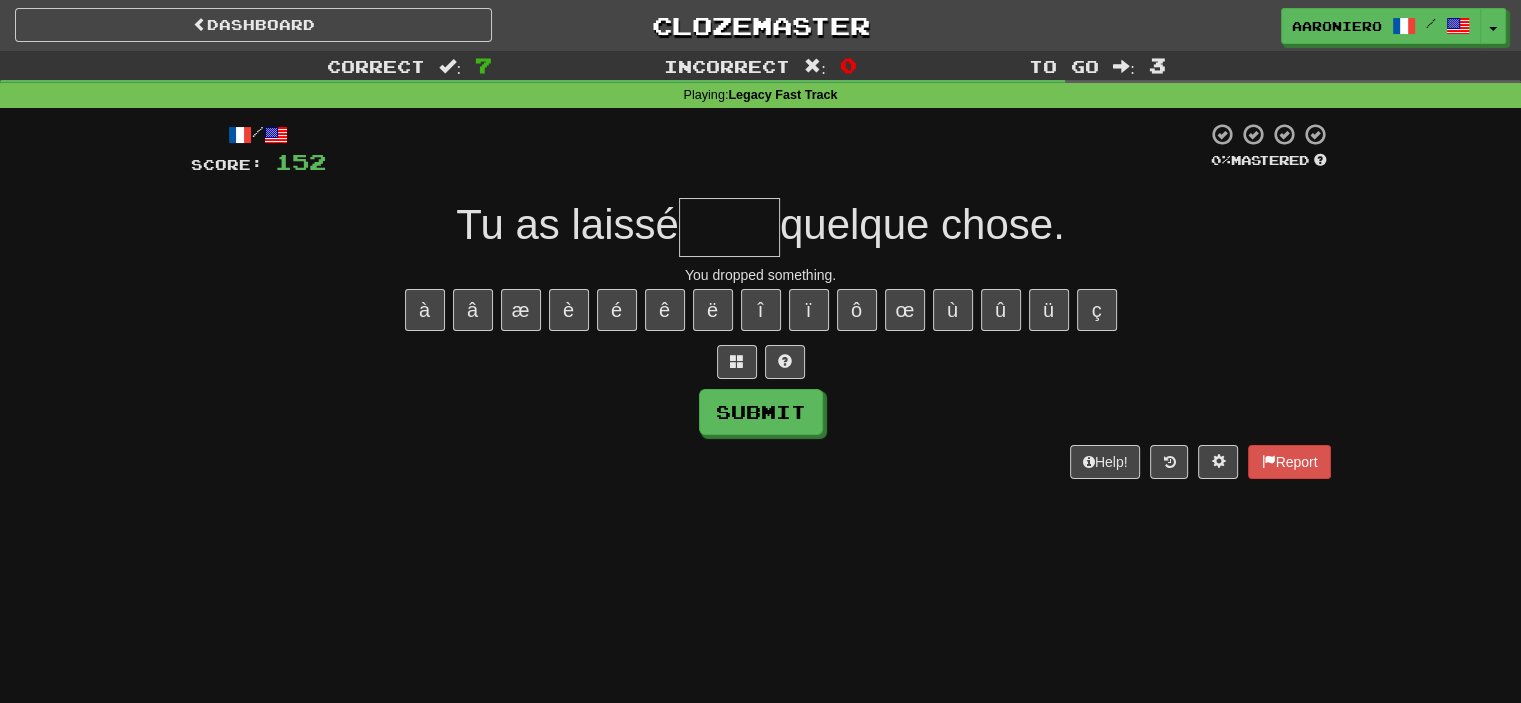 type on "*" 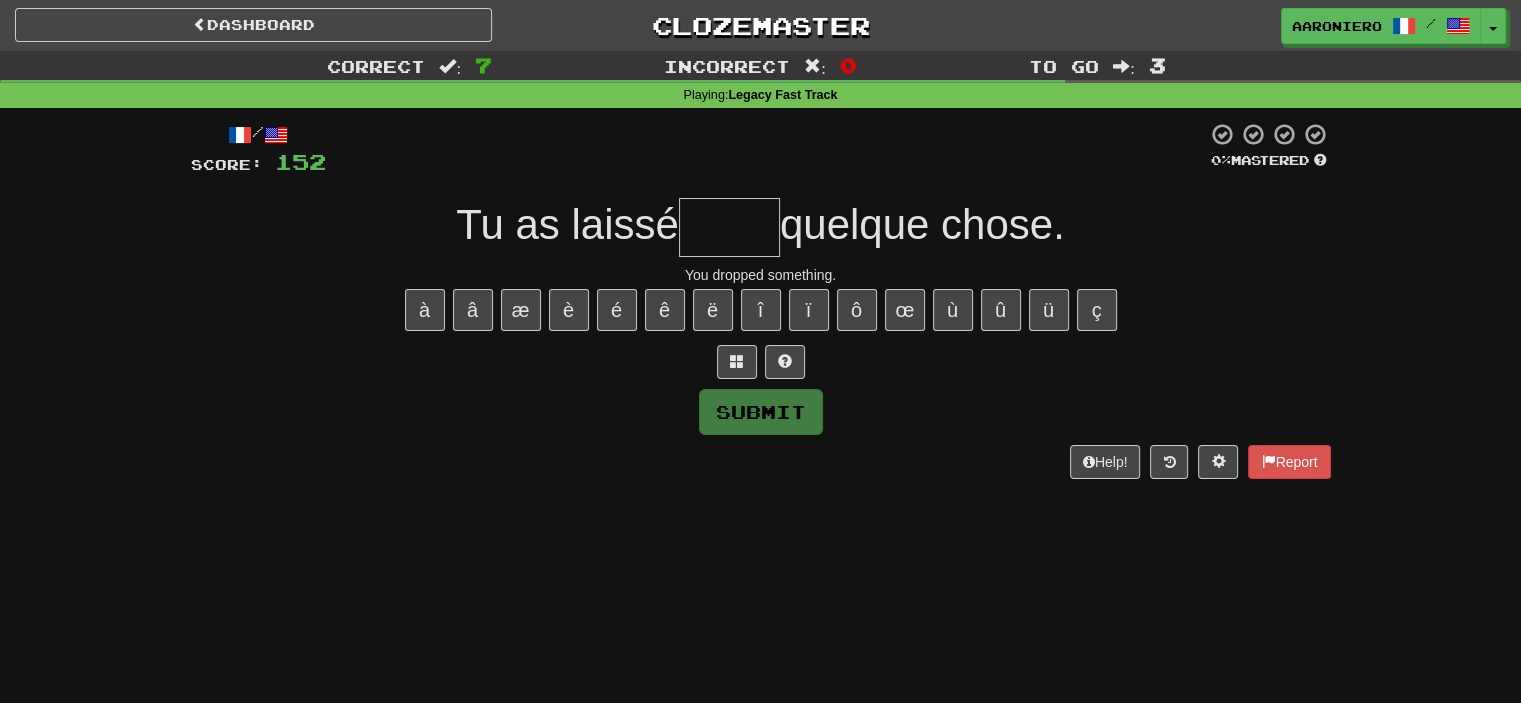 type on "*" 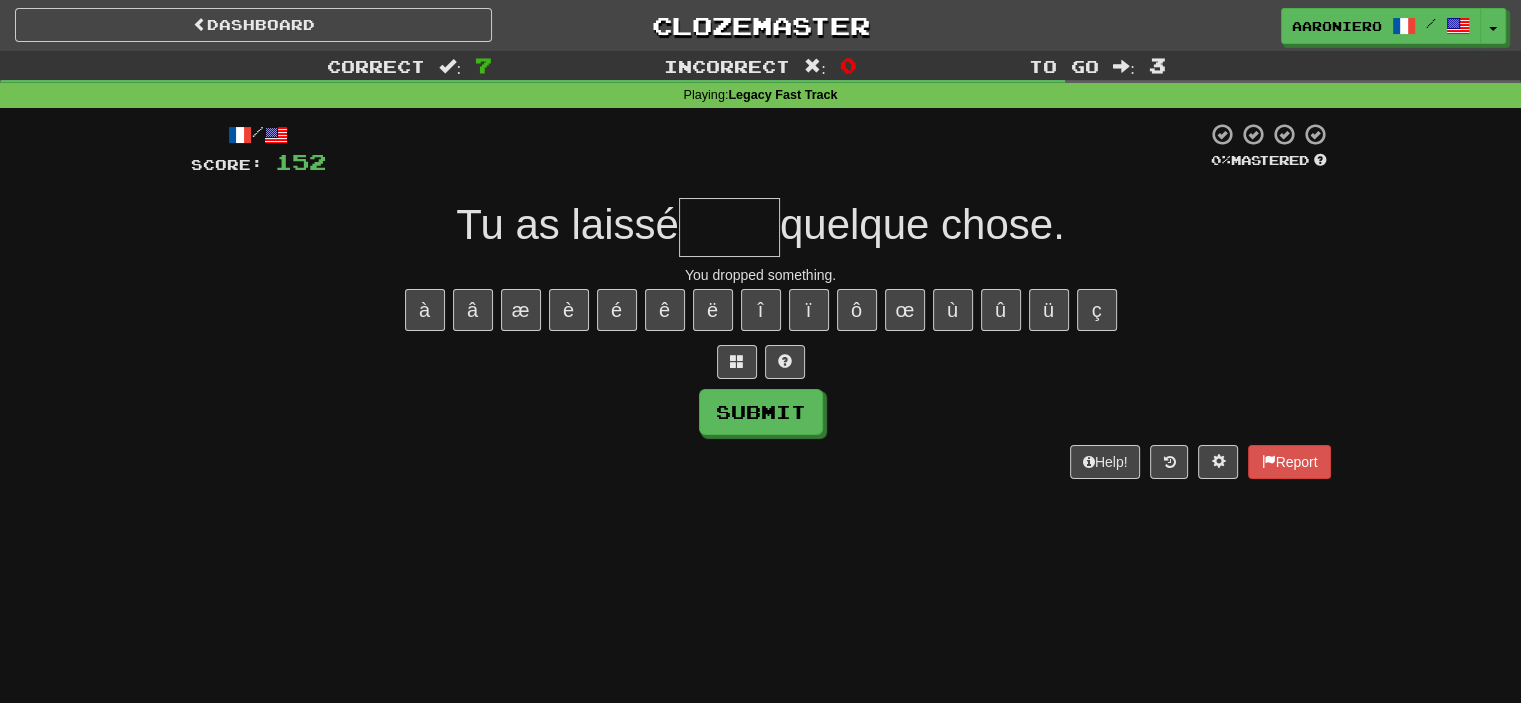 type on "*" 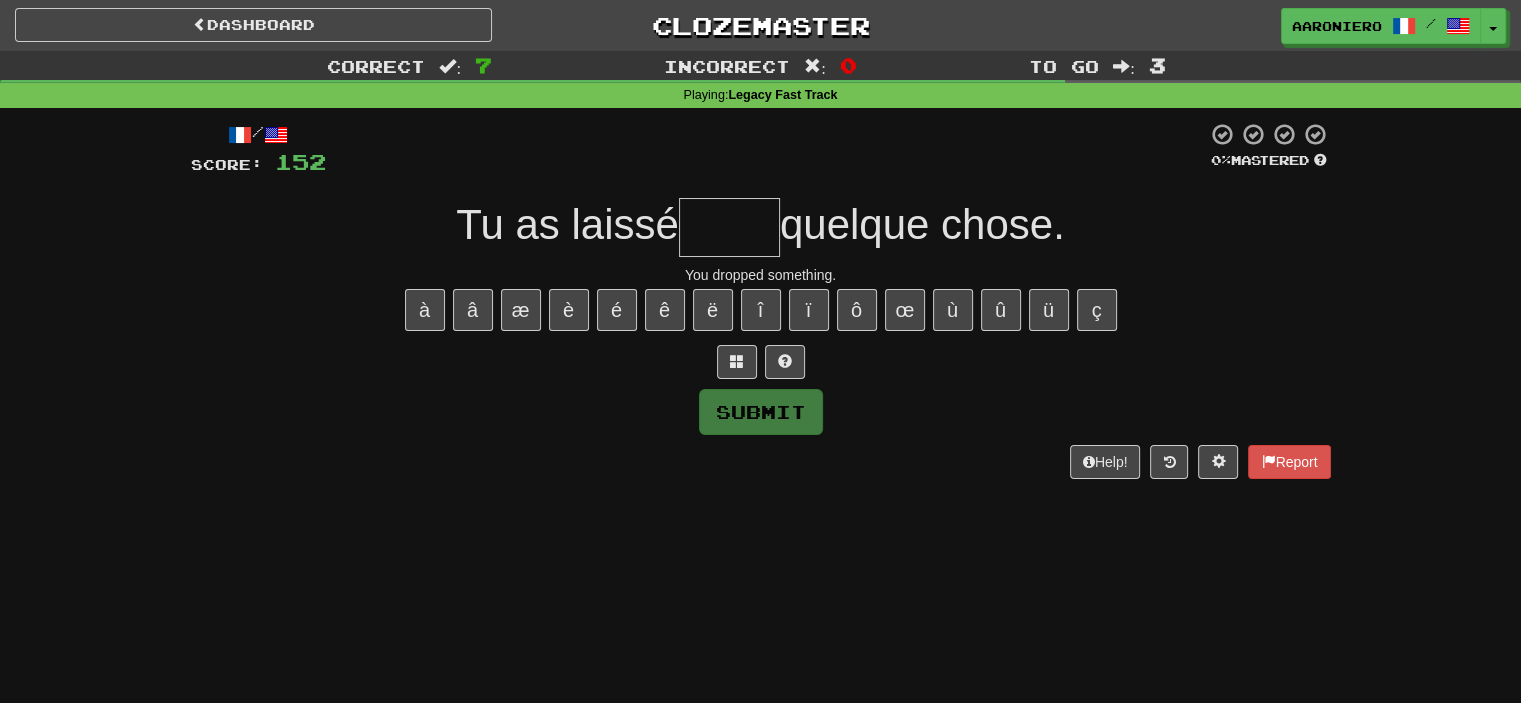 paste on "*" 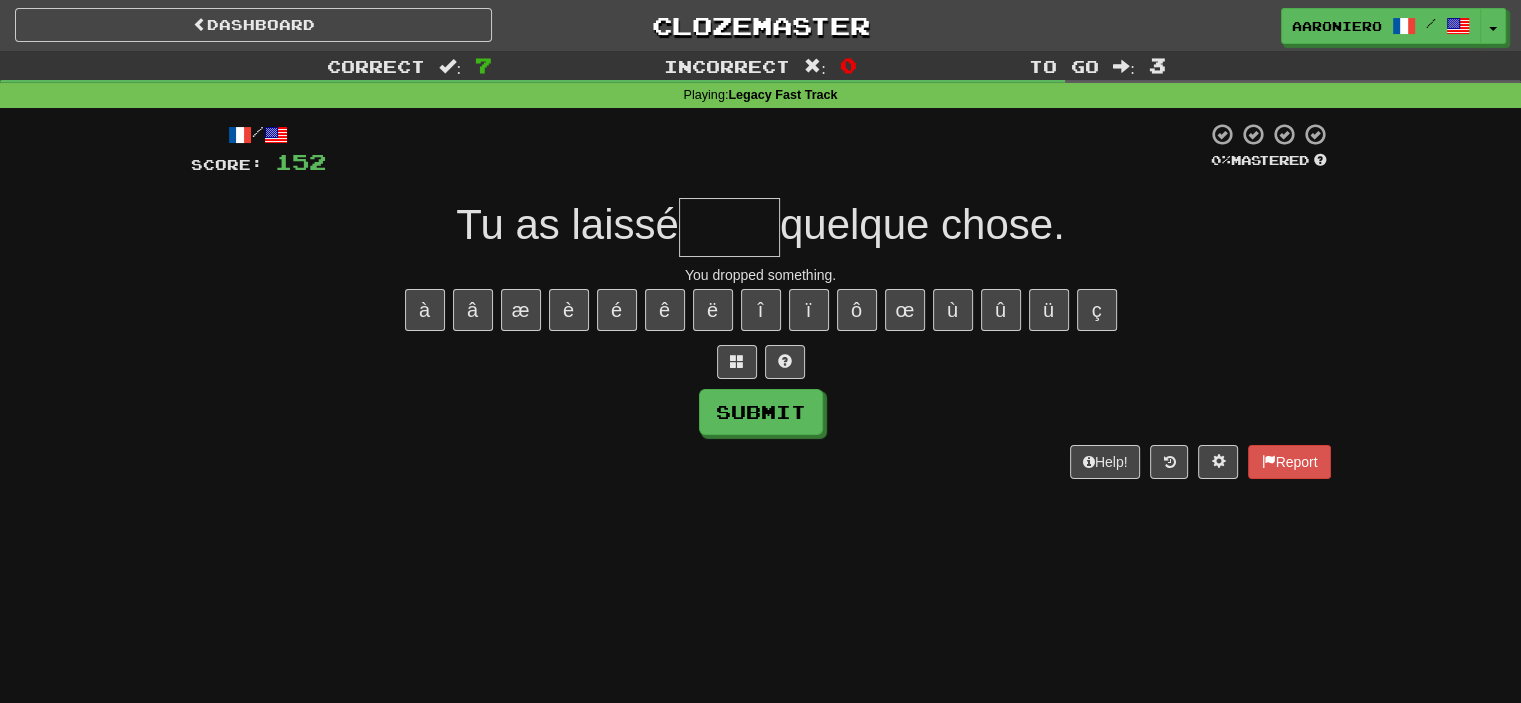 type on "*" 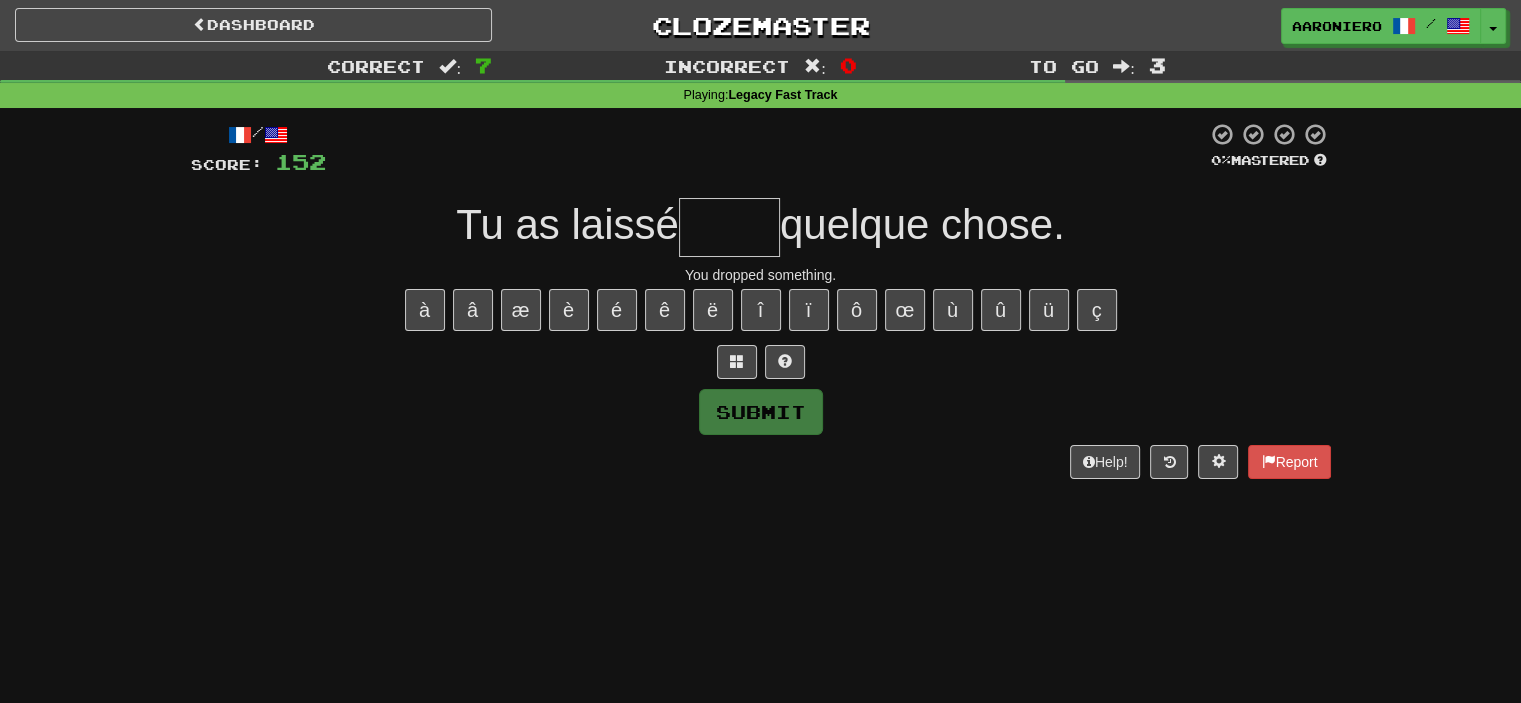 type on "*" 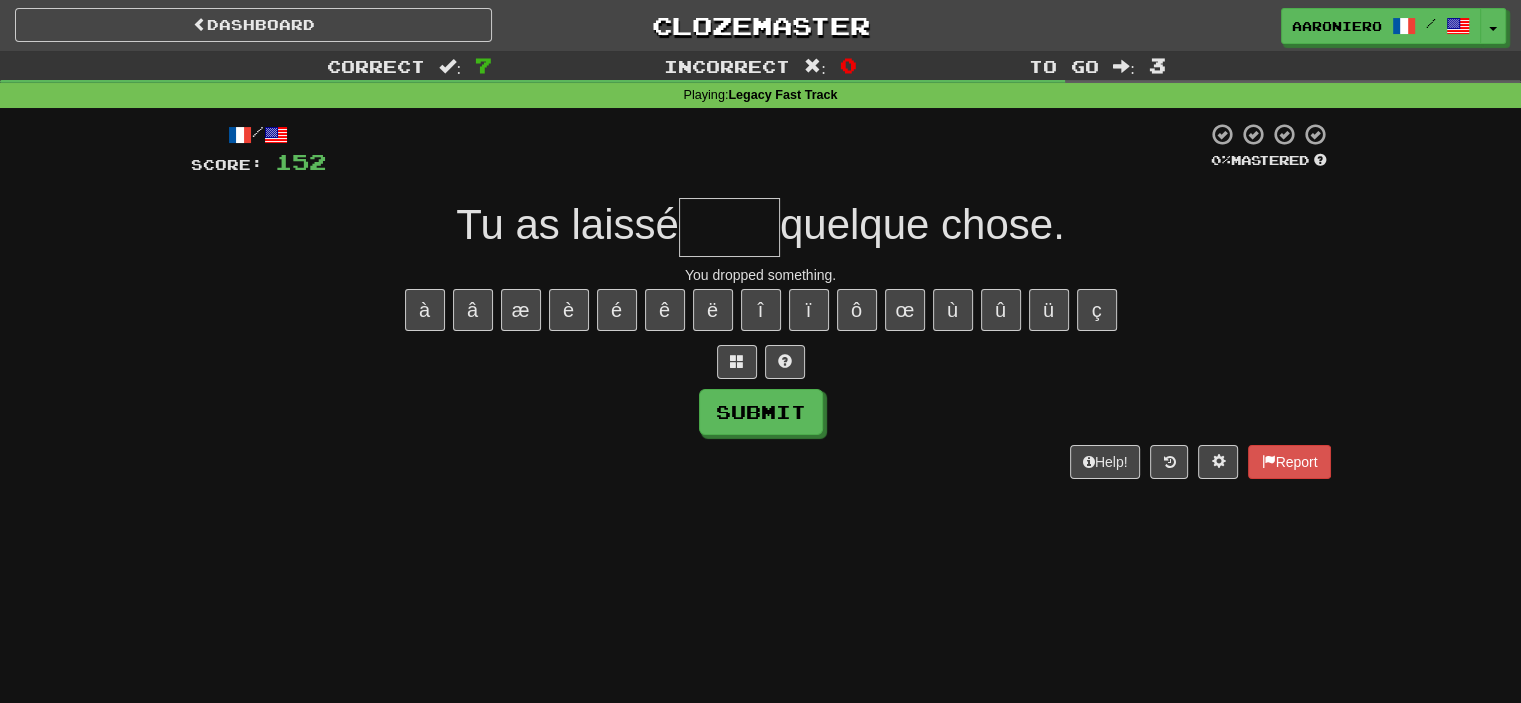 type on "*" 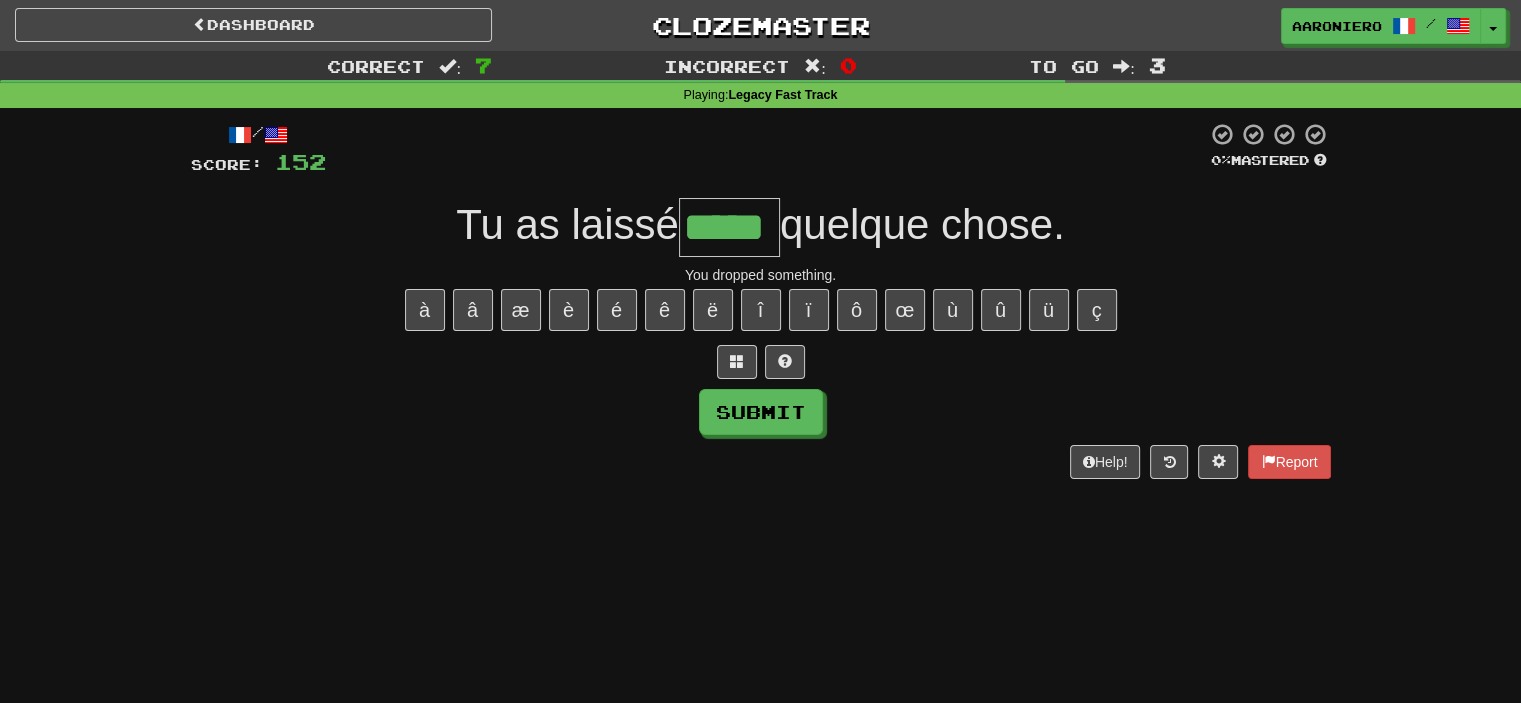 type on "*****" 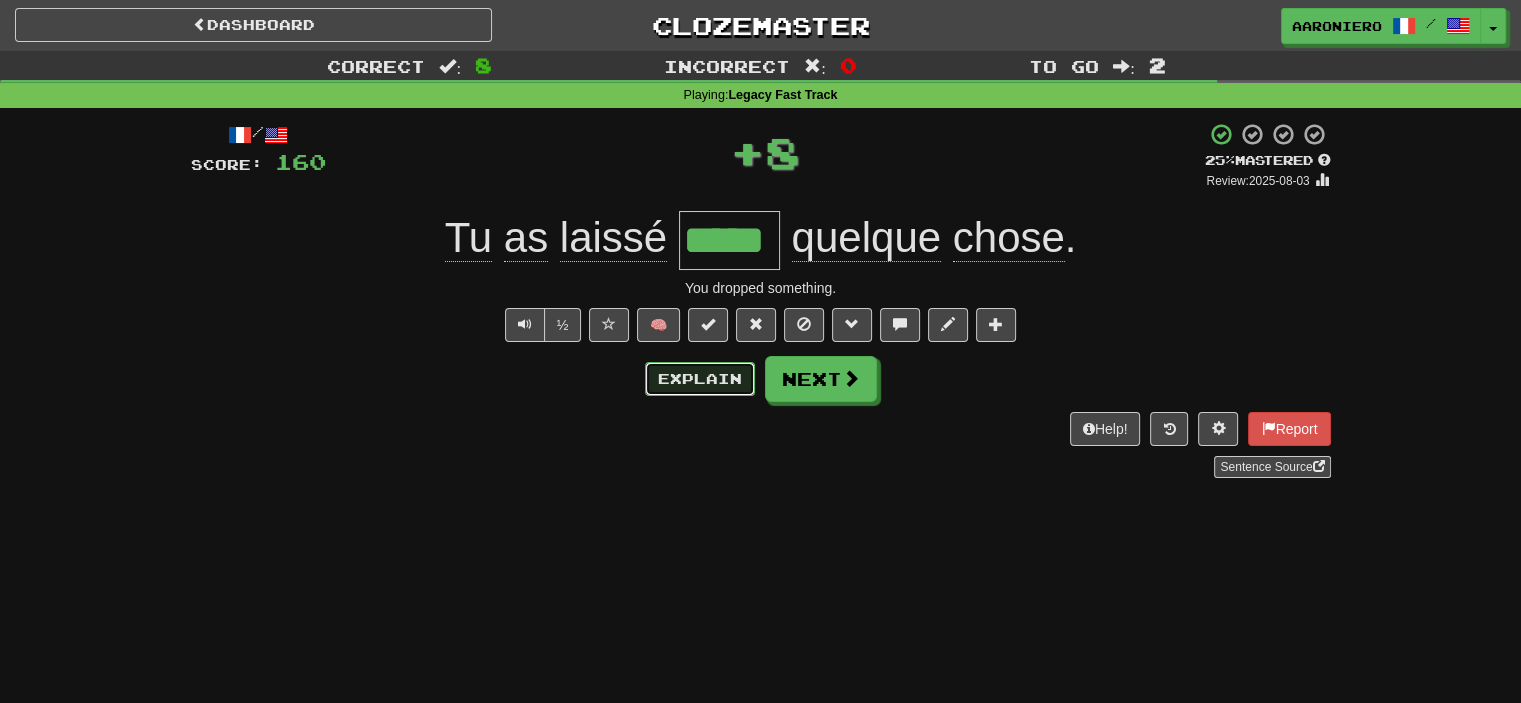click on "Explain" at bounding box center (700, 379) 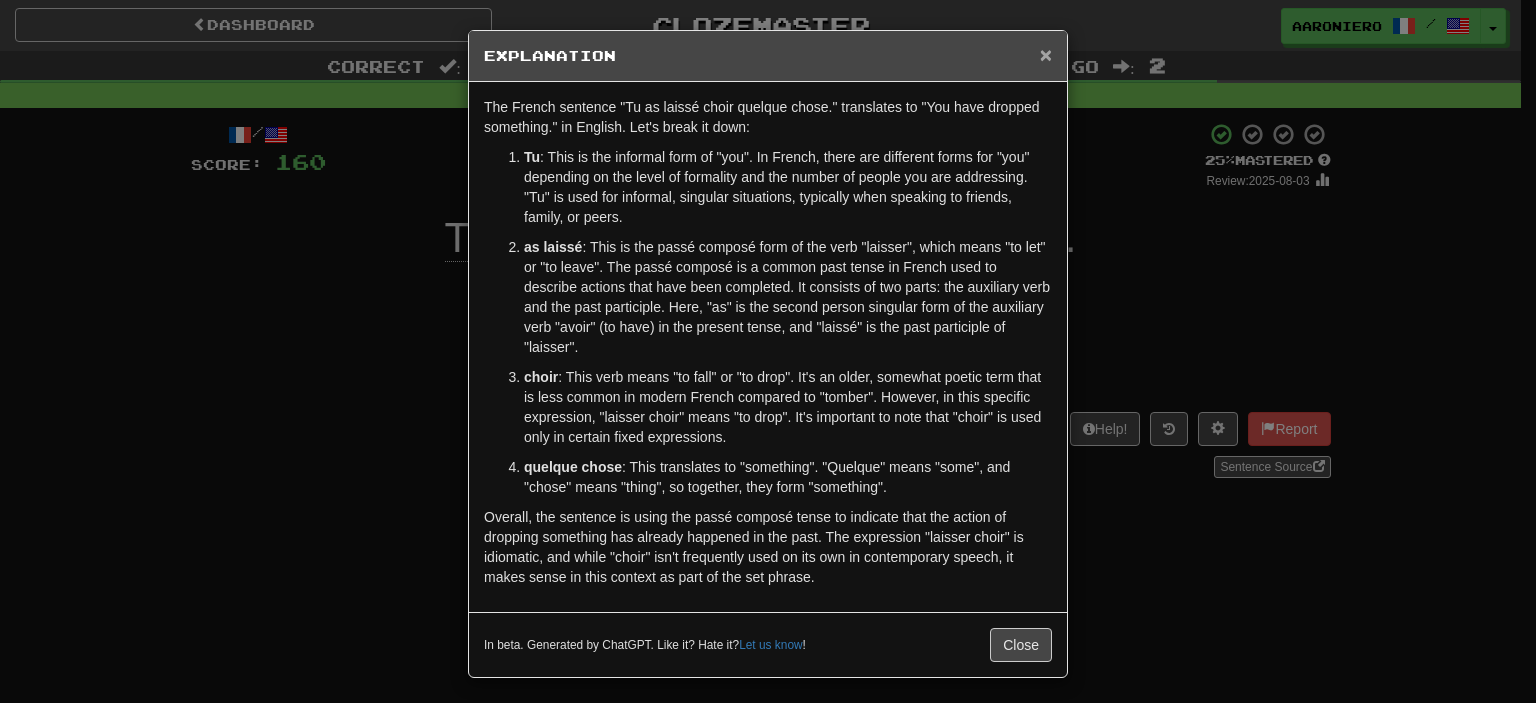 click on "×" at bounding box center [1046, 54] 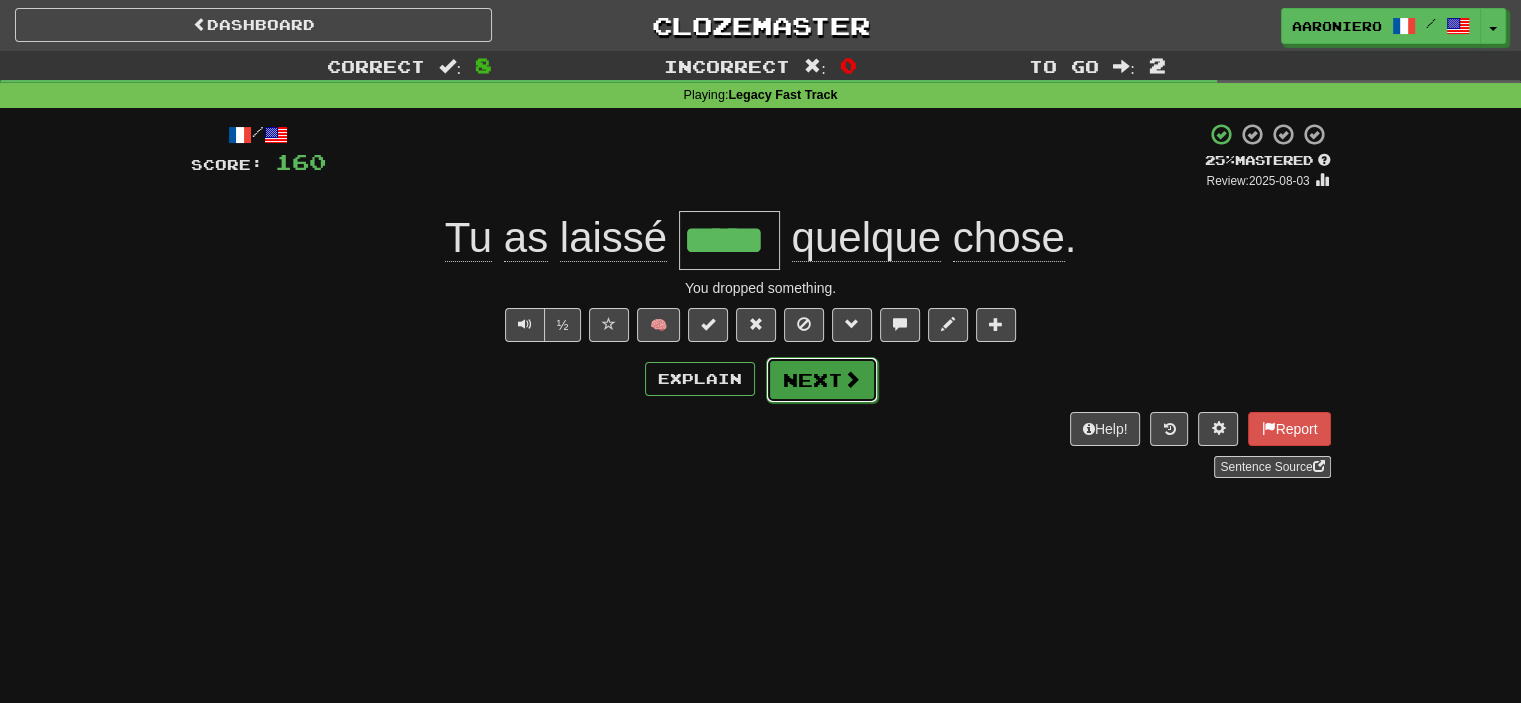 click at bounding box center (852, 379) 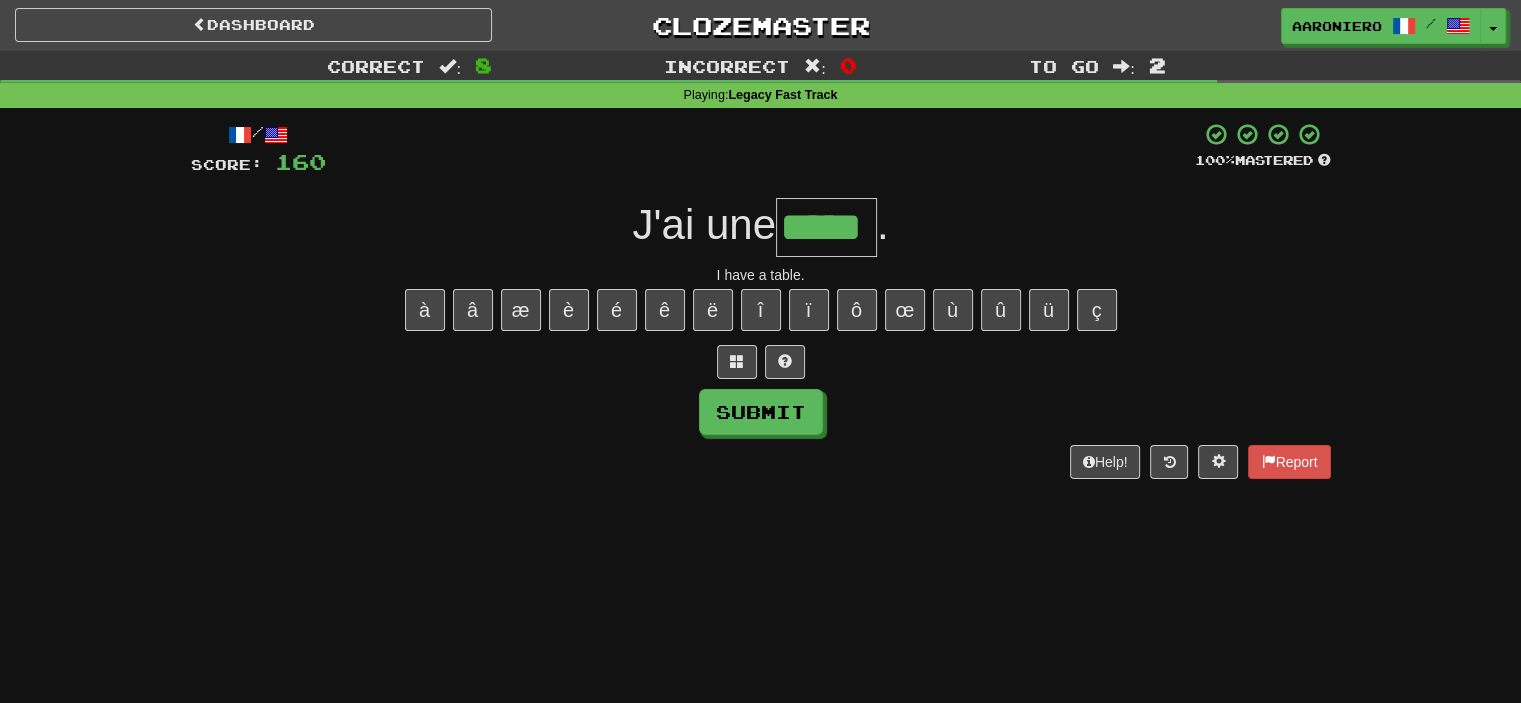type on "*****" 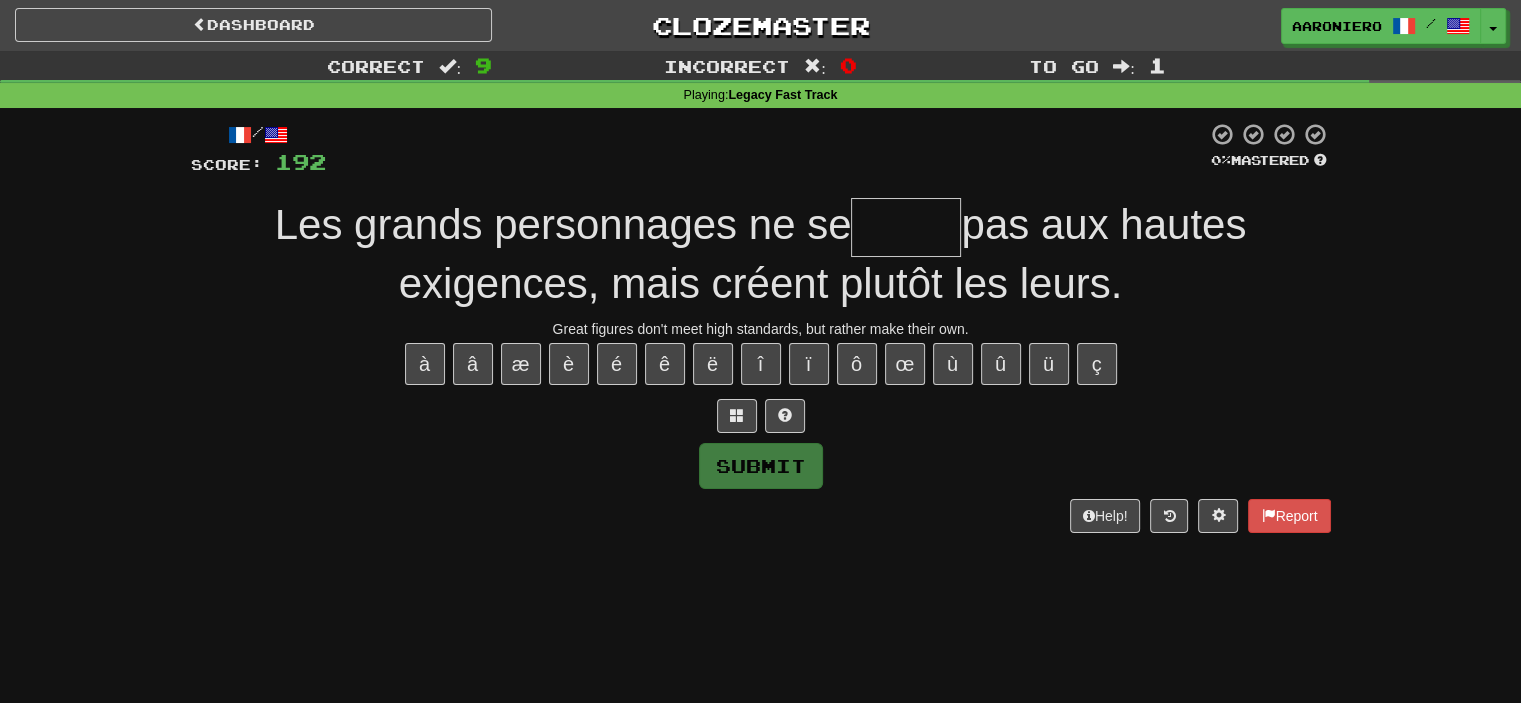 type on "*" 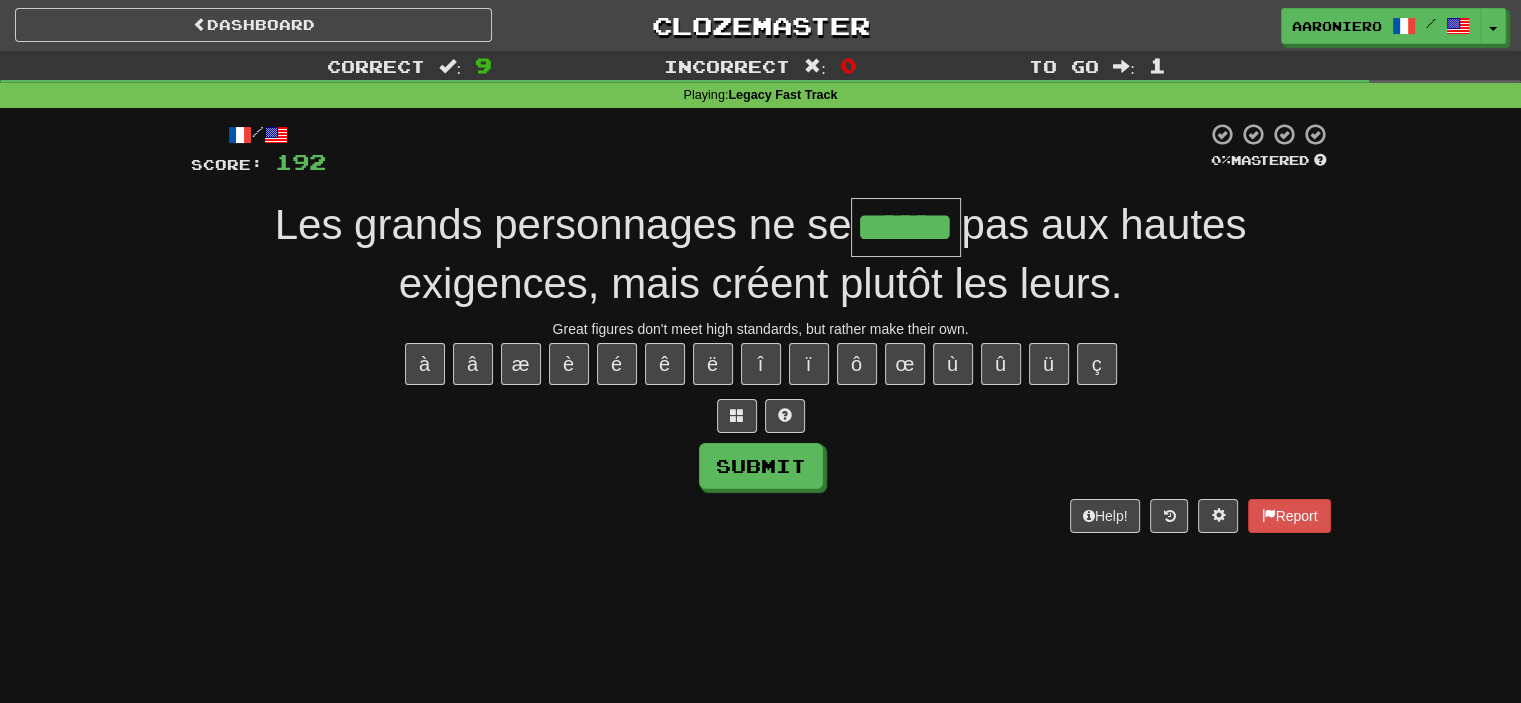 type on "******" 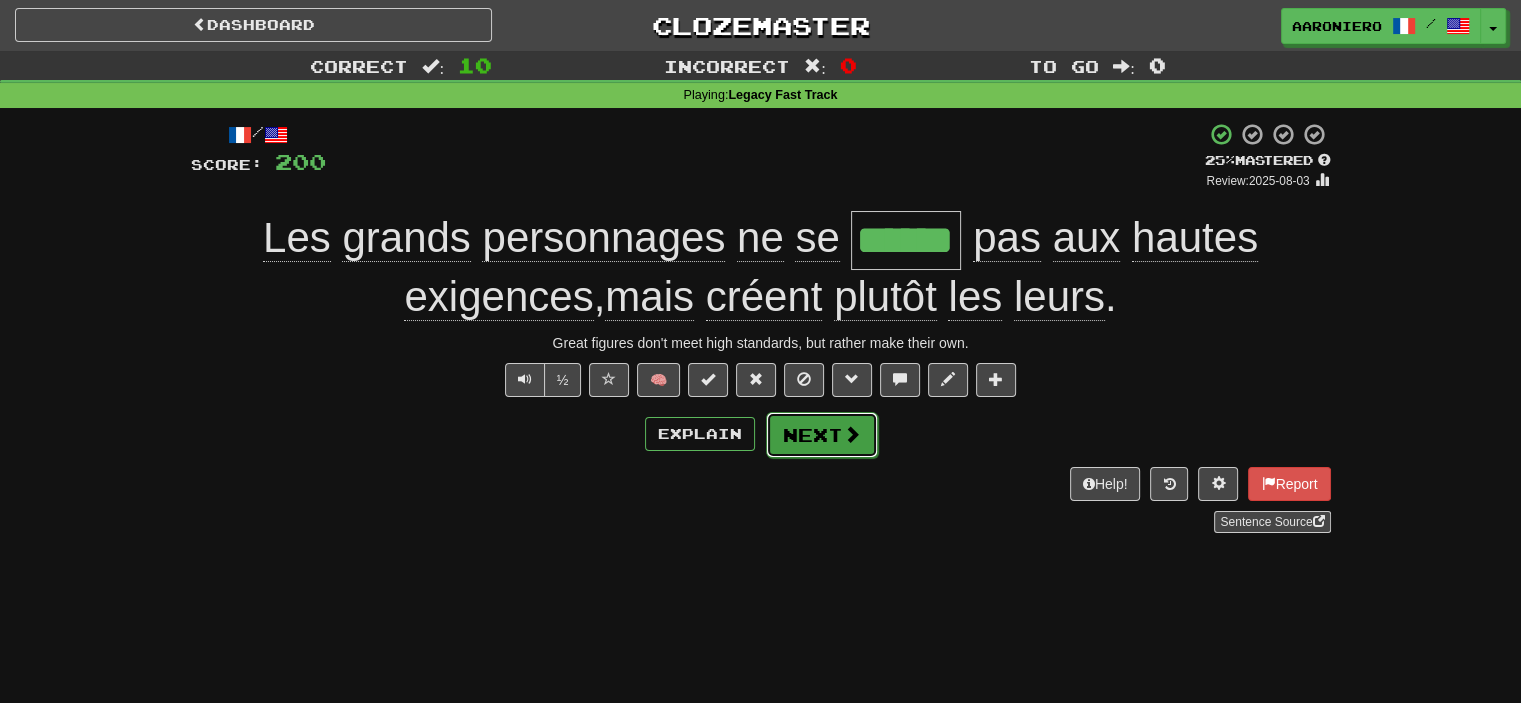 click on "Next" at bounding box center [822, 435] 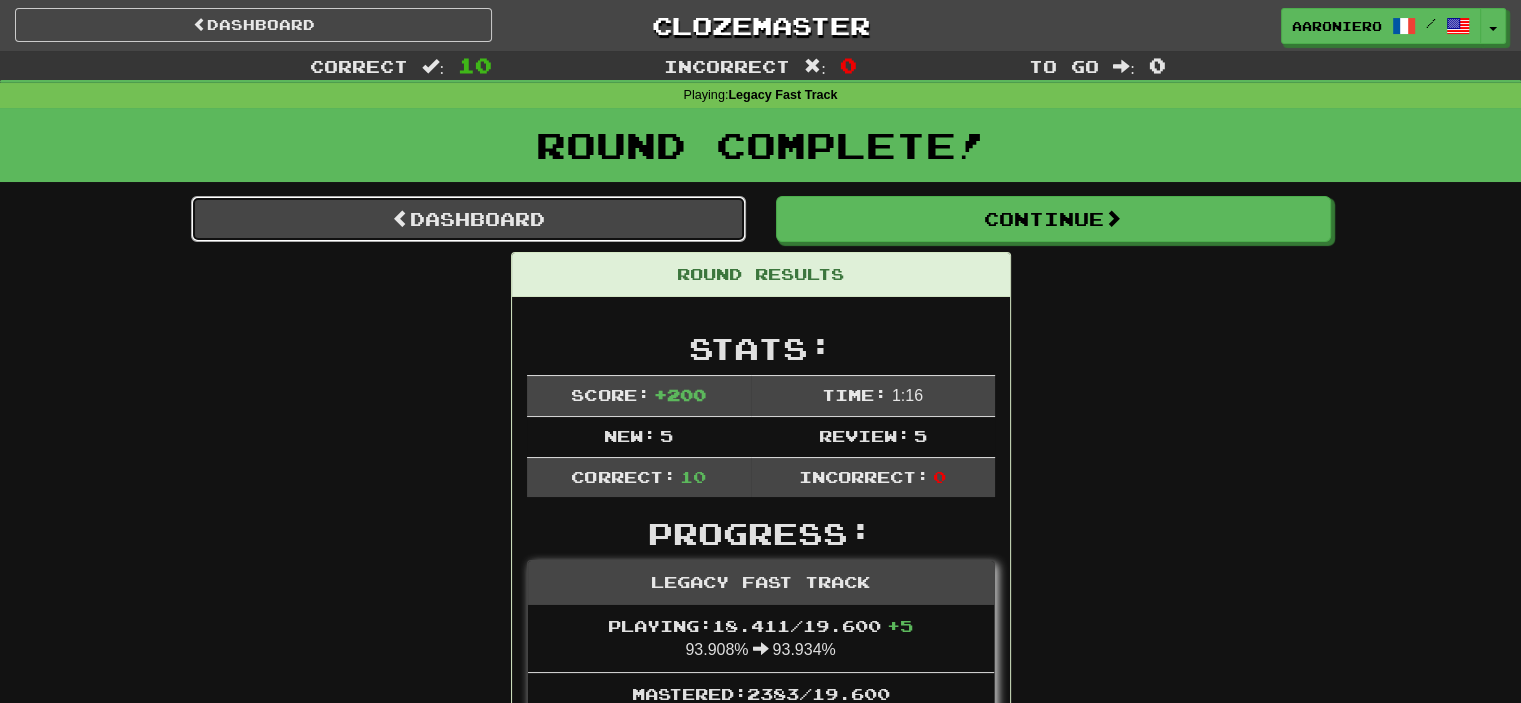 click on "Dashboard" at bounding box center [468, 219] 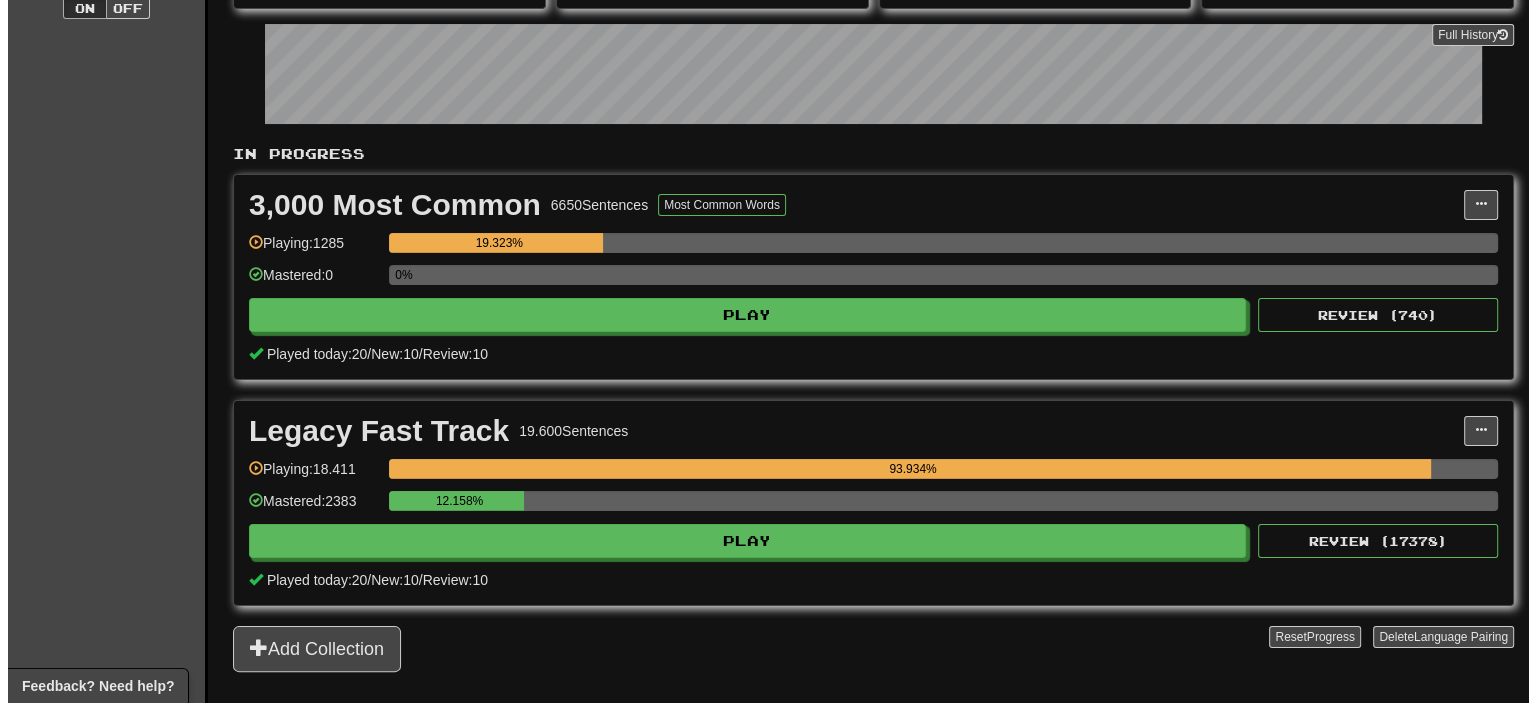 scroll, scrollTop: 300, scrollLeft: 0, axis: vertical 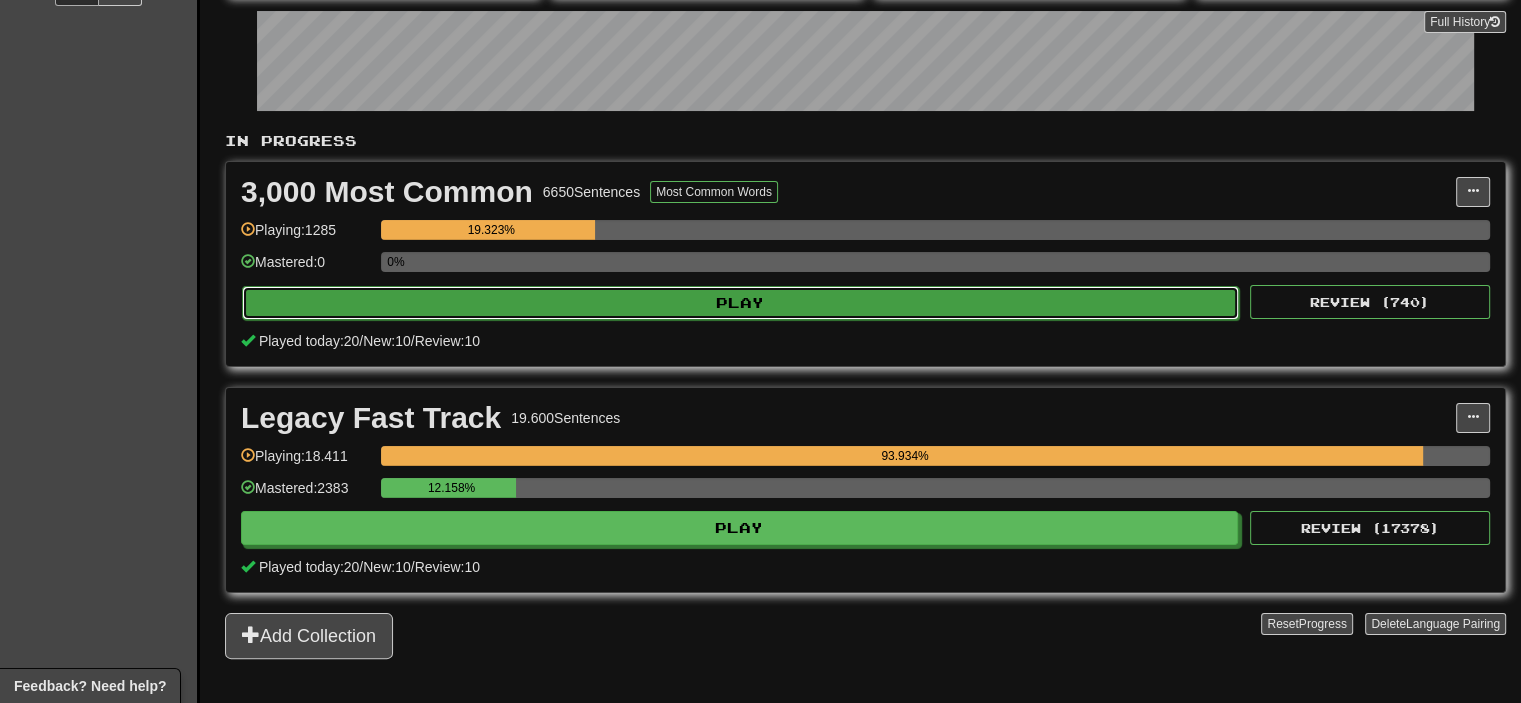 click on "Play" at bounding box center (740, 303) 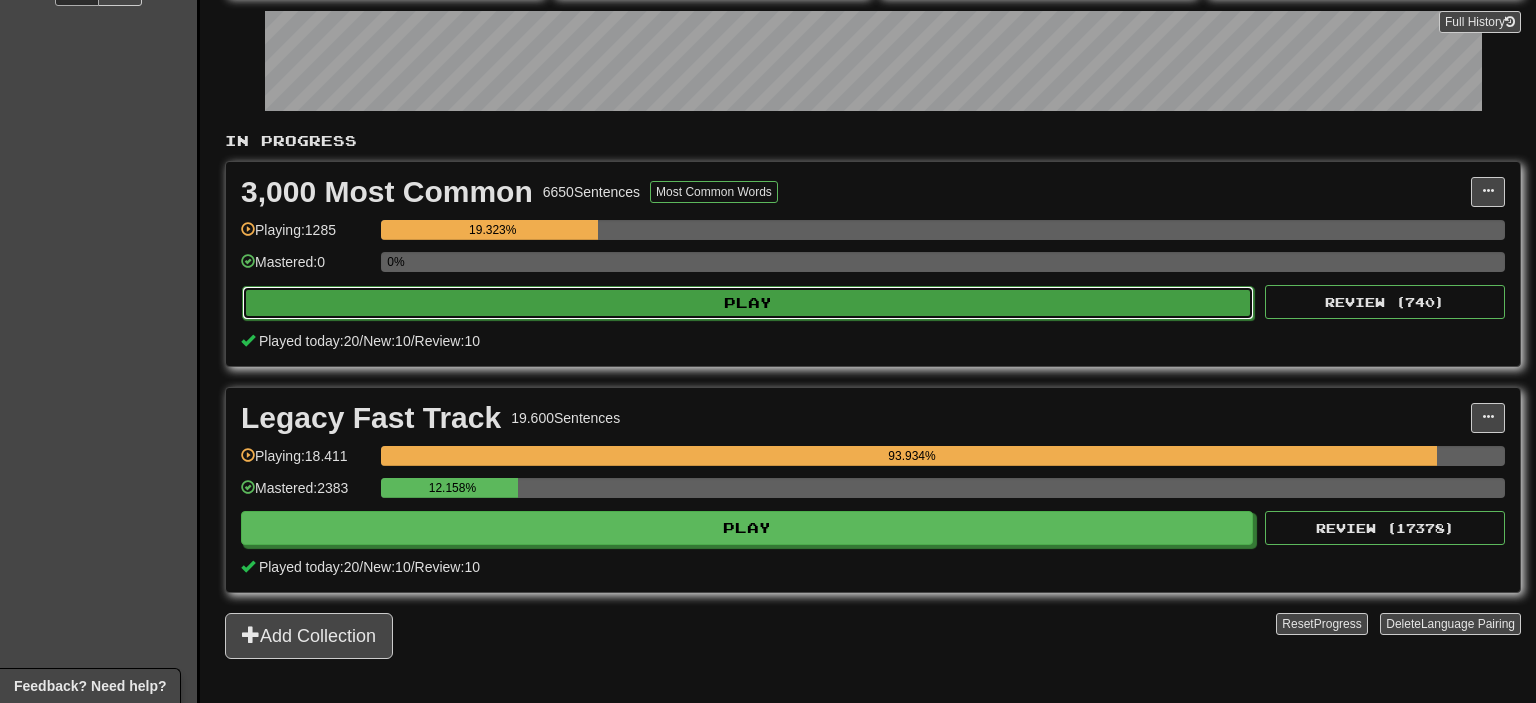 select on "**" 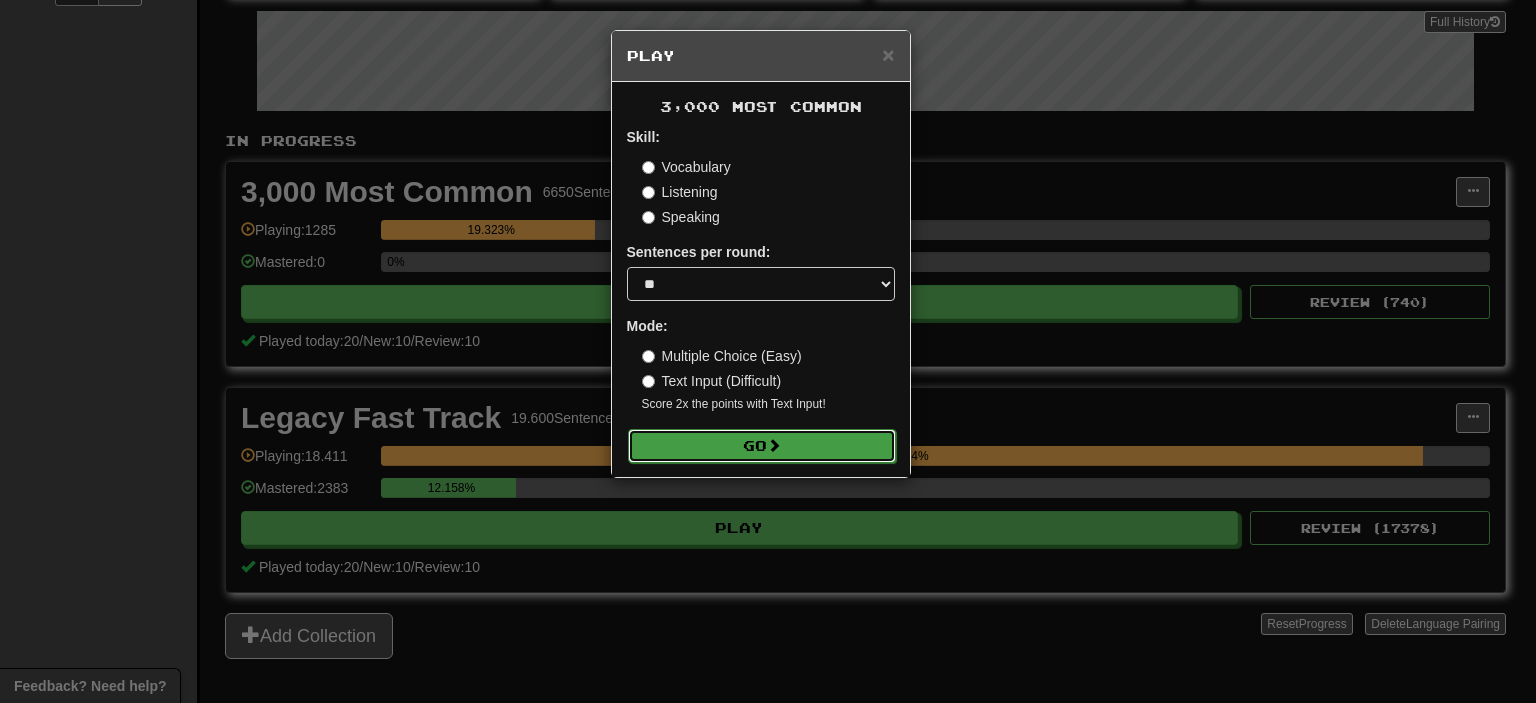 click on "Go" at bounding box center [762, 446] 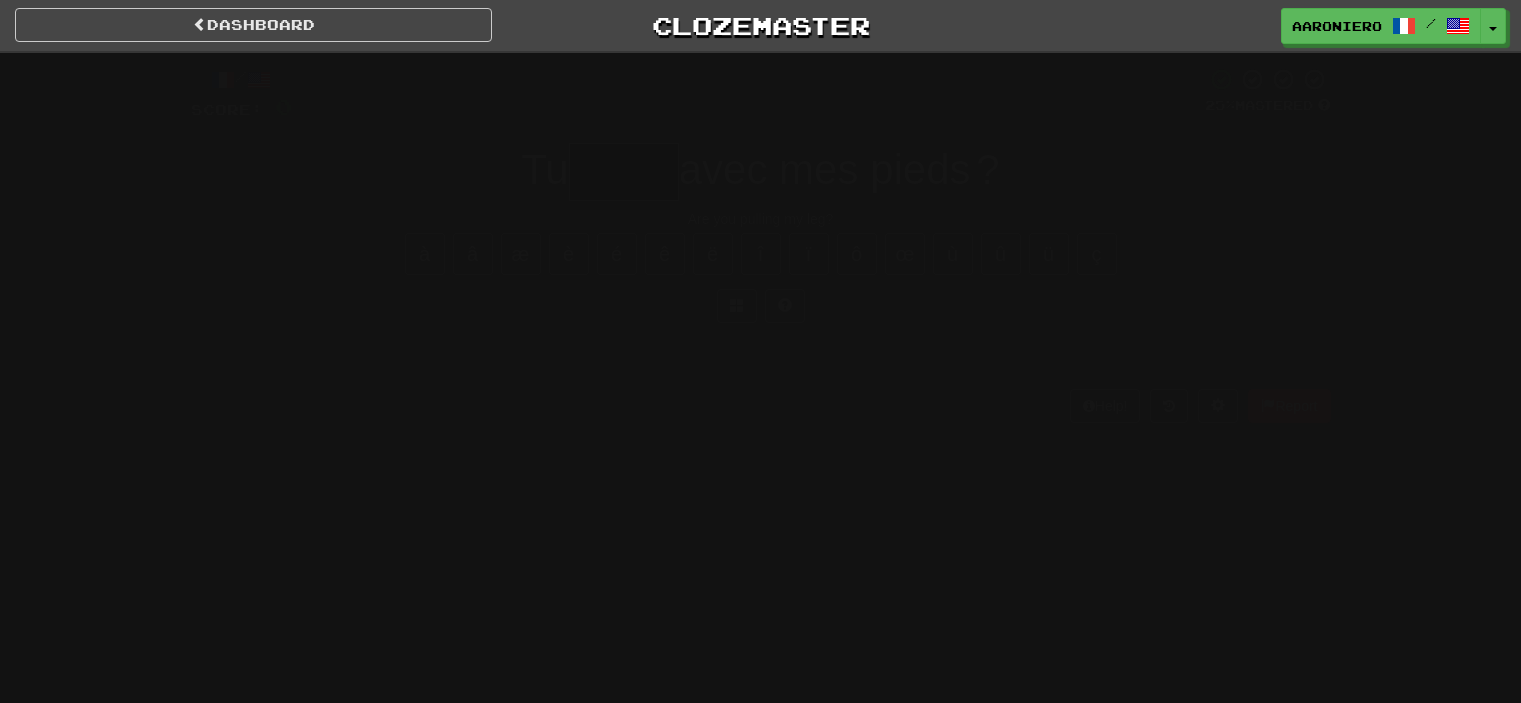 scroll, scrollTop: 0, scrollLeft: 0, axis: both 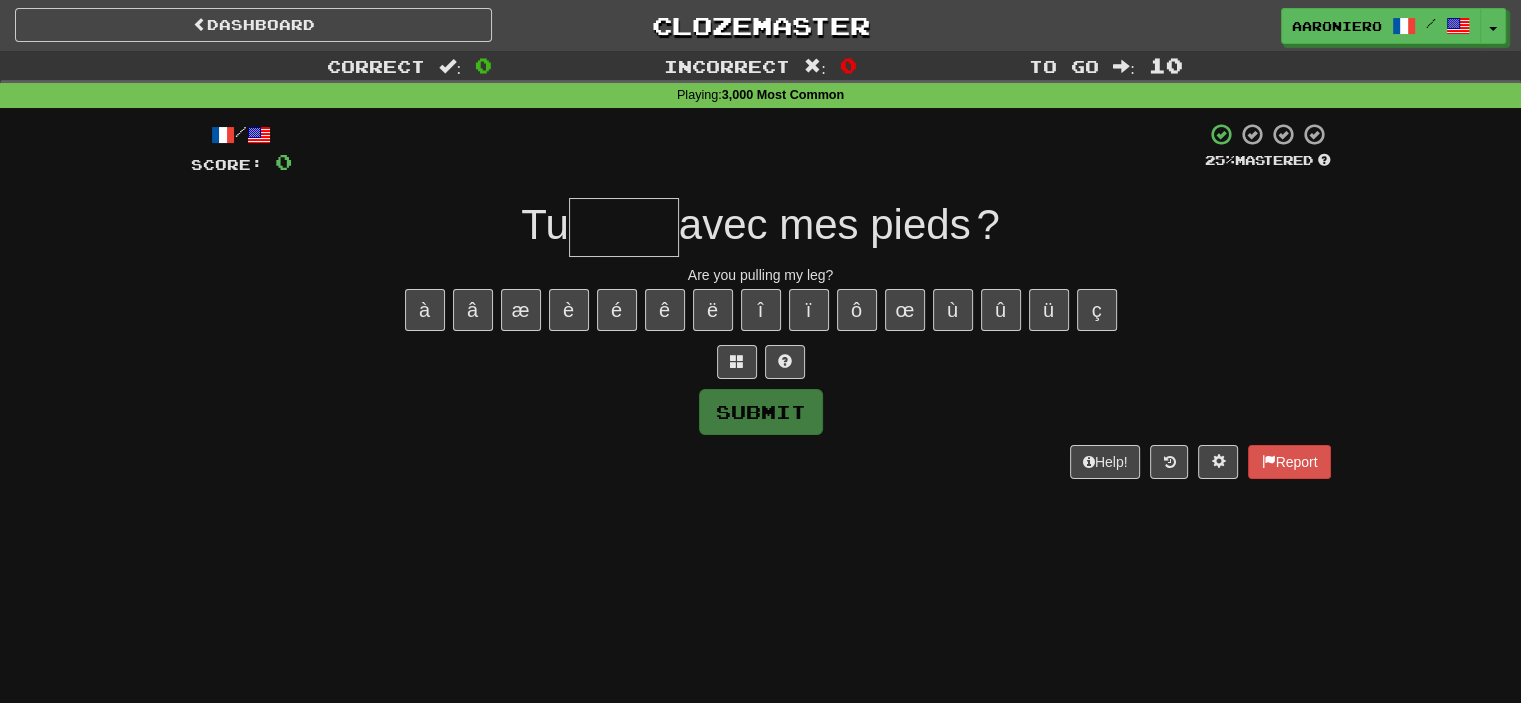type on "*" 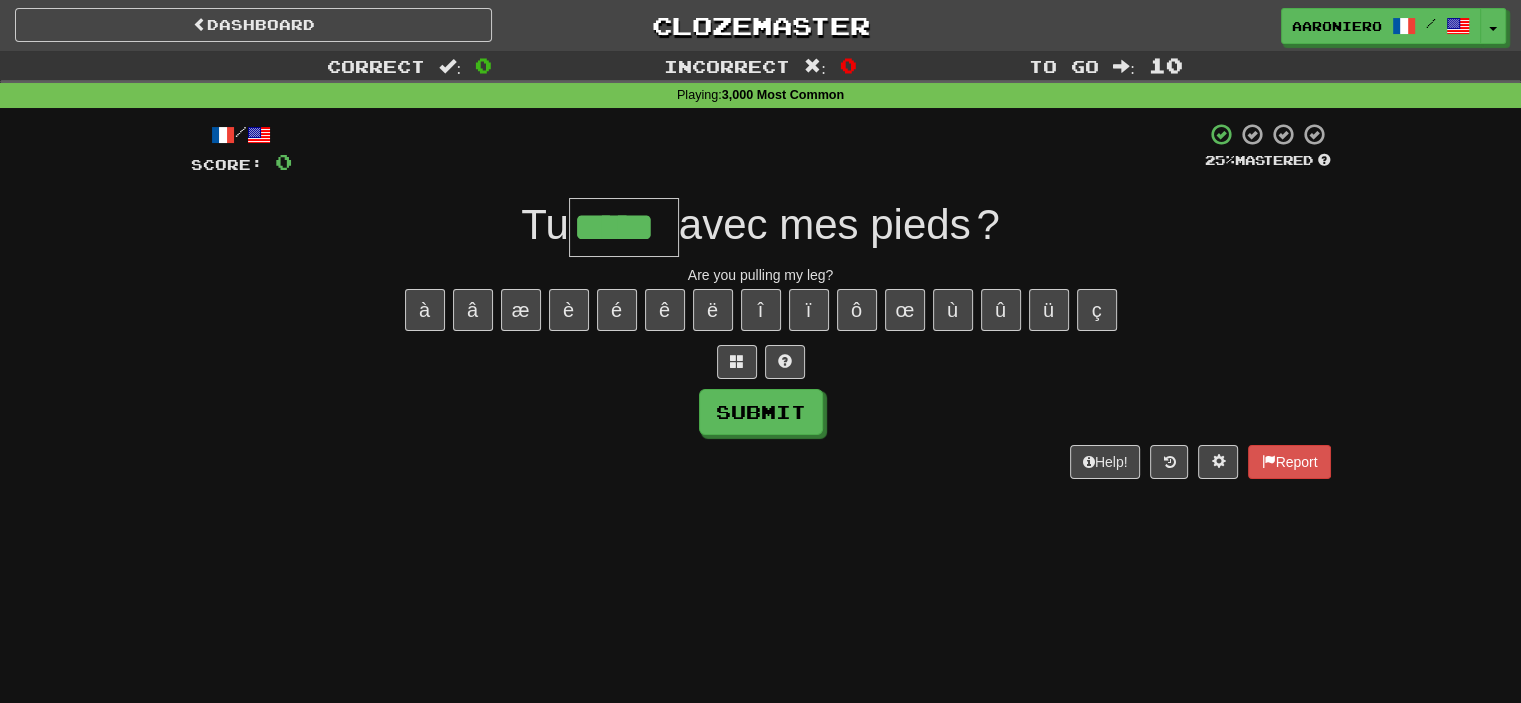 type on "*****" 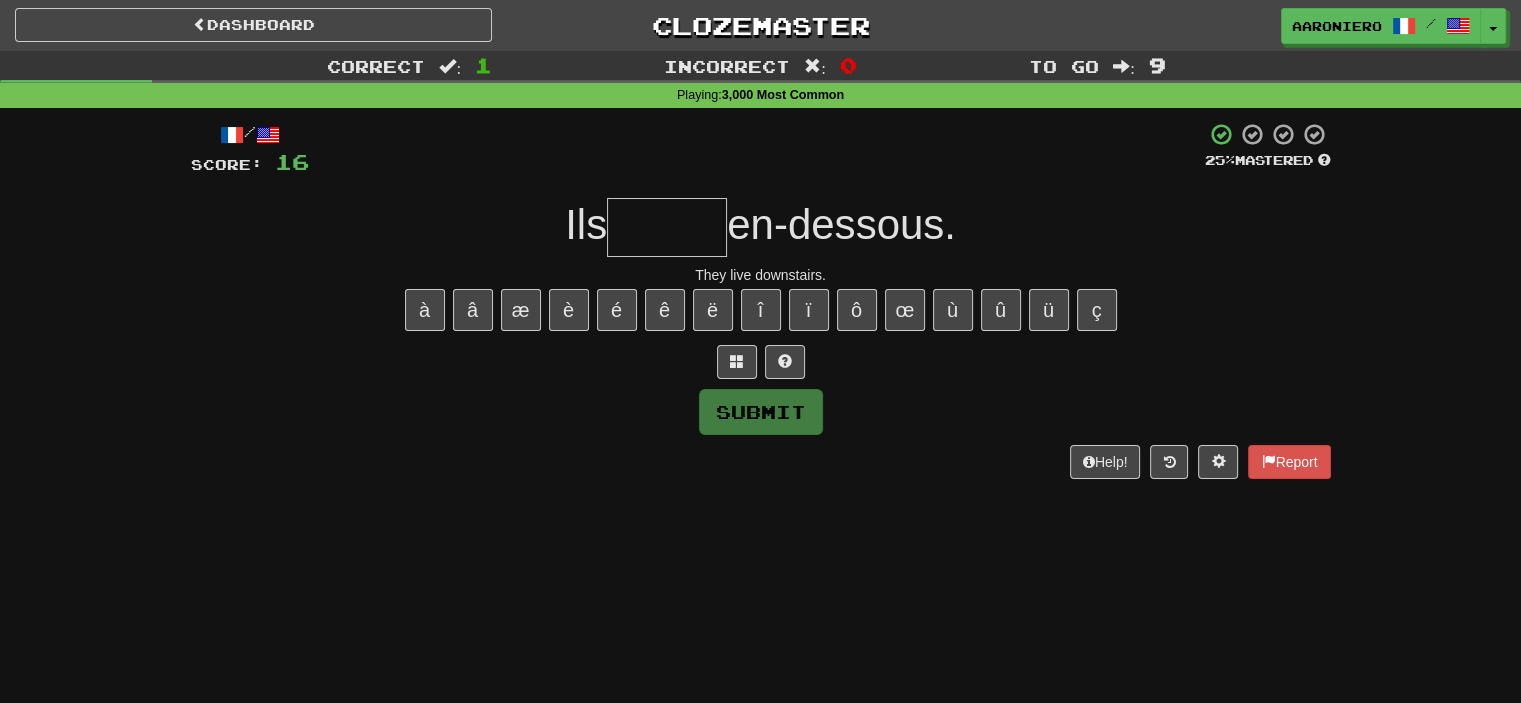 type on "*" 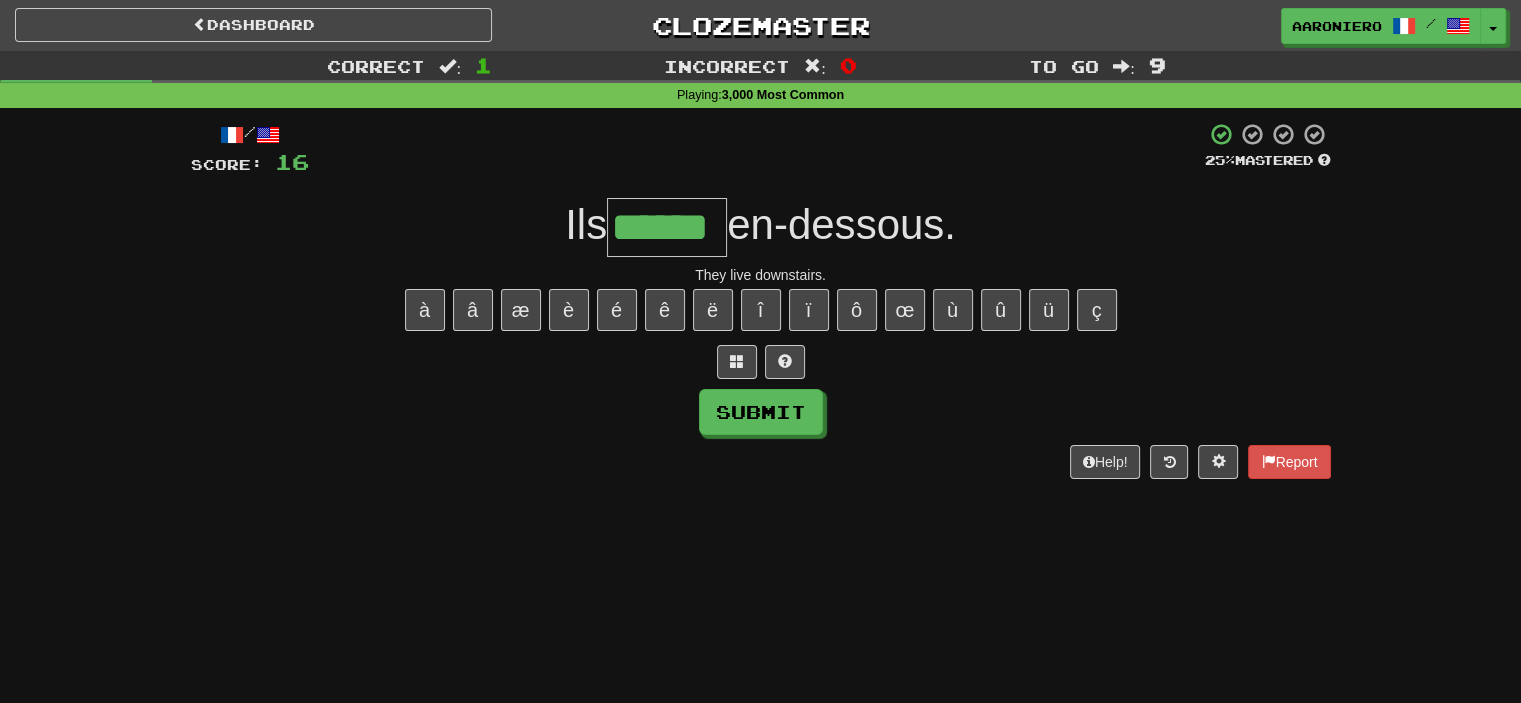 type on "******" 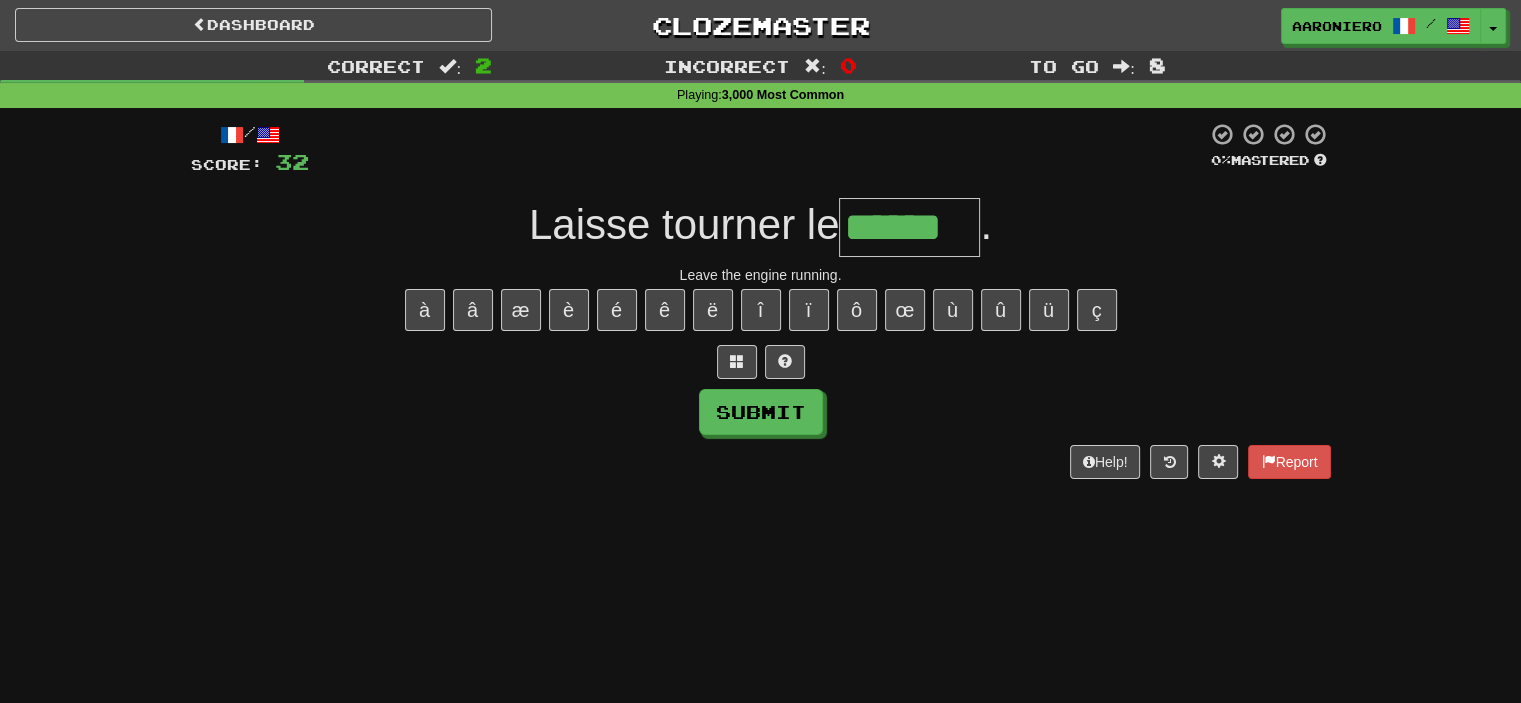 type on "******" 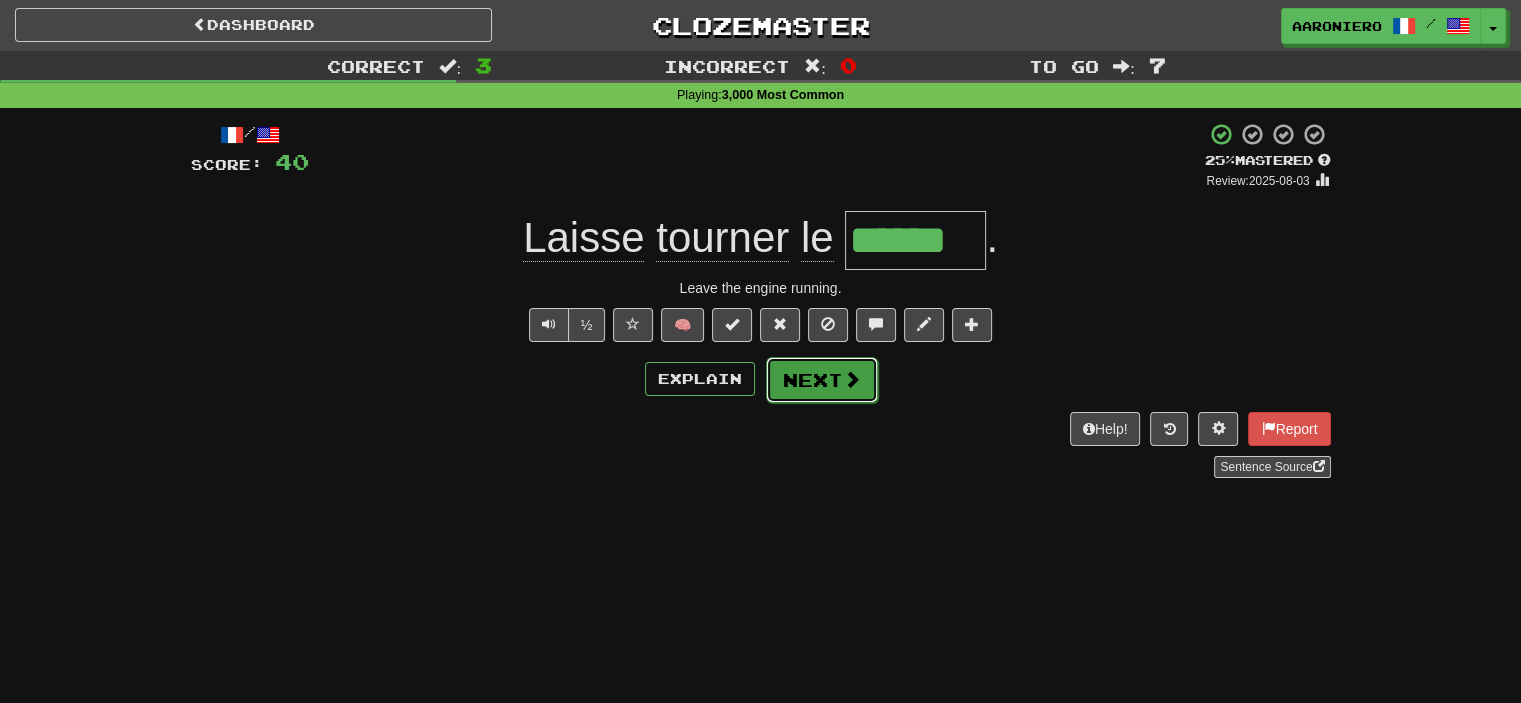 click at bounding box center (852, 379) 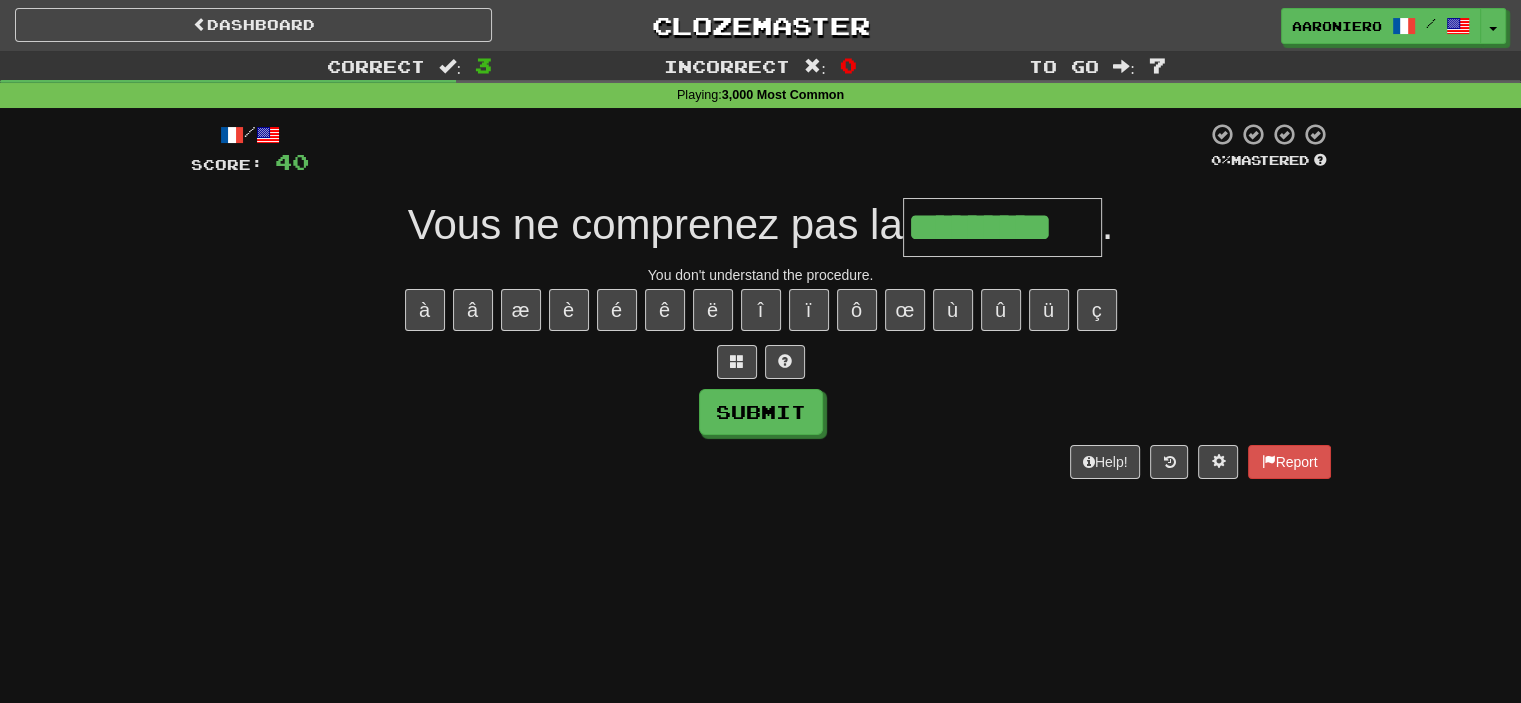 type on "*********" 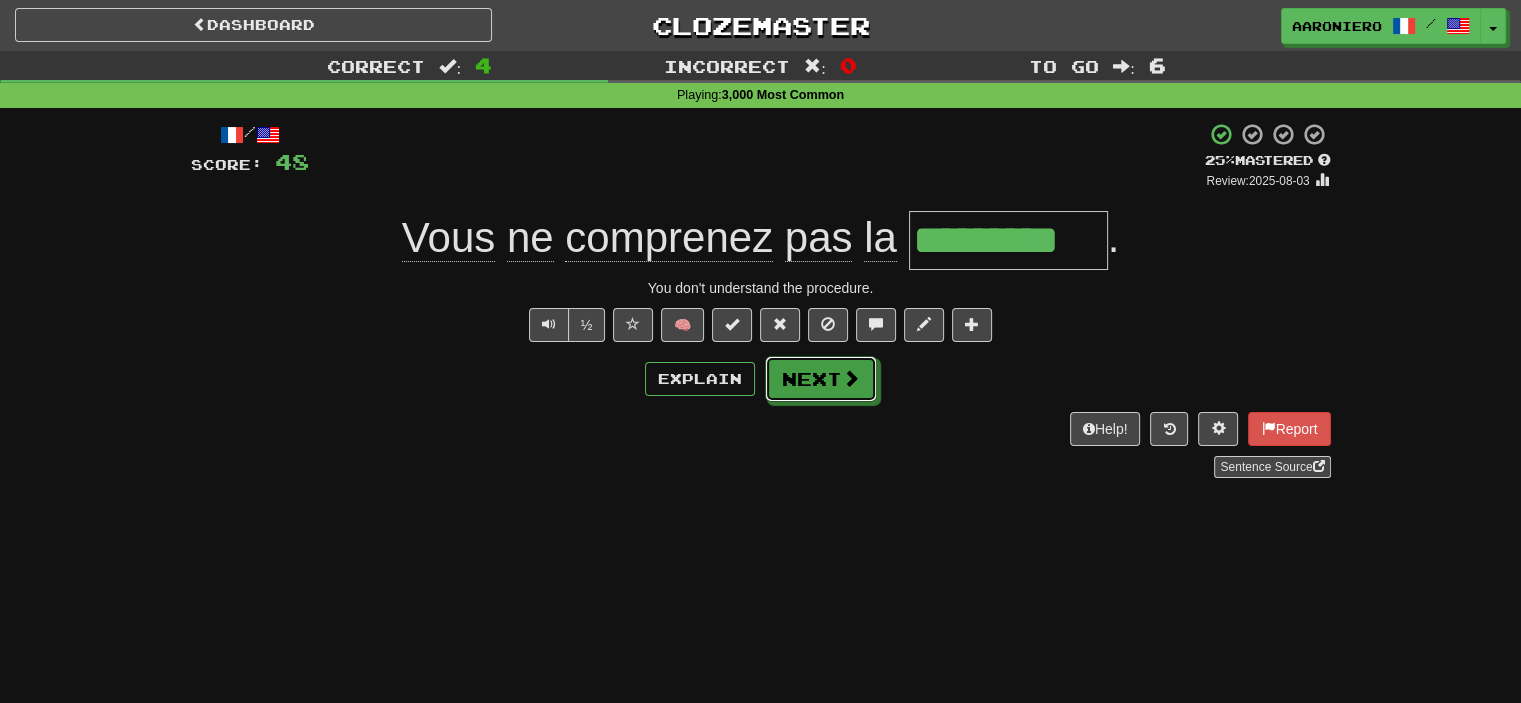 drag, startPoint x: 811, startPoint y: 393, endPoint x: 815, endPoint y: 423, distance: 30.265491 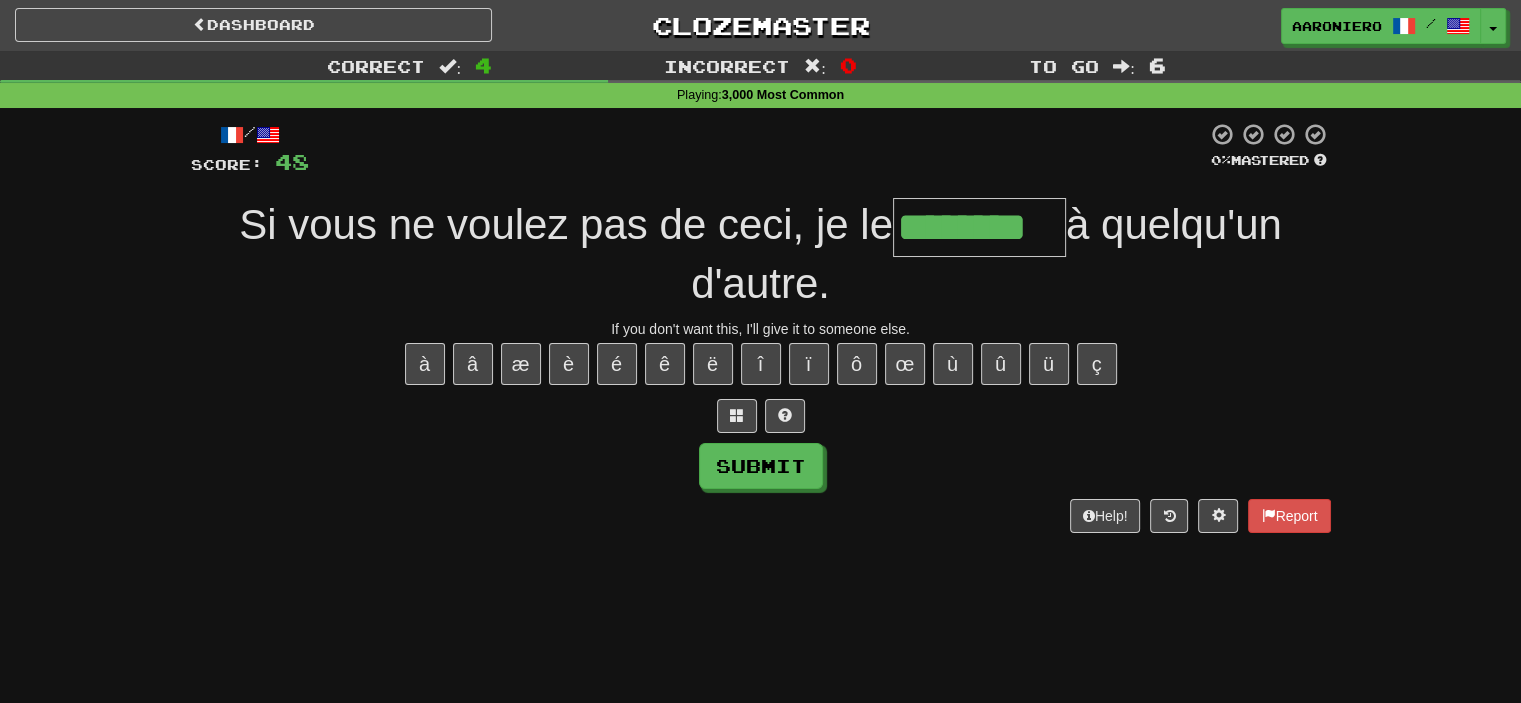 type on "********" 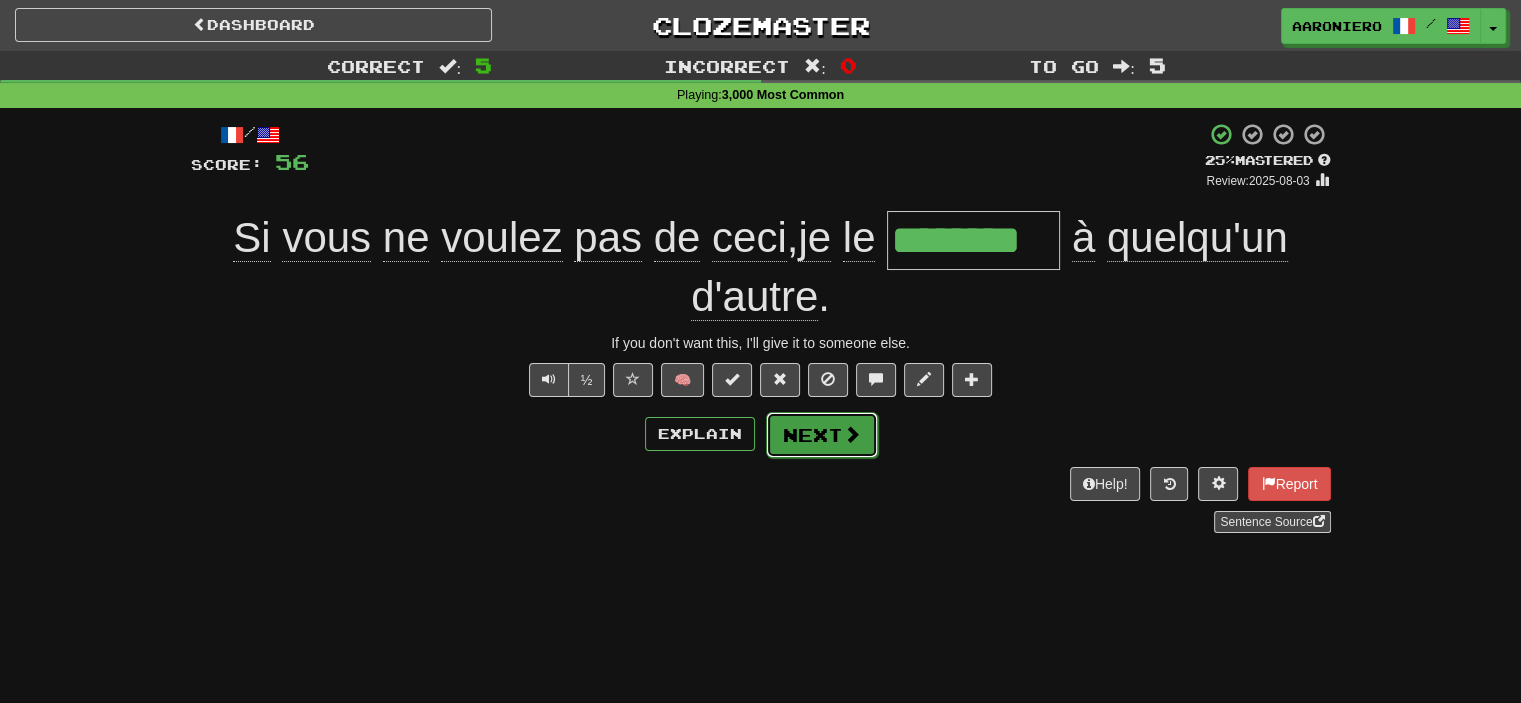 click at bounding box center [852, 434] 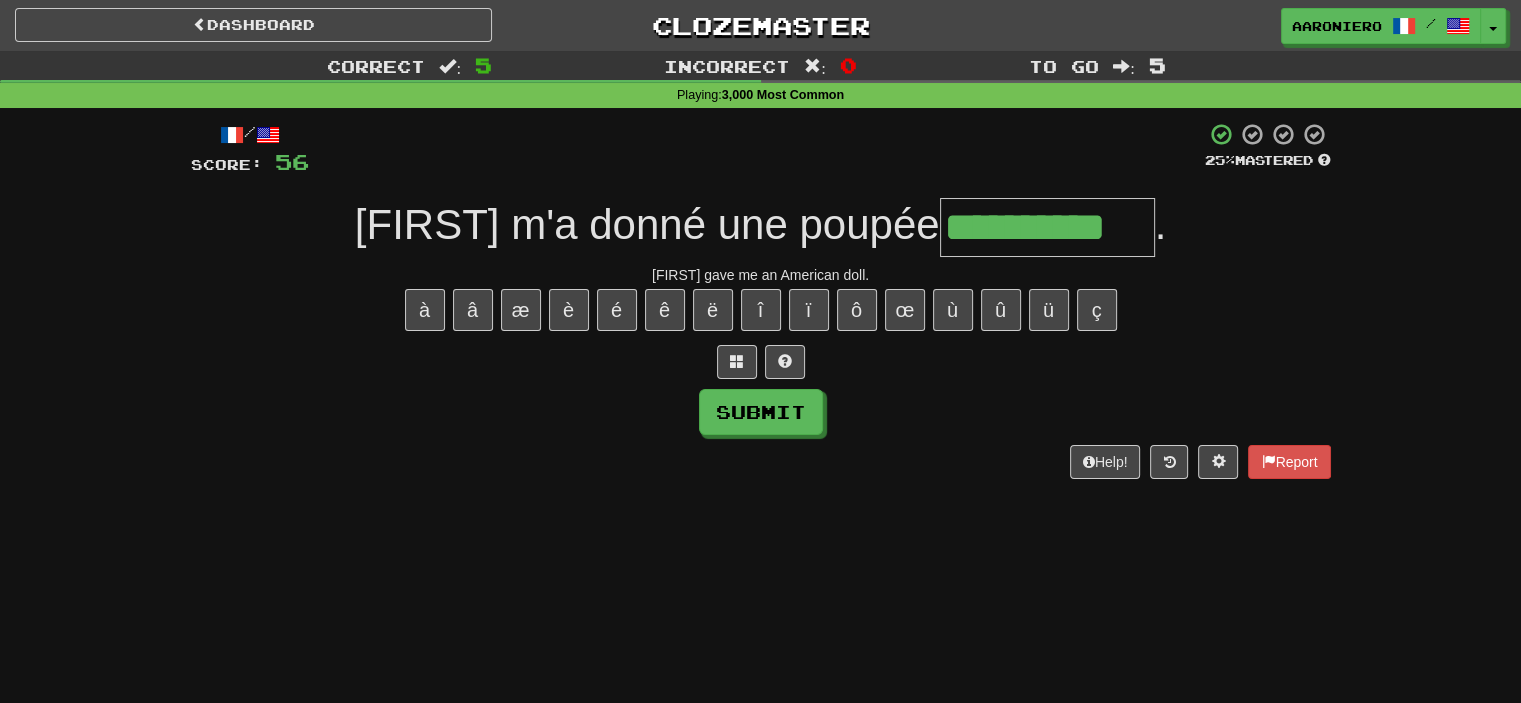 type on "**********" 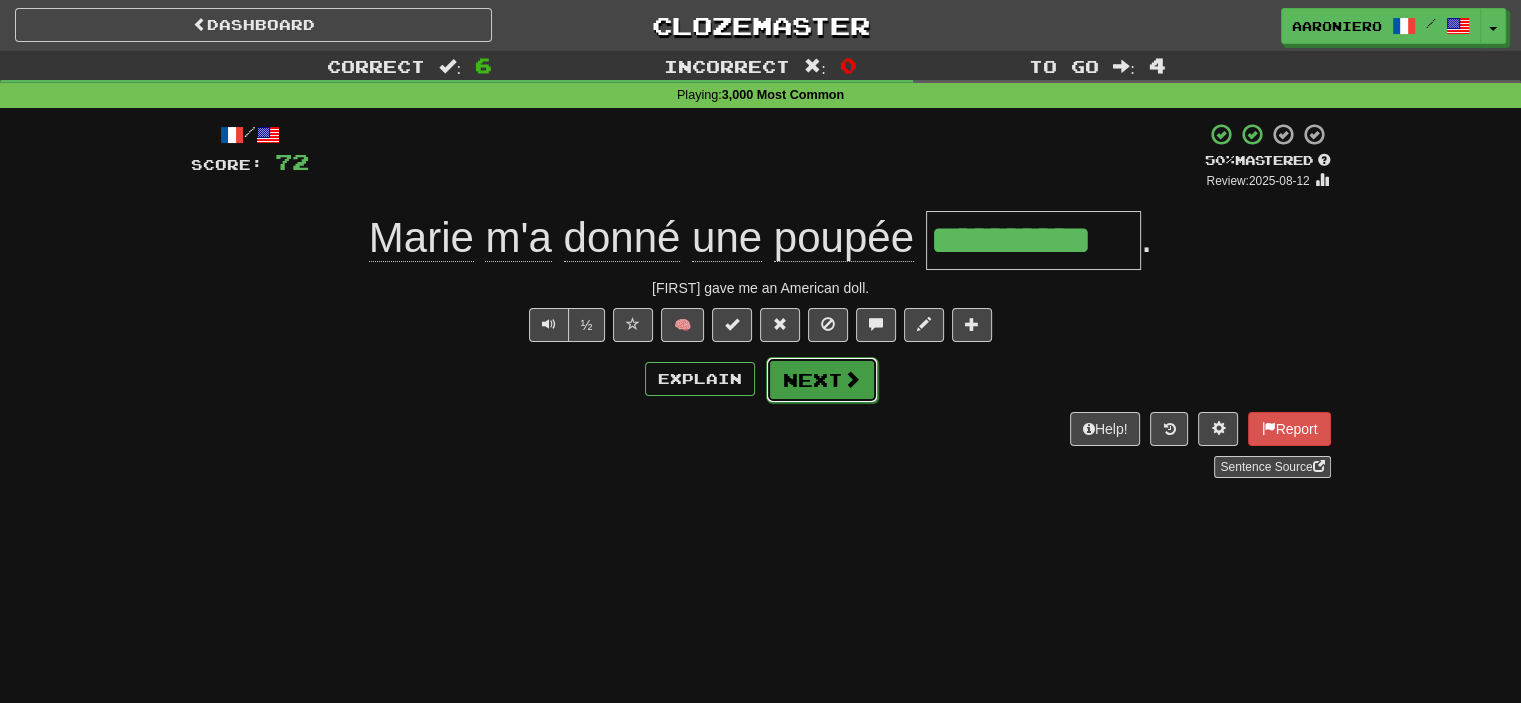 click on "Next" at bounding box center [822, 380] 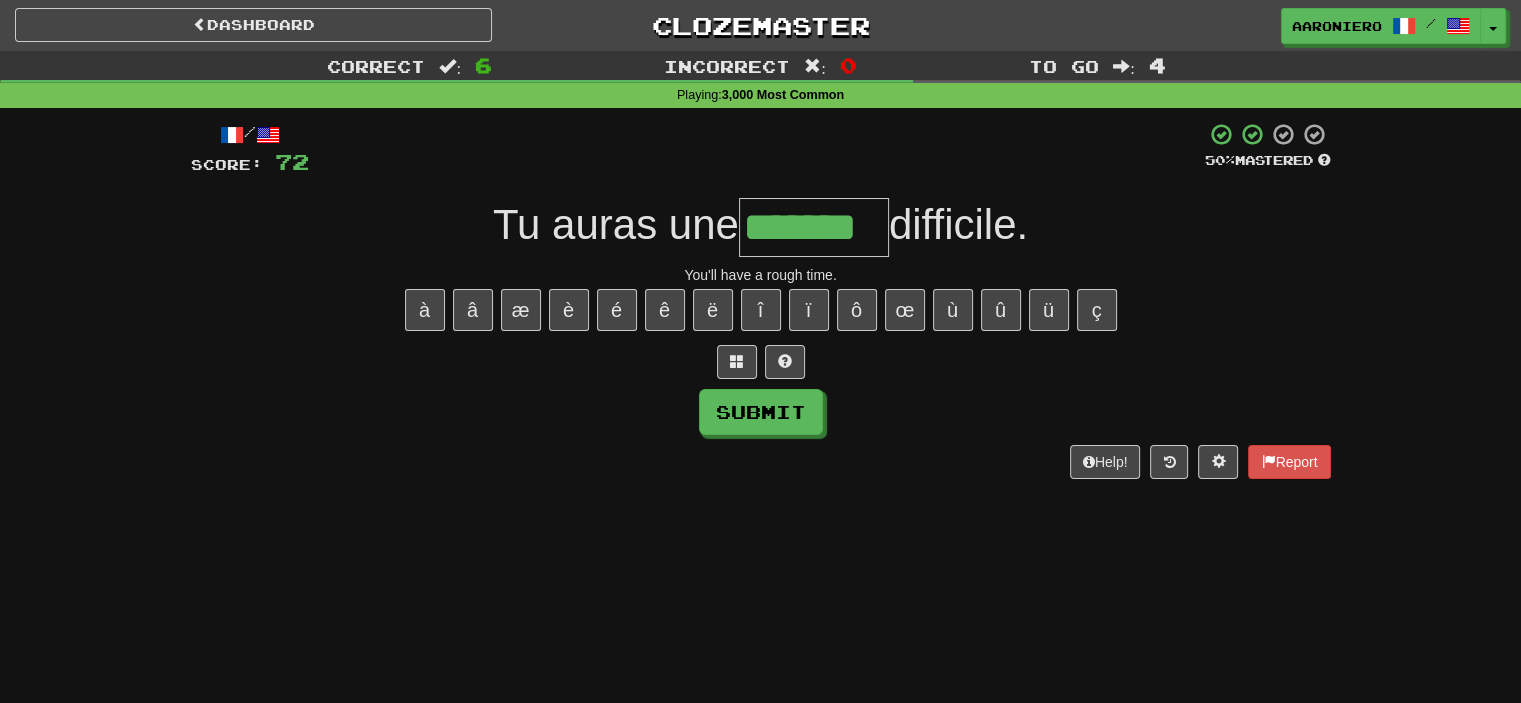 type on "*******" 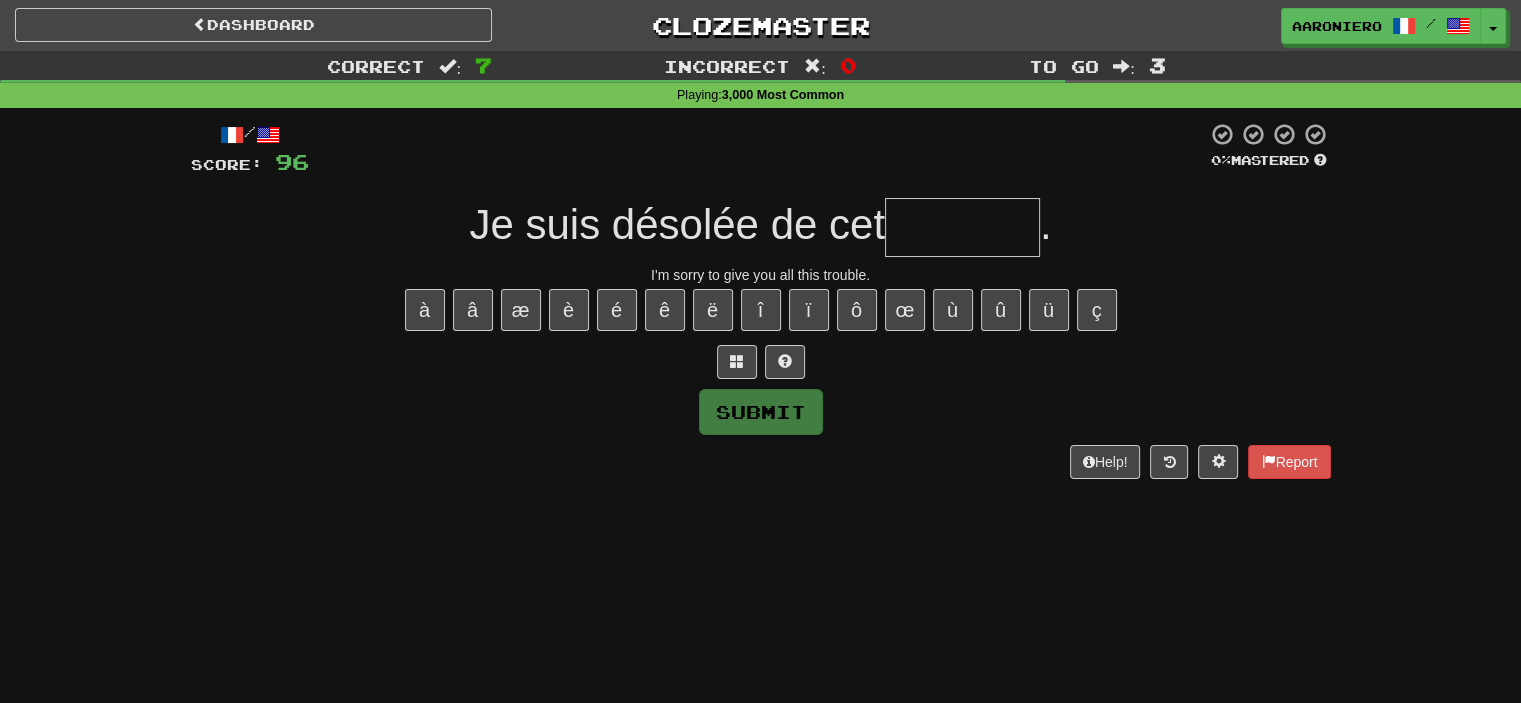 type on "*" 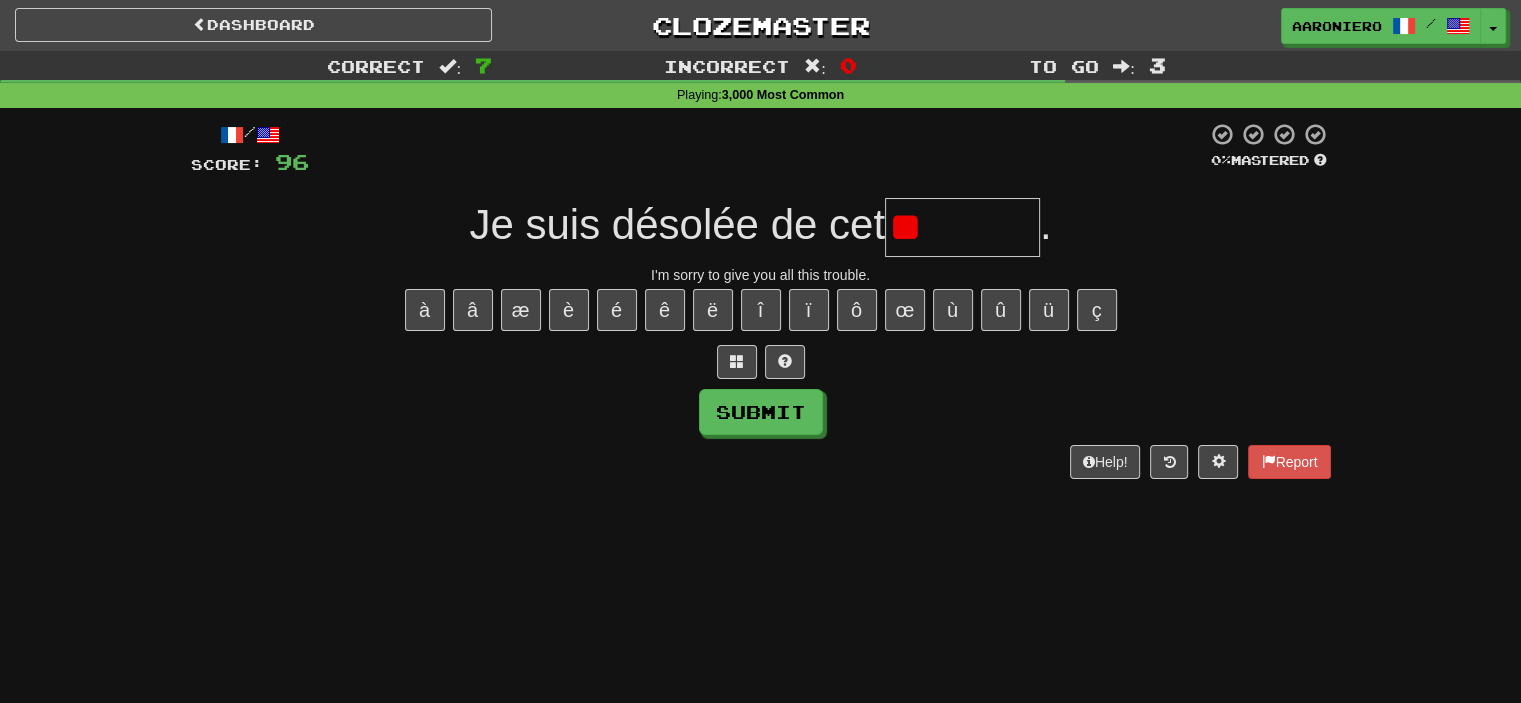 type on "*" 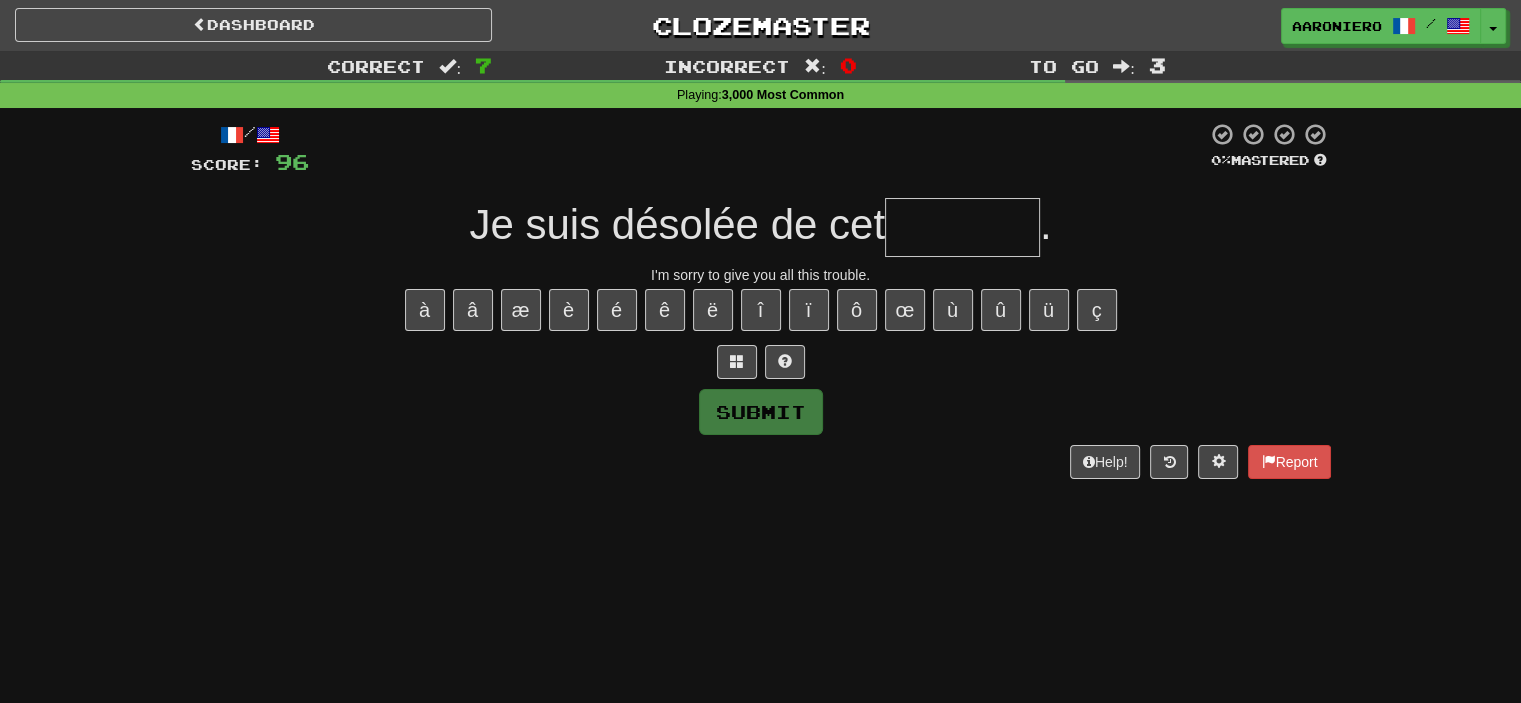 type on "*" 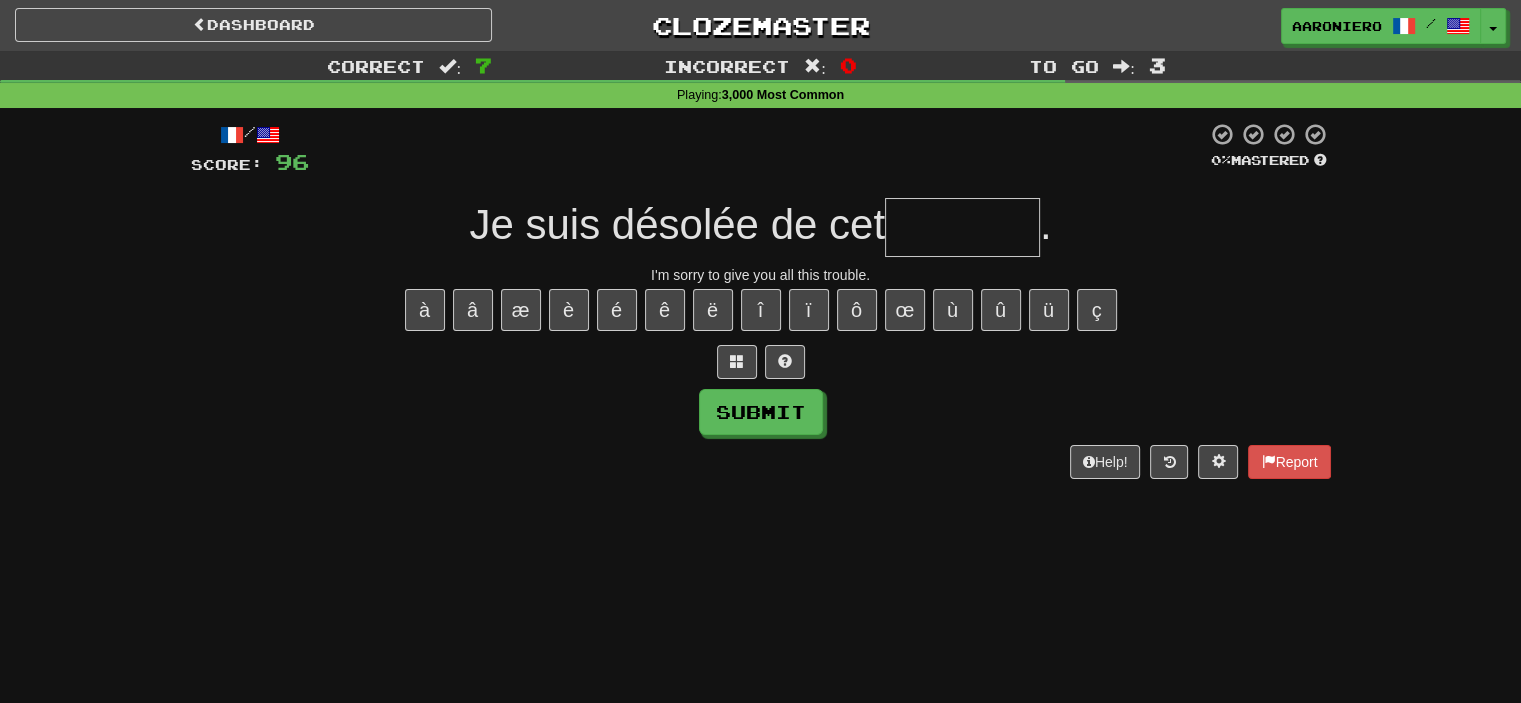 type on "*" 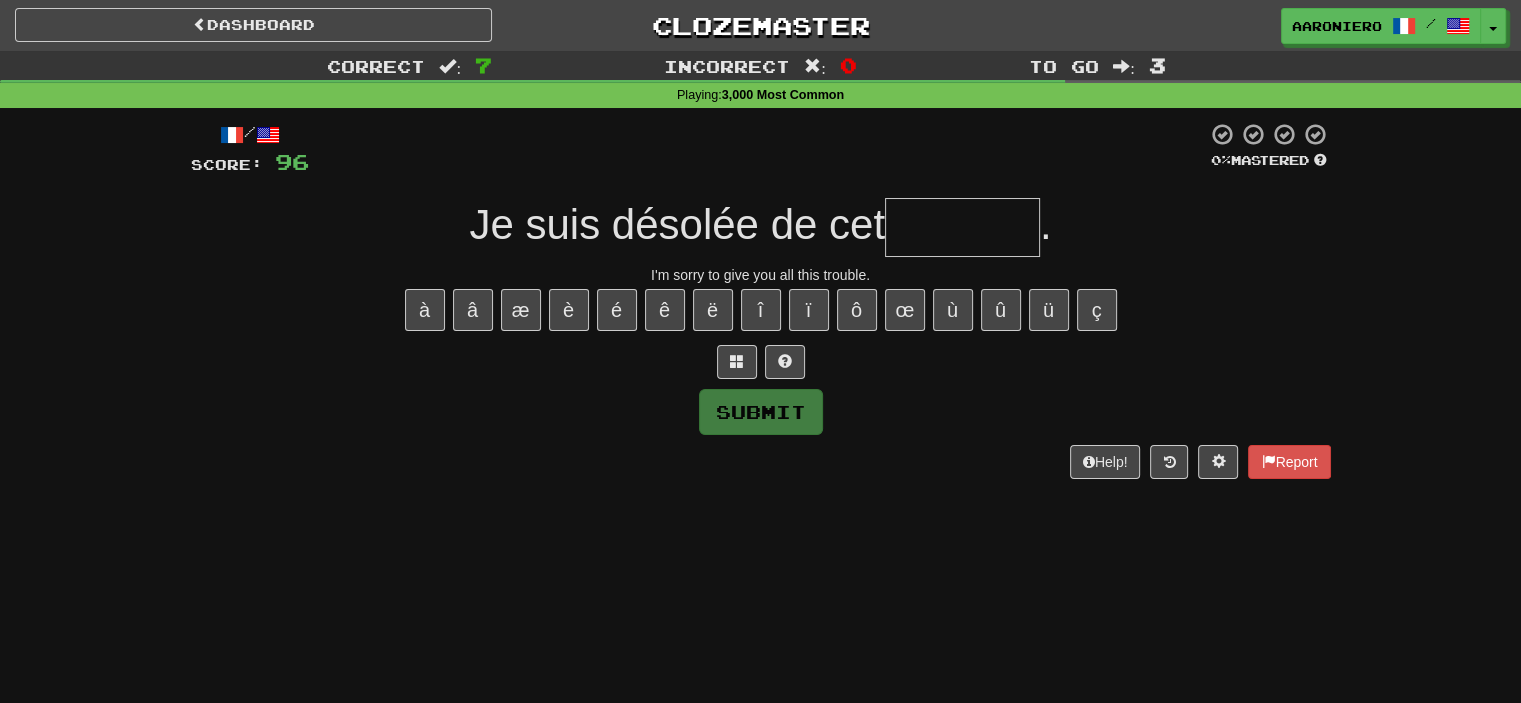 type on "*" 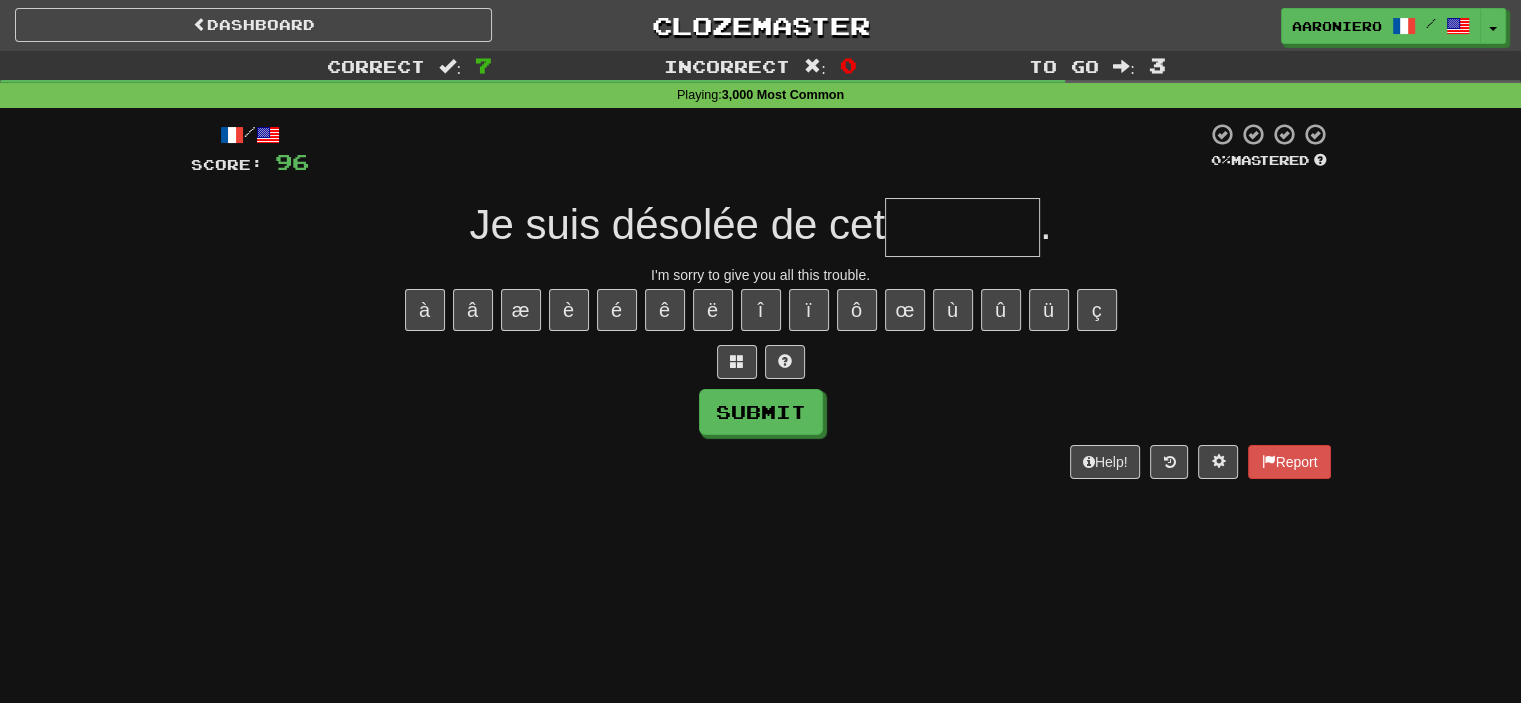 type on "*" 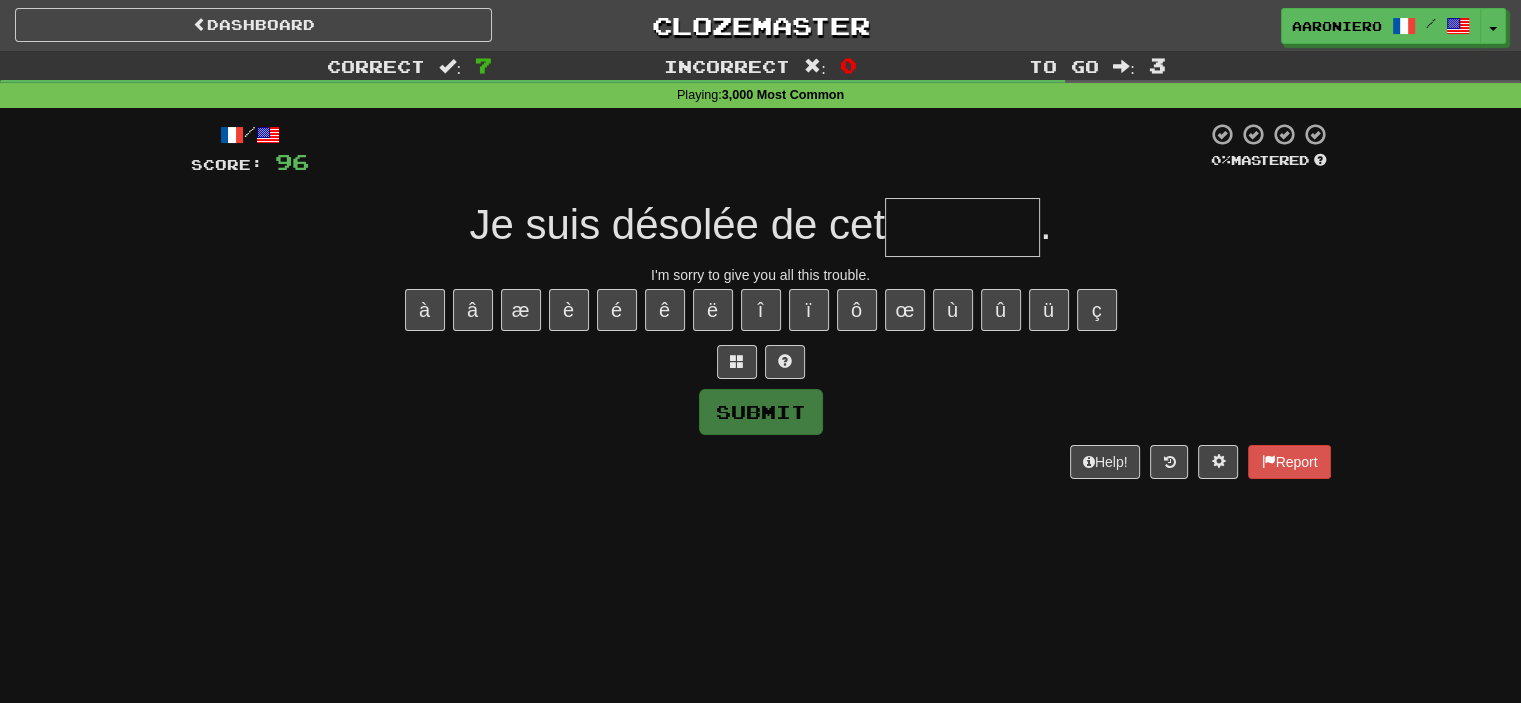 type on "*" 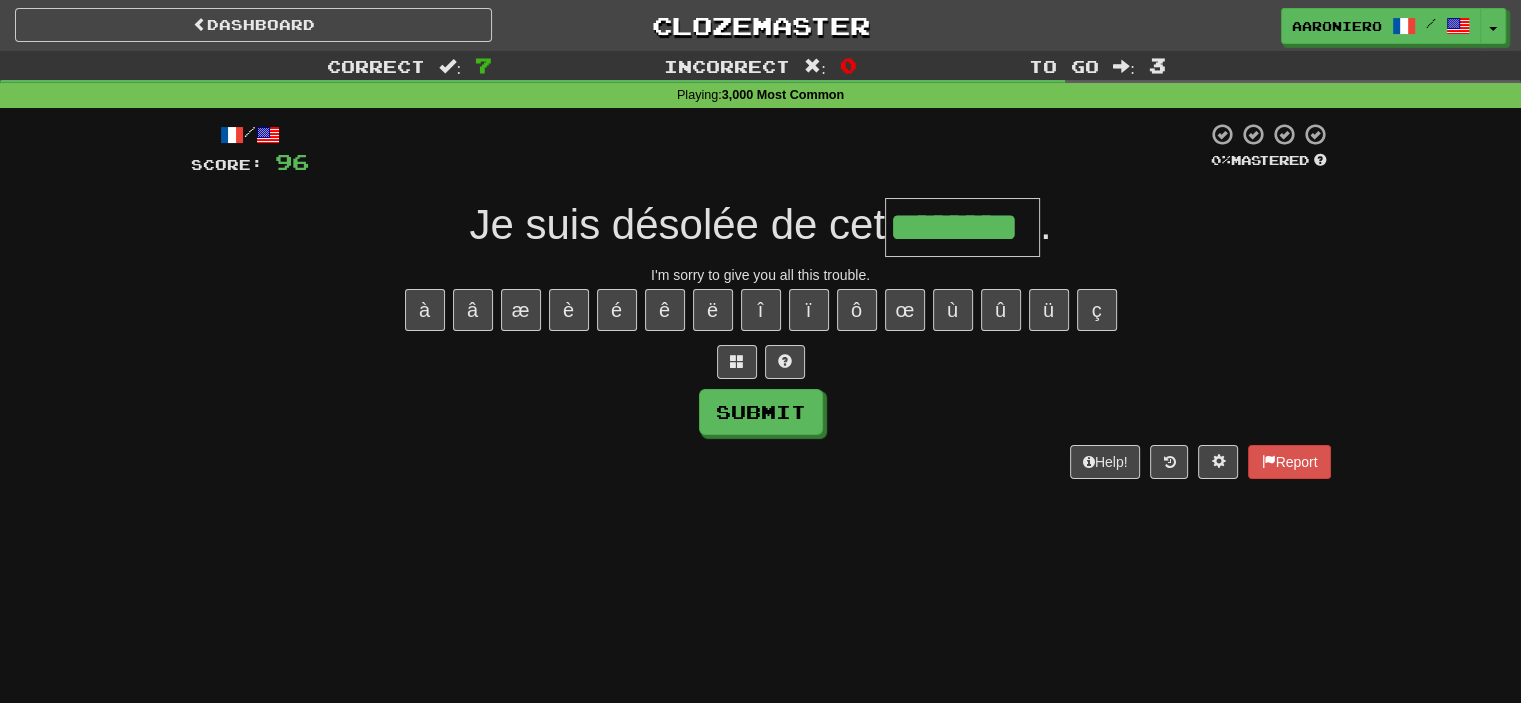 type on "********" 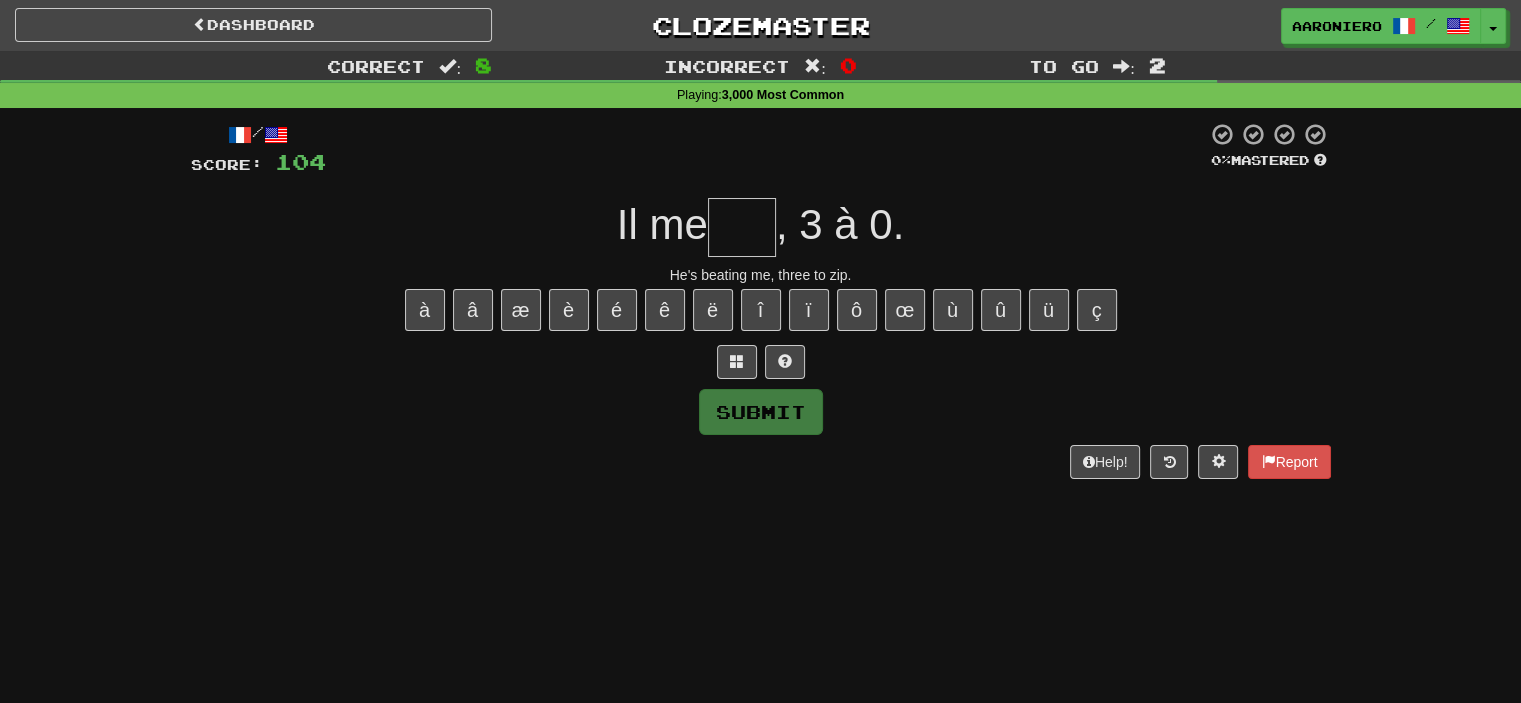 type on "*" 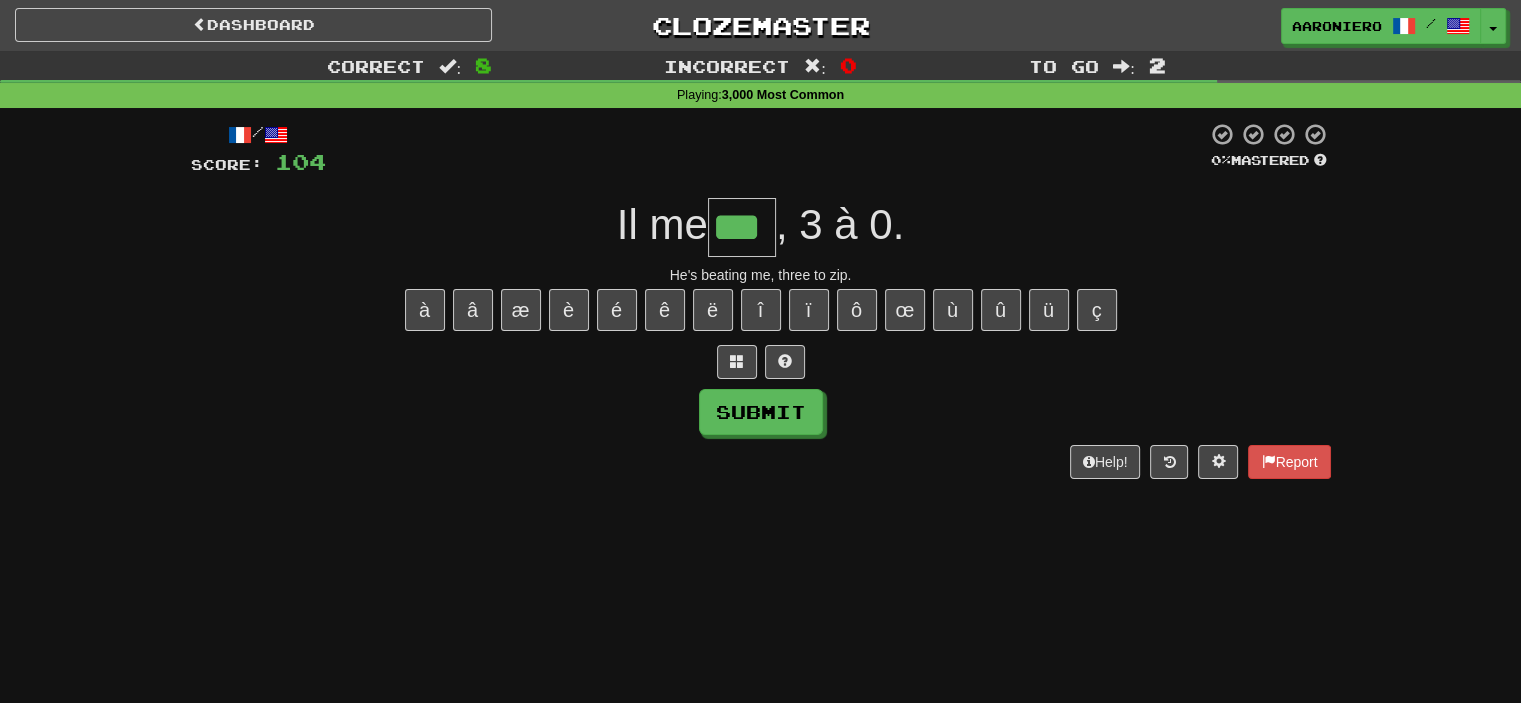 type on "***" 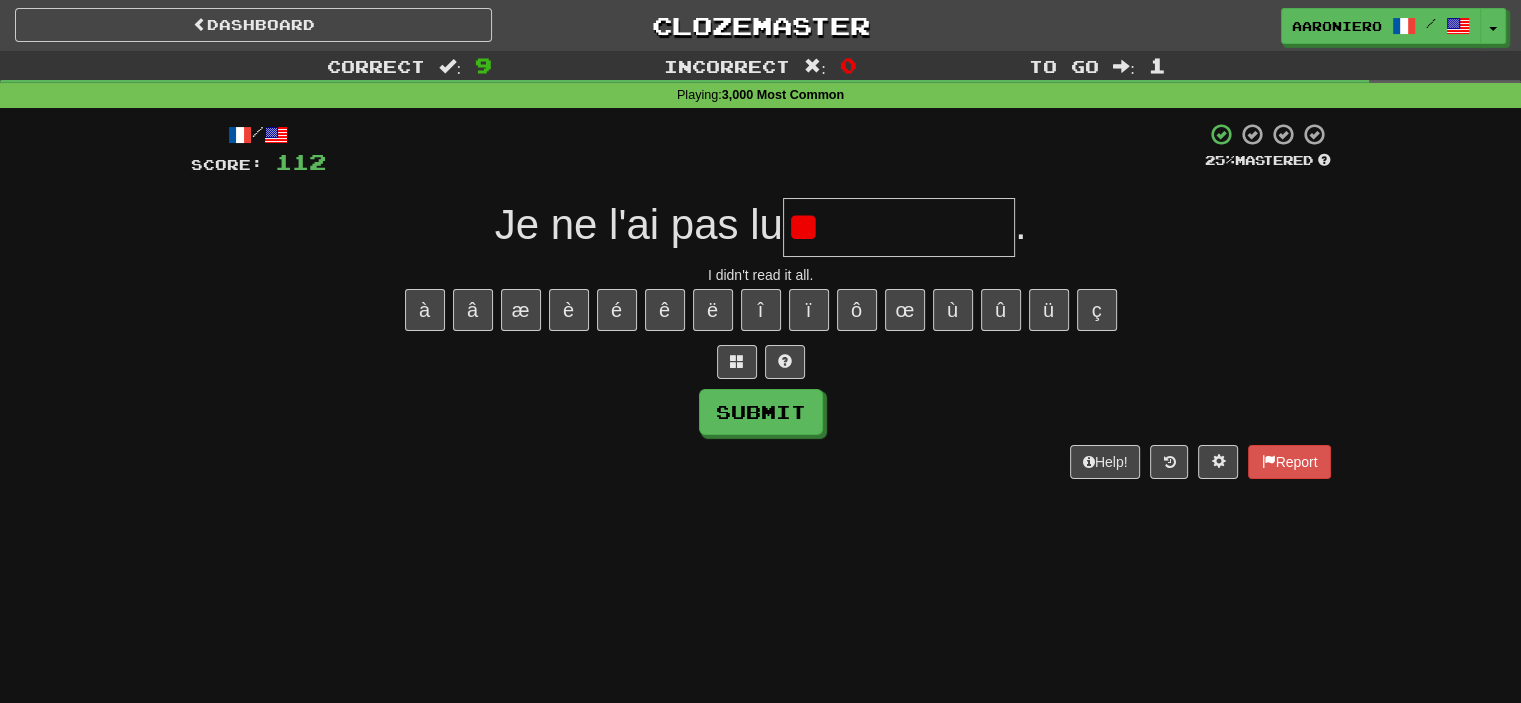 type on "*" 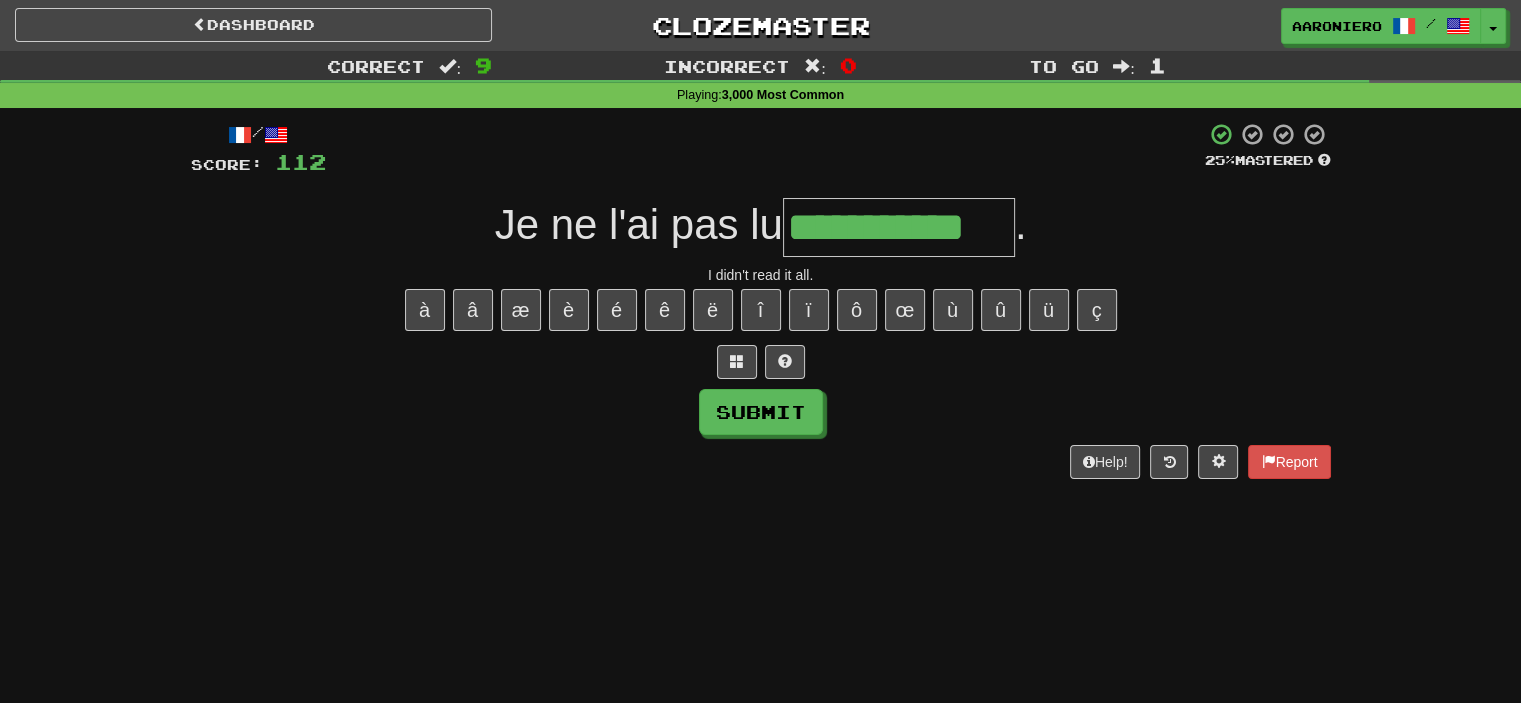 type on "**********" 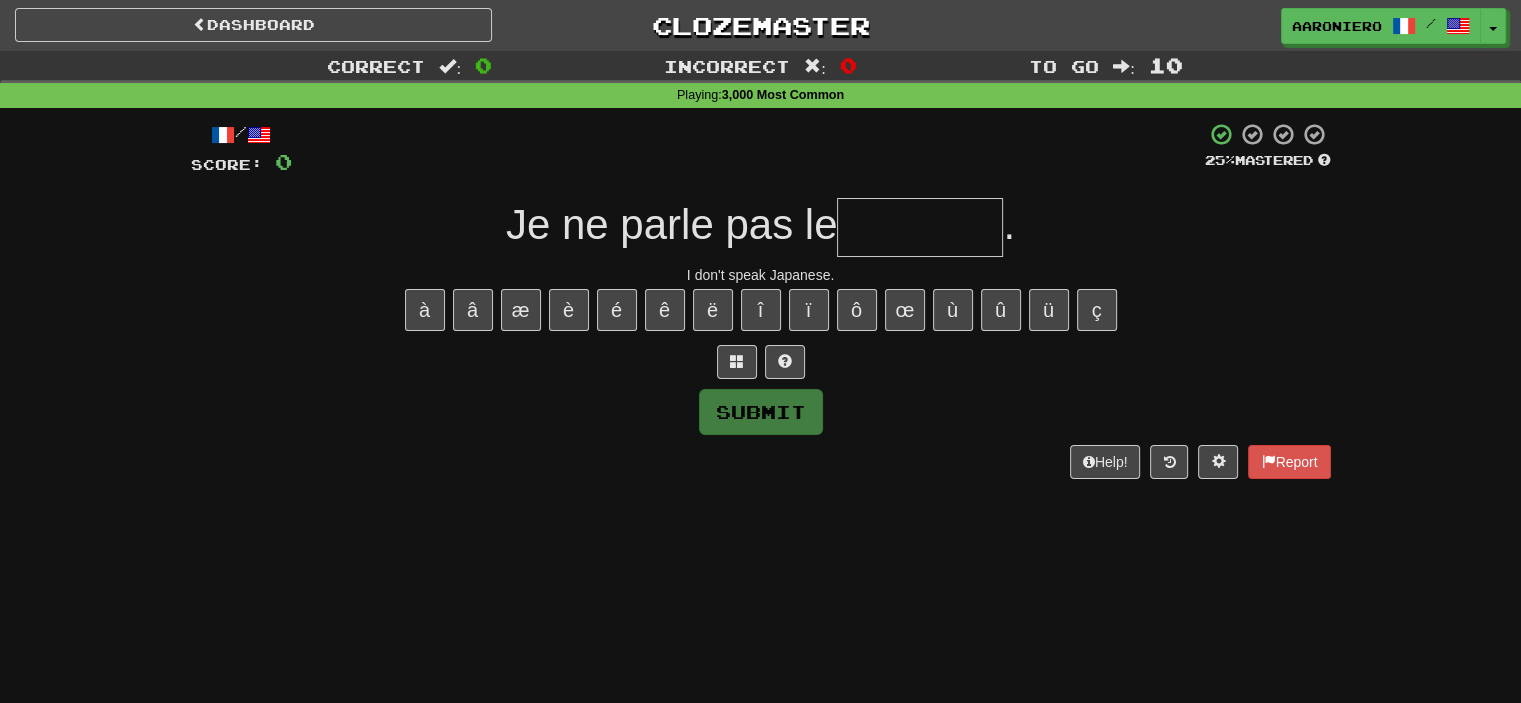paste on "*" 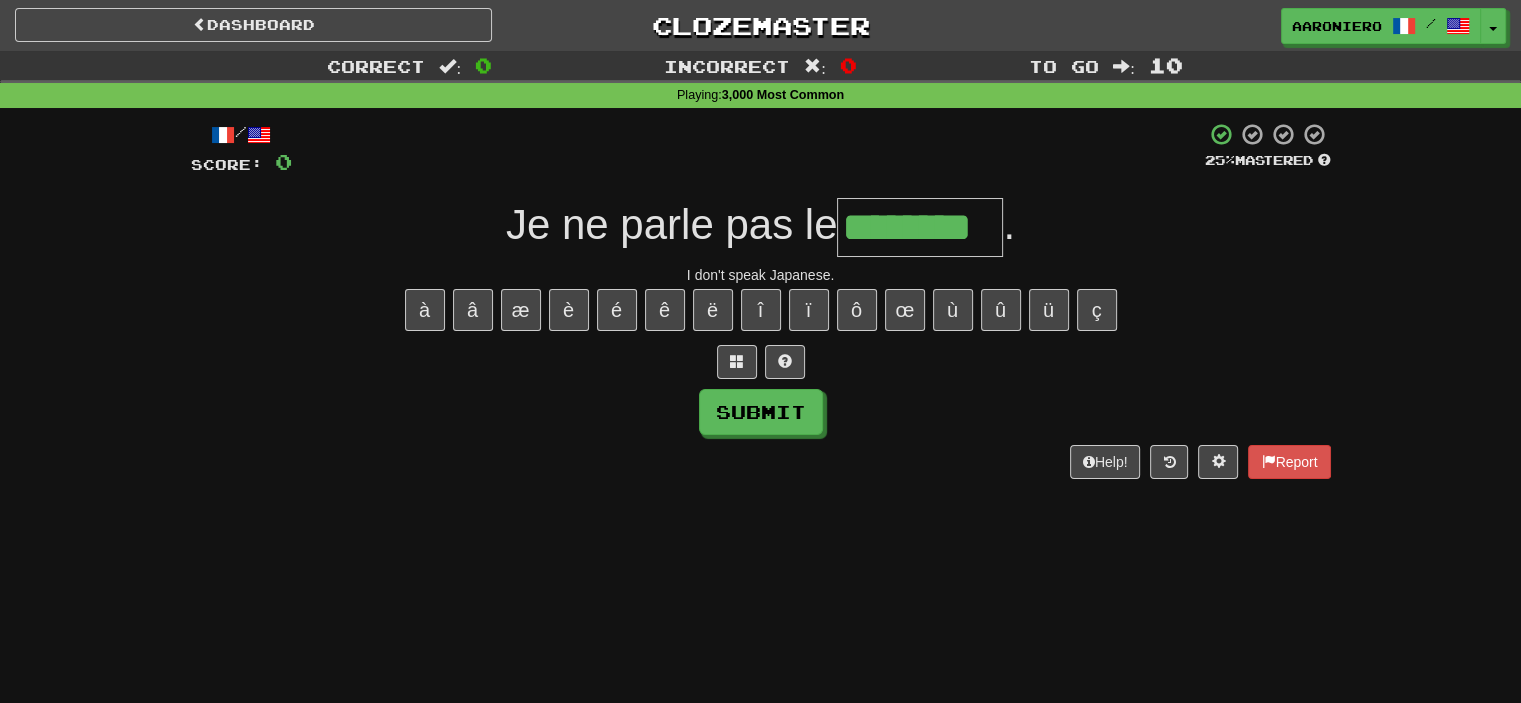 type on "********" 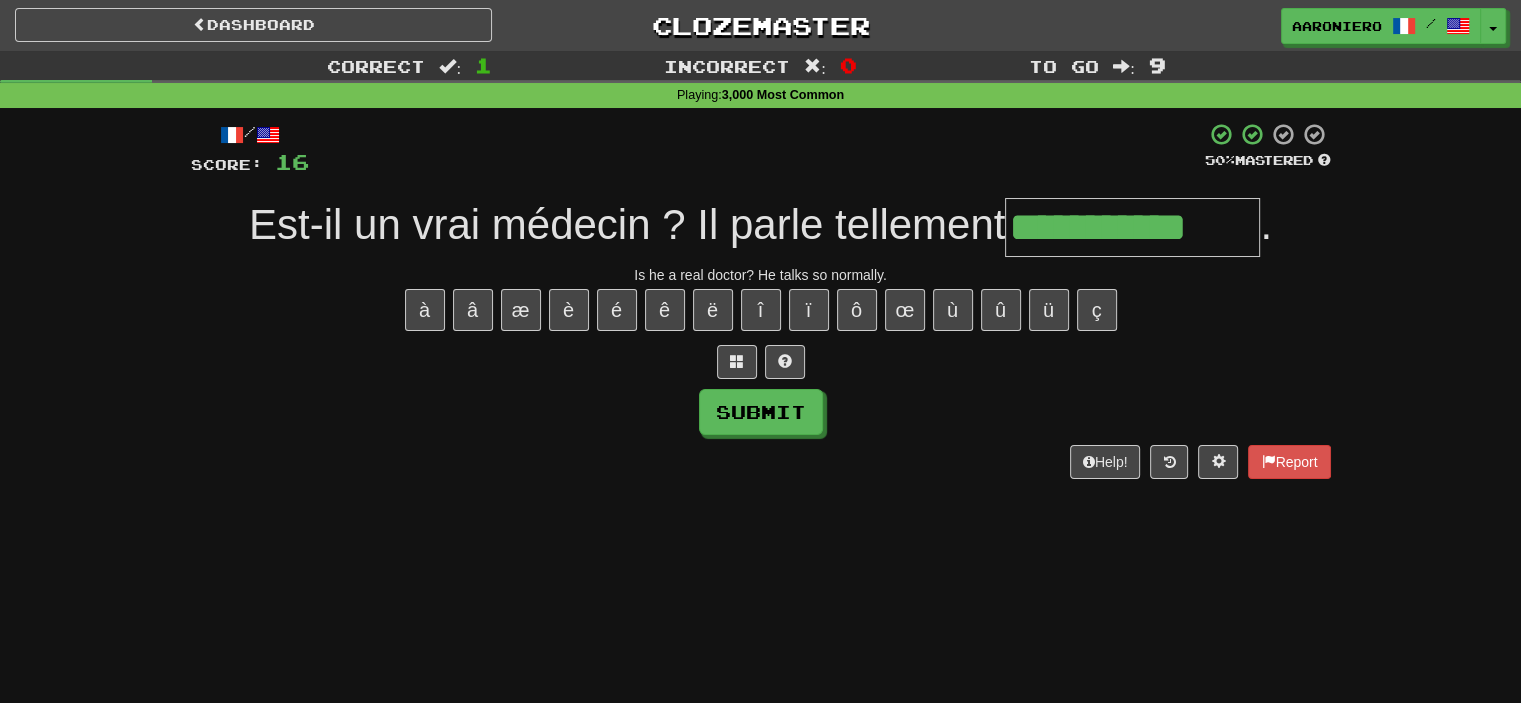 type on "**********" 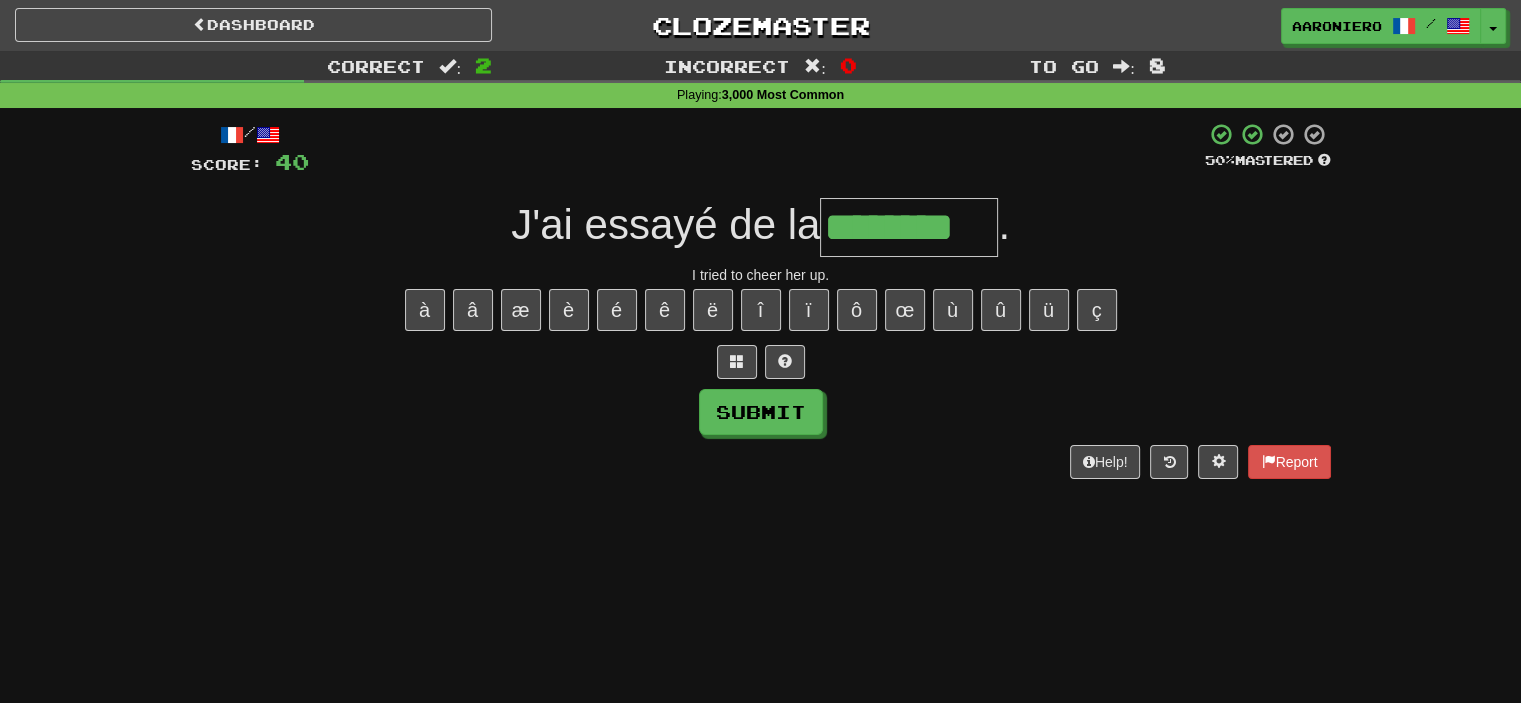 type on "********" 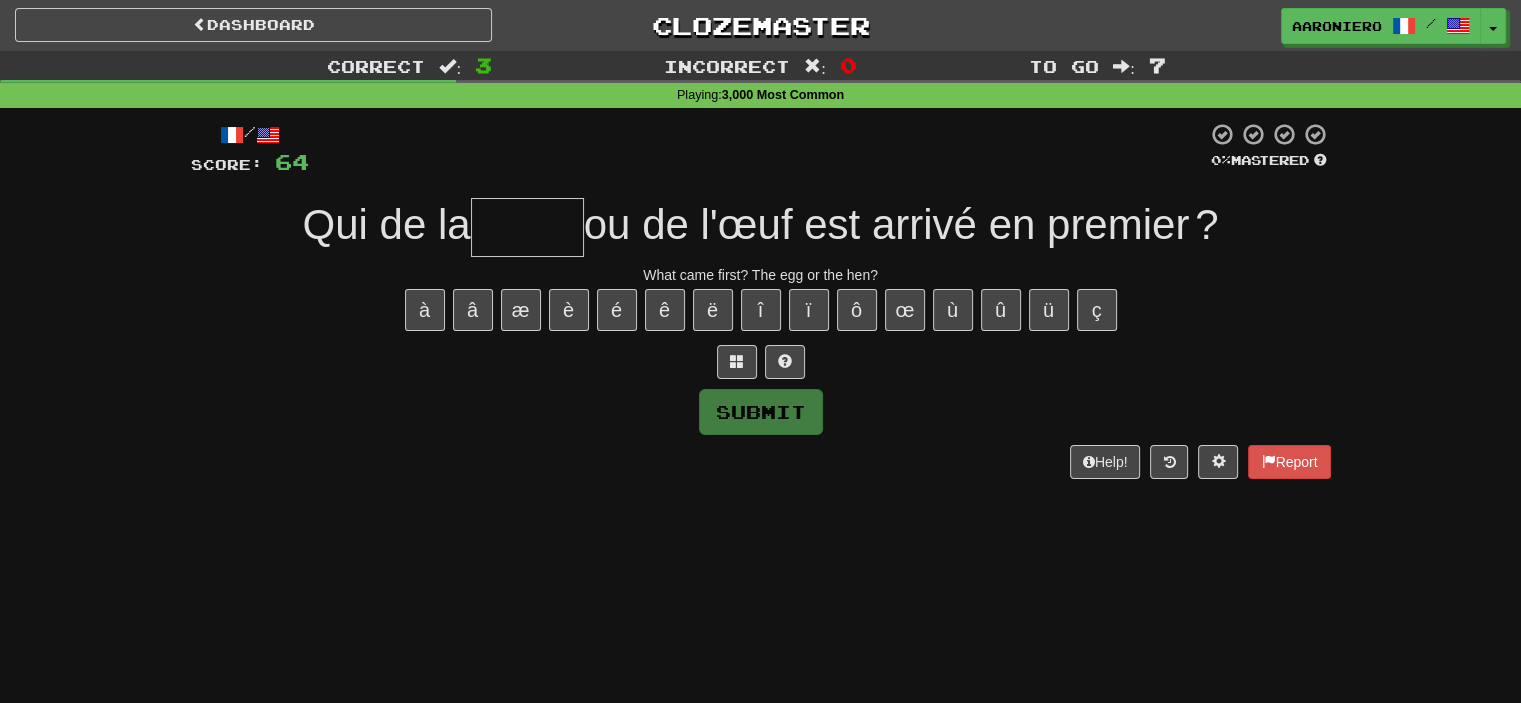 type on "*" 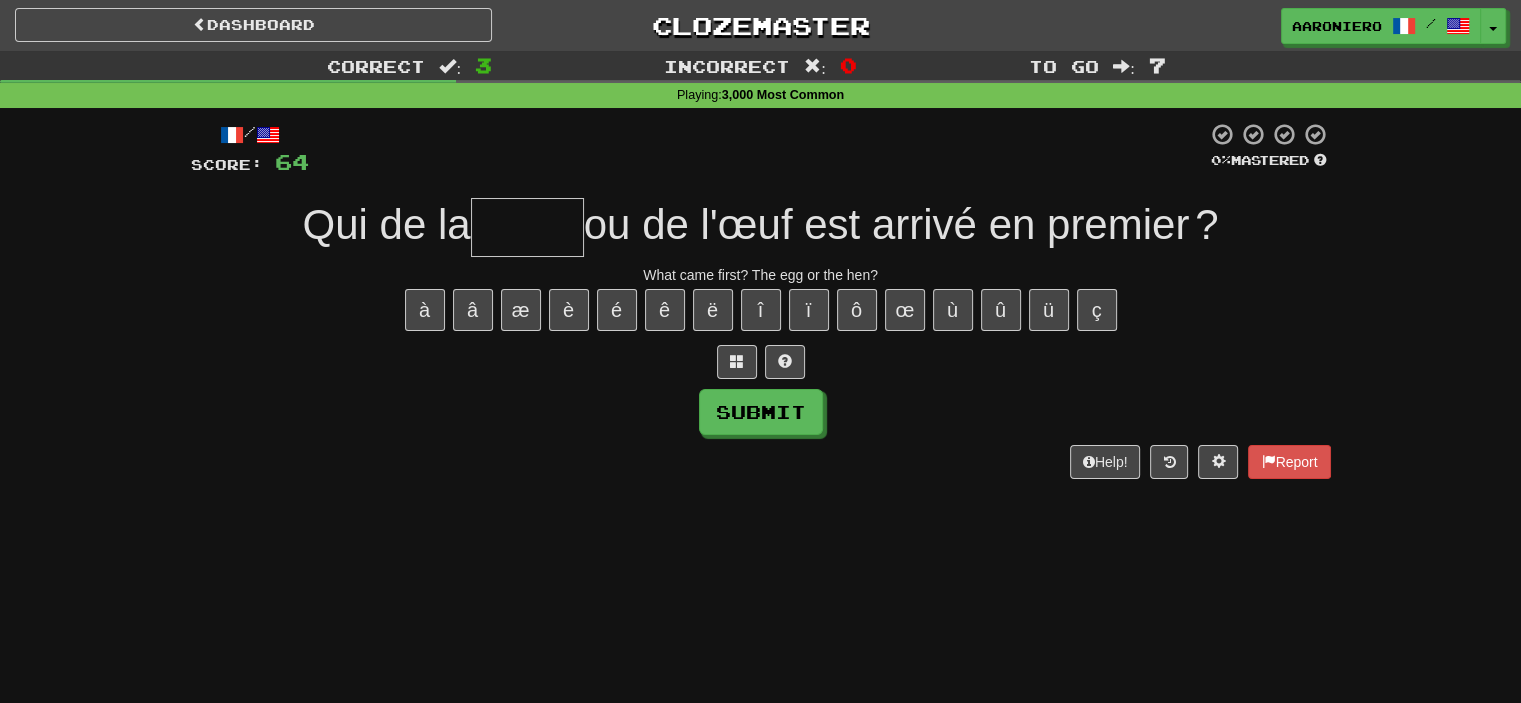 type on "*" 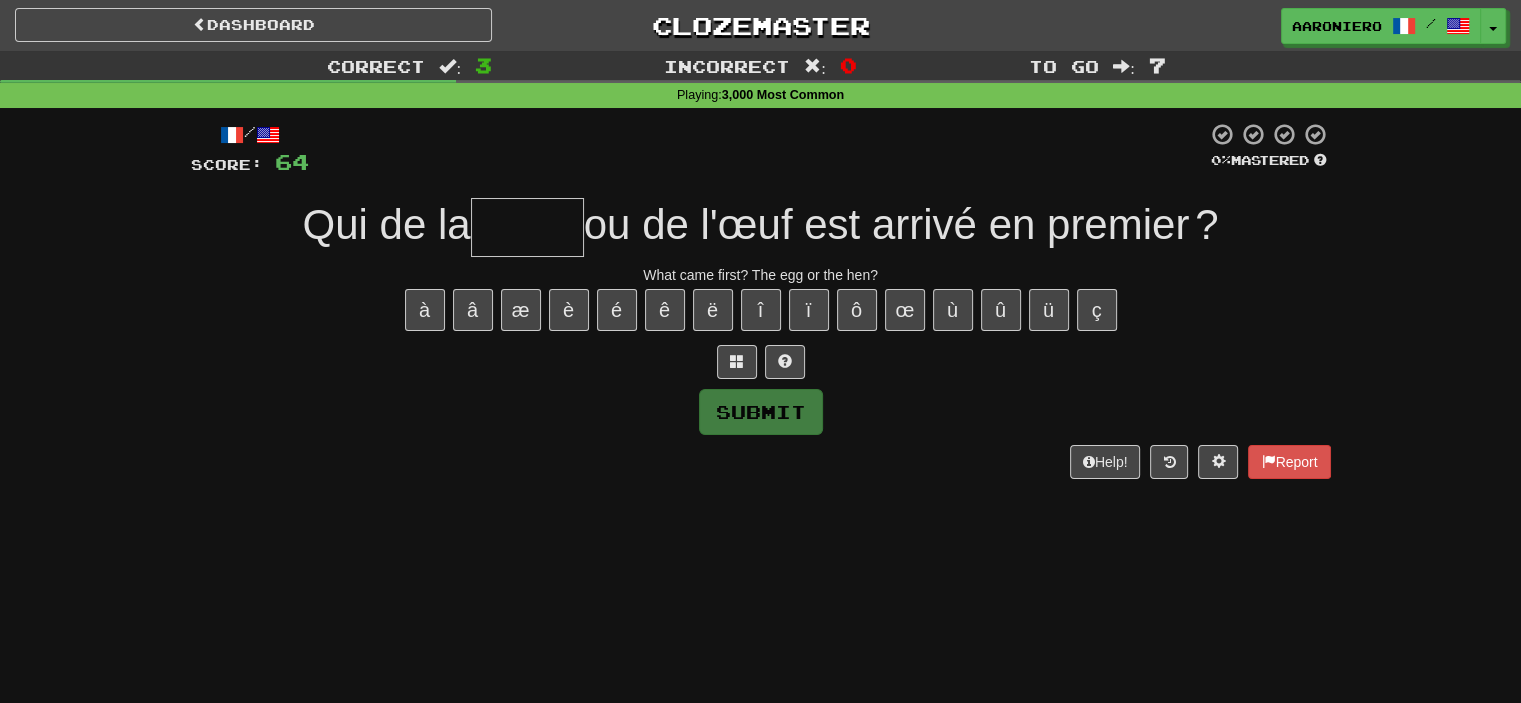 type on "*" 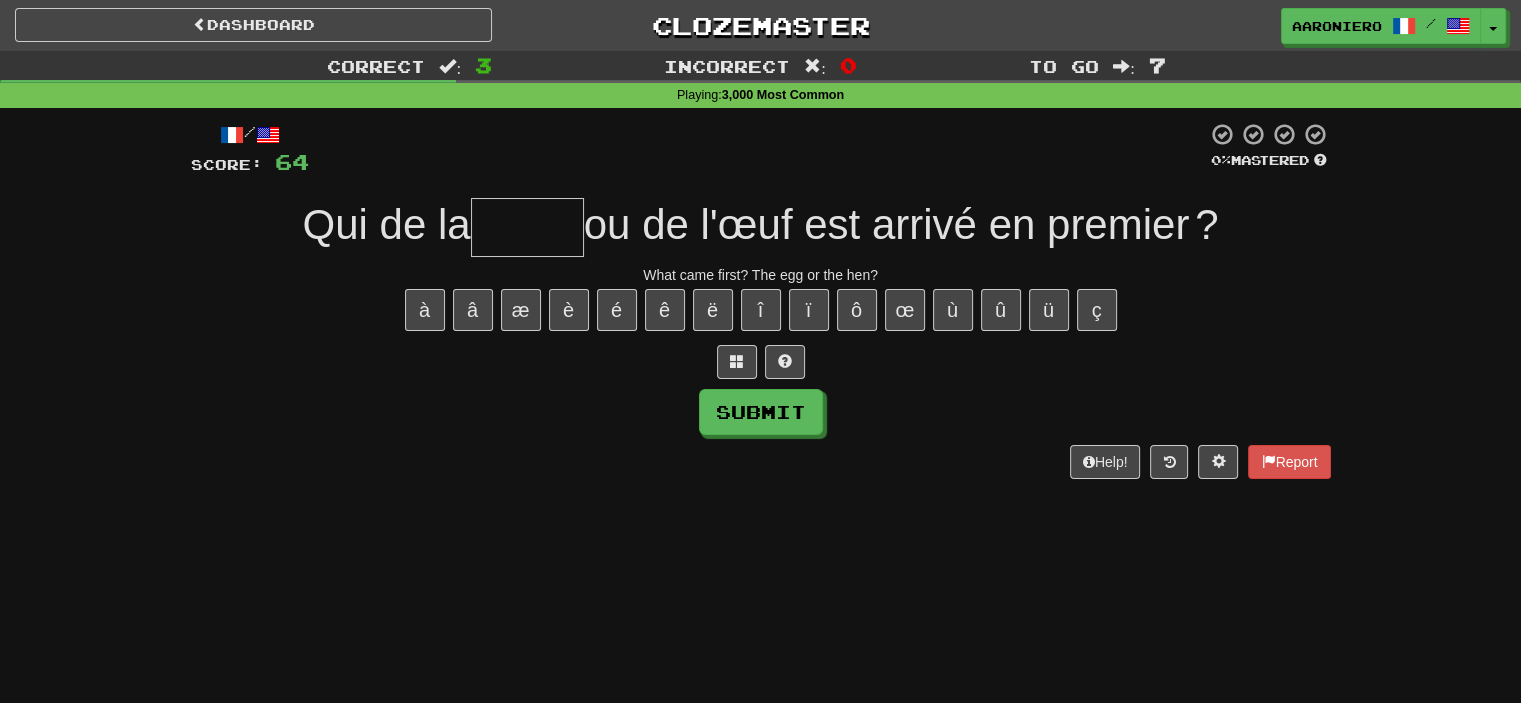 type on "*" 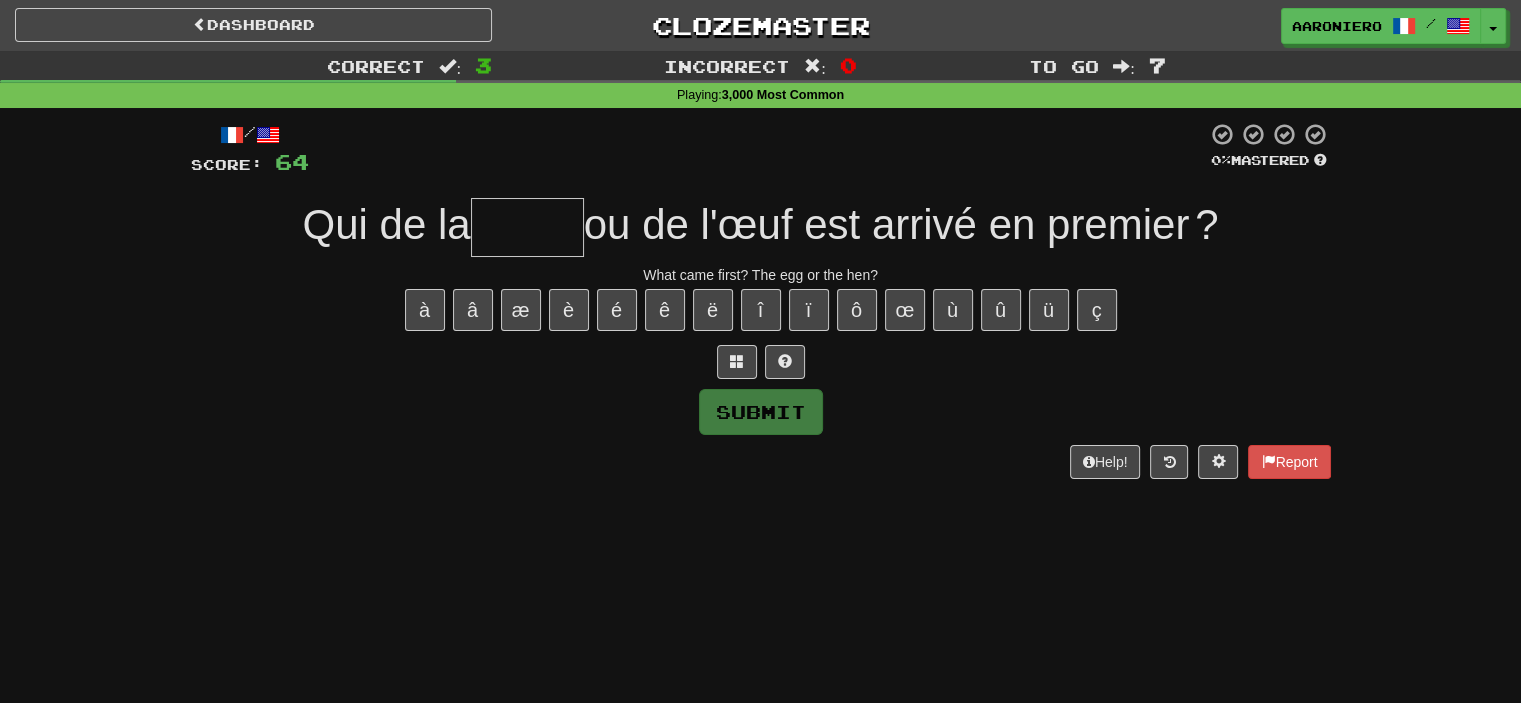 type on "*" 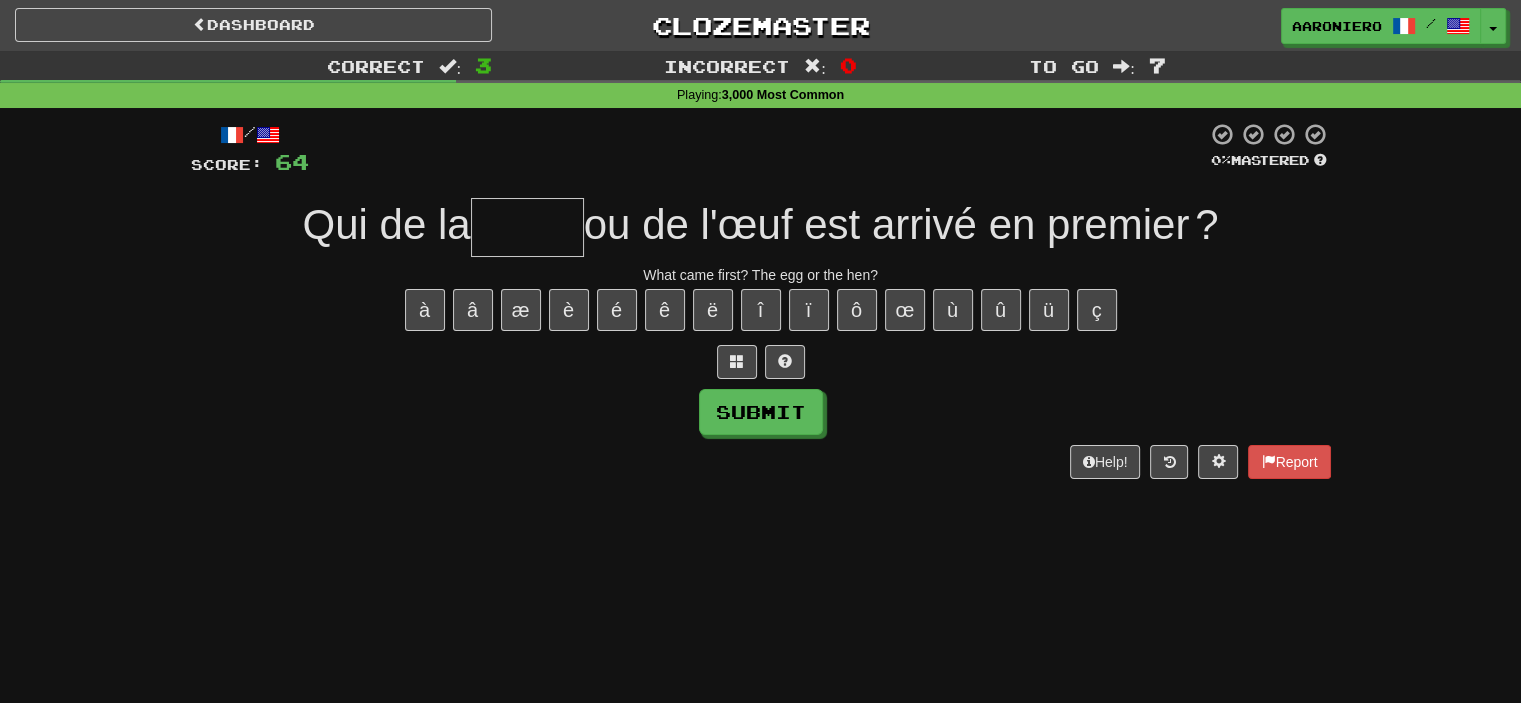 type on "*" 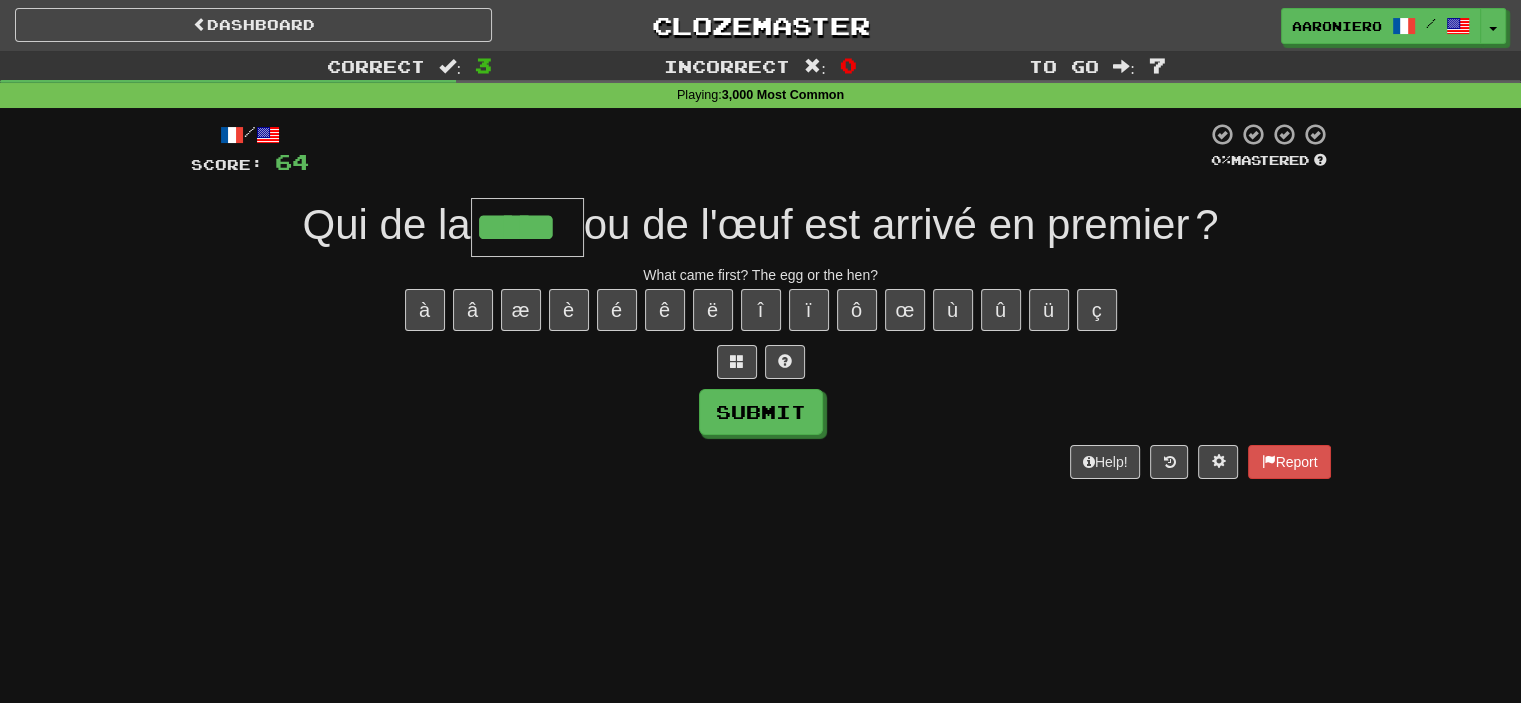 type on "*****" 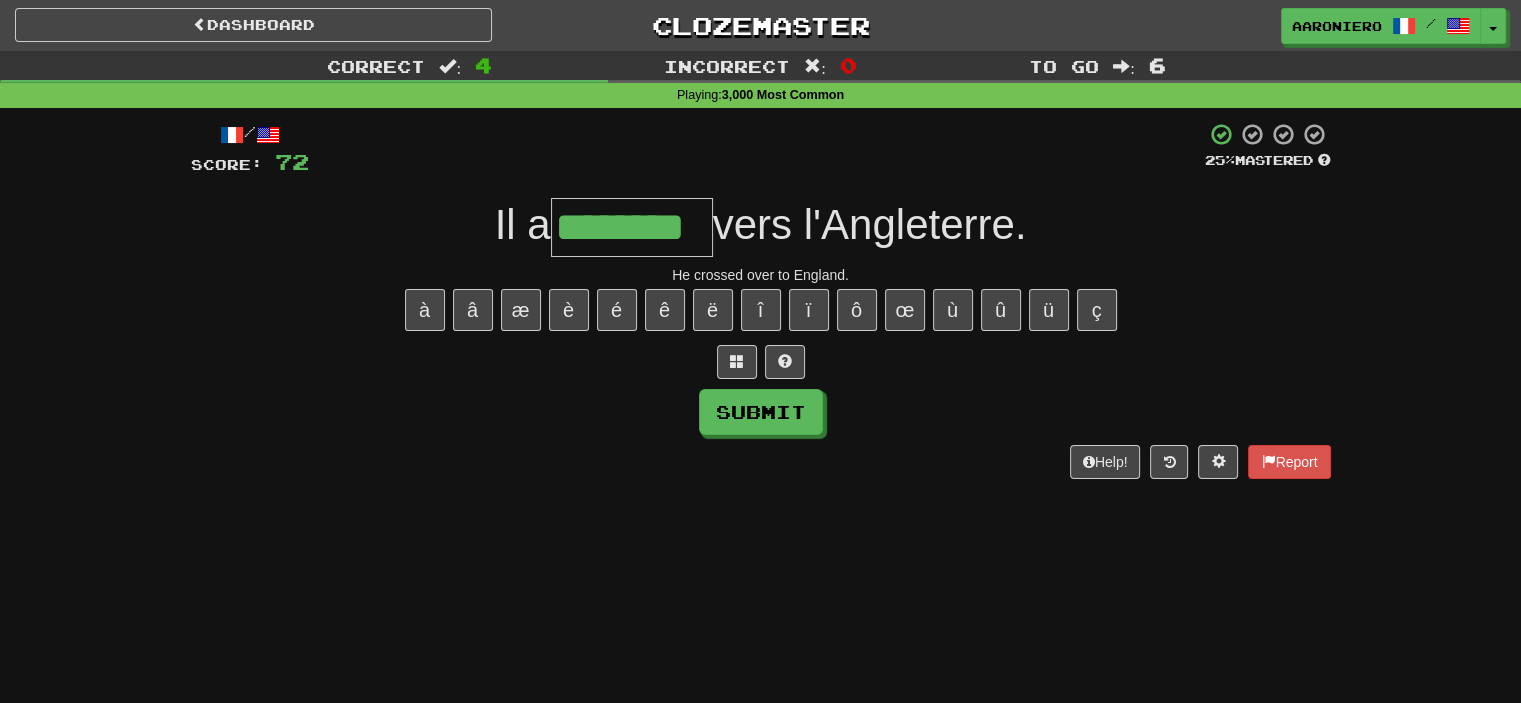 type on "********" 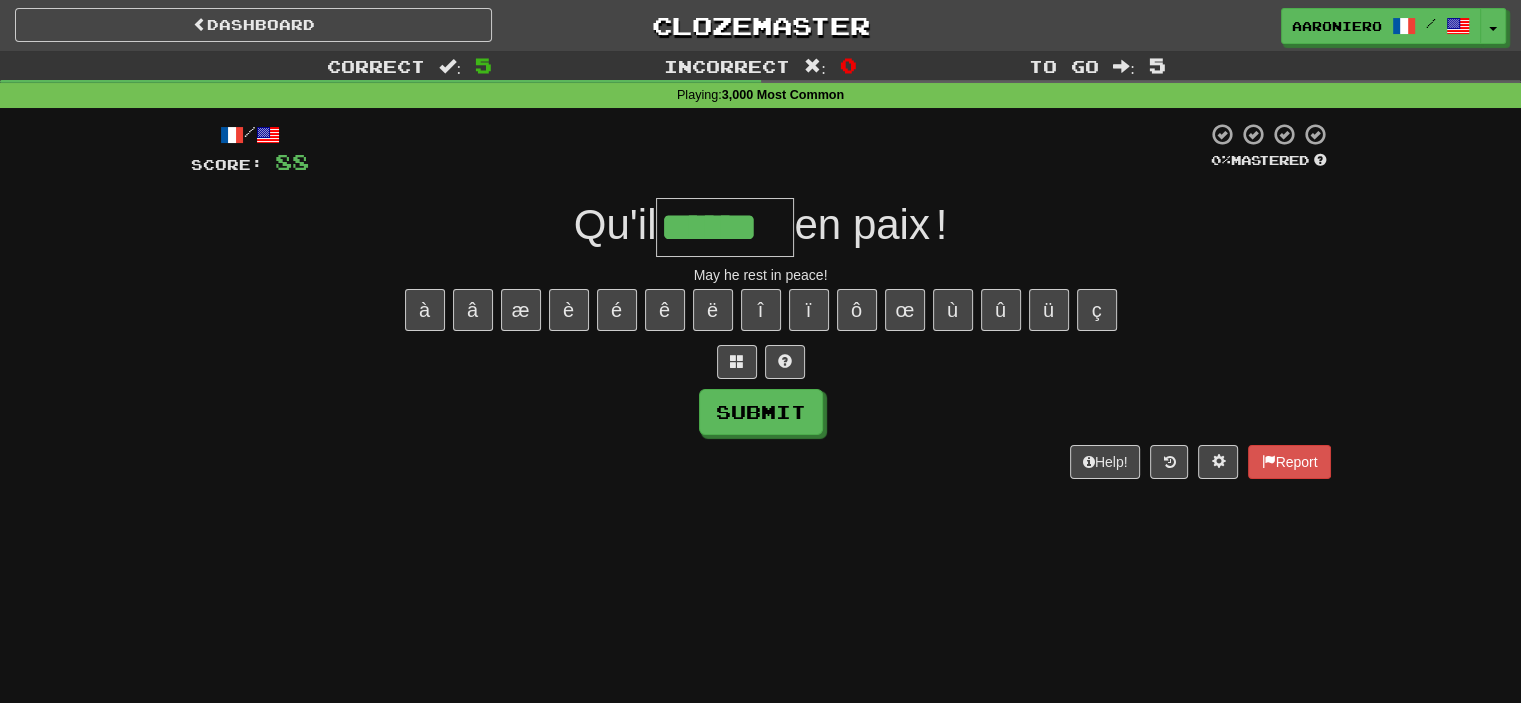 type on "******" 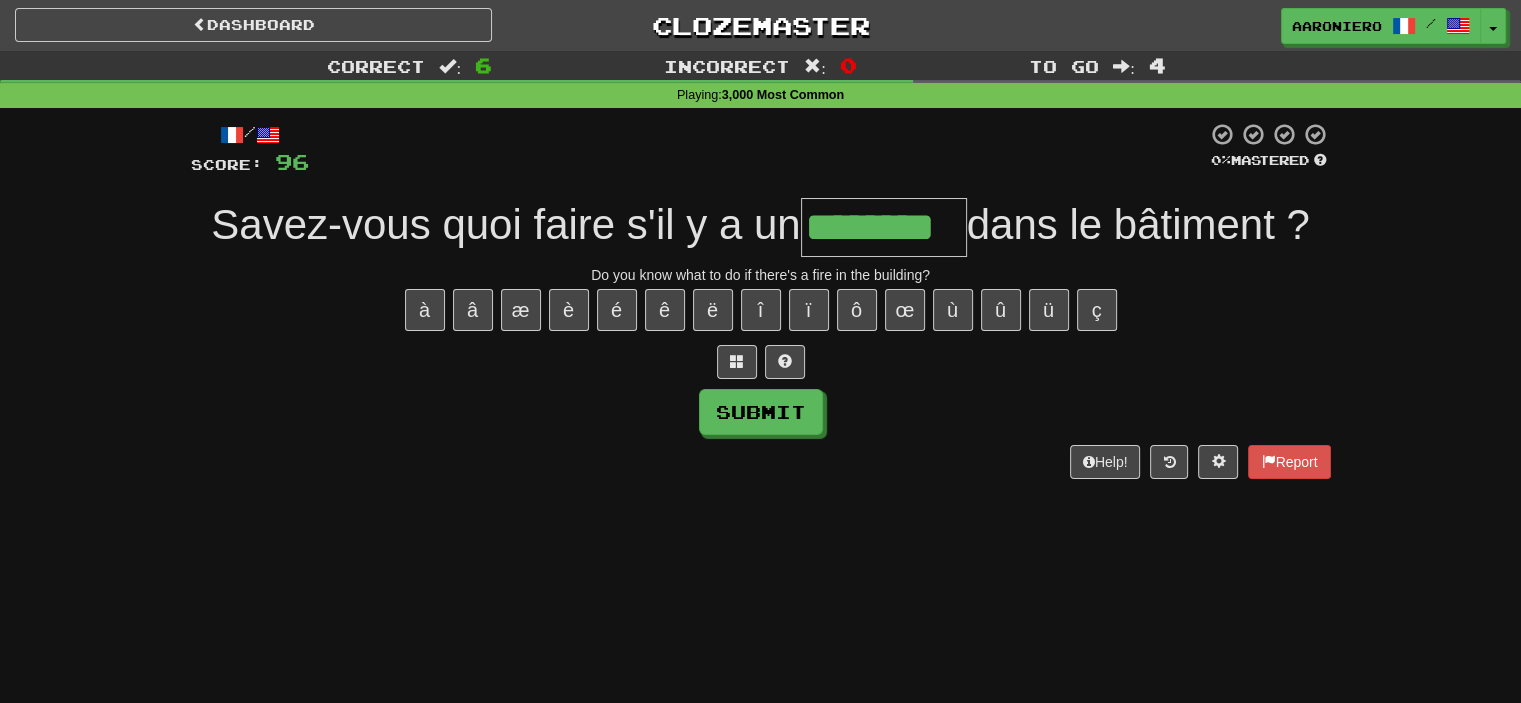 type on "********" 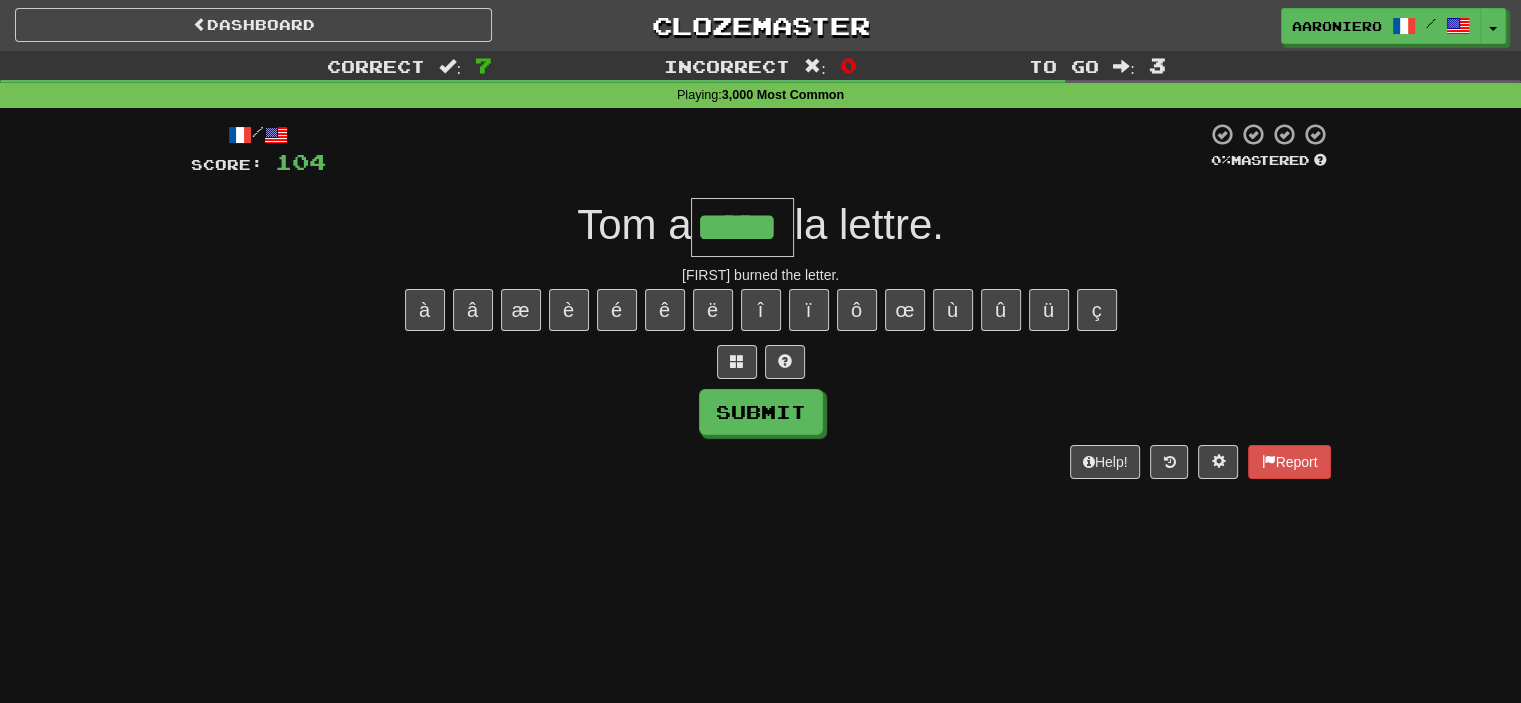 type on "*****" 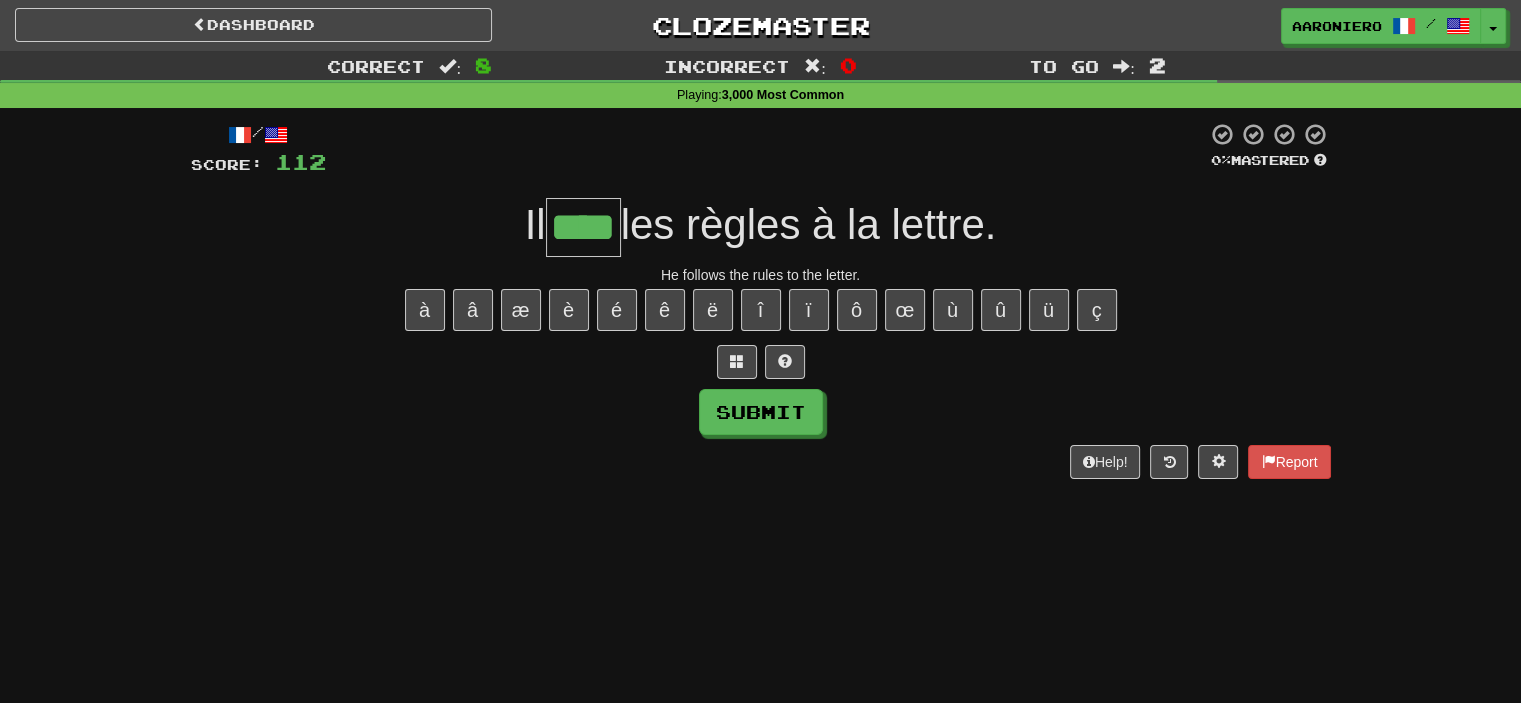 type on "****" 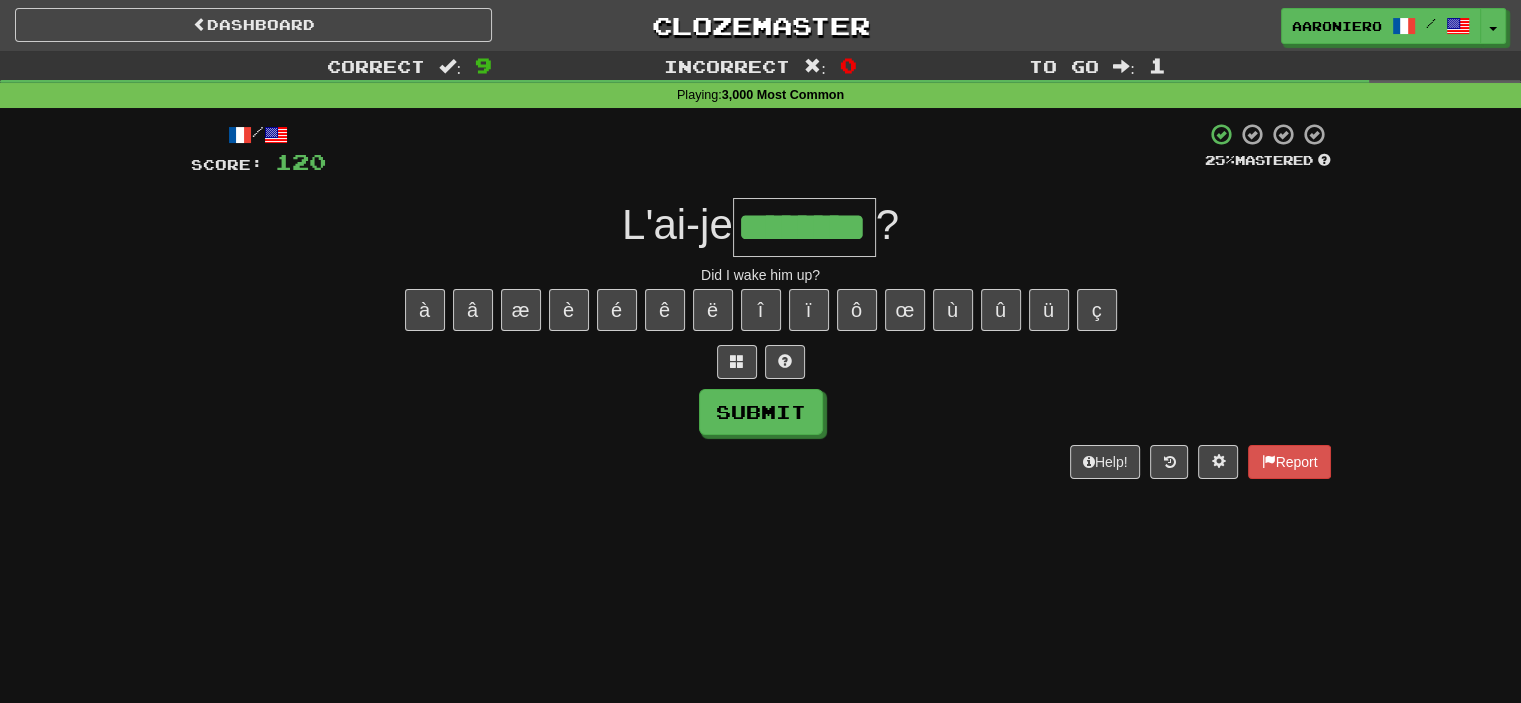 type on "********" 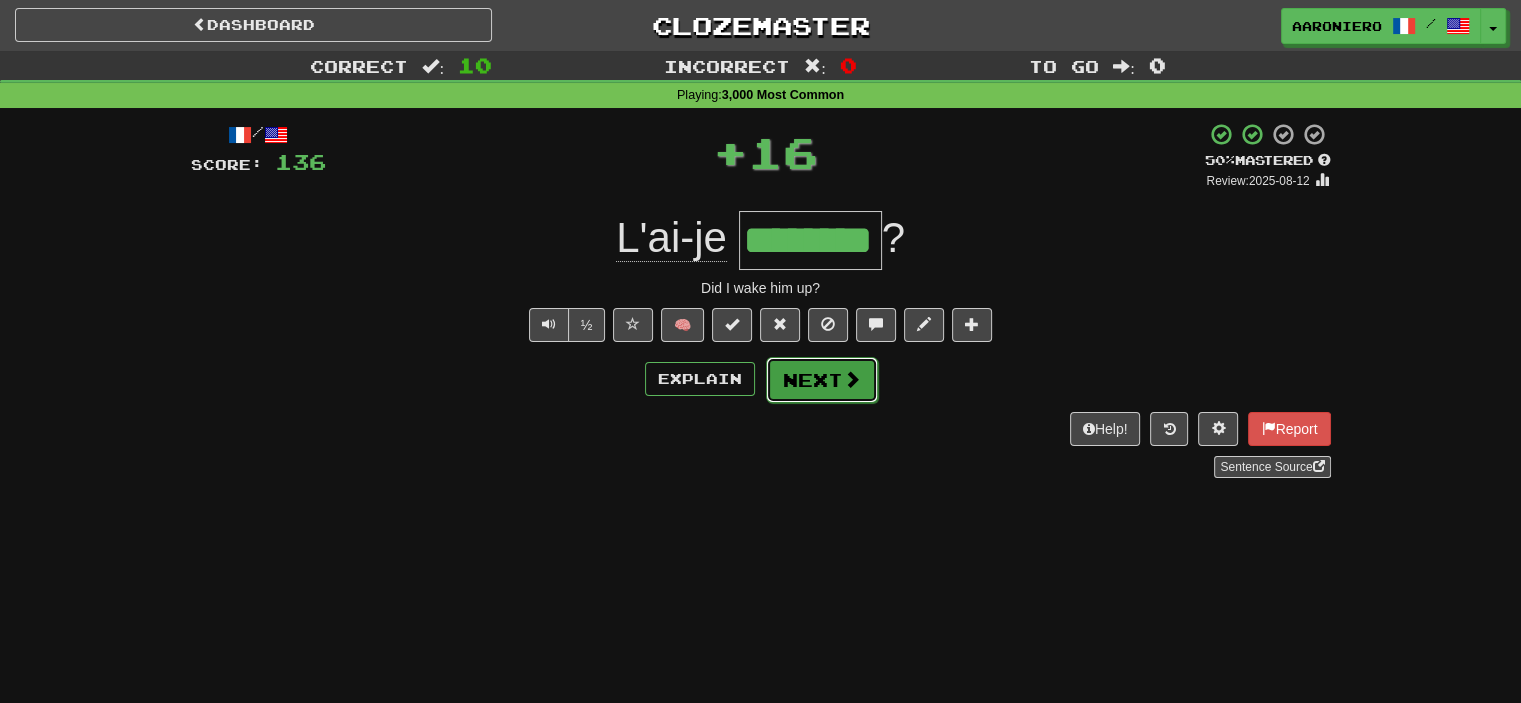 click on "Next" at bounding box center [822, 380] 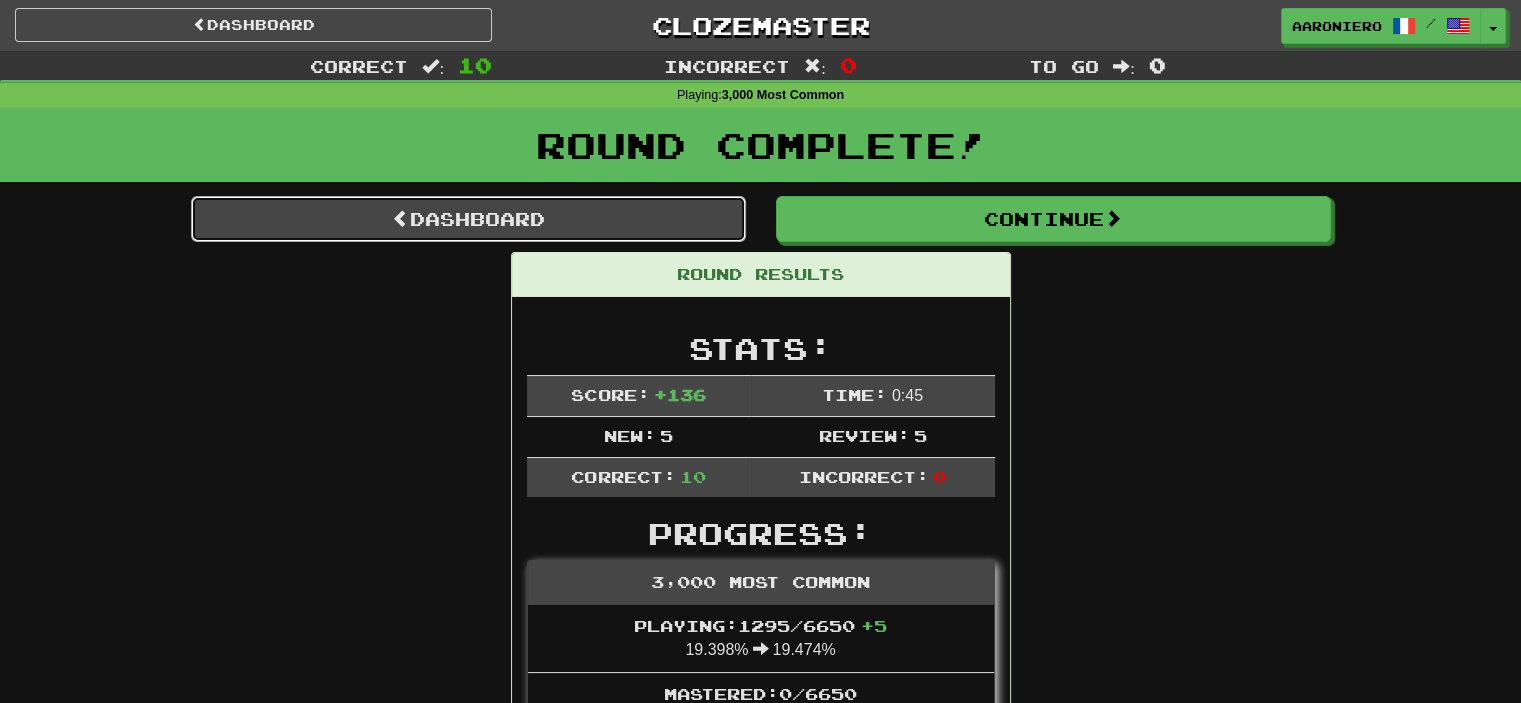 click on "Dashboard" at bounding box center [468, 219] 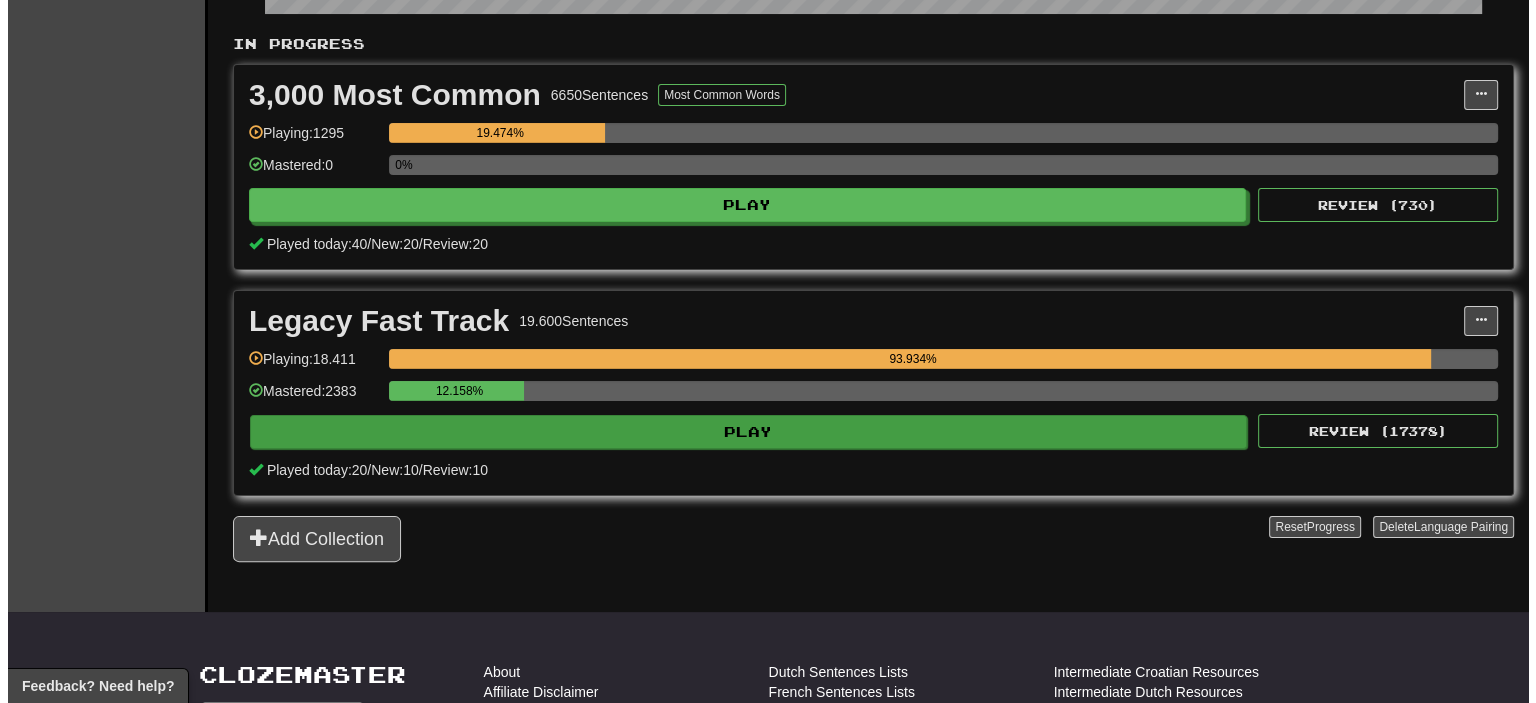 scroll, scrollTop: 400, scrollLeft: 0, axis: vertical 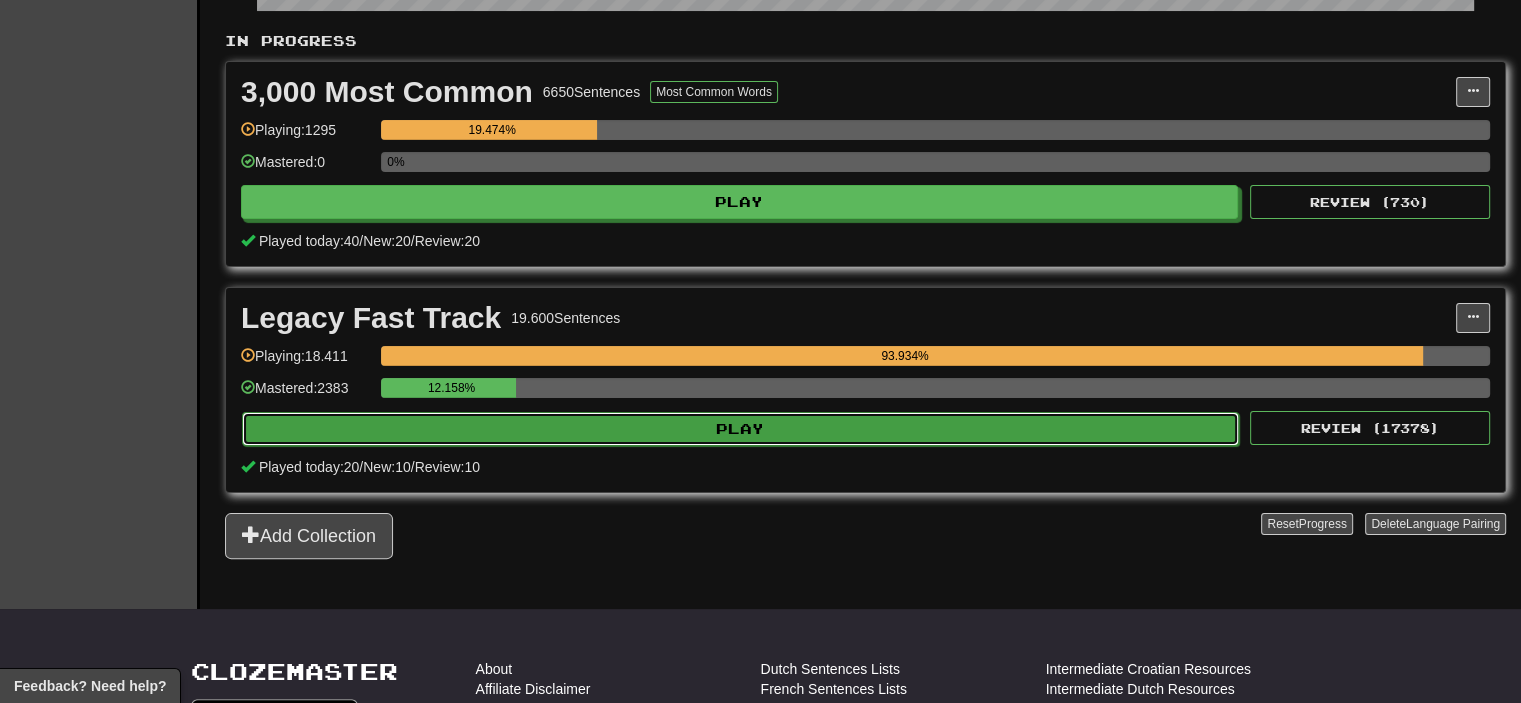 click on "Play" at bounding box center (740, 429) 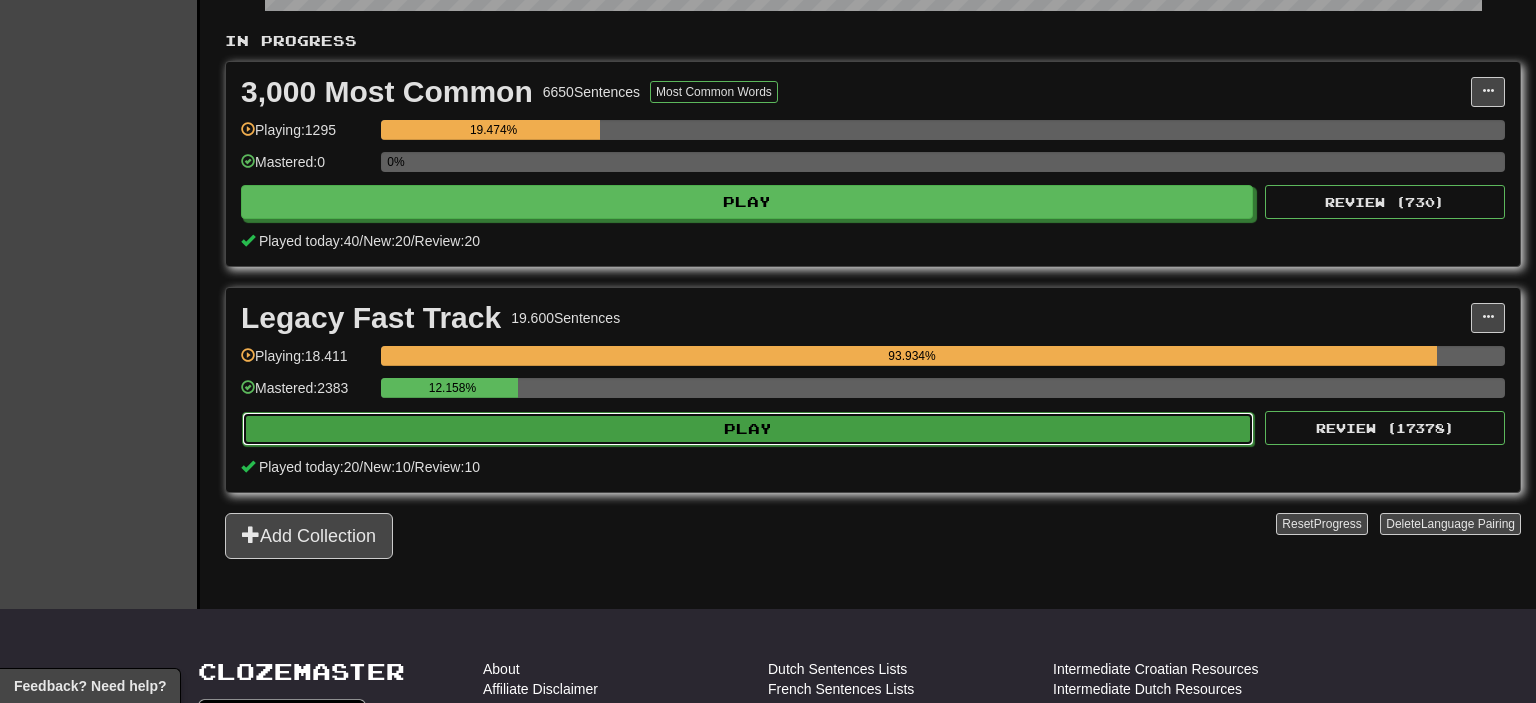 select on "**" 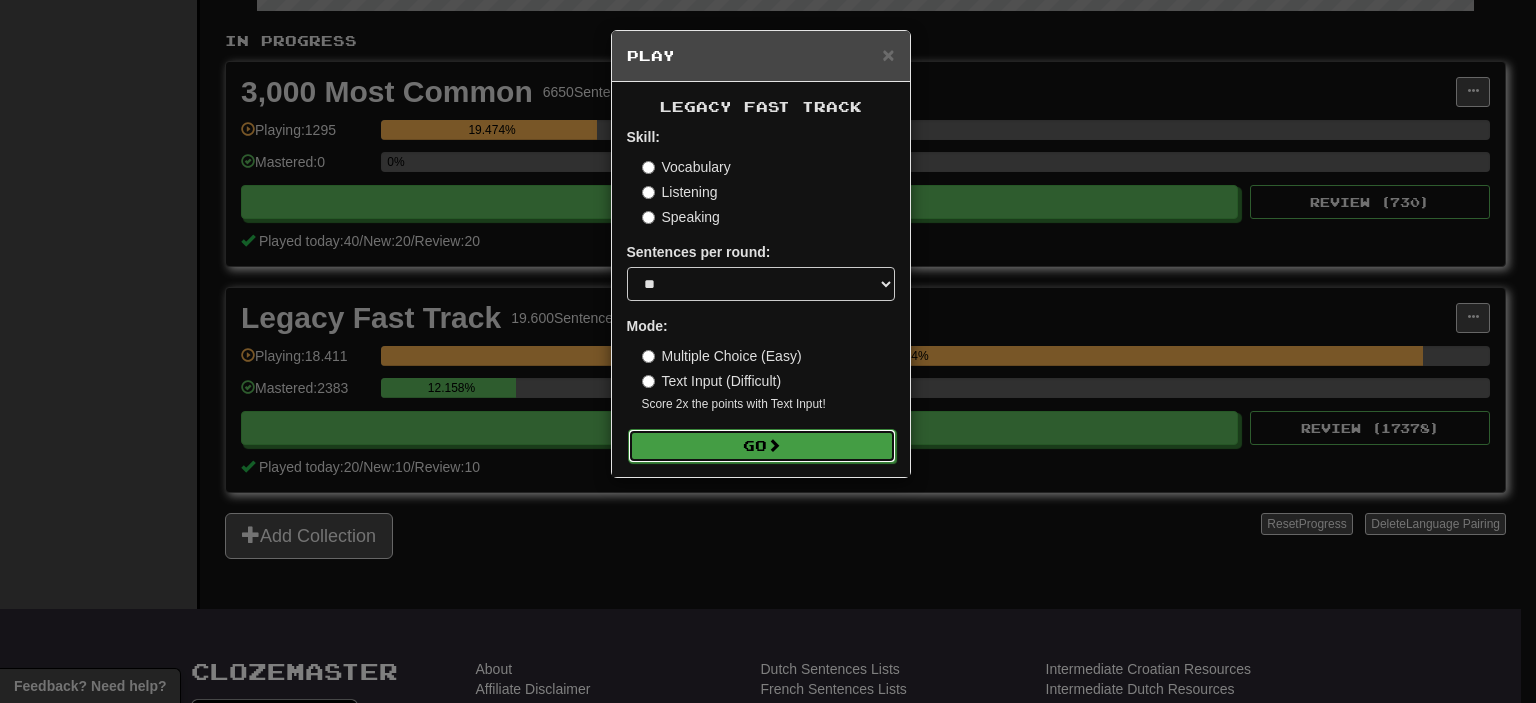 click on "Go" at bounding box center (762, 446) 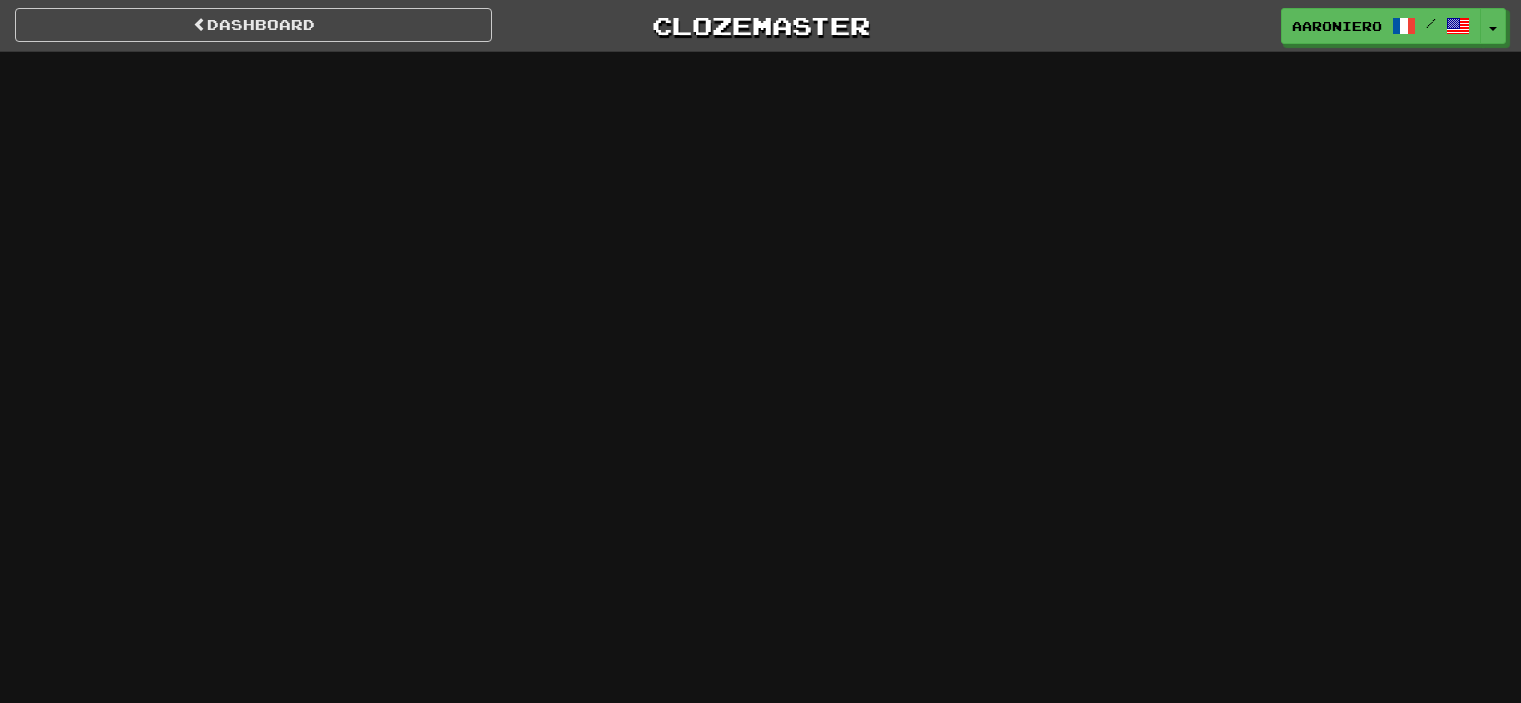 scroll, scrollTop: 0, scrollLeft: 0, axis: both 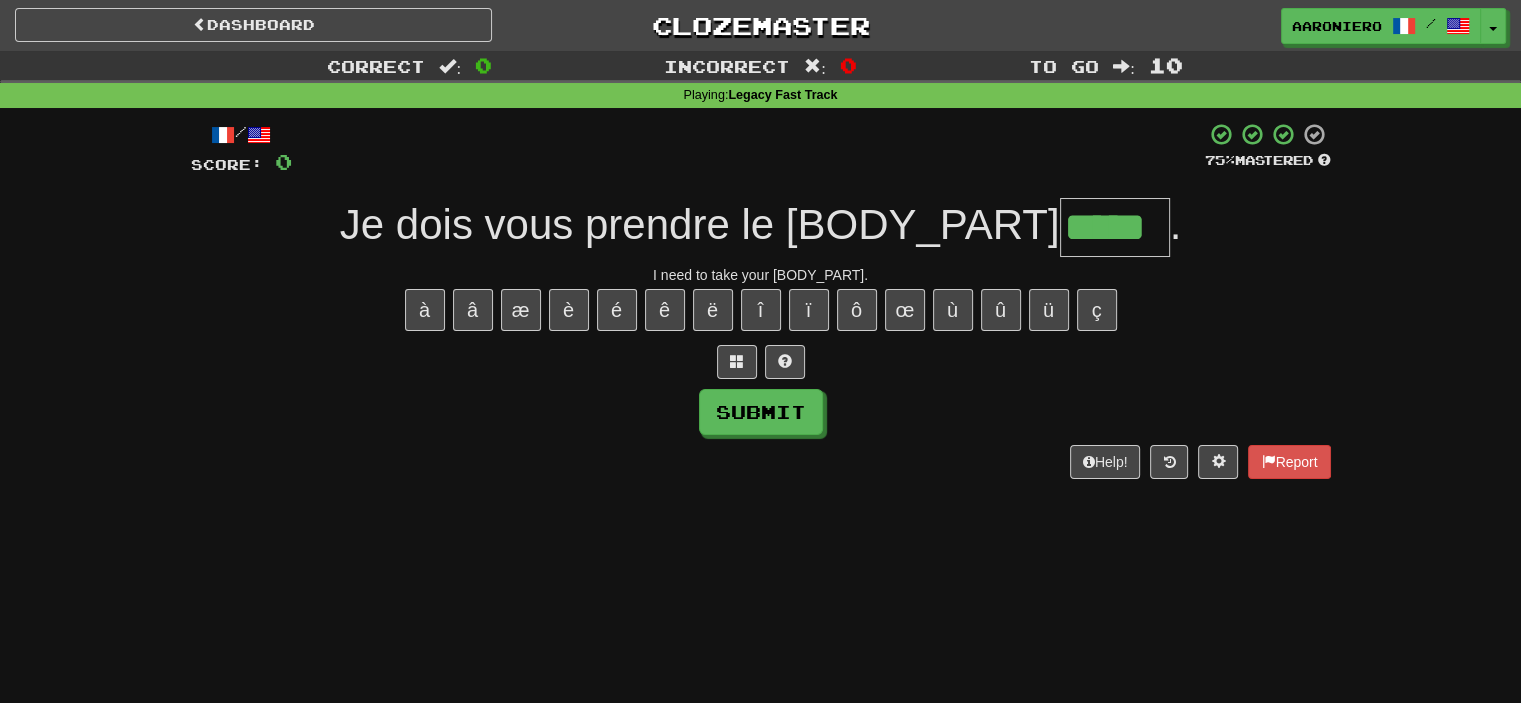 type on "*****" 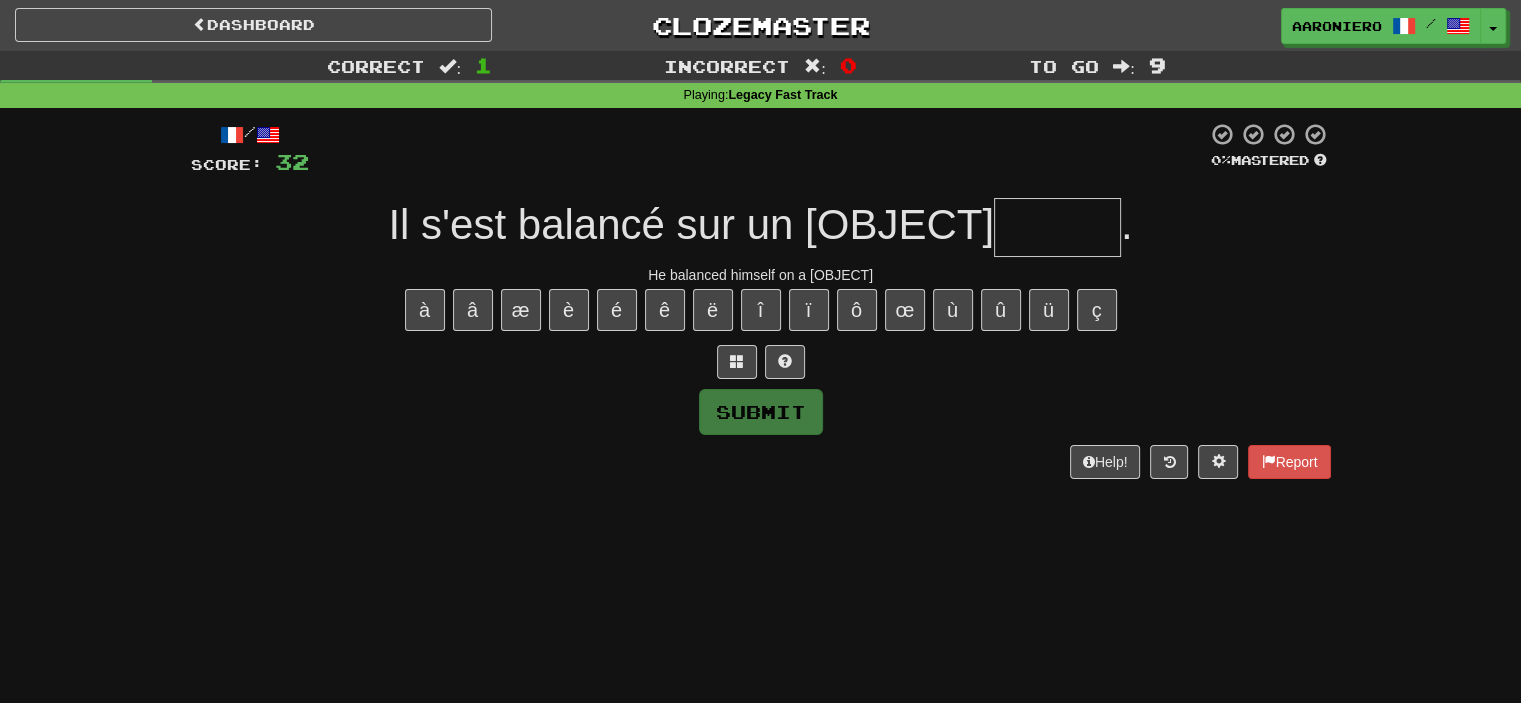 type on "*" 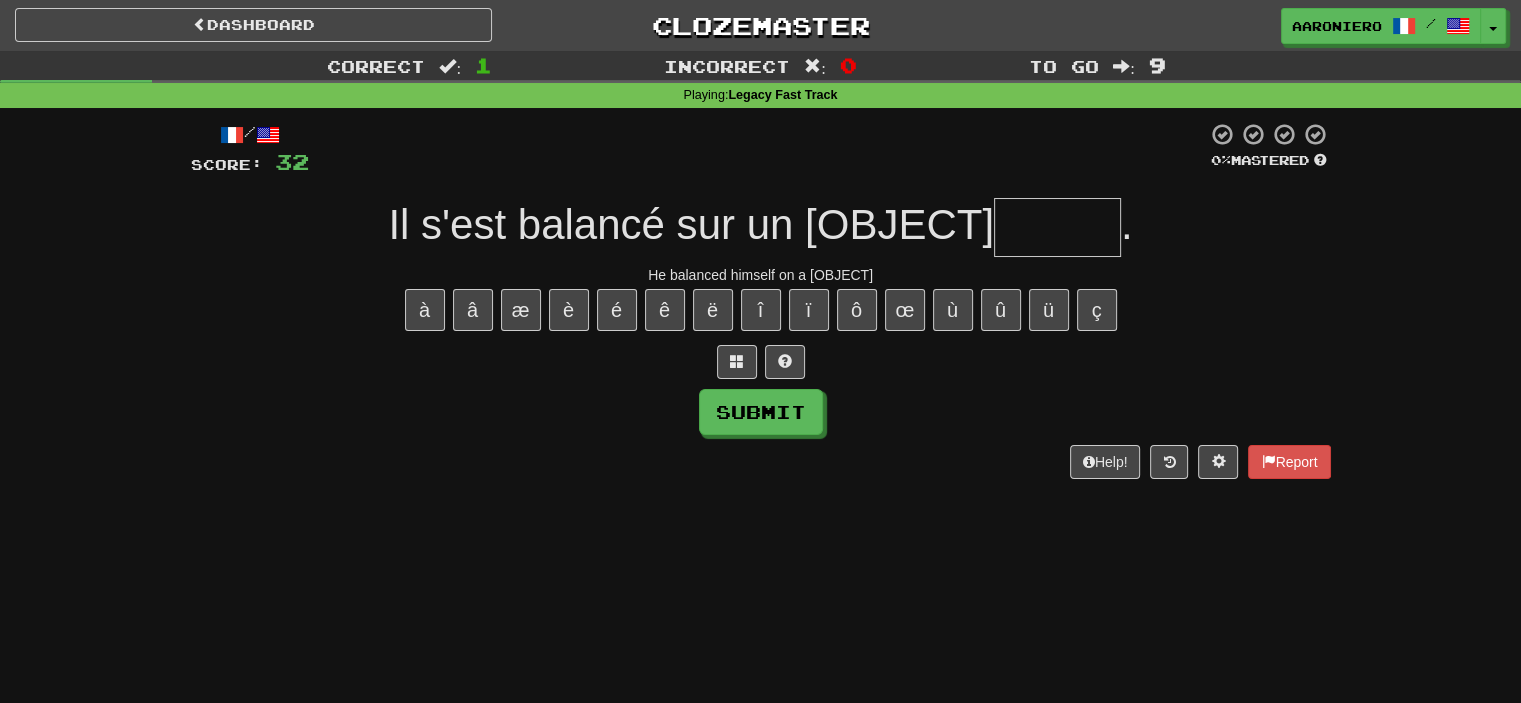 type on "*" 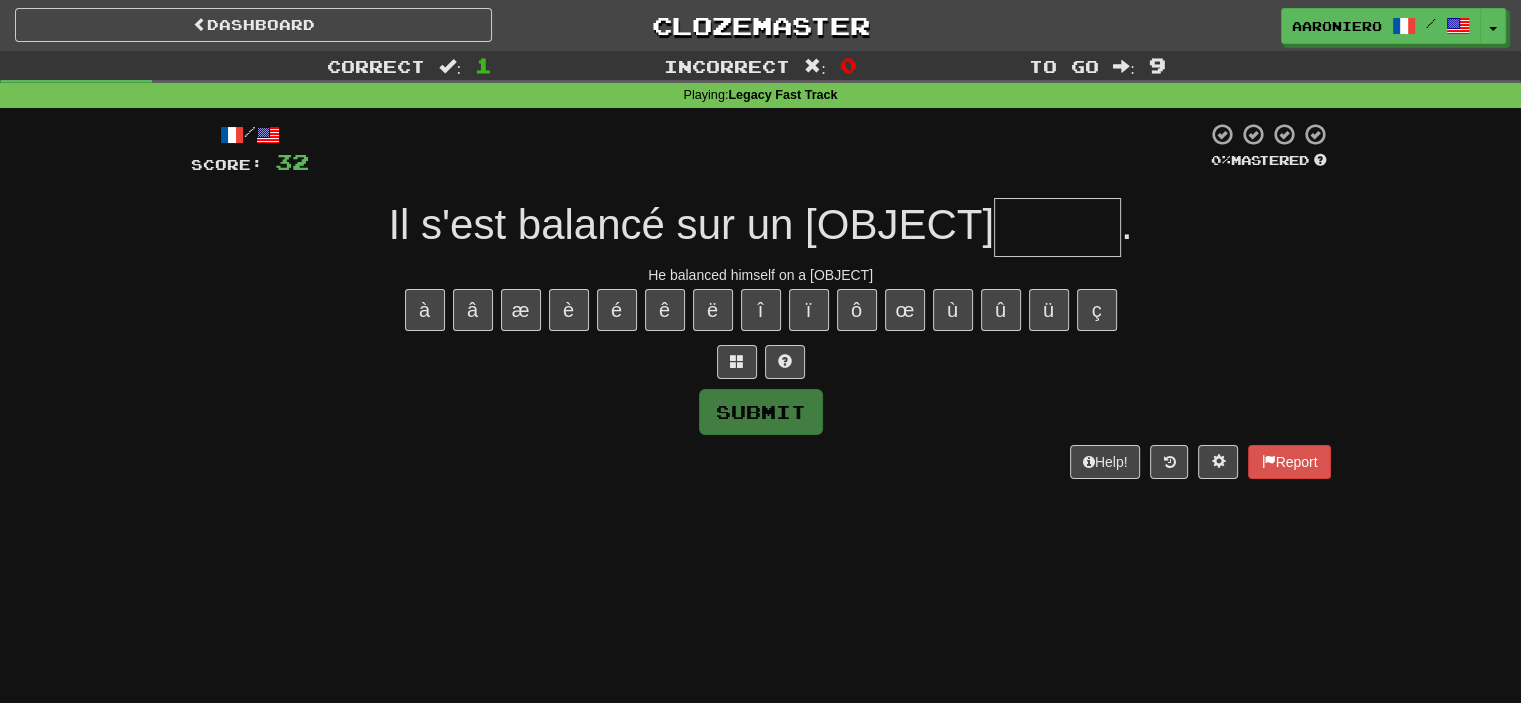type on "*" 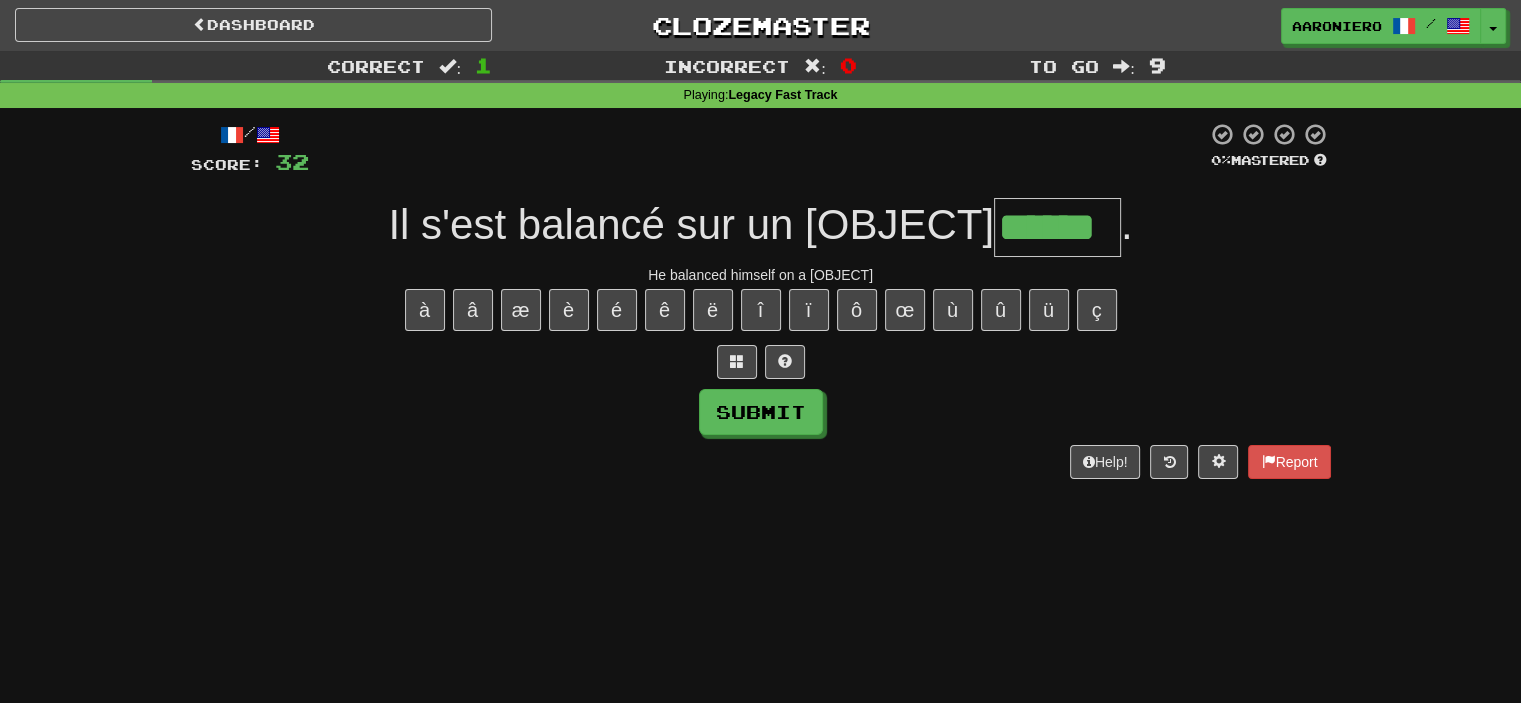 type on "******" 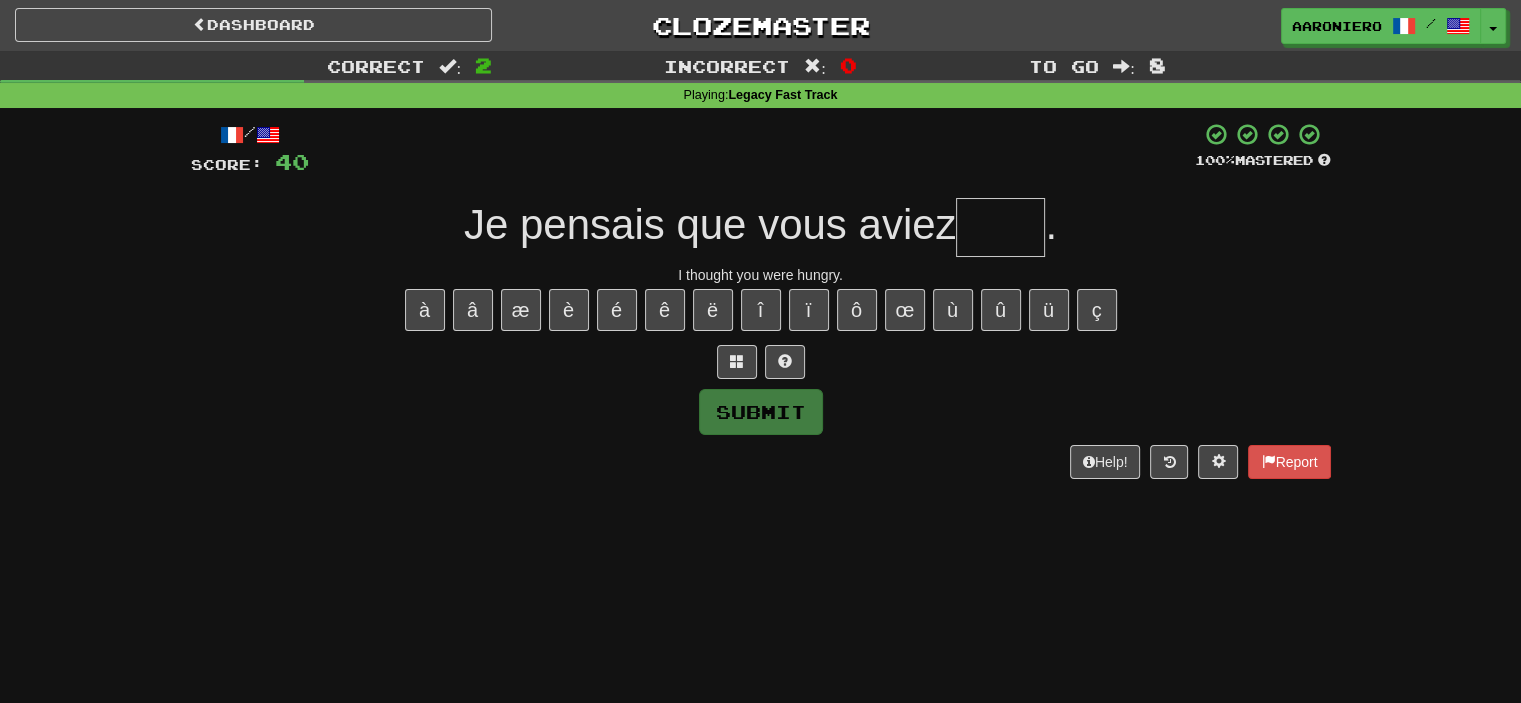type on "****" 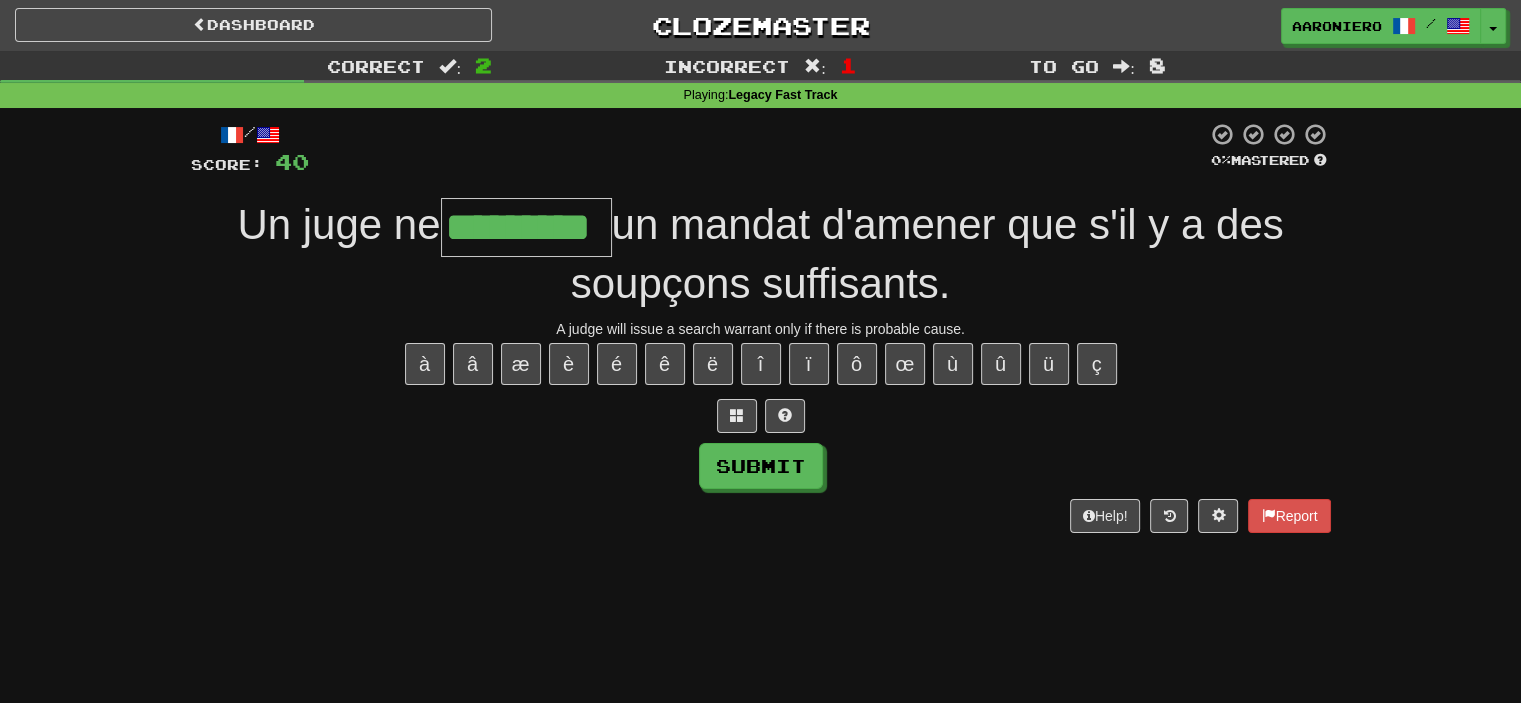 type on "*********" 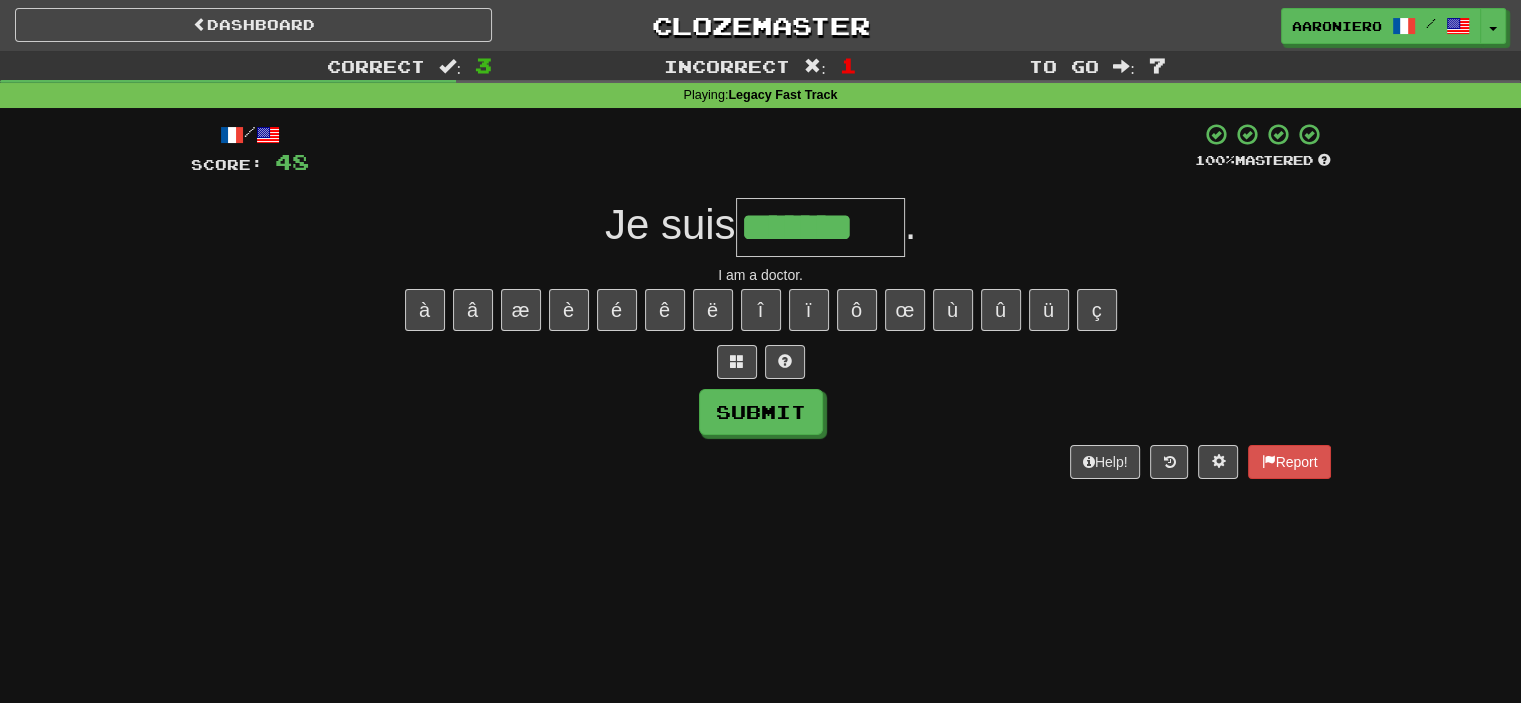 type on "*******" 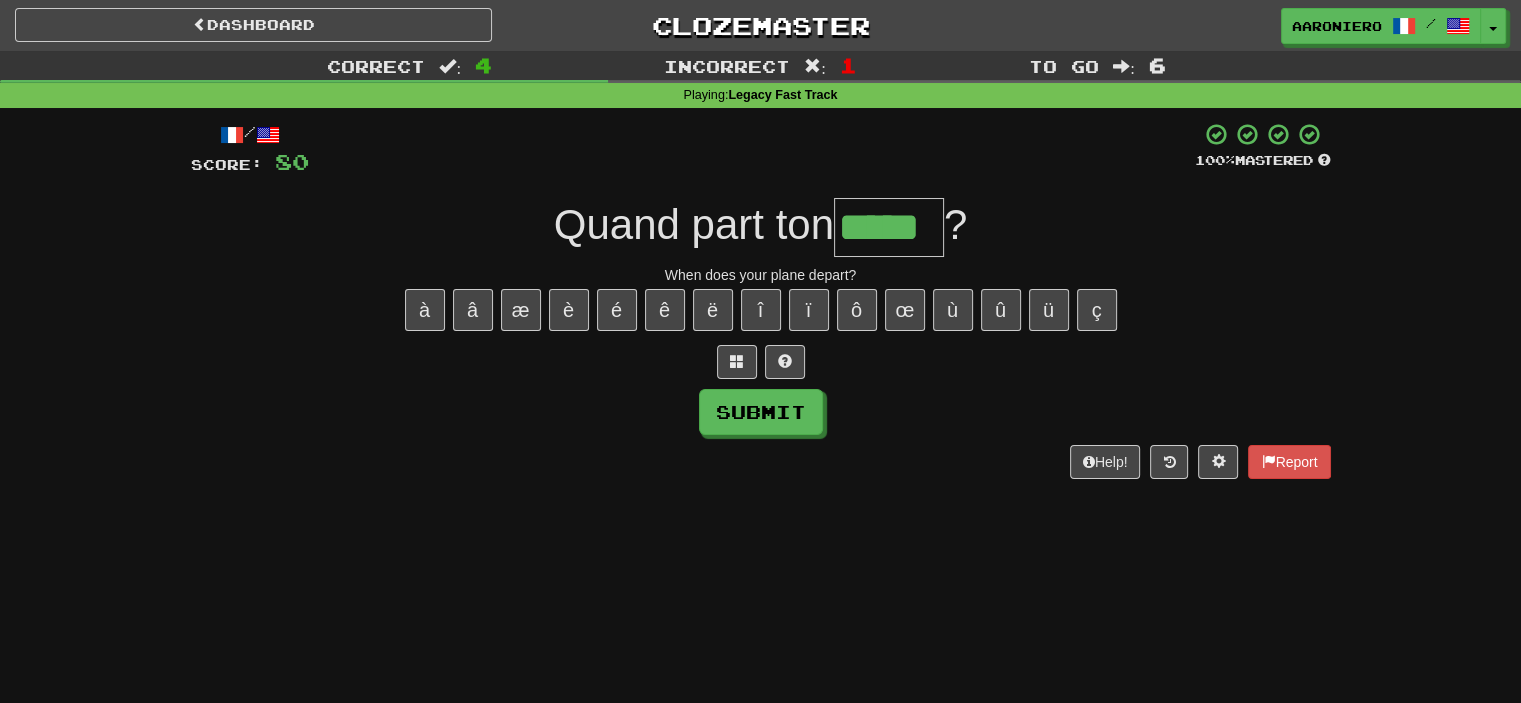 type on "*****" 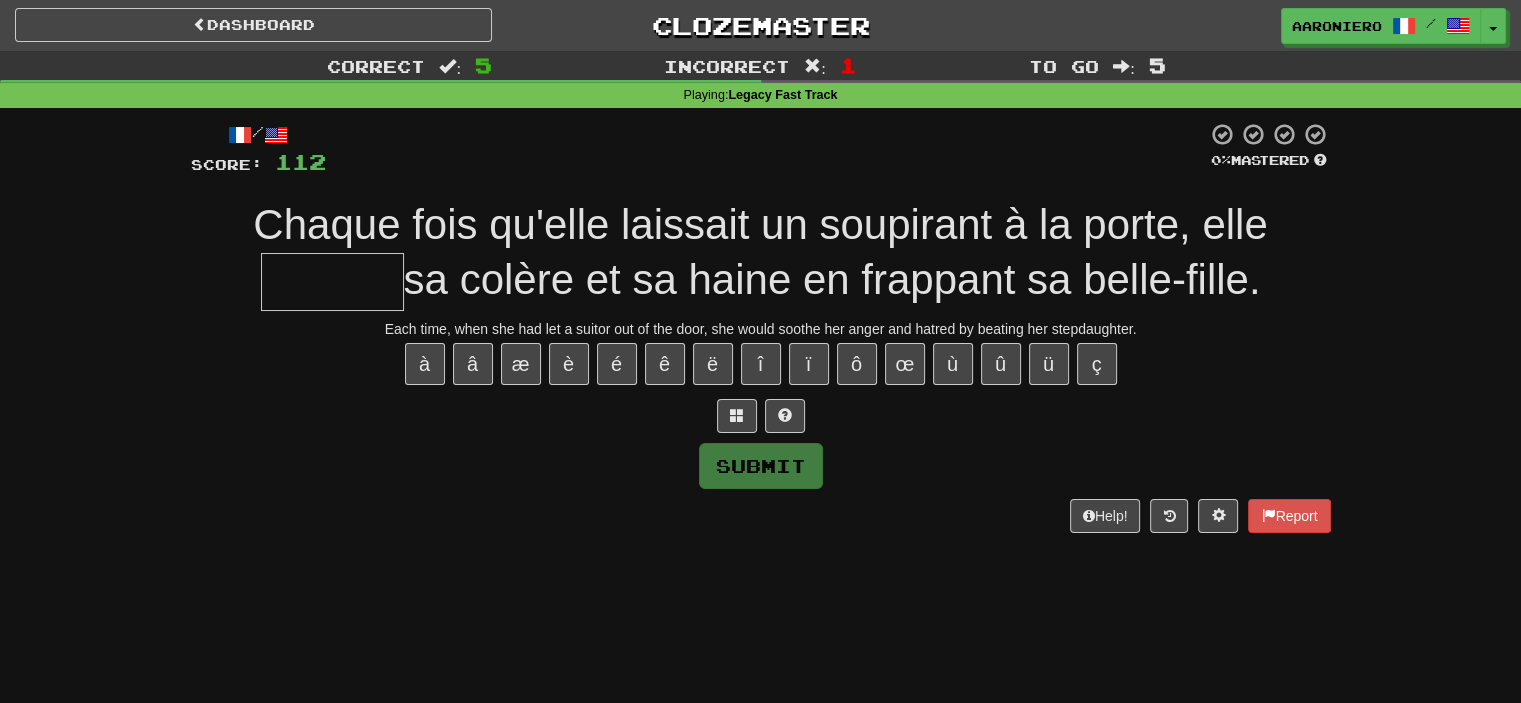 type on "*" 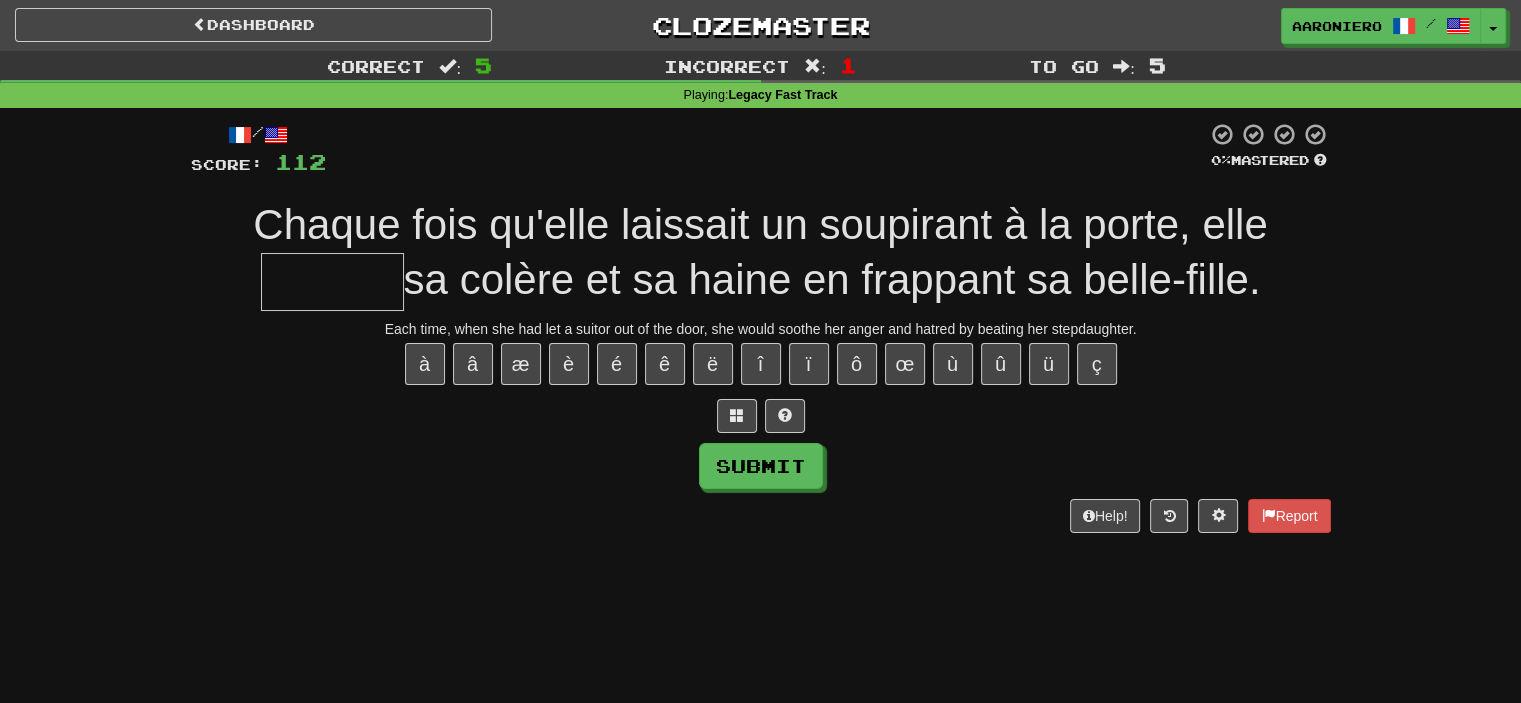 type on "*" 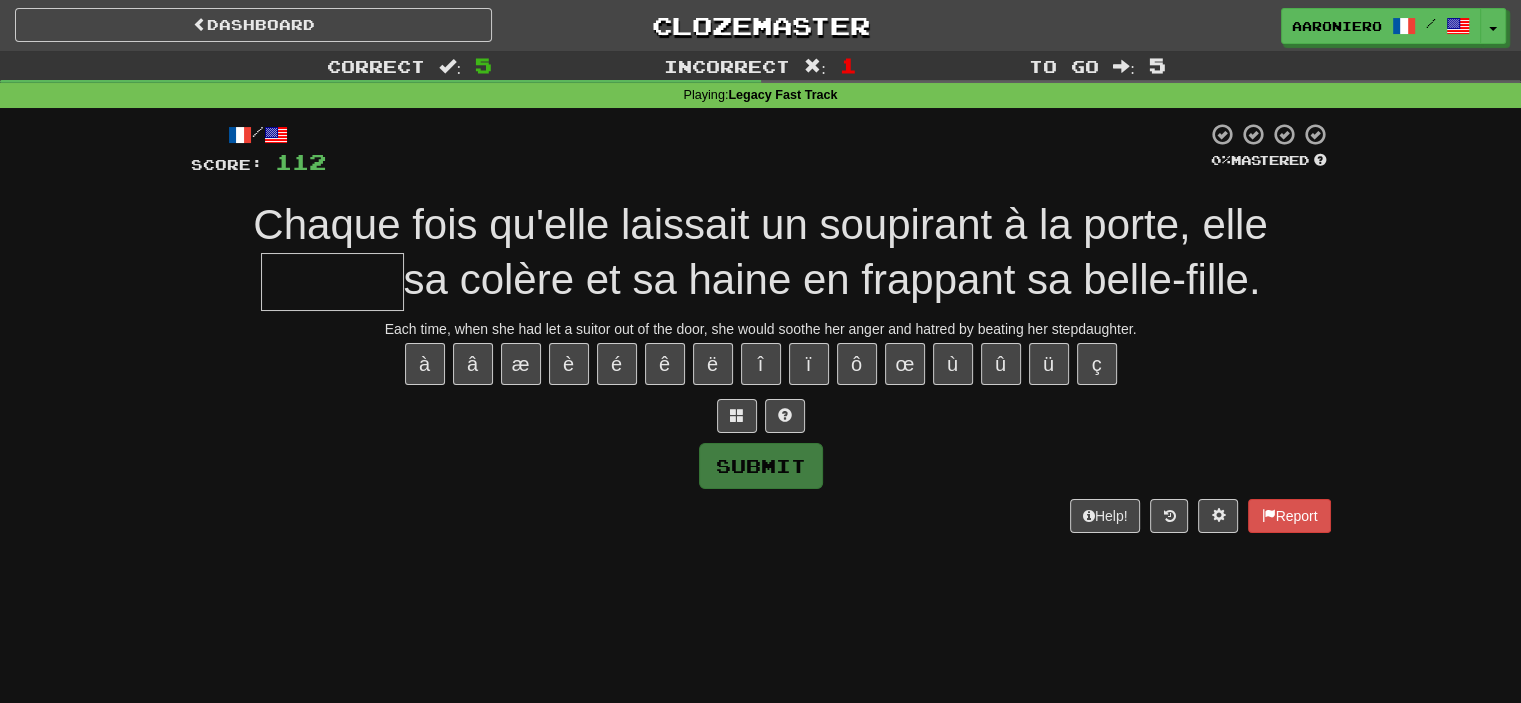 type on "*" 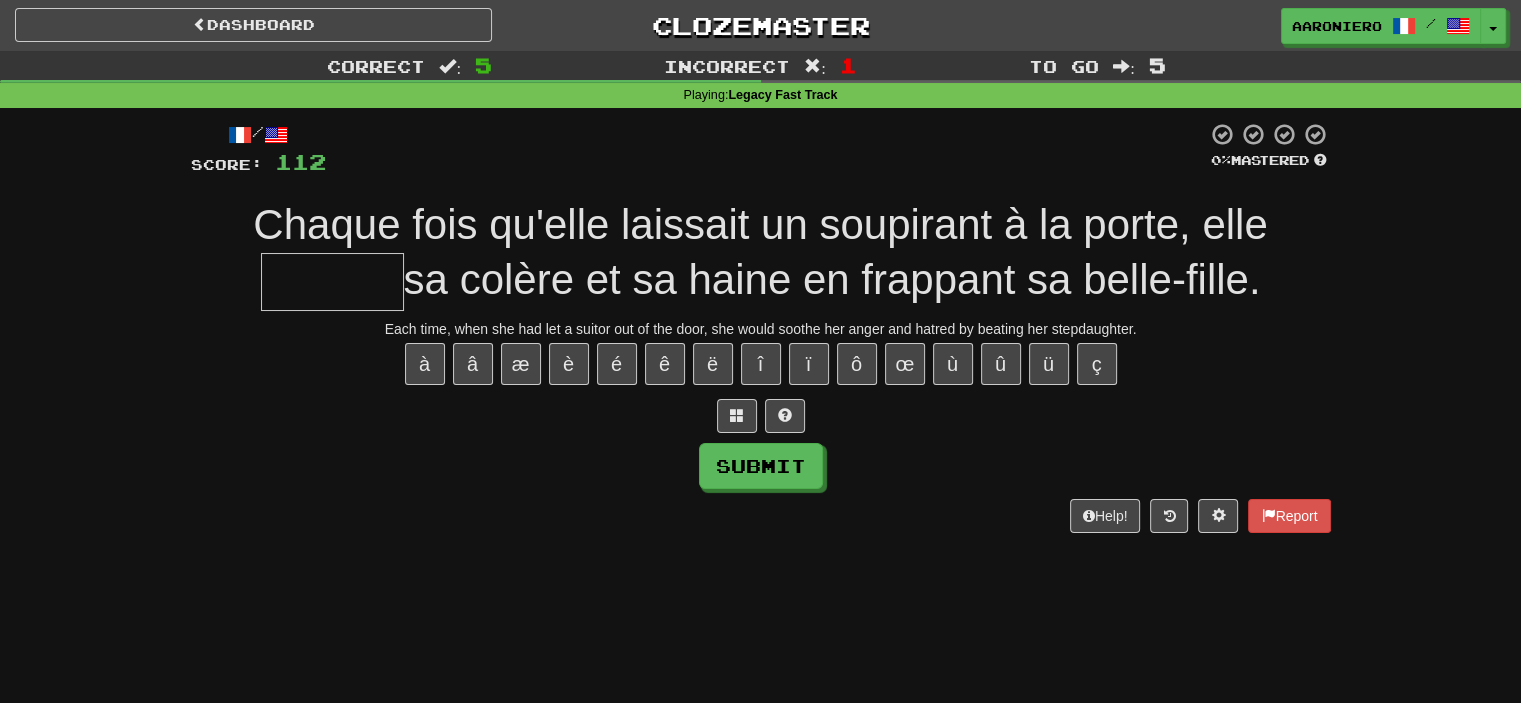 type on "*" 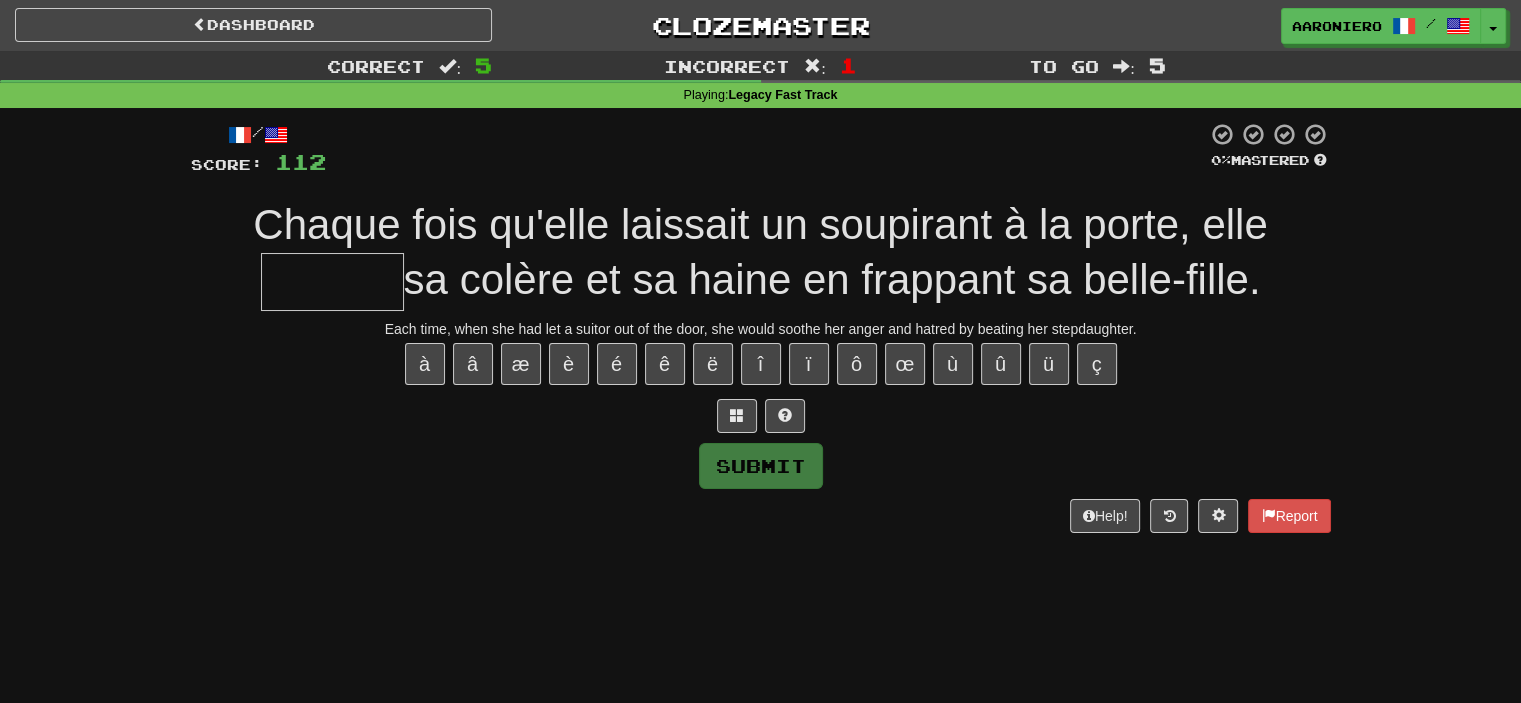 type on "*" 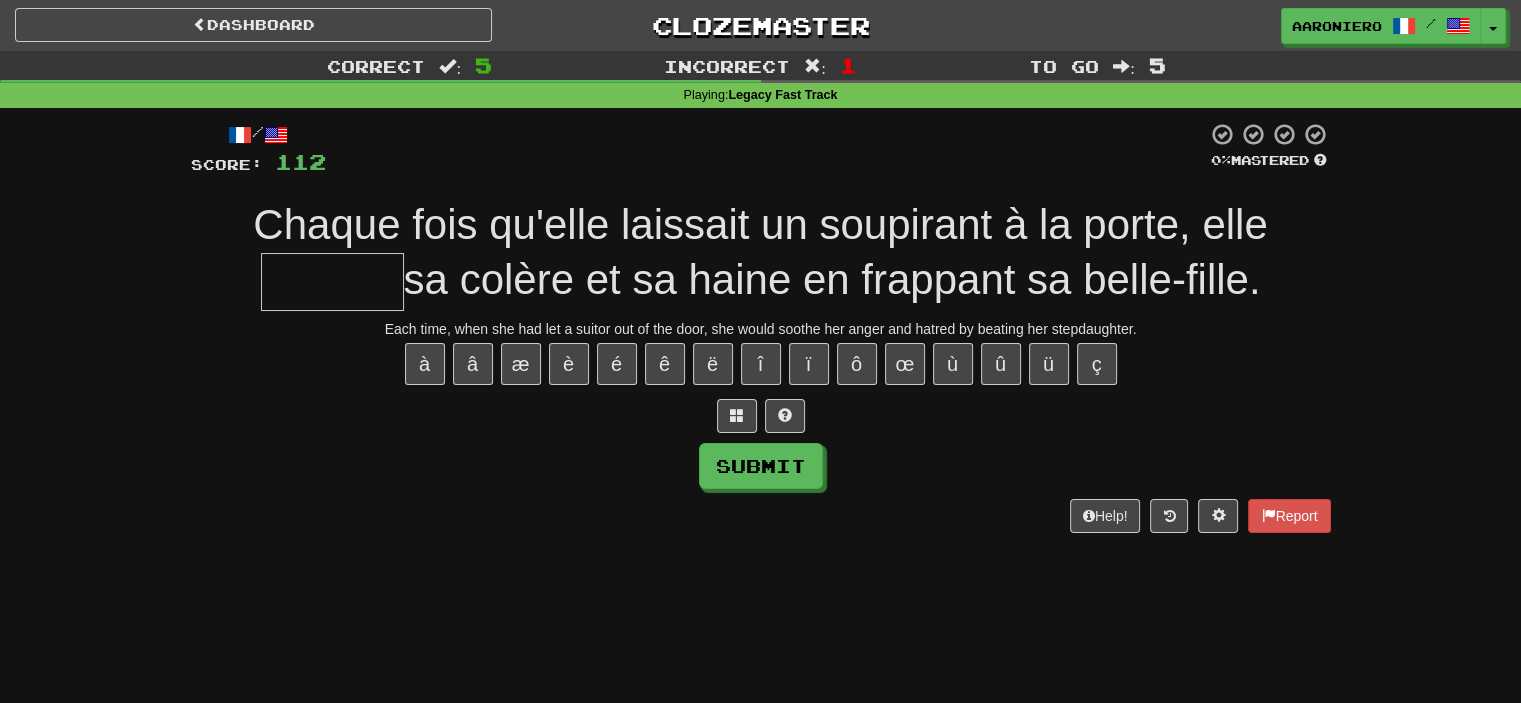 type on "*" 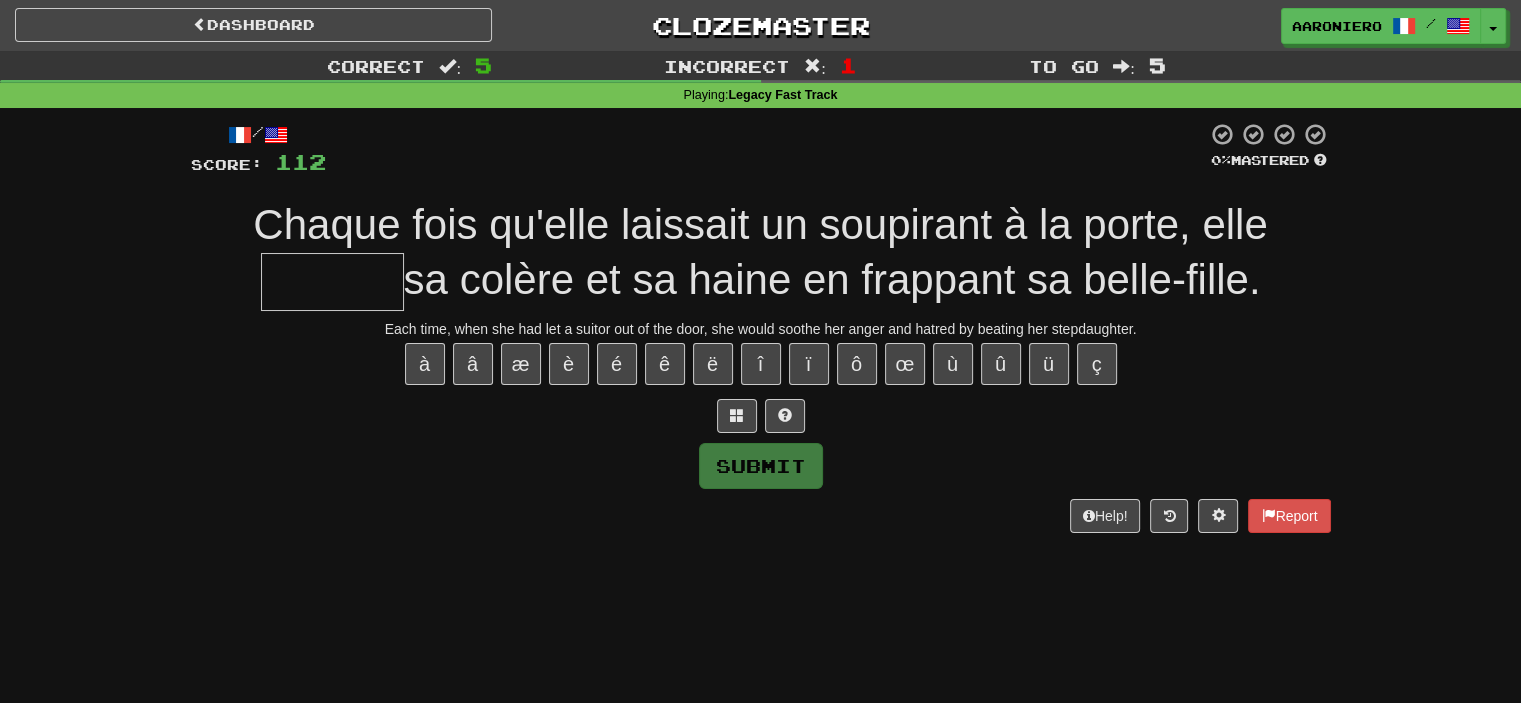 type on "*" 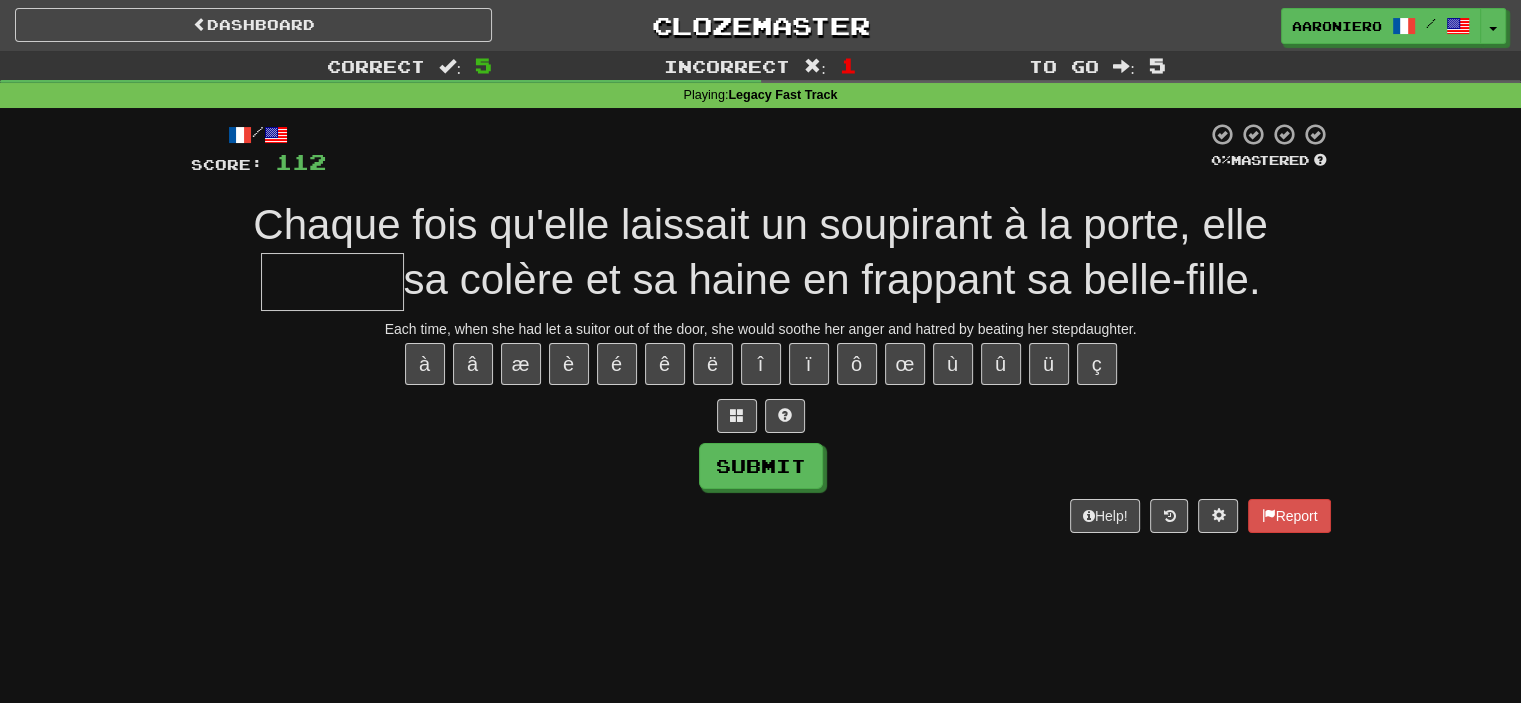 type on "*" 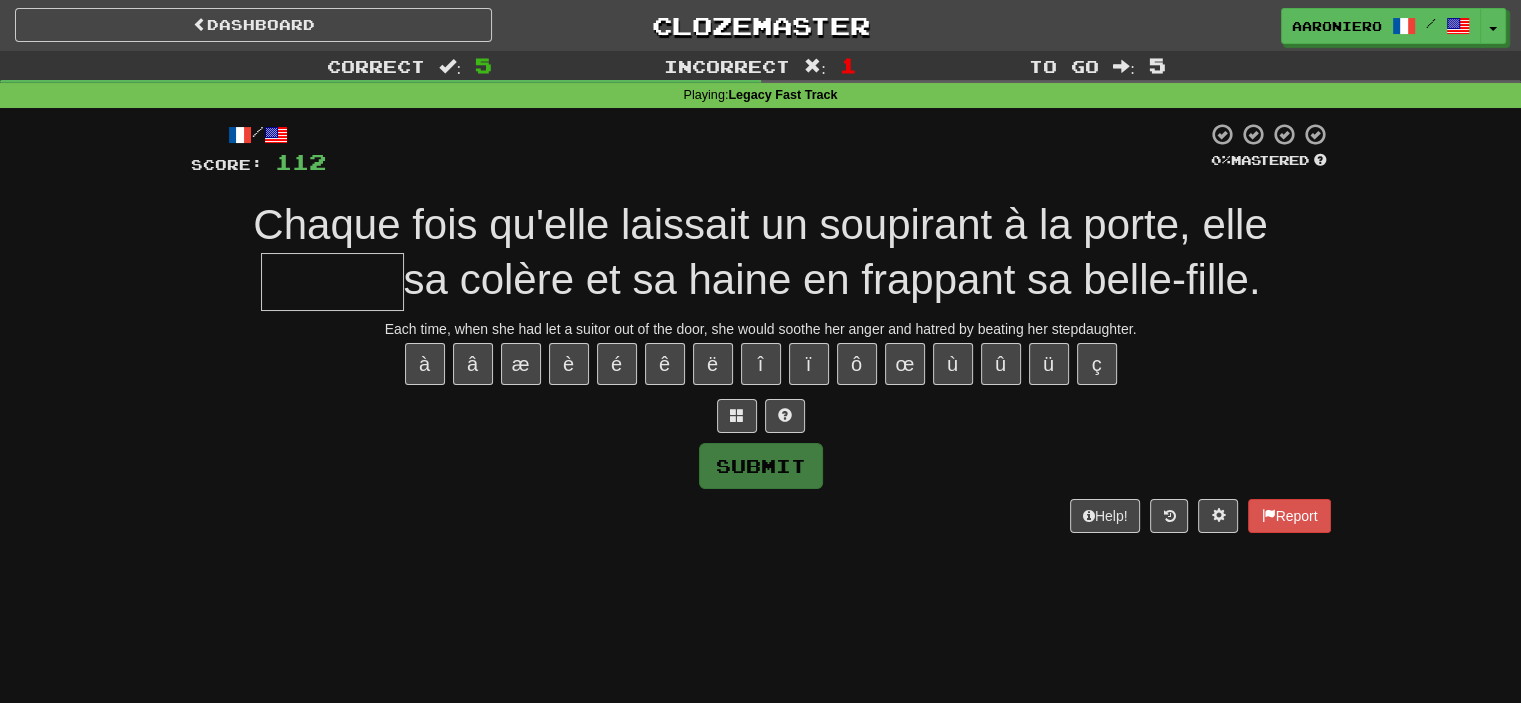 type on "*" 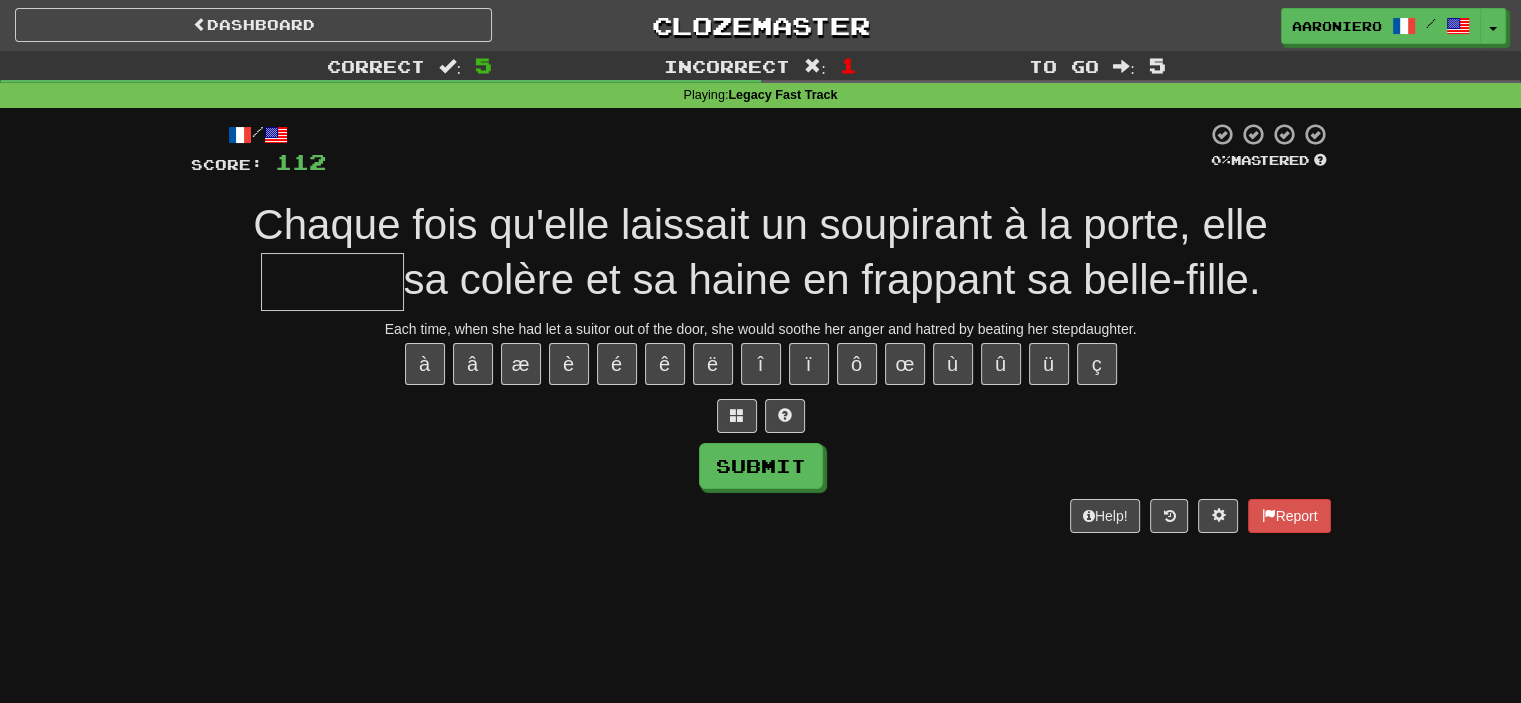 type on "*" 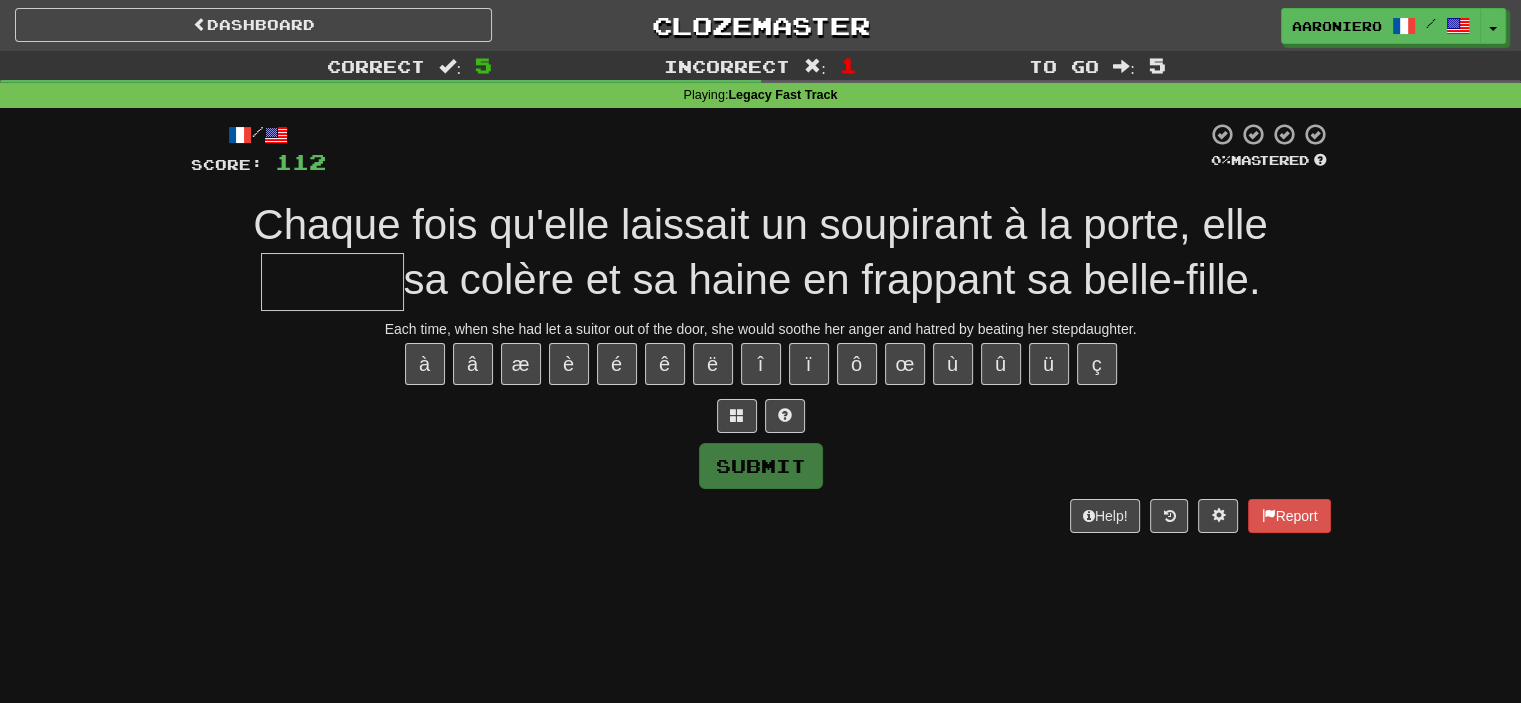 type on "*" 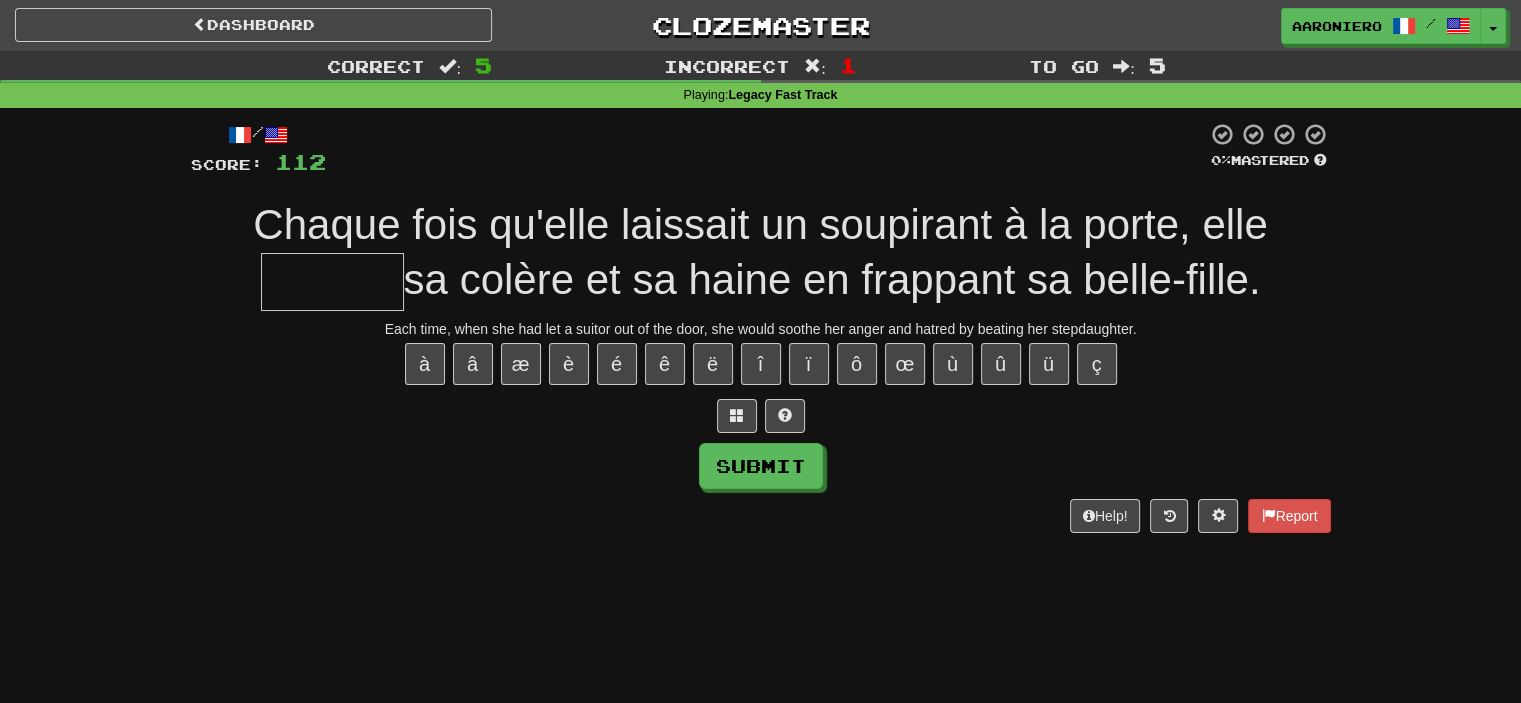 type on "*" 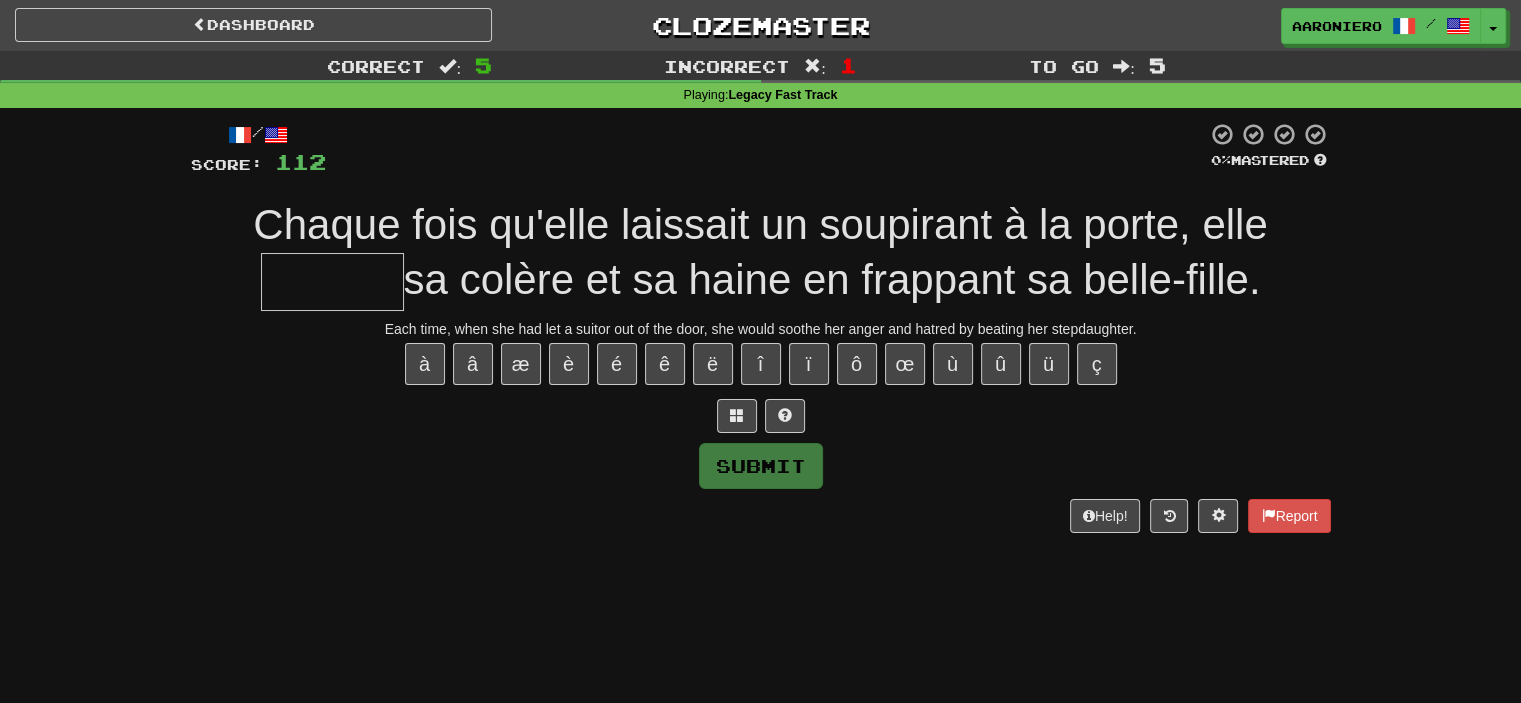 type on "*" 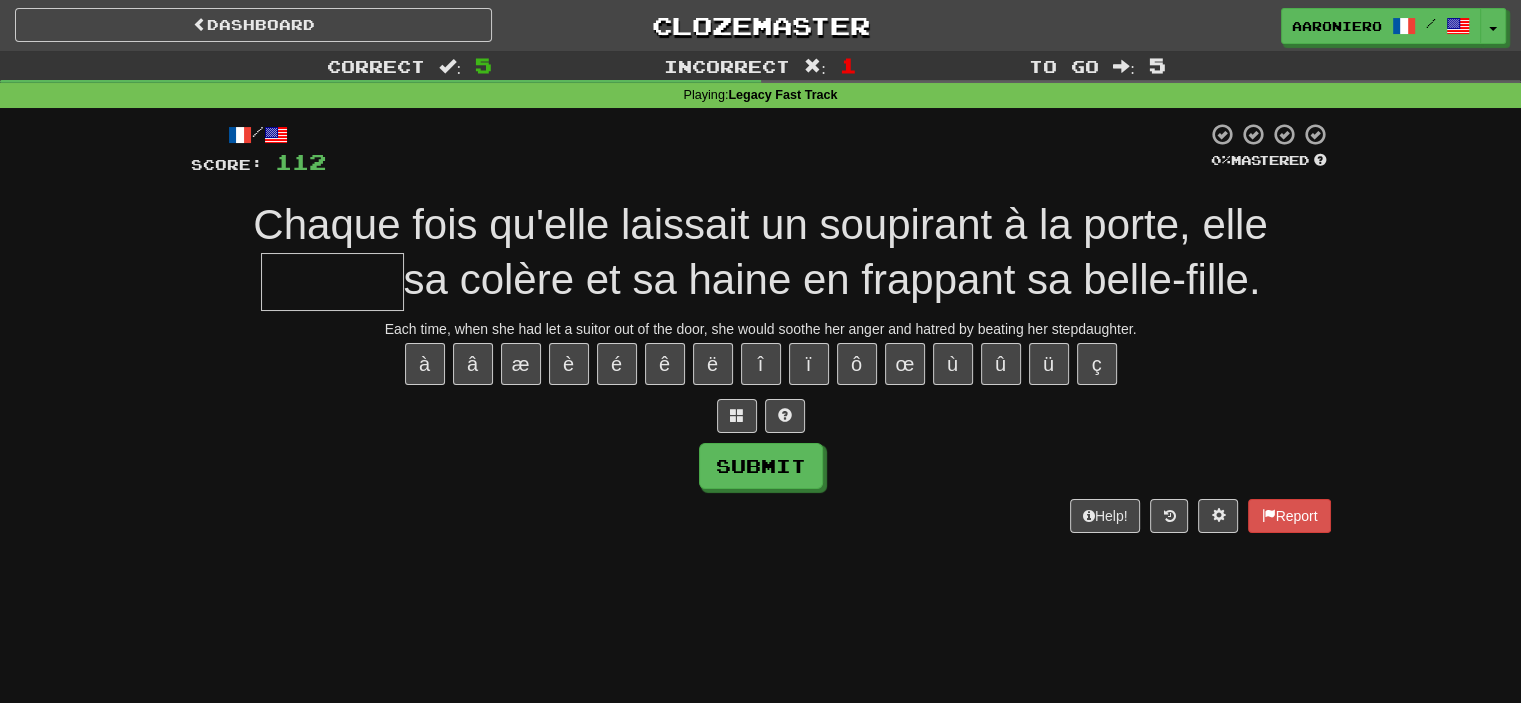type on "*" 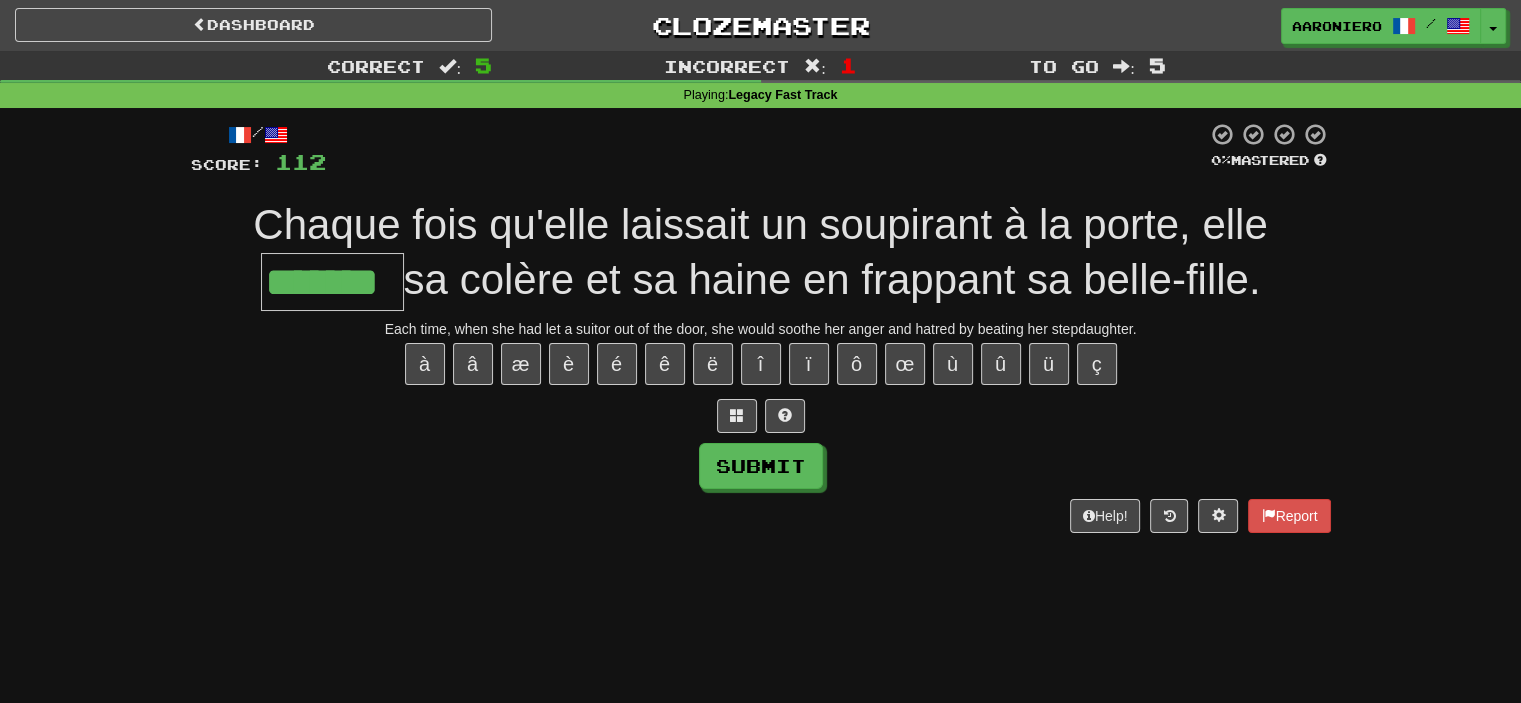 type on "*******" 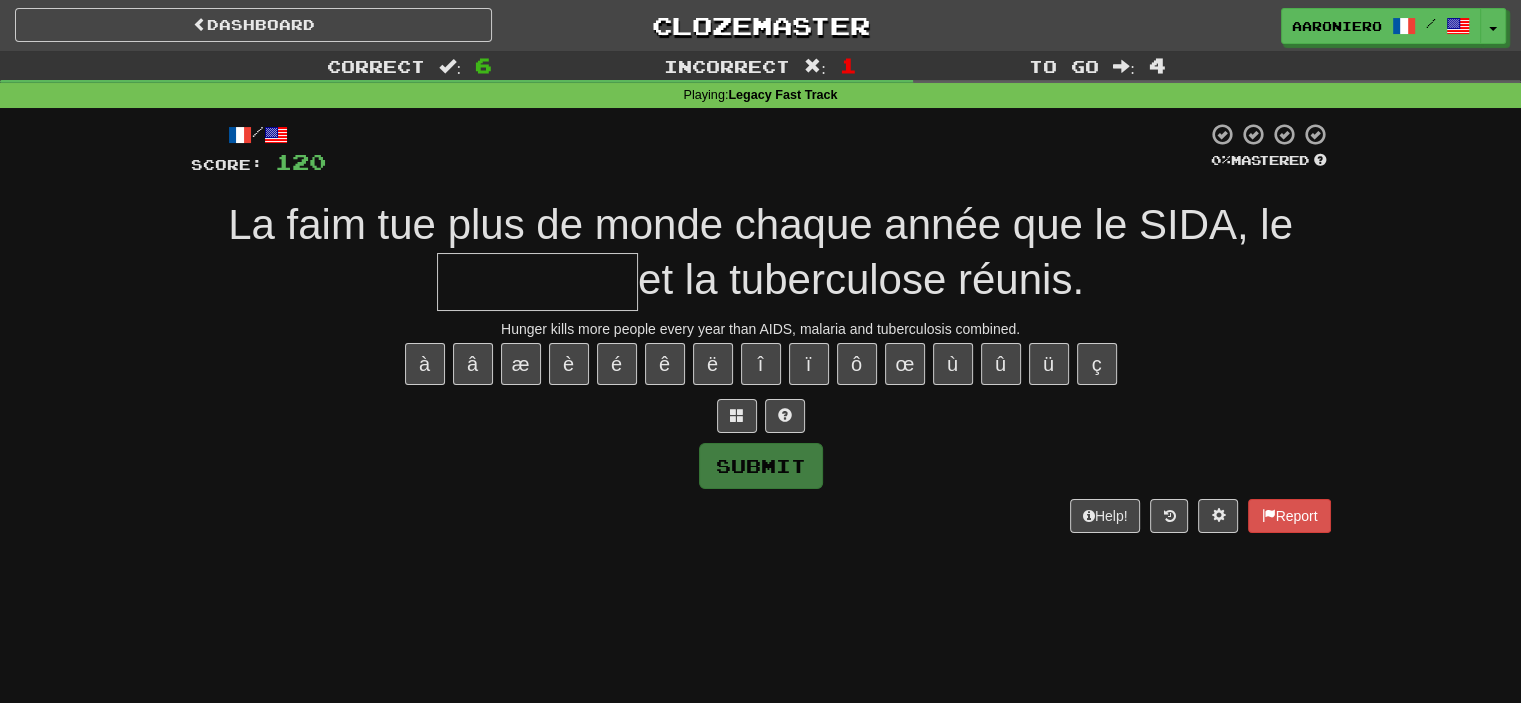 type on "*" 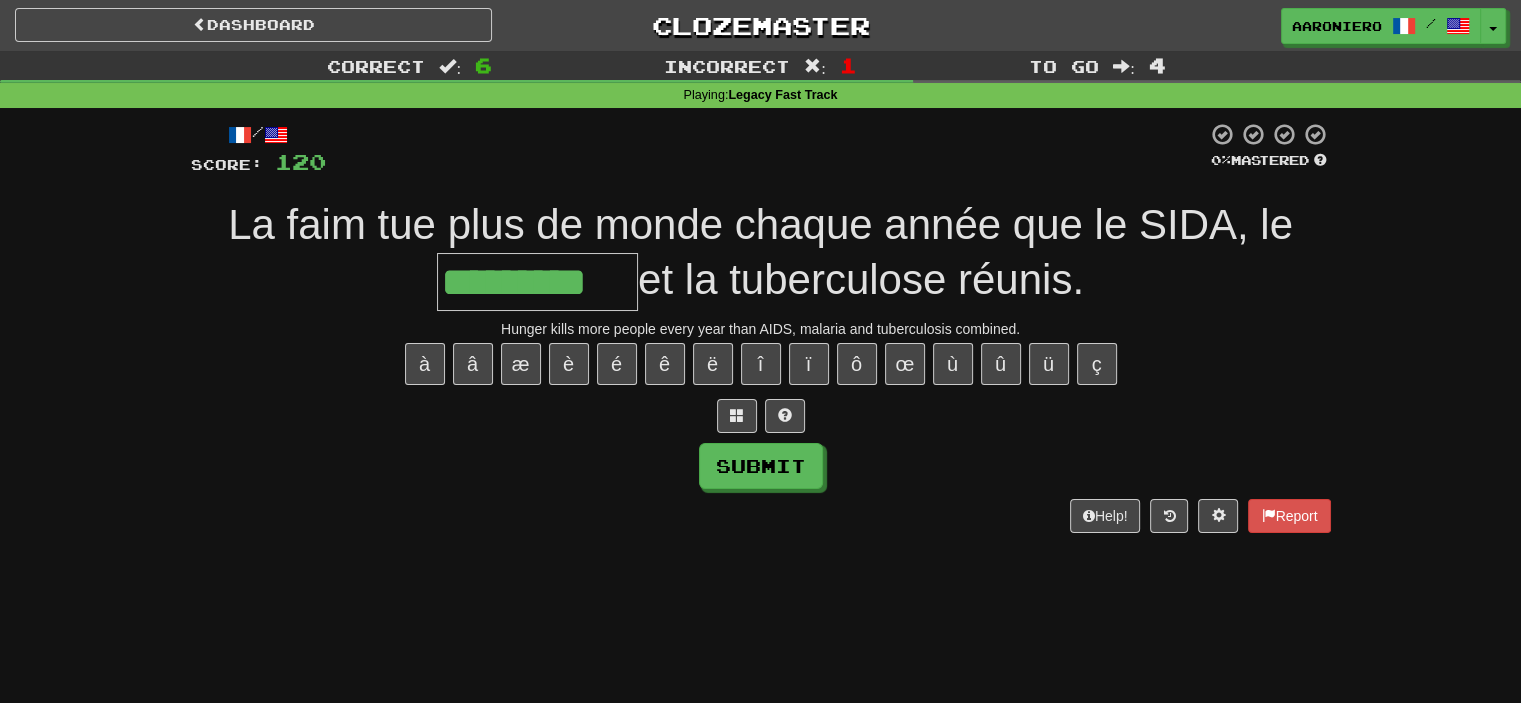 type on "*********" 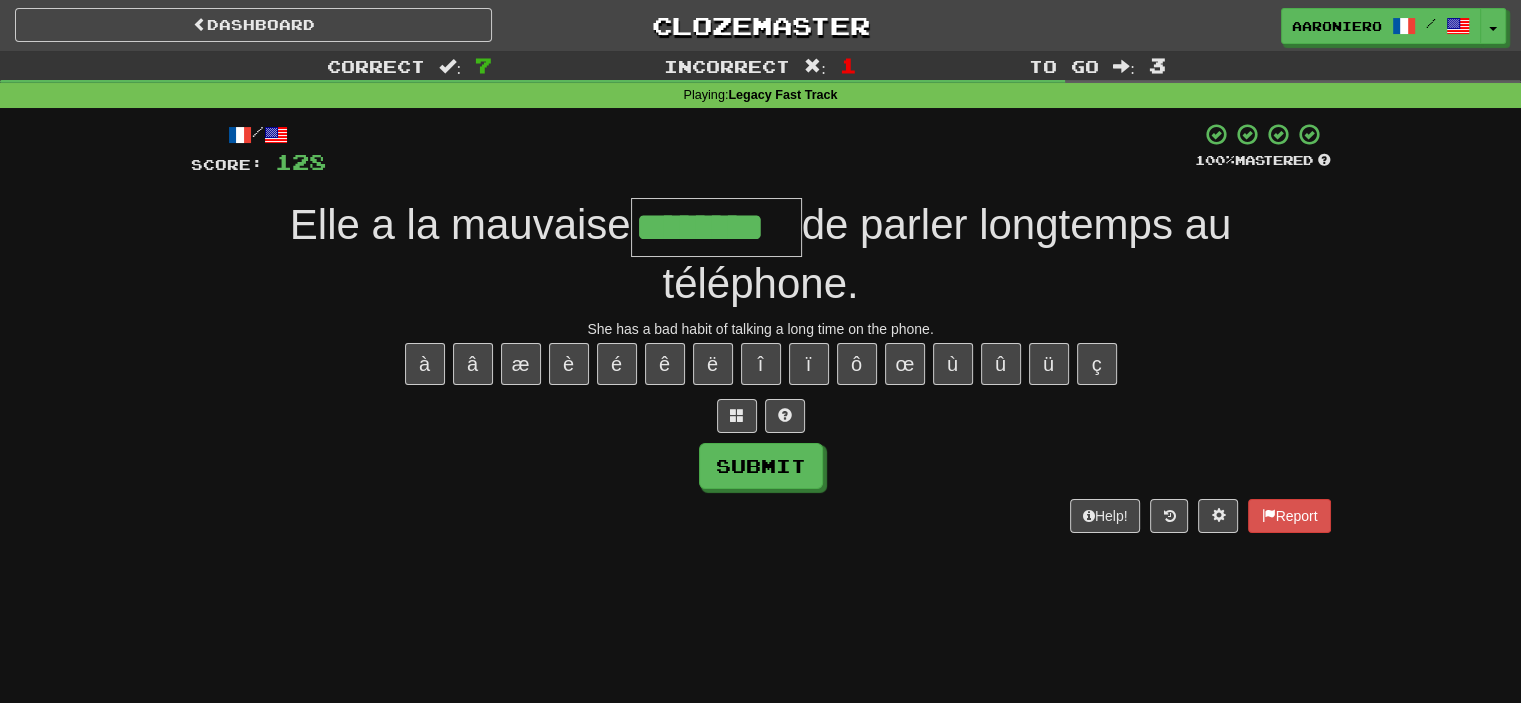 type on "********" 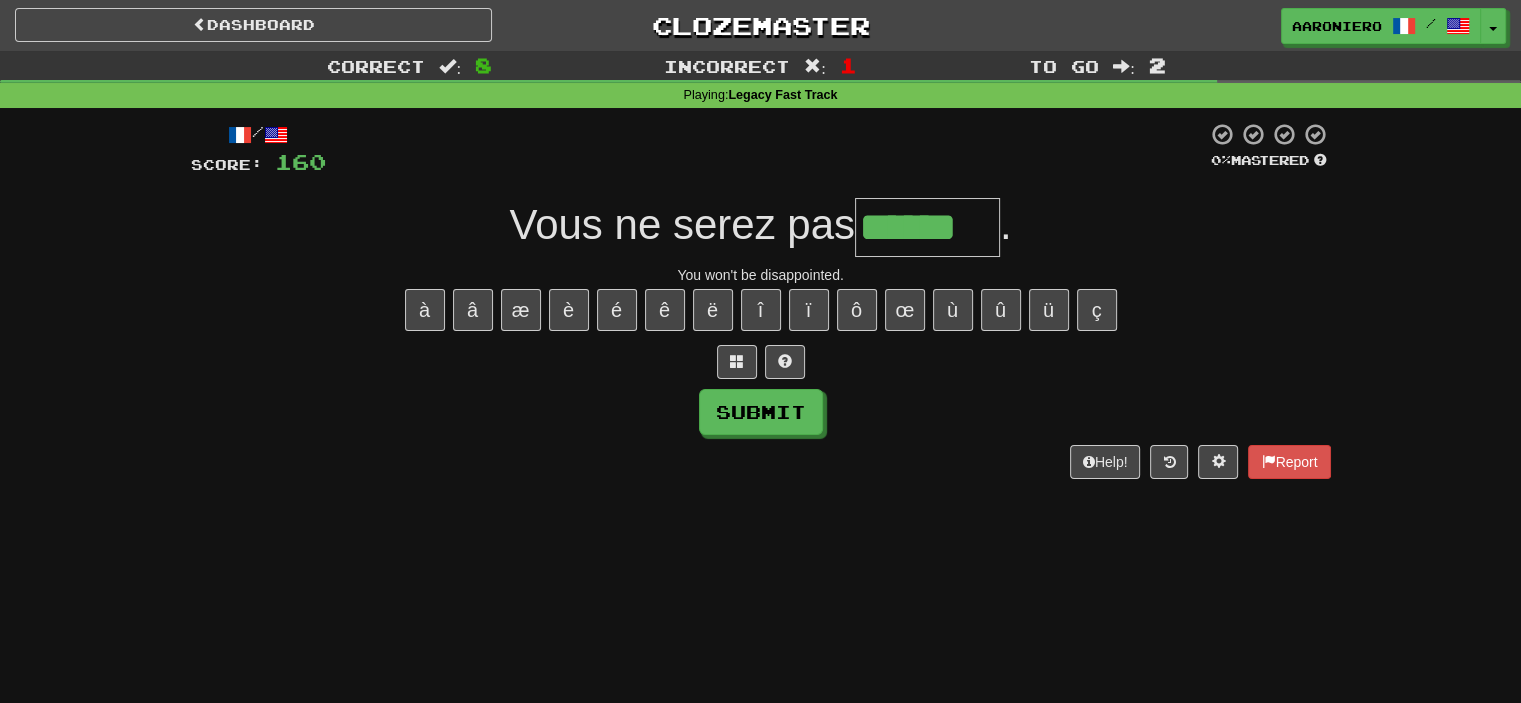 type on "******" 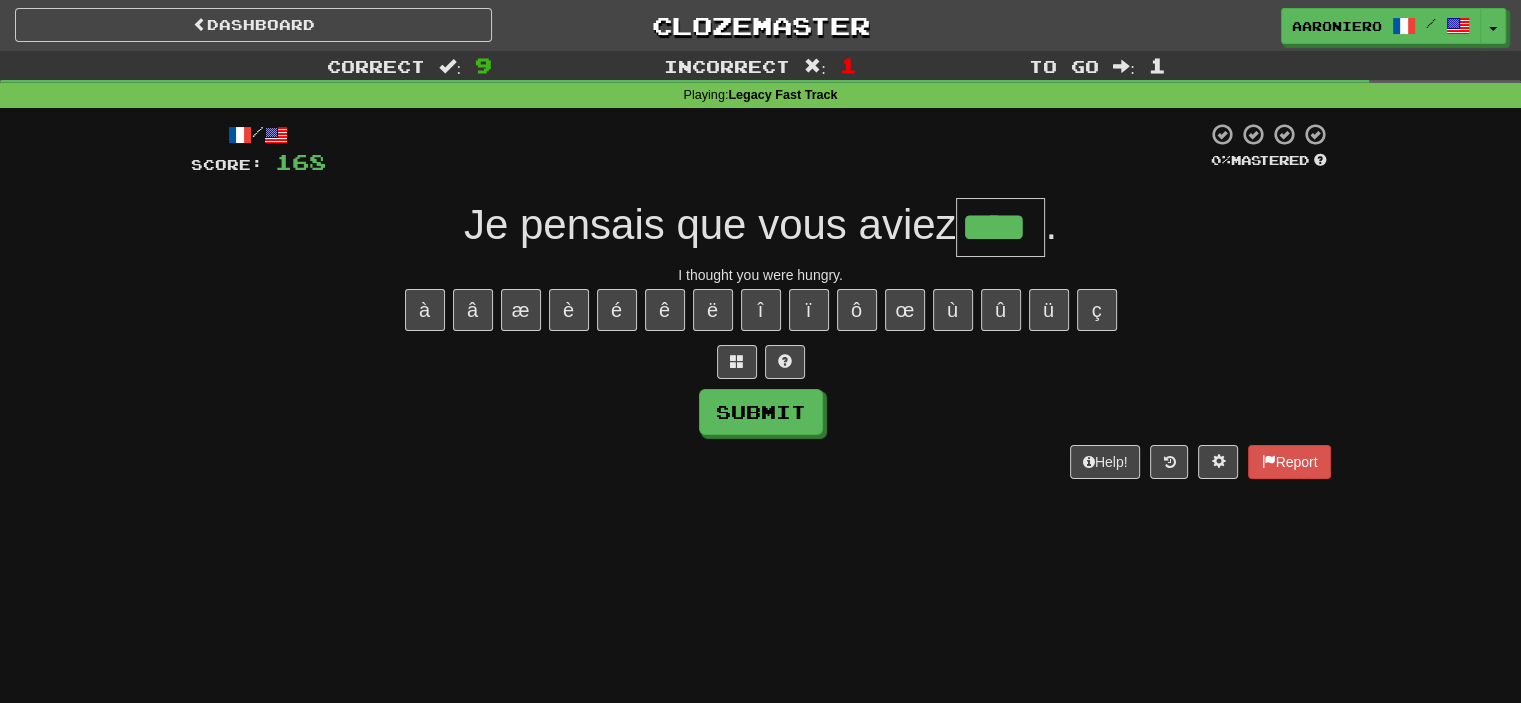 type on "****" 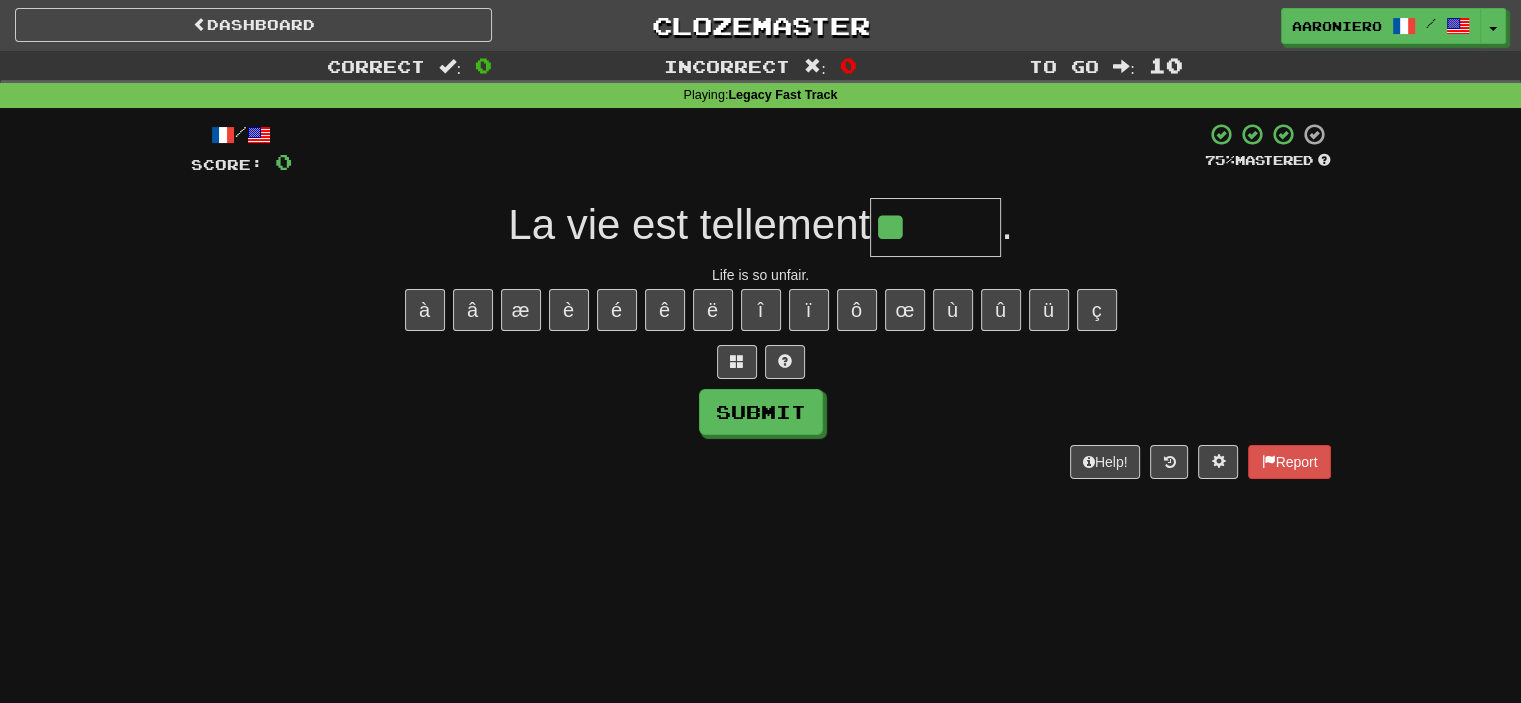 paste on "*" 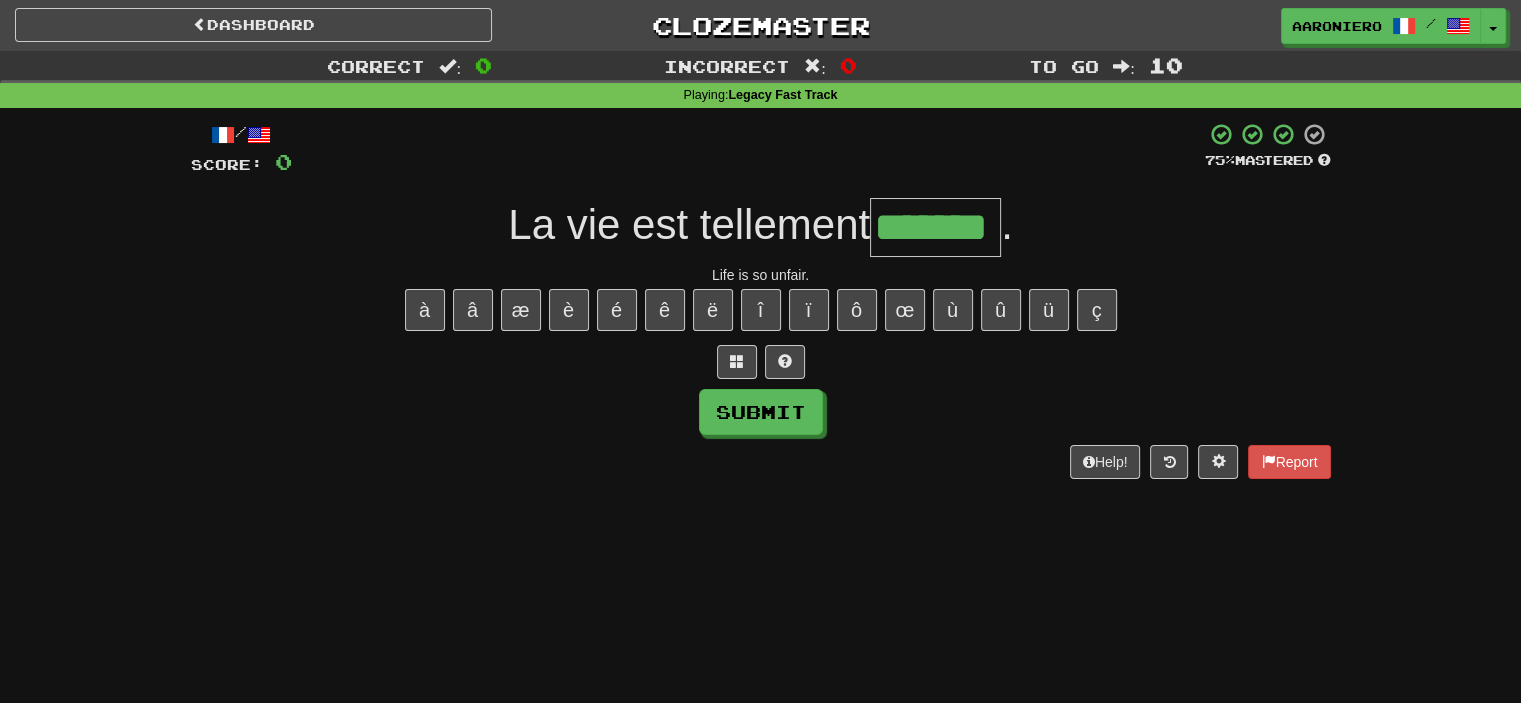 type on "*******" 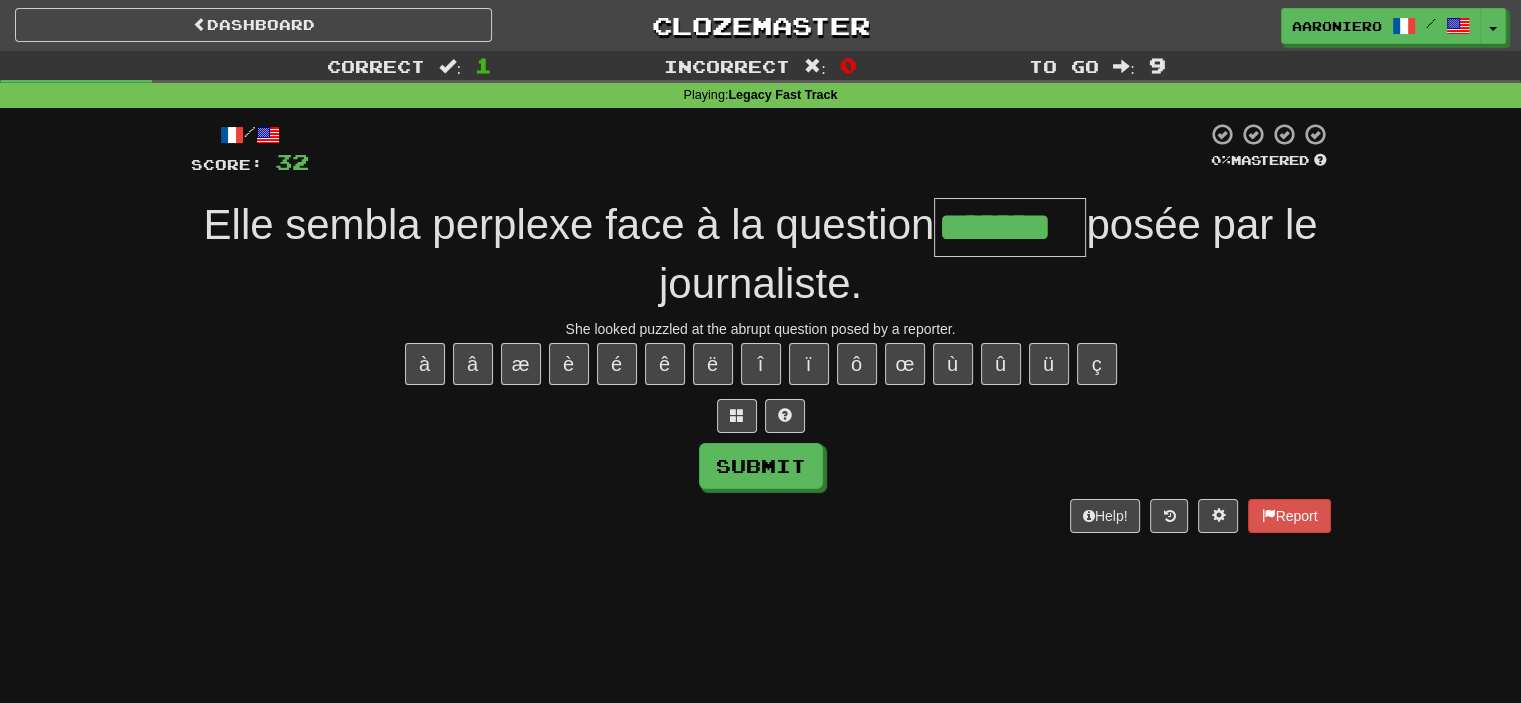 type on "*******" 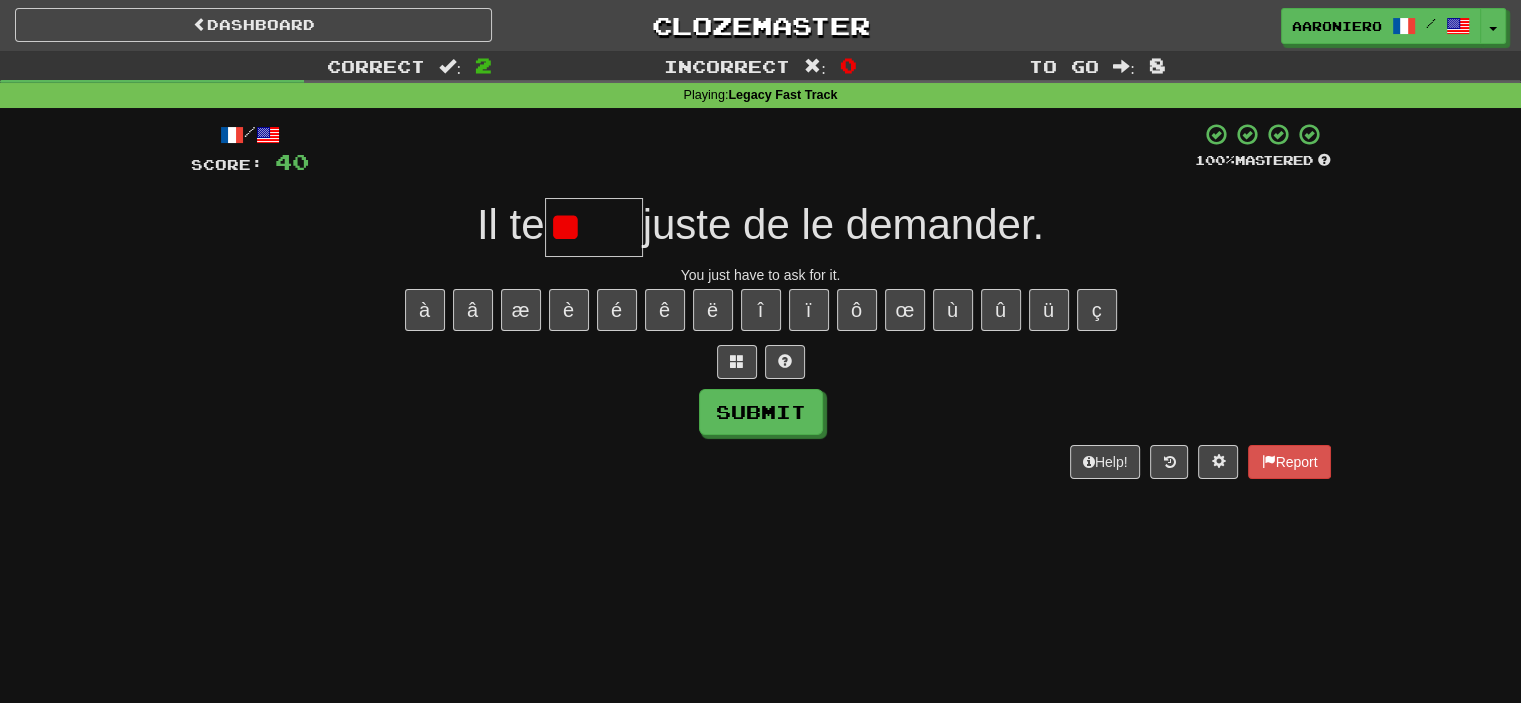 type on "*" 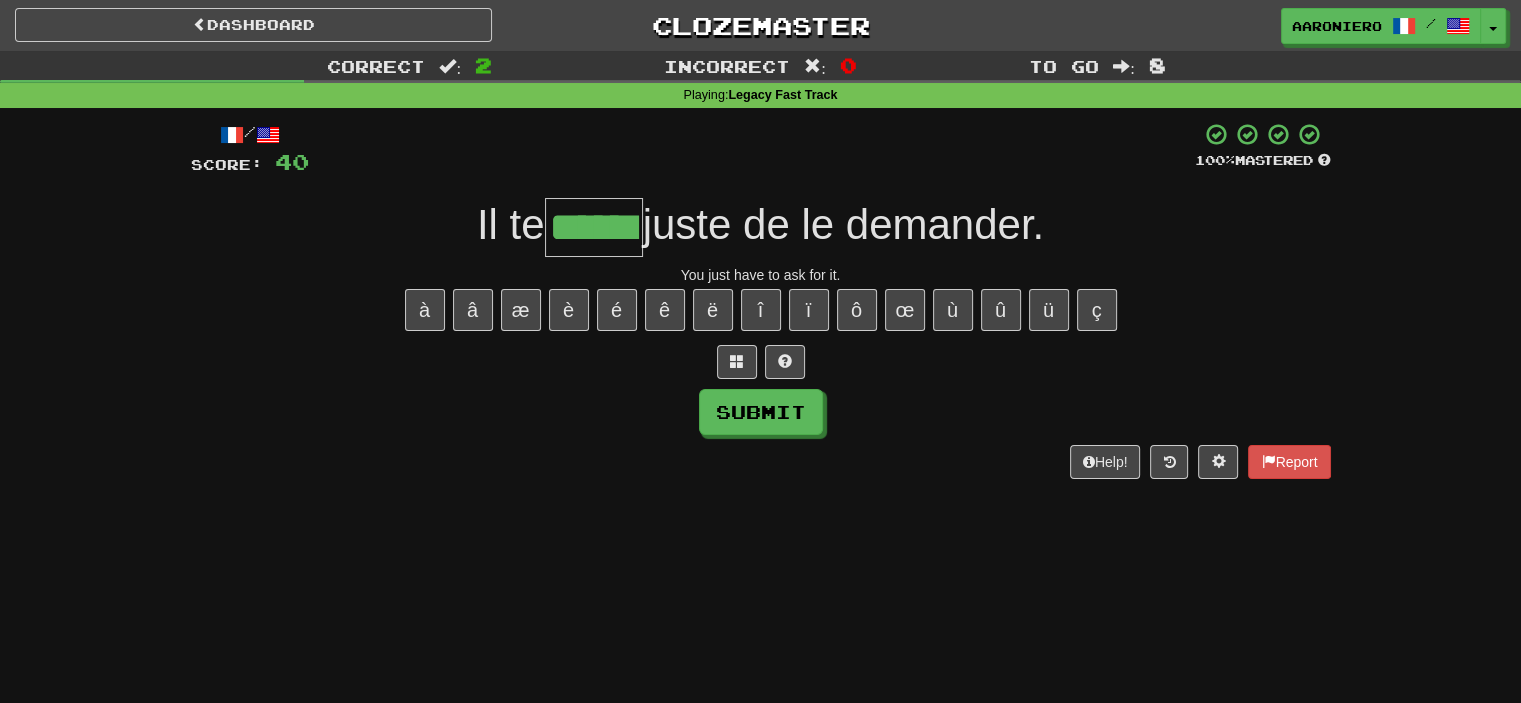 type on "******" 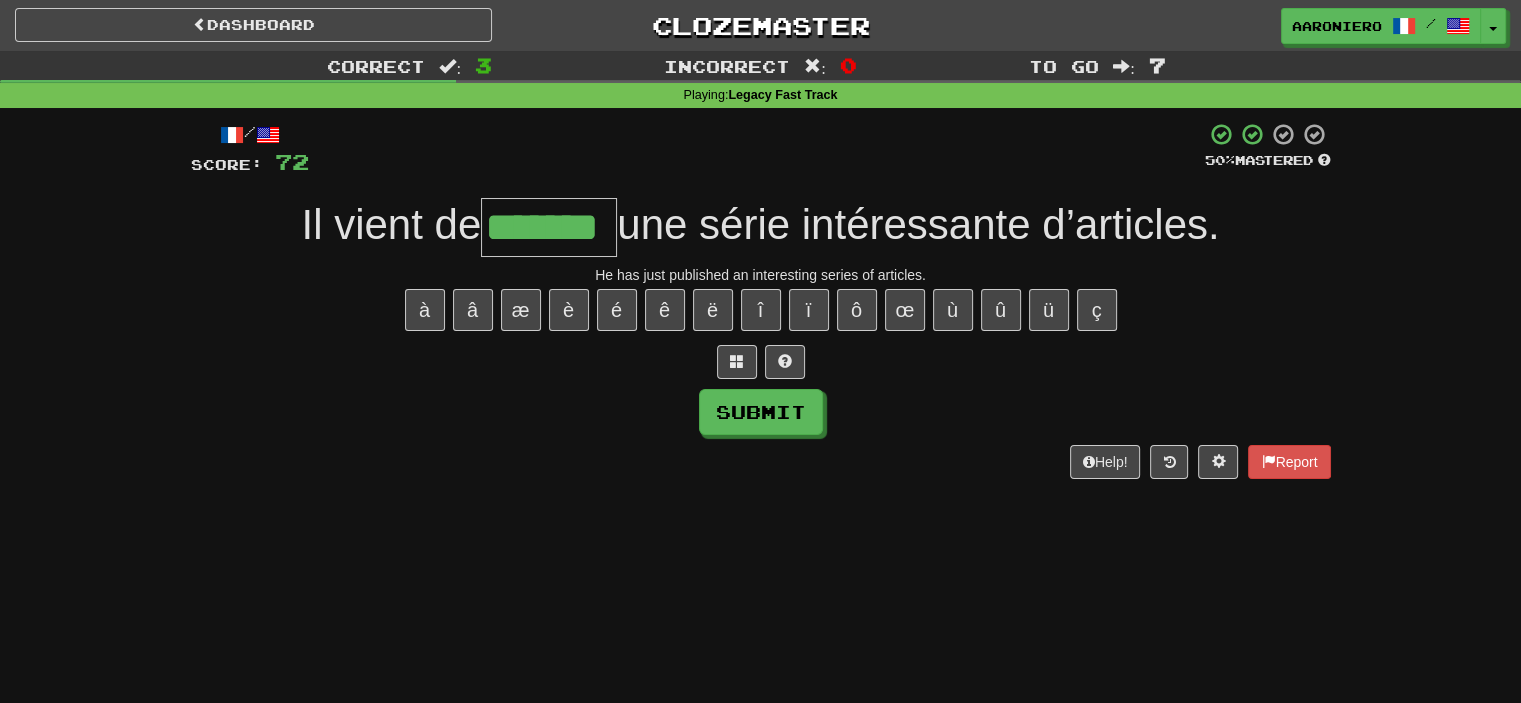 type on "*******" 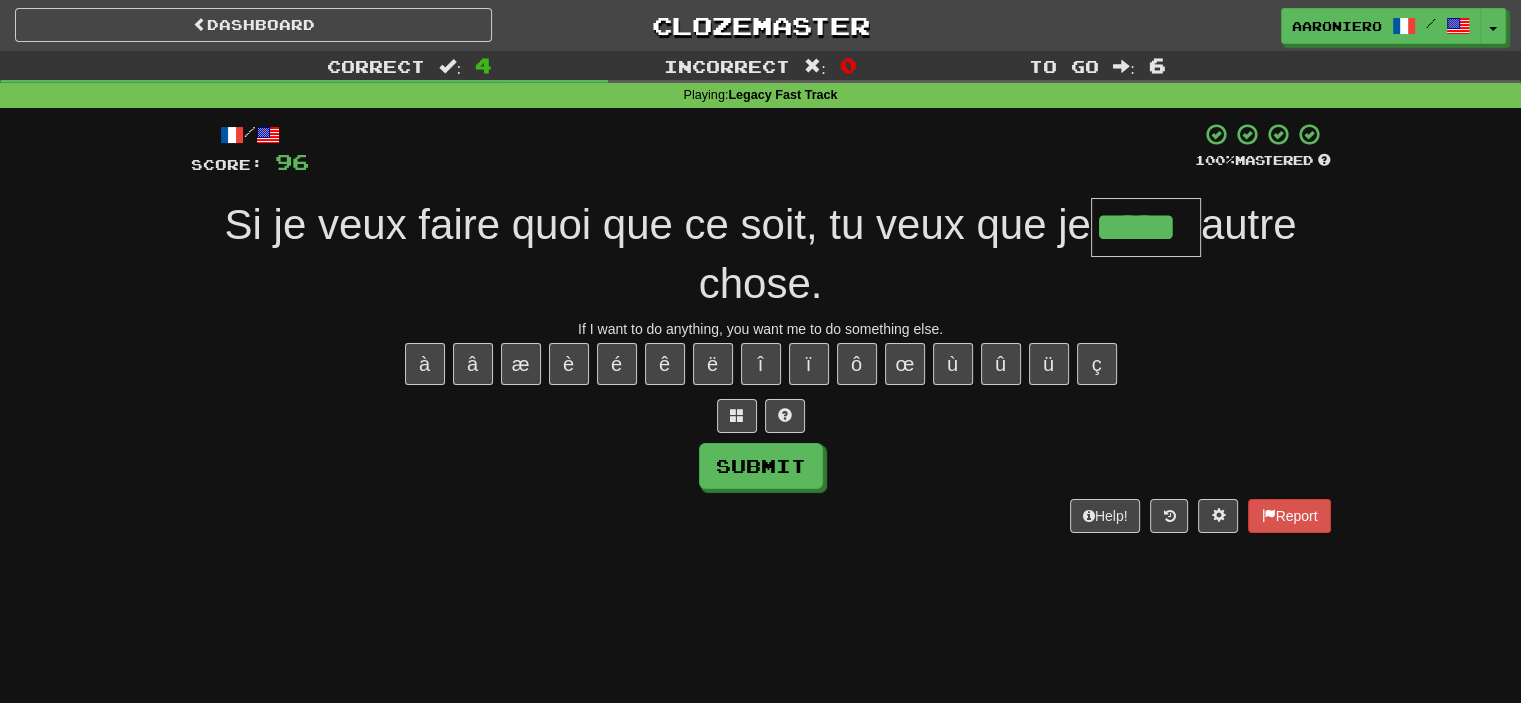 type on "*****" 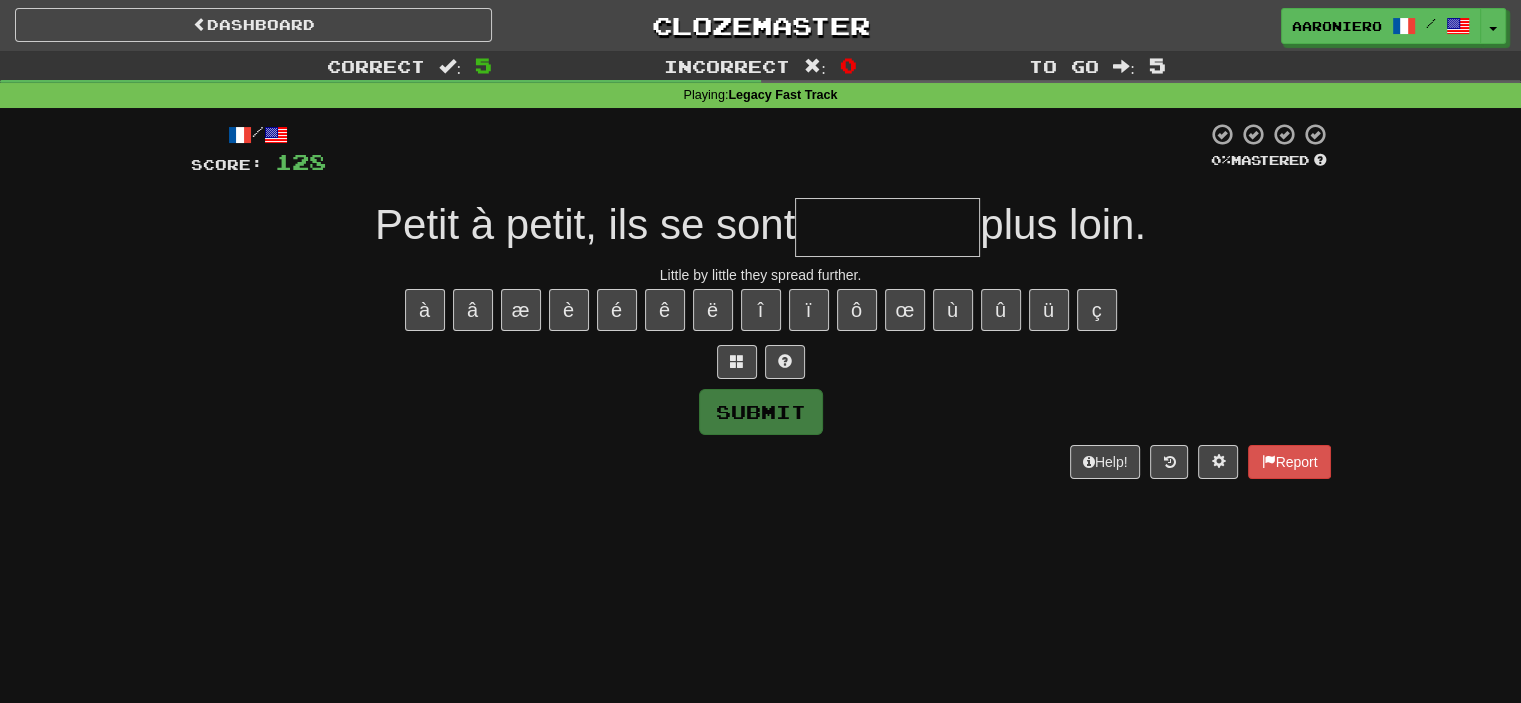 type on "*" 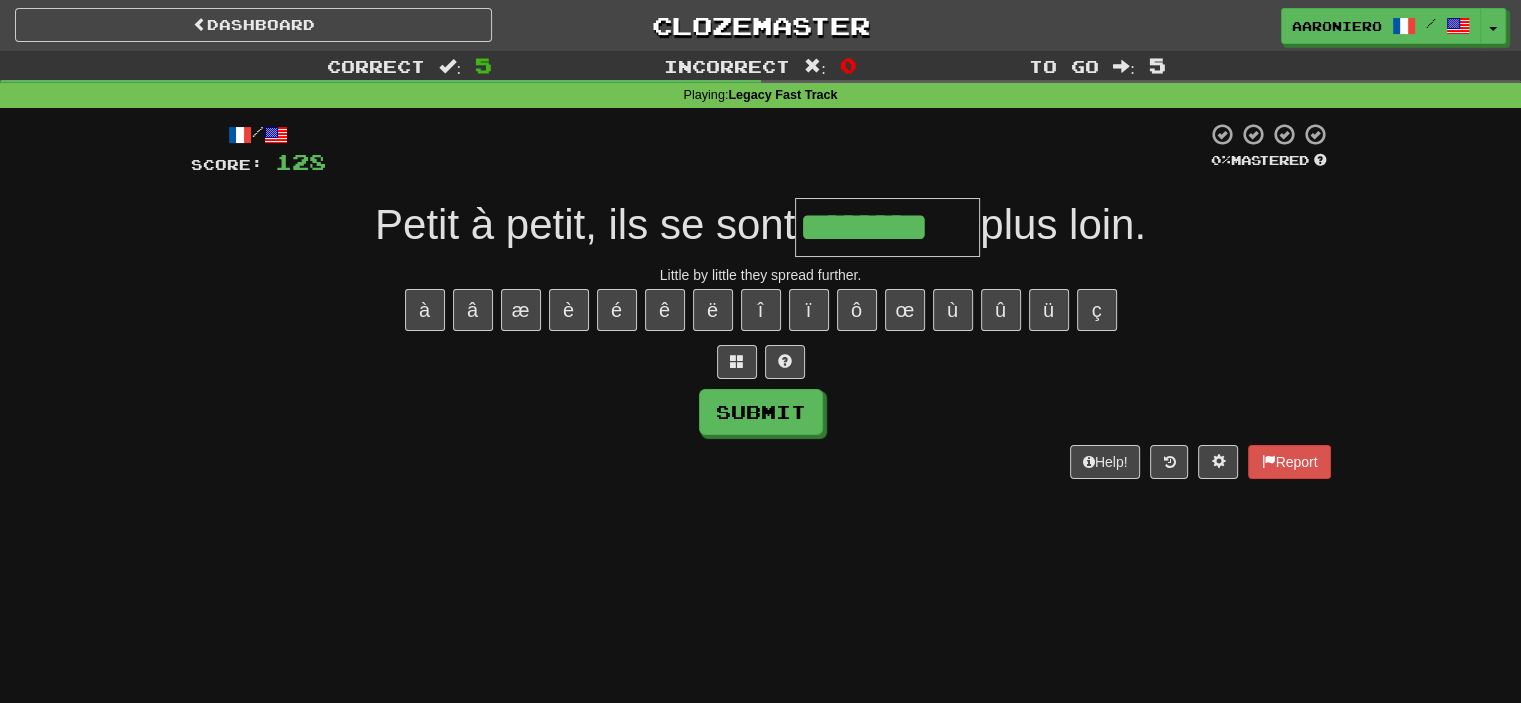 type on "********" 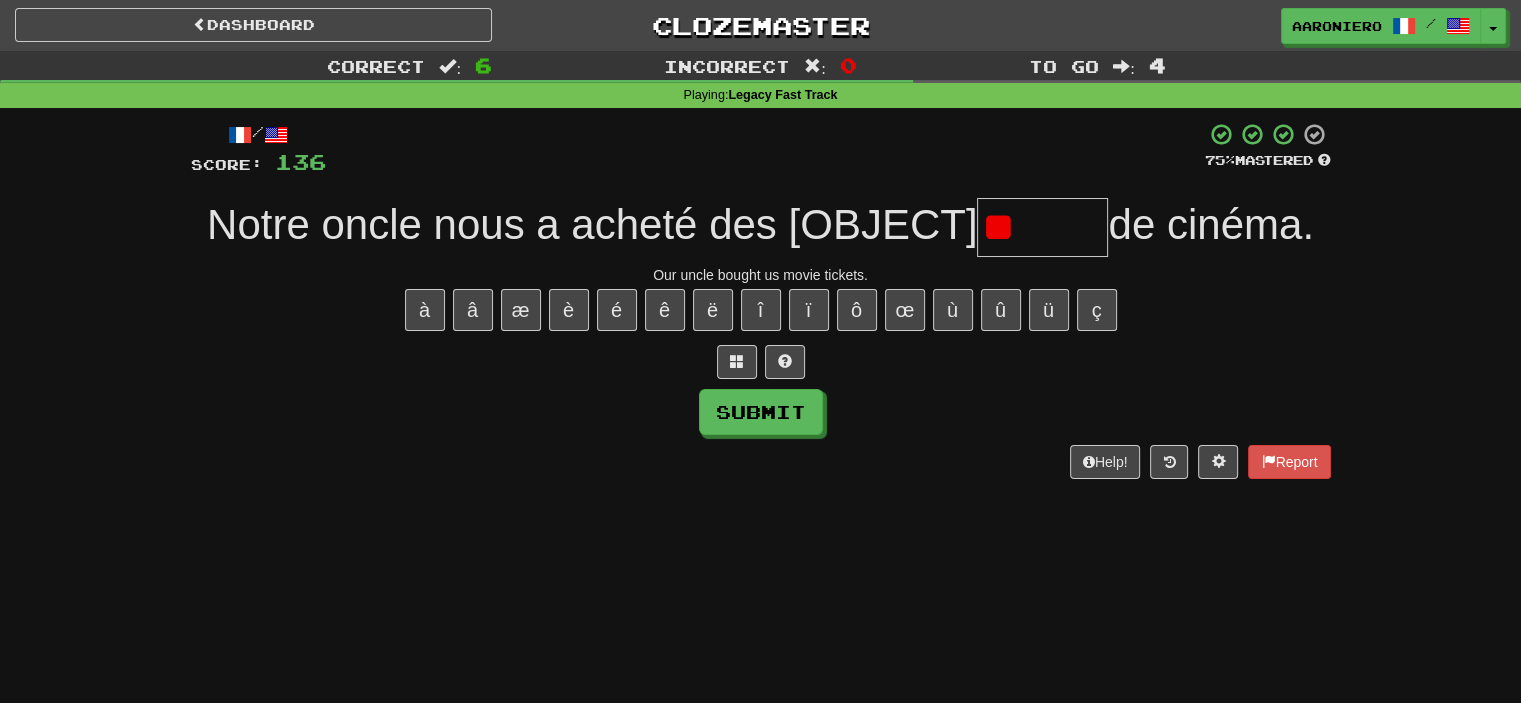 type on "*" 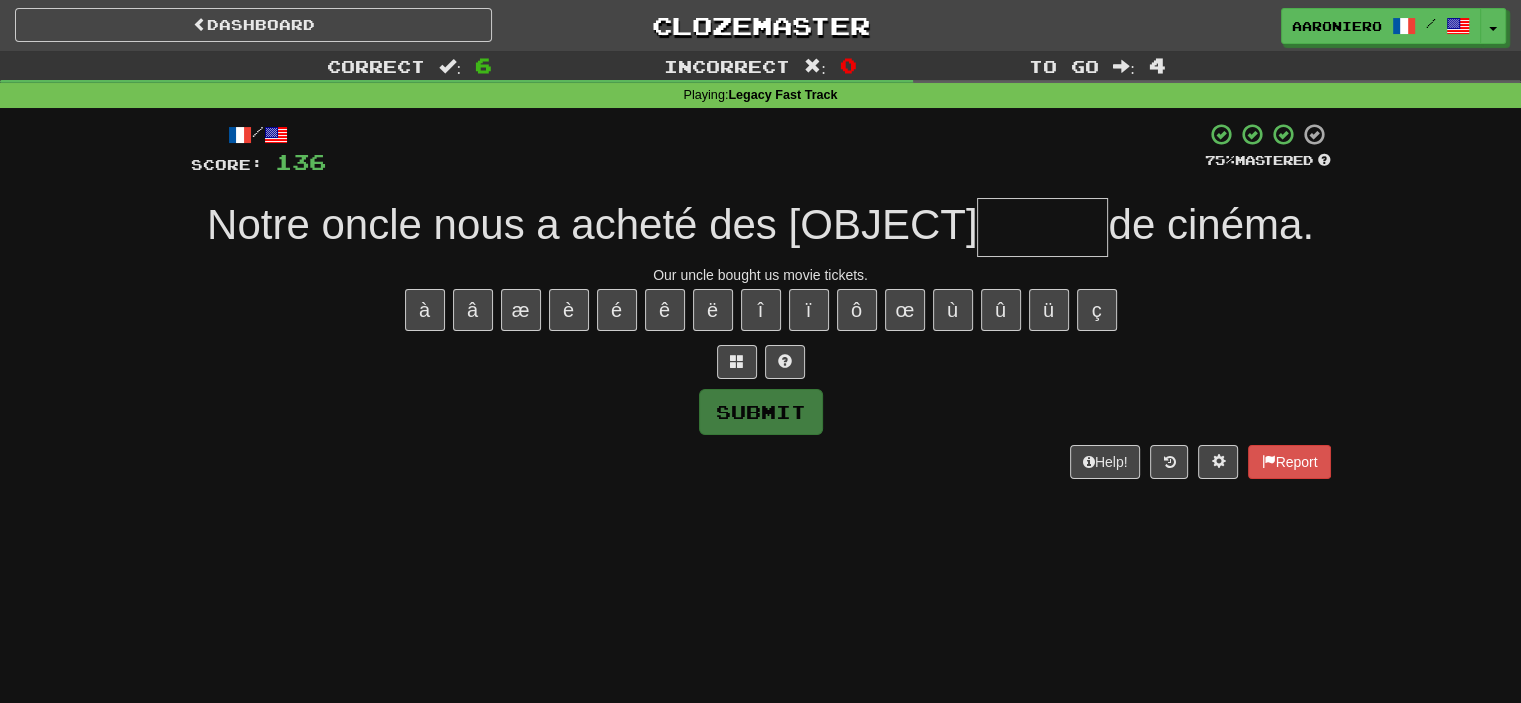 type on "*" 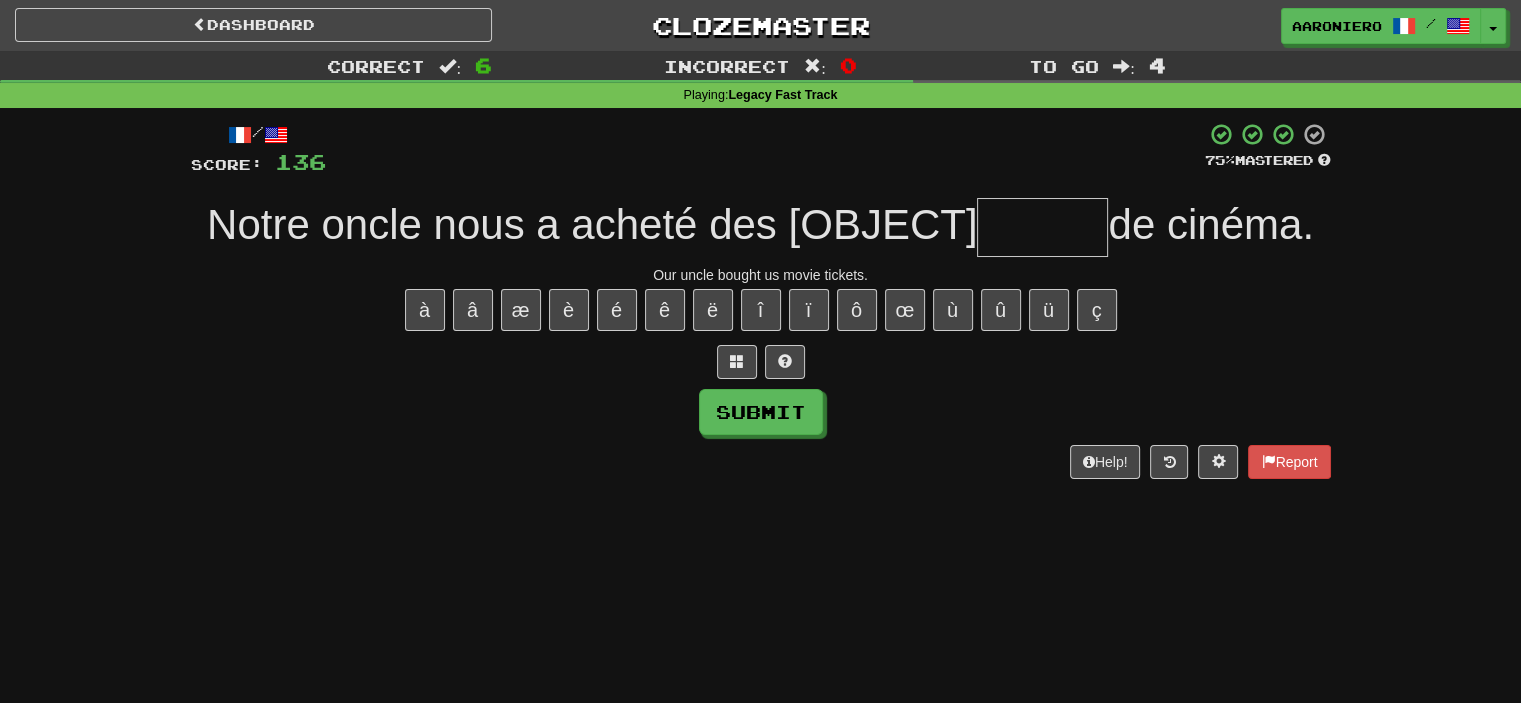type on "*" 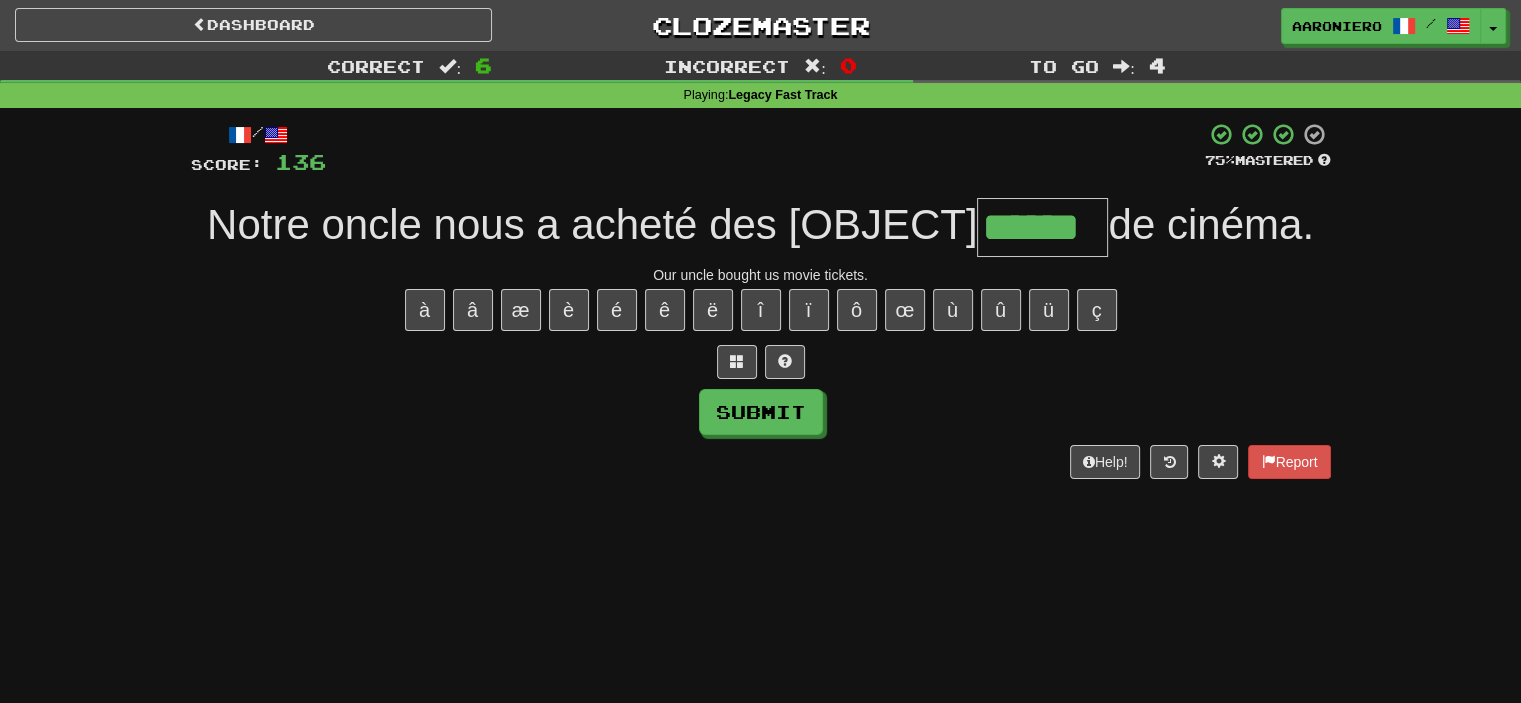 type on "******" 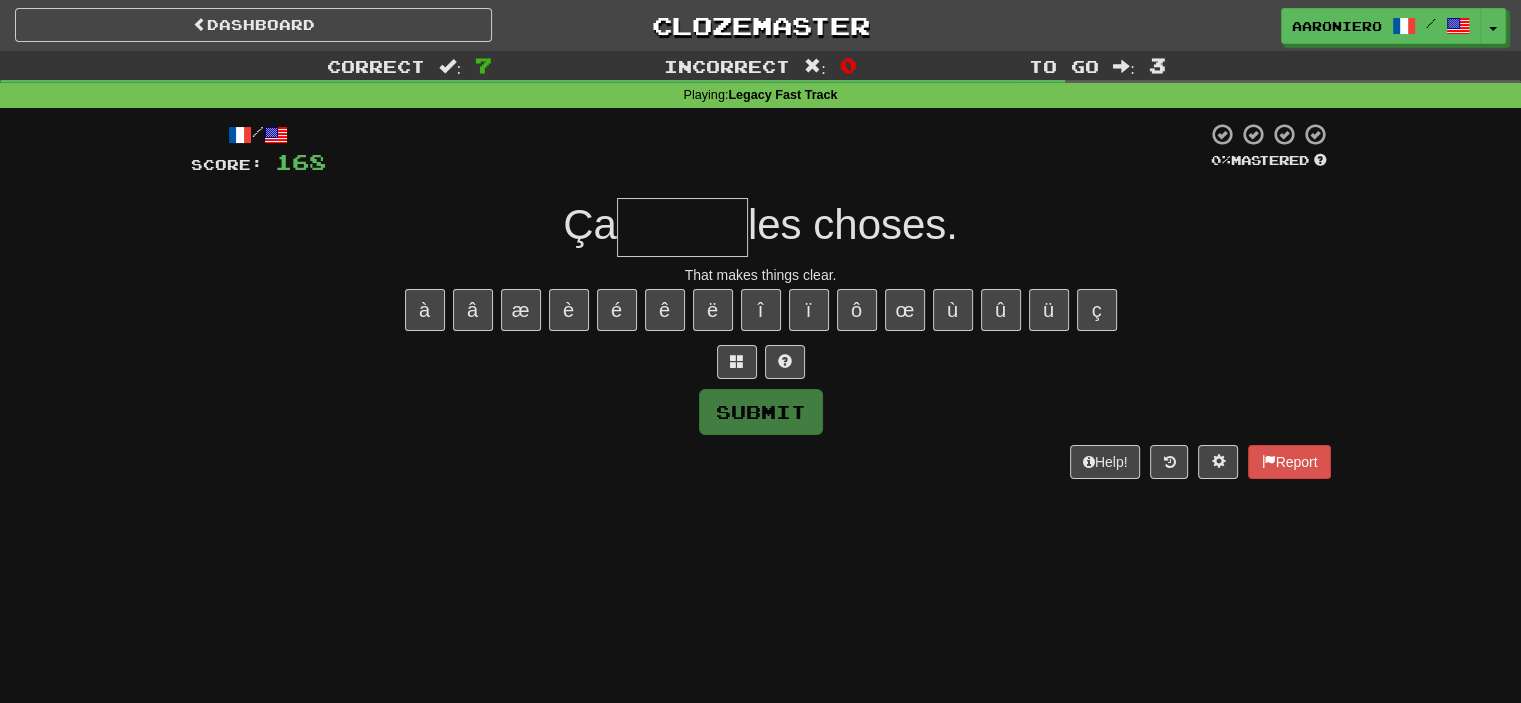 type on "*" 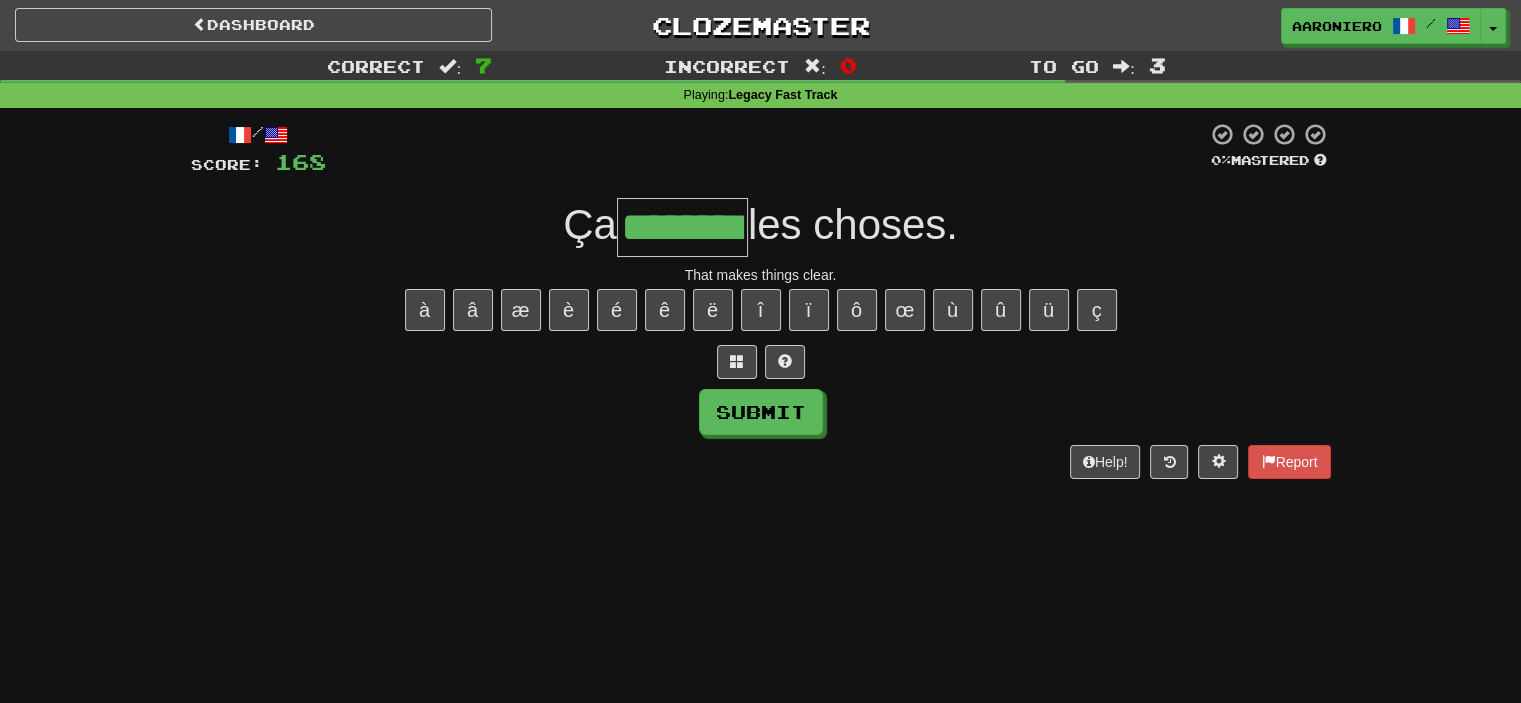 type on "********" 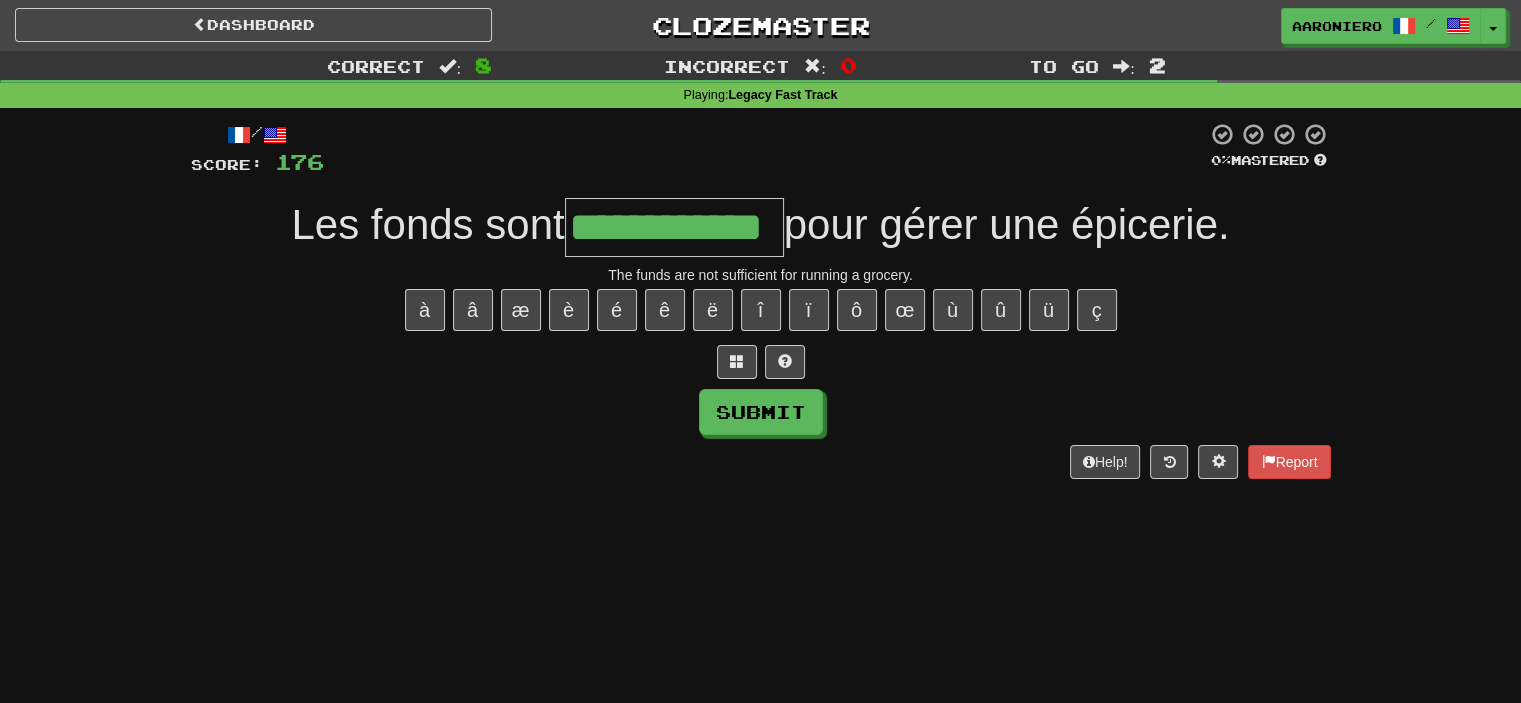 type on "**********" 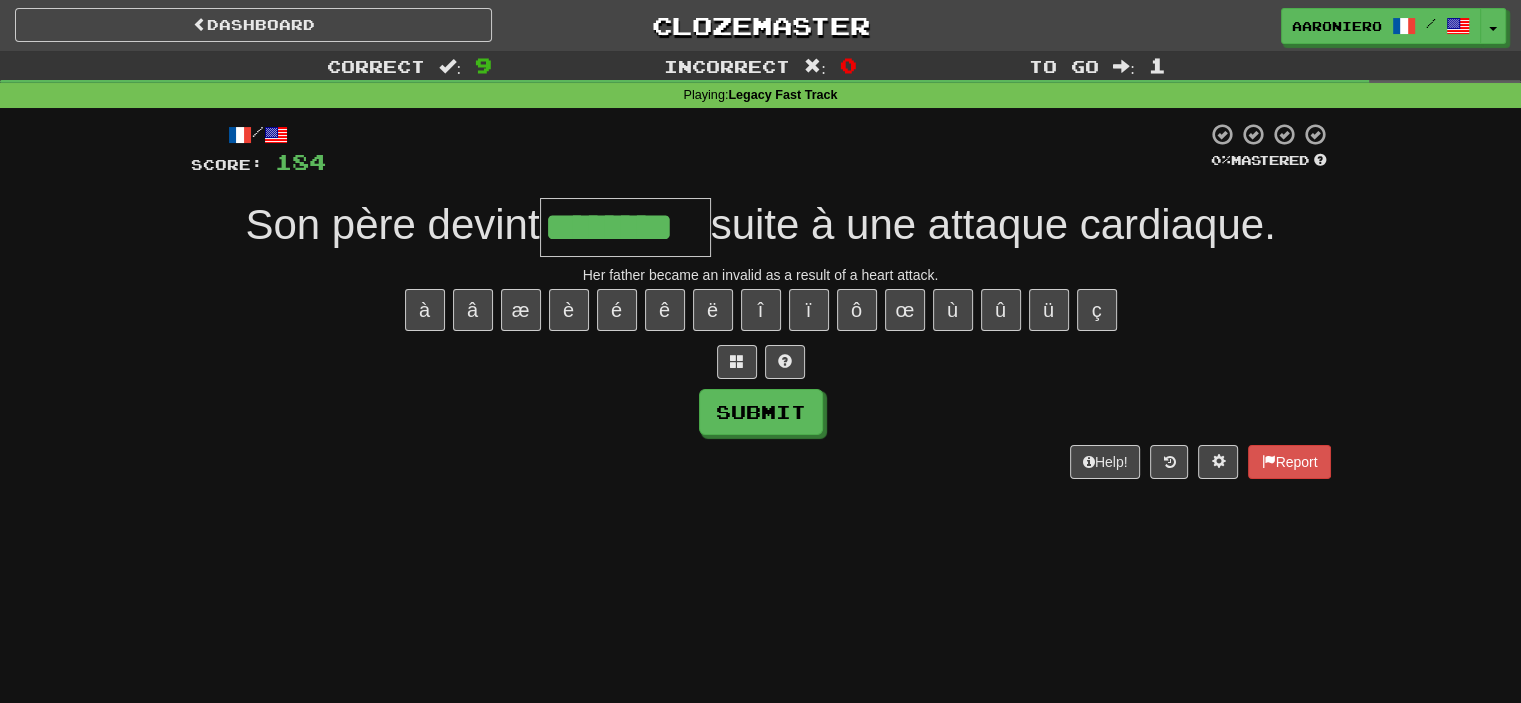 type on "********" 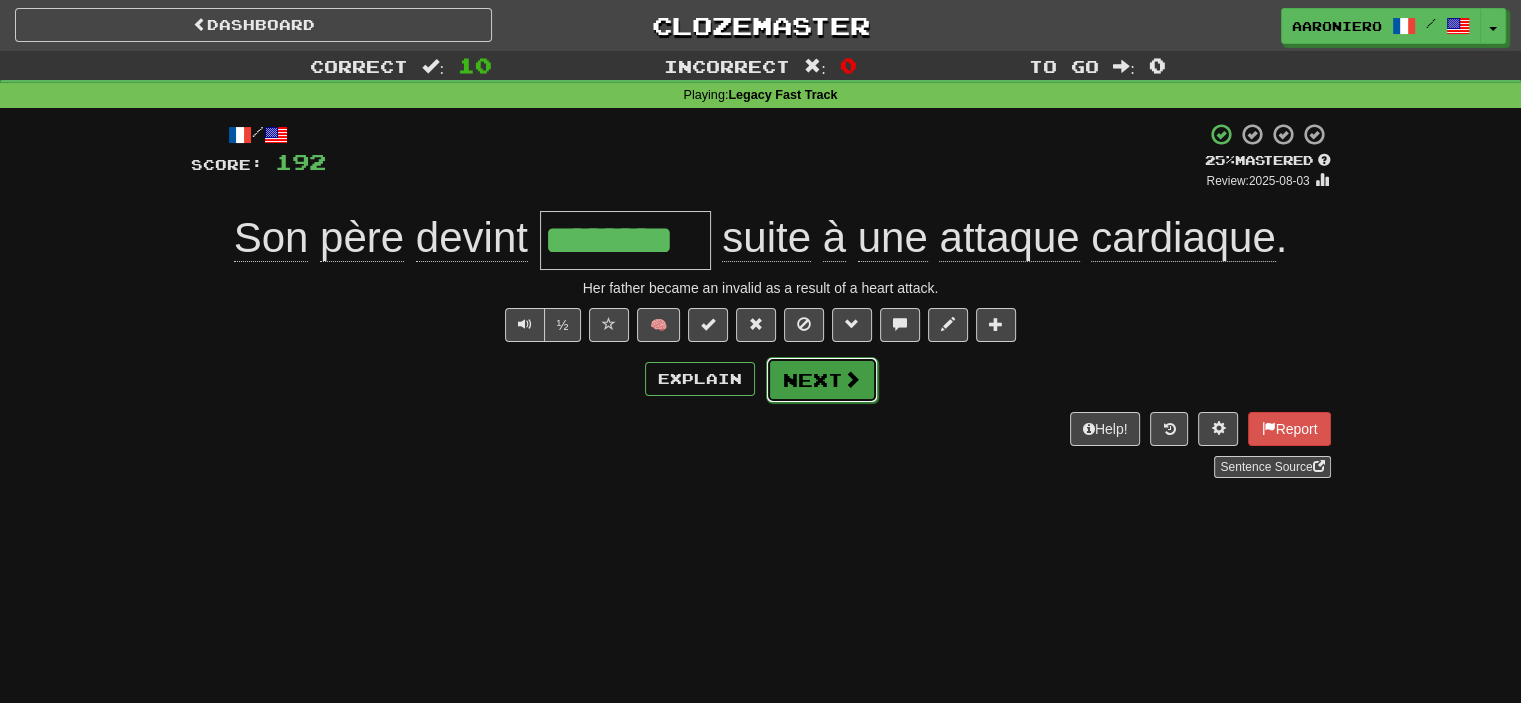 click on "Next" at bounding box center [822, 380] 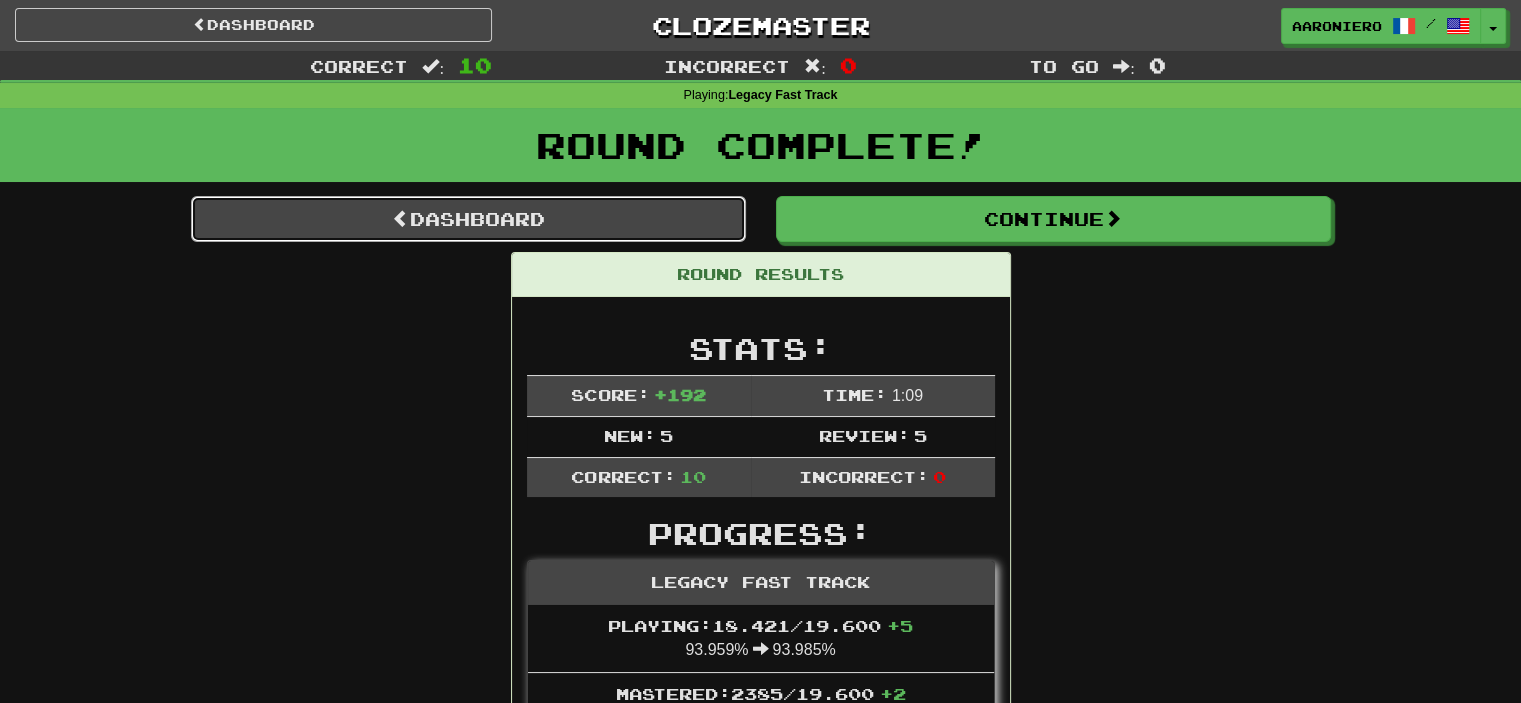 click on "Dashboard" at bounding box center [468, 219] 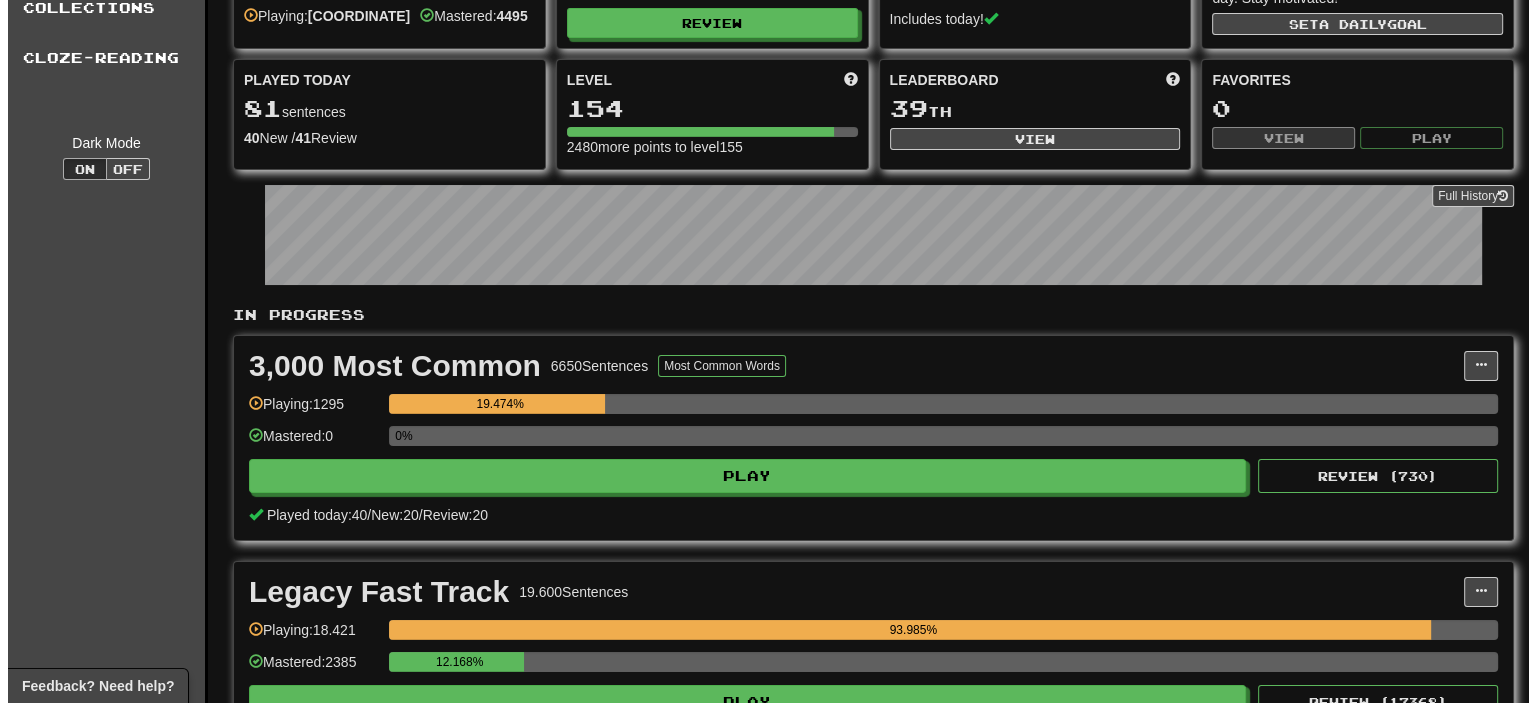 scroll, scrollTop: 200, scrollLeft: 0, axis: vertical 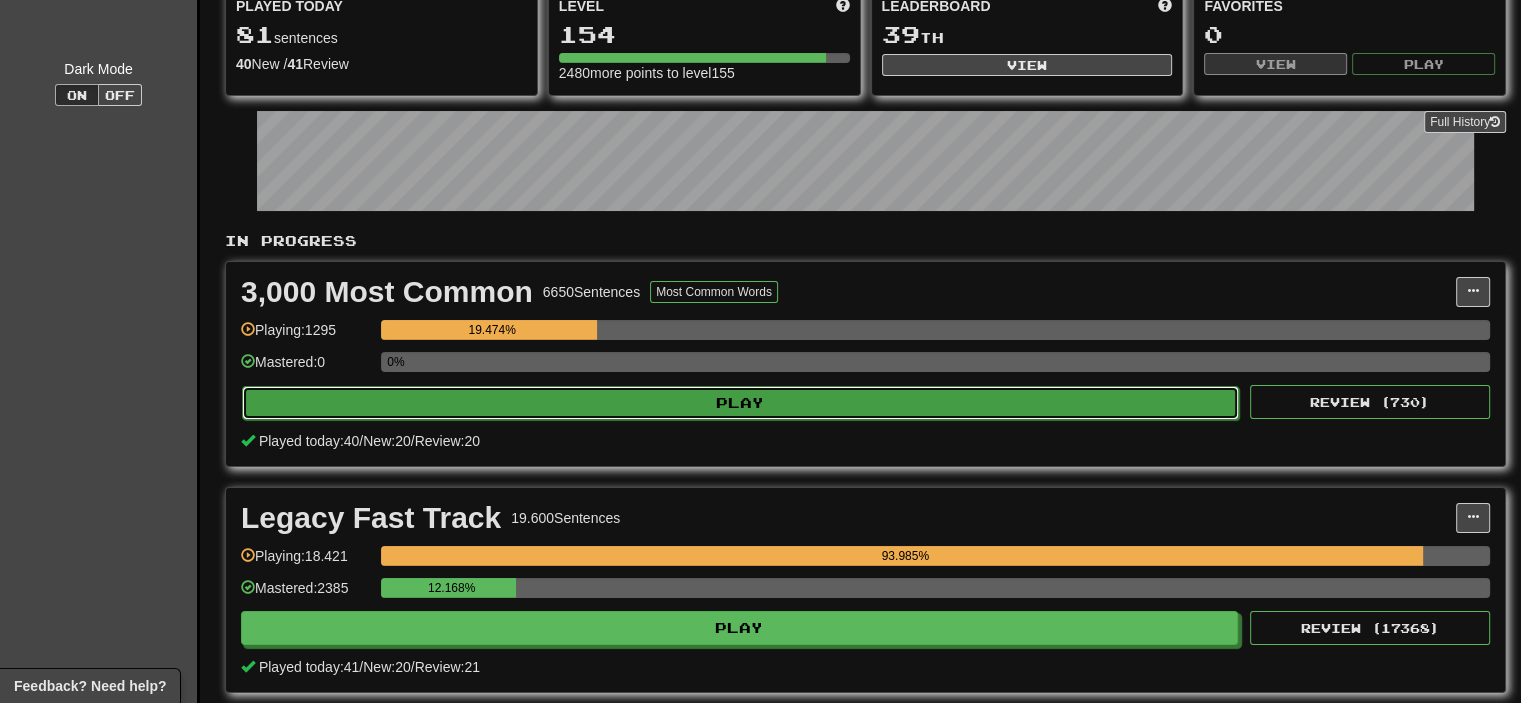 click on "Play" at bounding box center (740, 403) 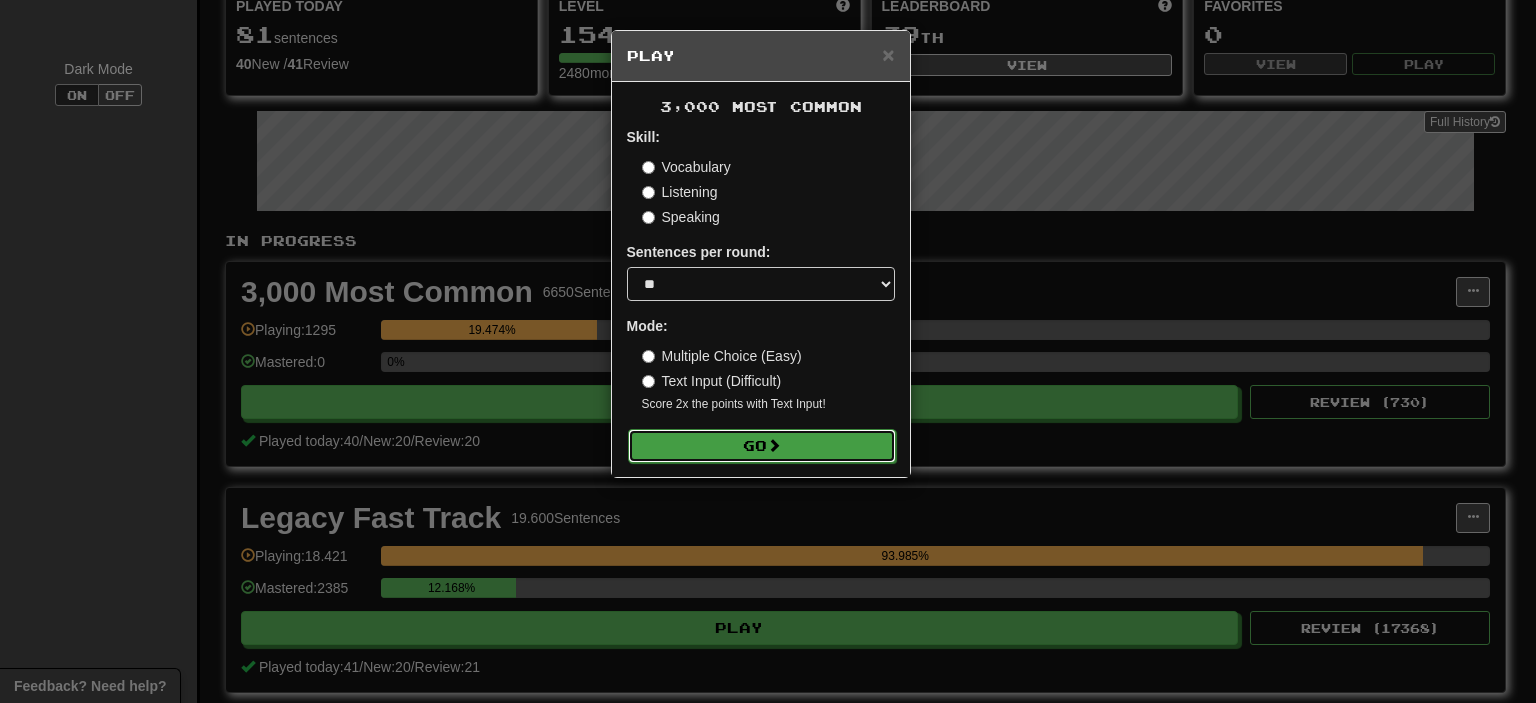 click on "Go" at bounding box center (762, 446) 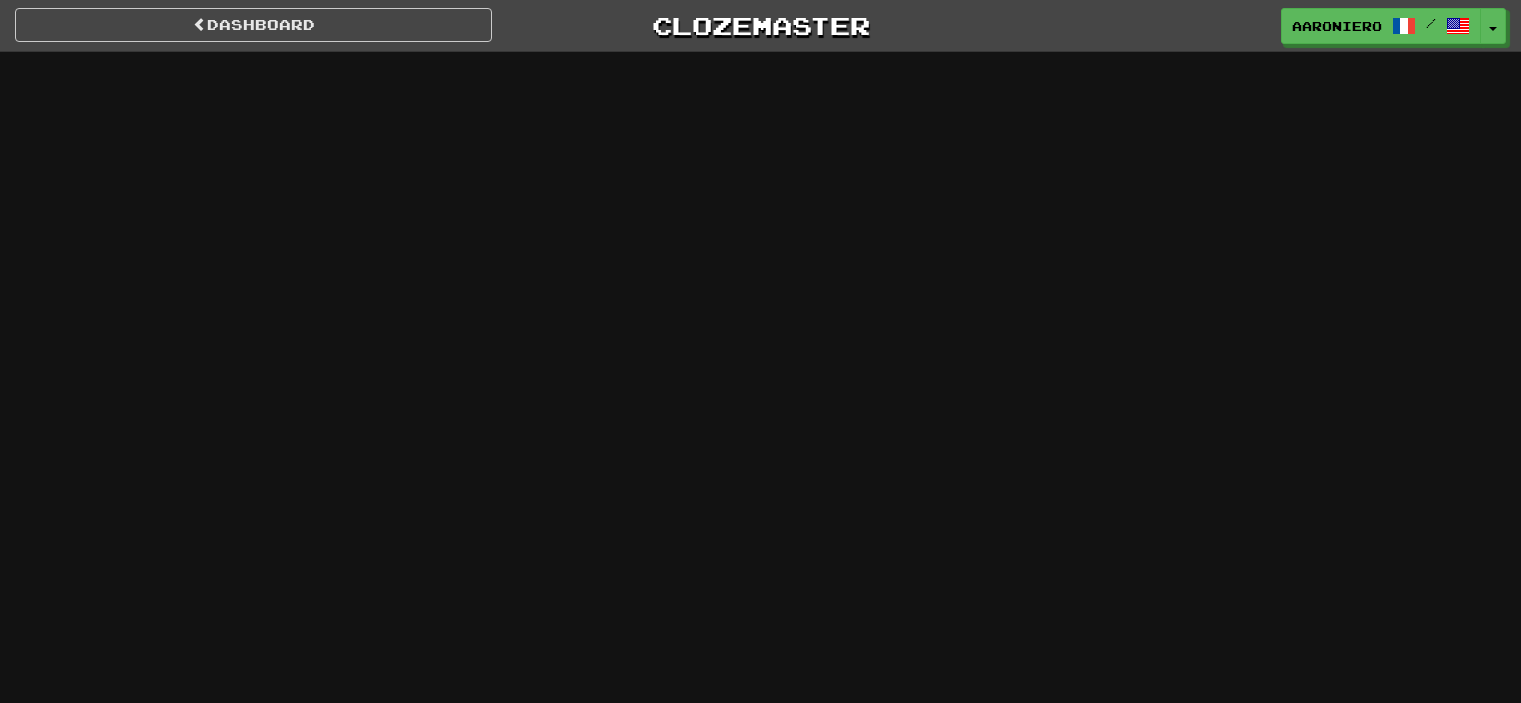 scroll, scrollTop: 0, scrollLeft: 0, axis: both 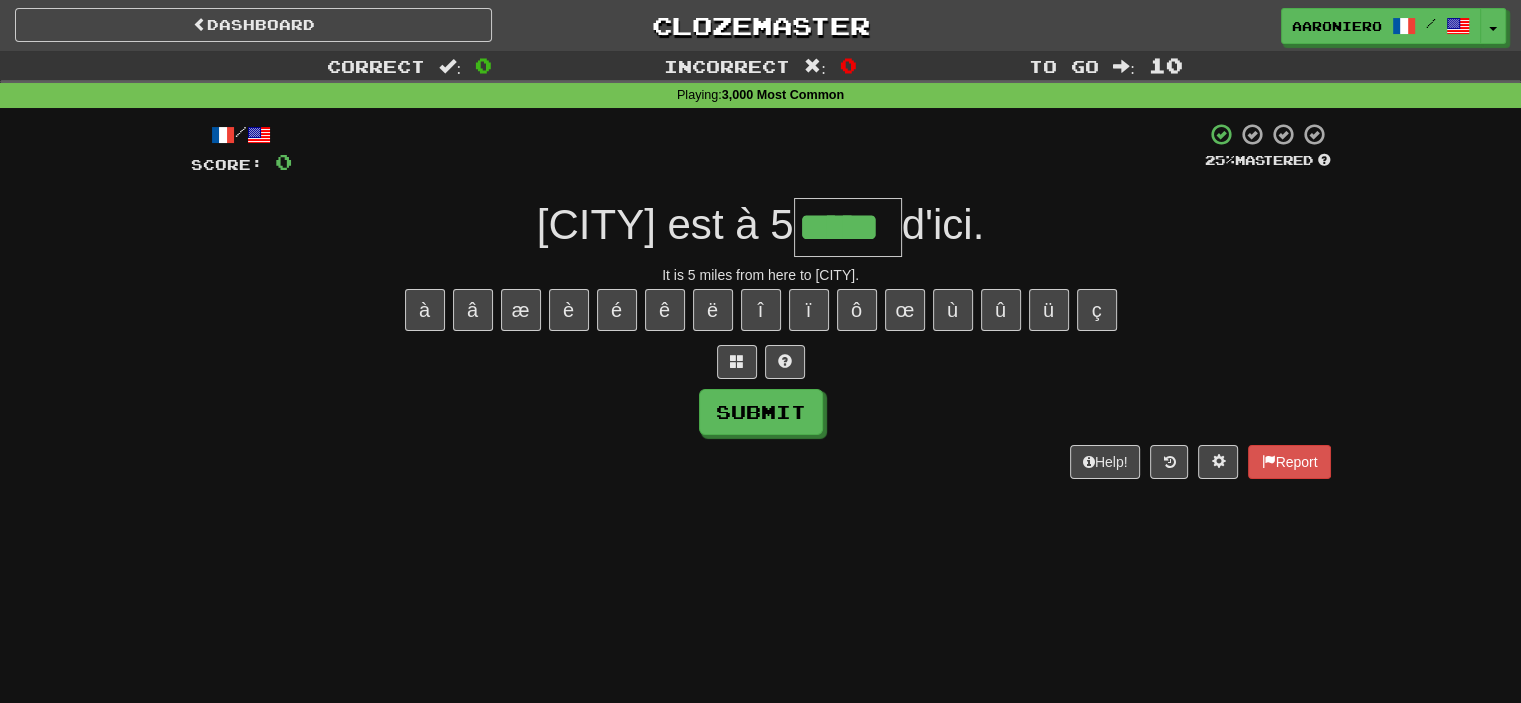 type on "*****" 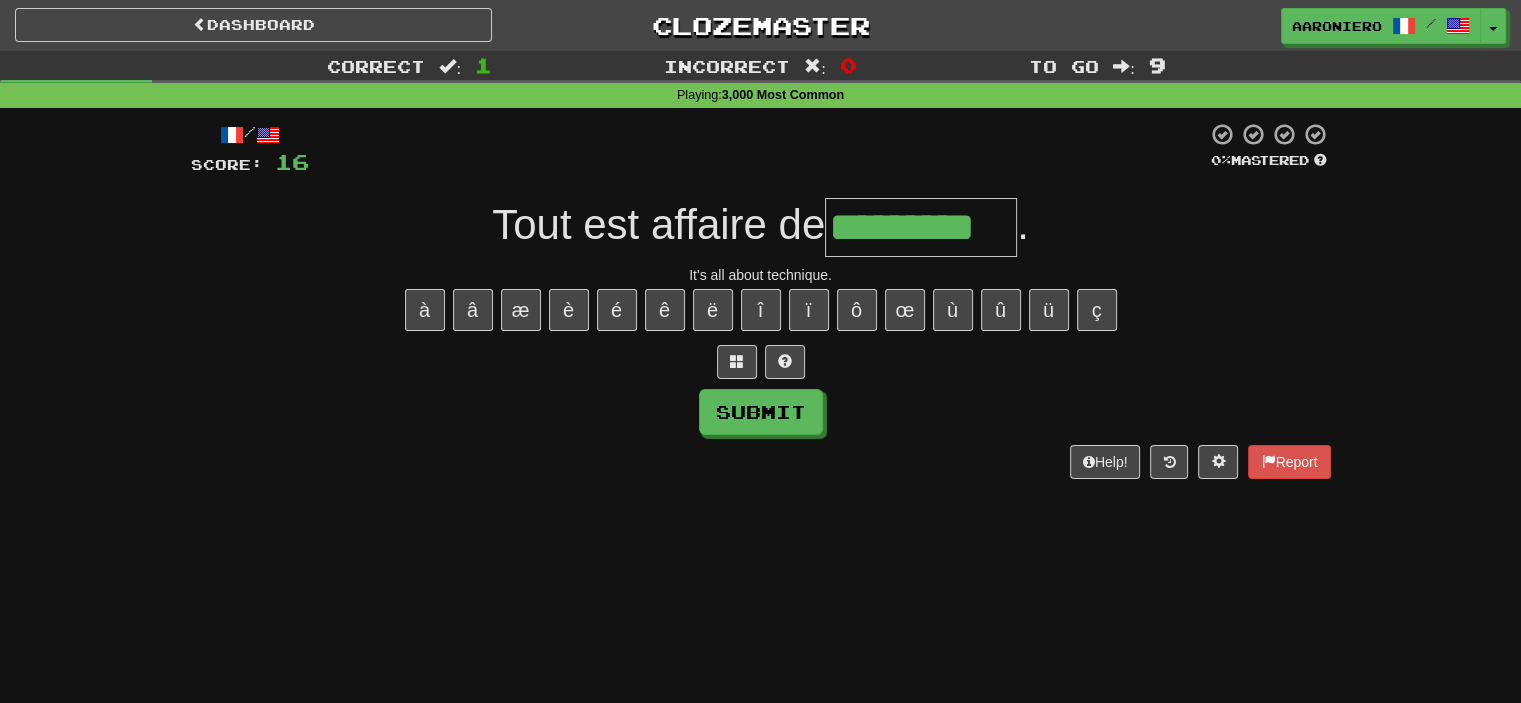 type on "*********" 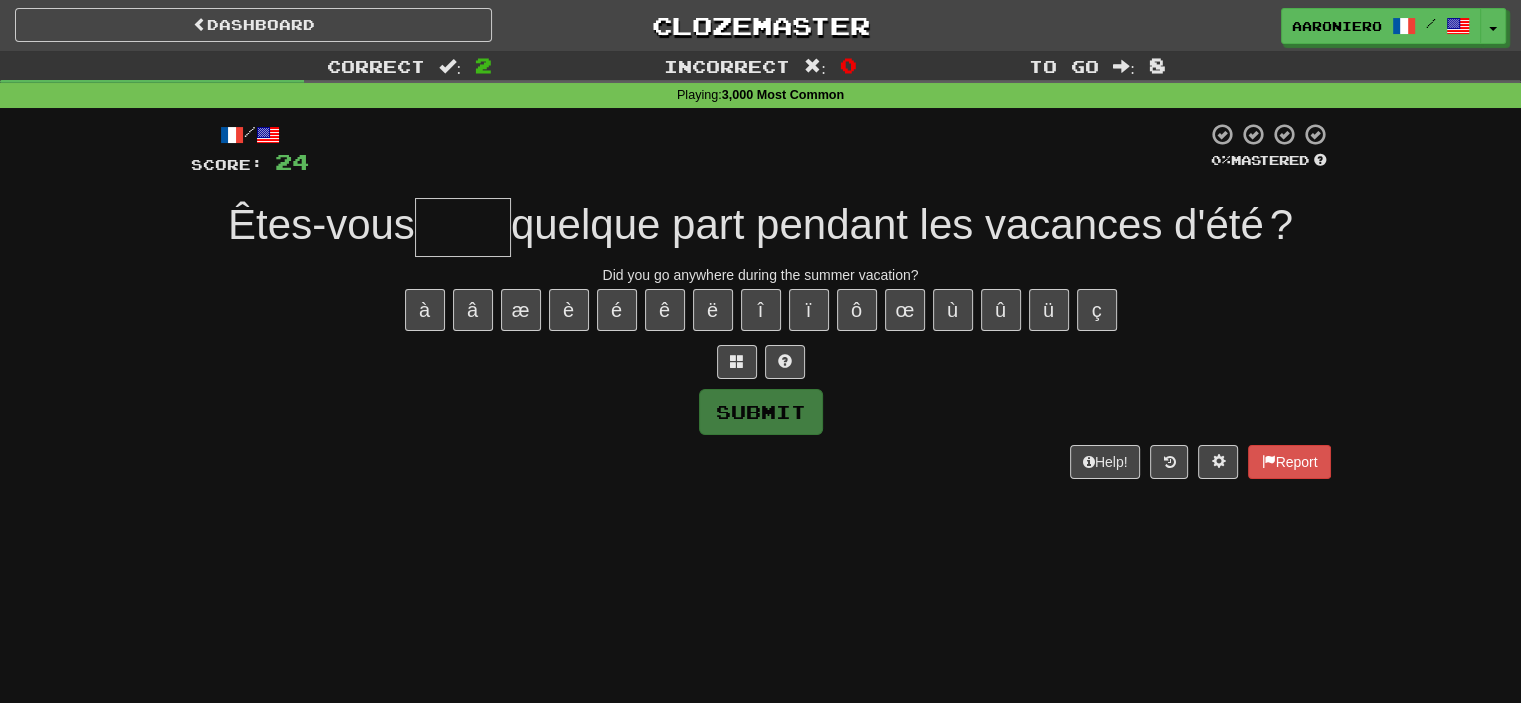 type on "*" 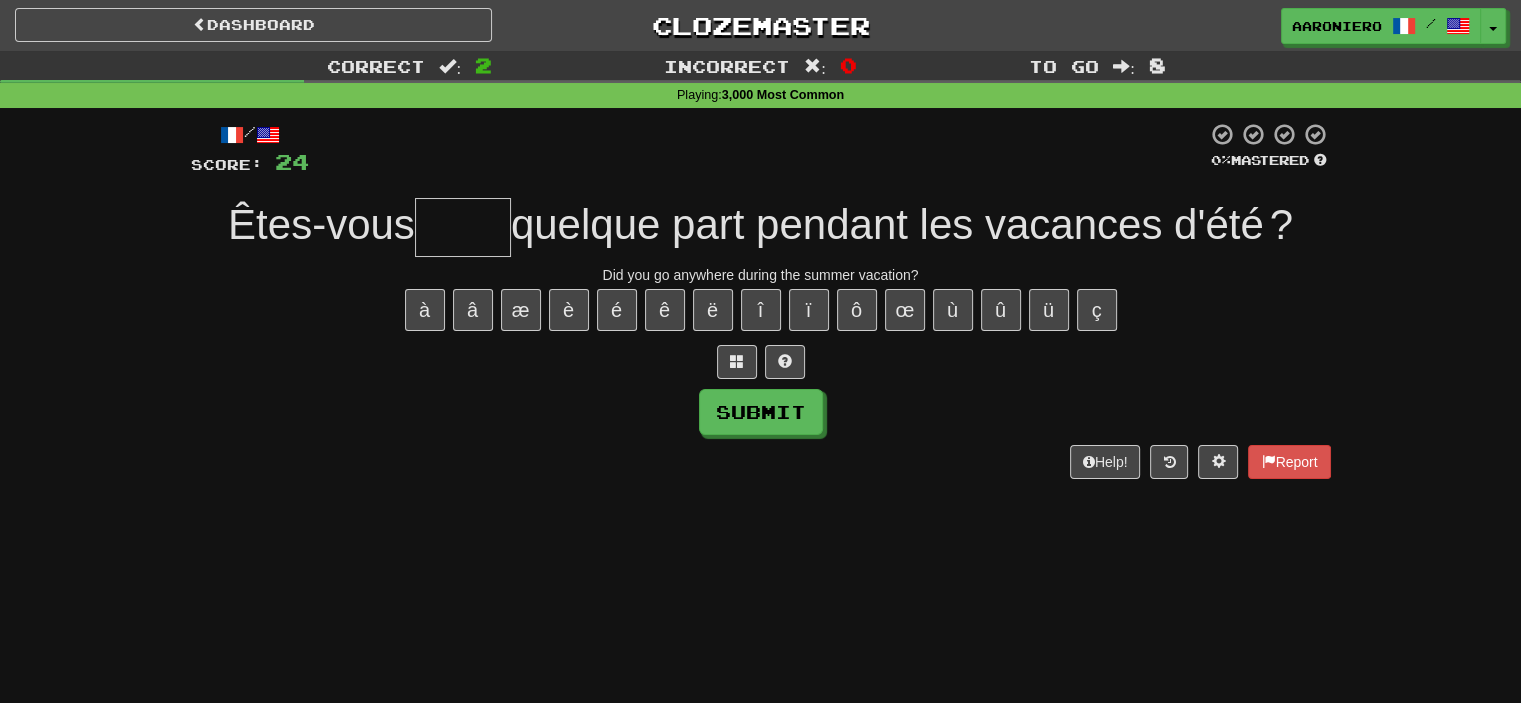 type on "*" 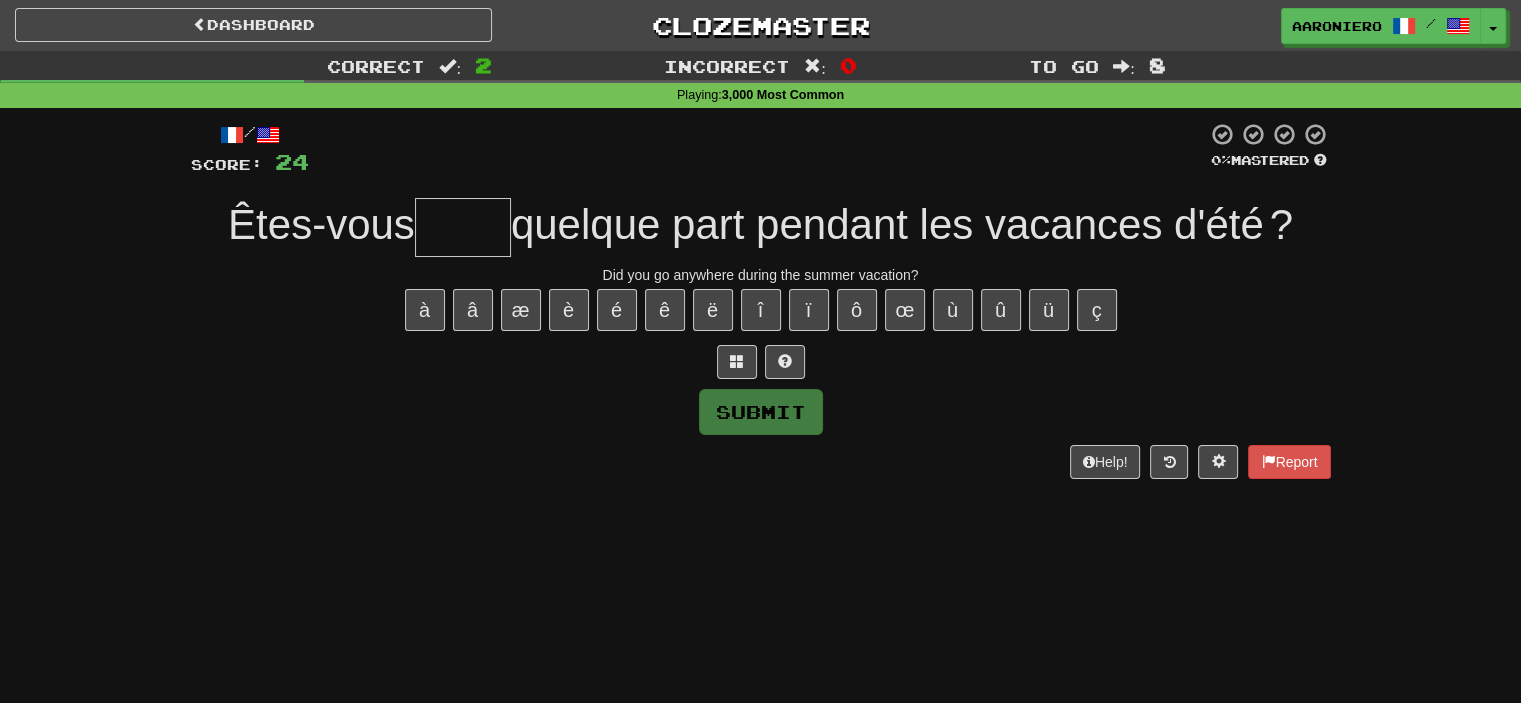 type on "*" 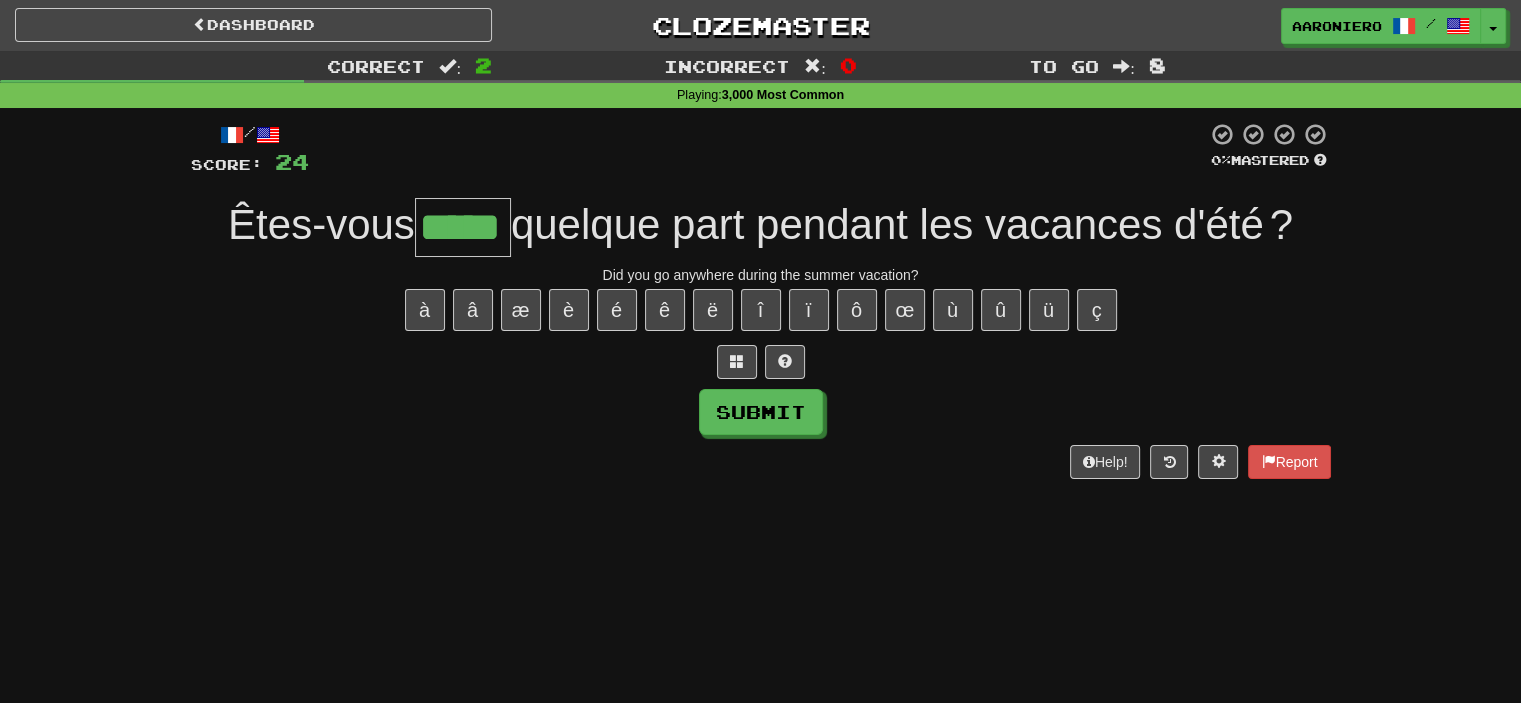 type on "*****" 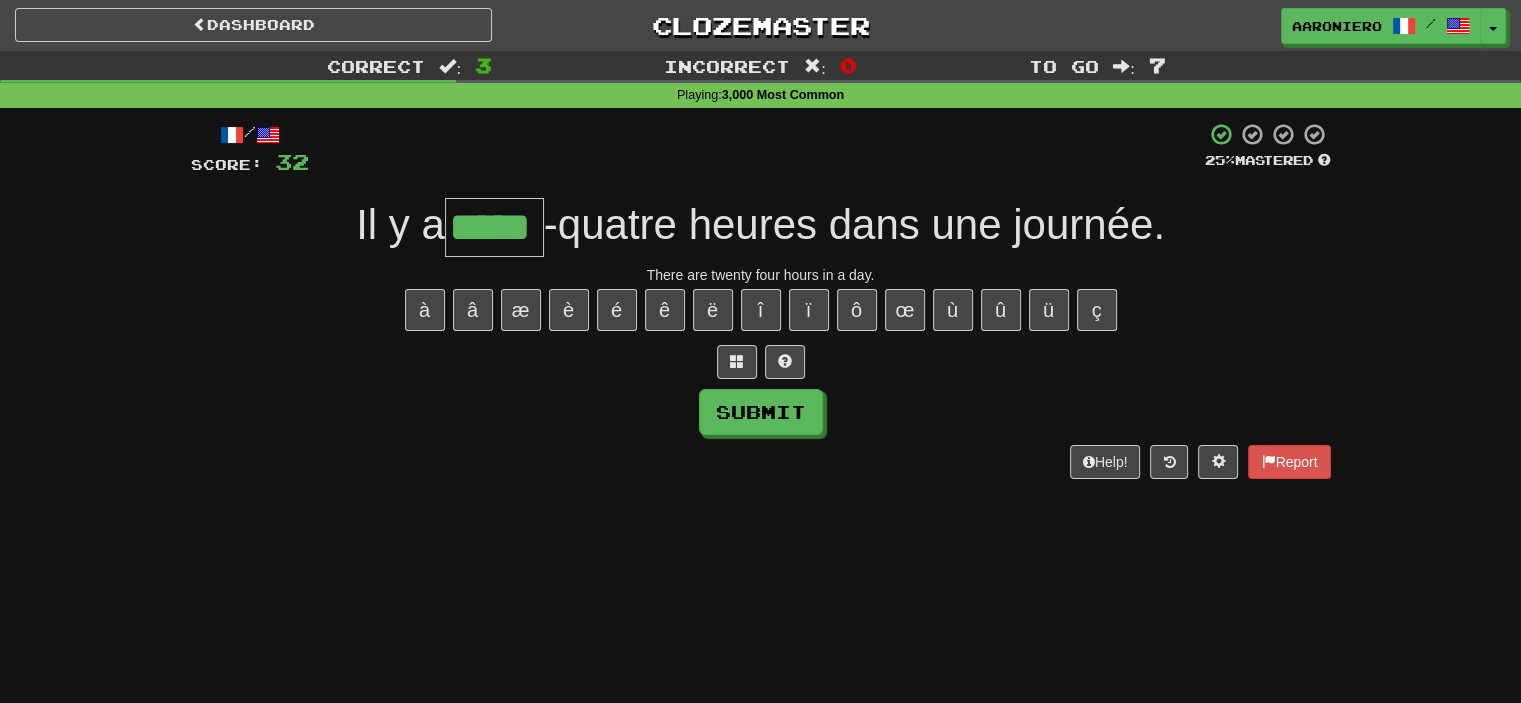 type on "*****" 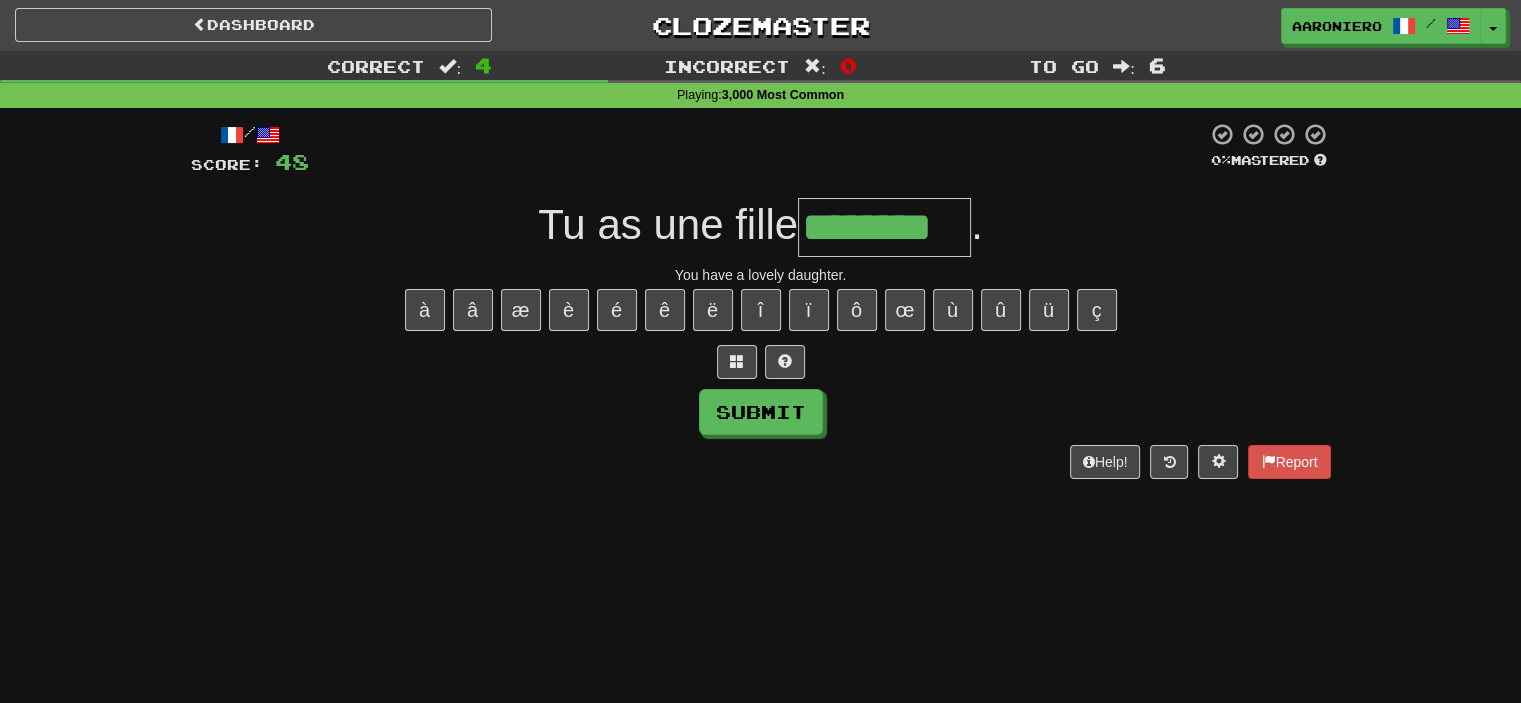 type on "********" 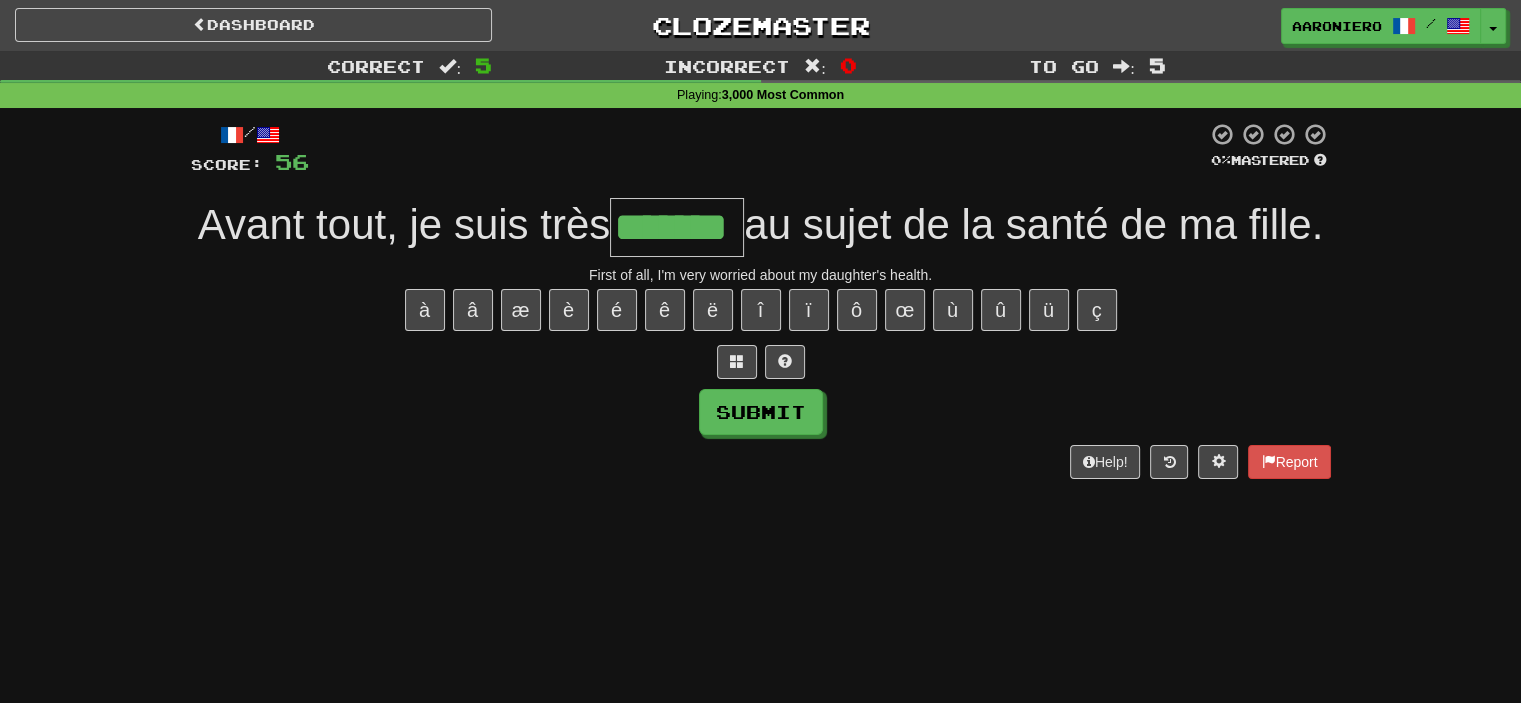 type on "*******" 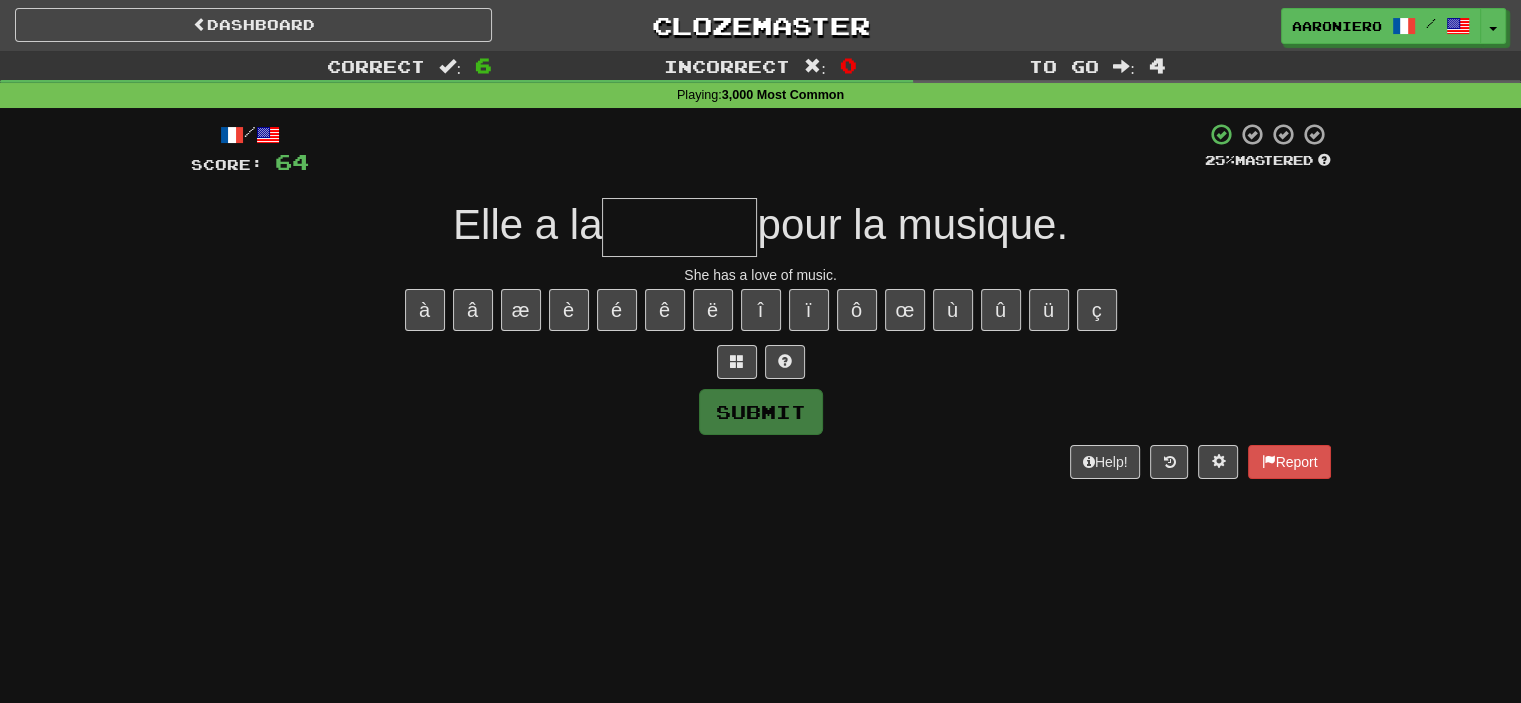 type on "*" 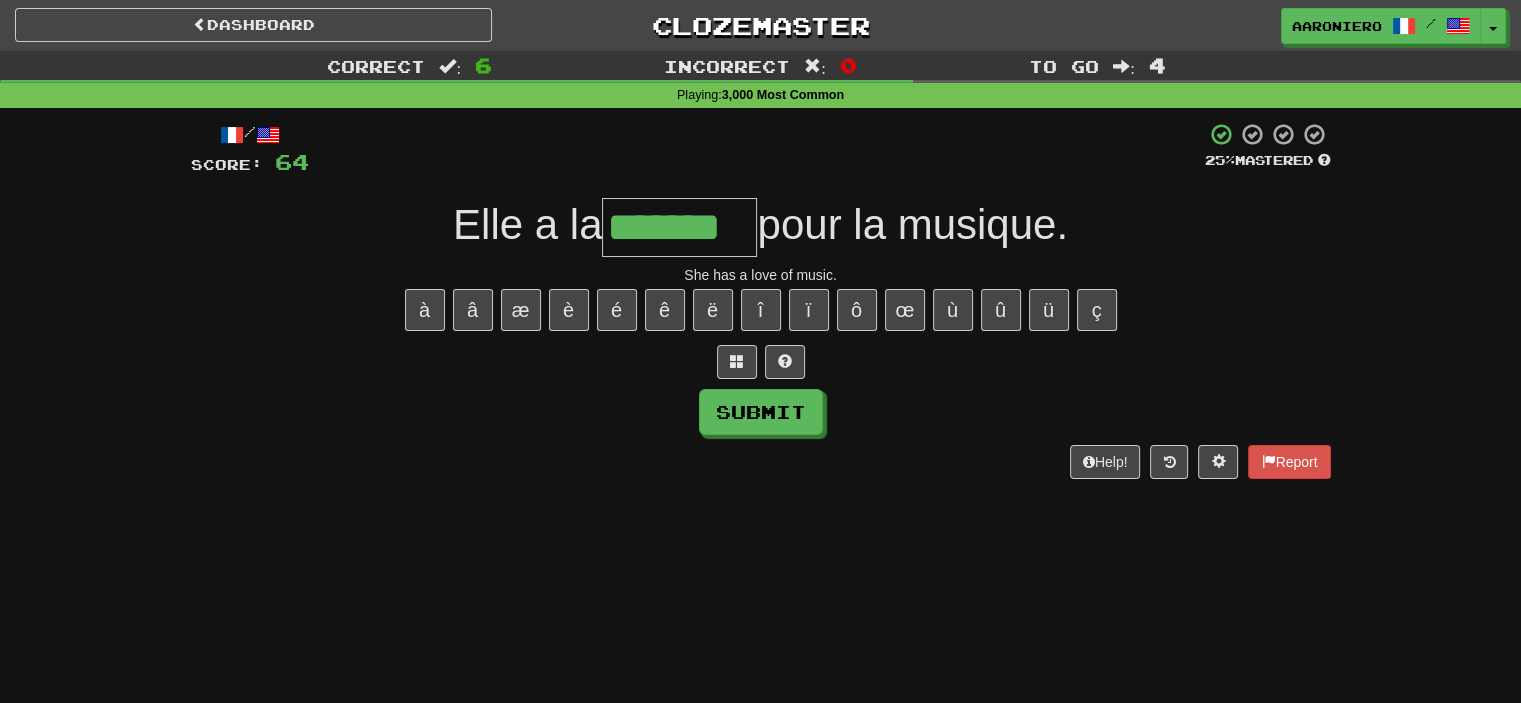 type on "*******" 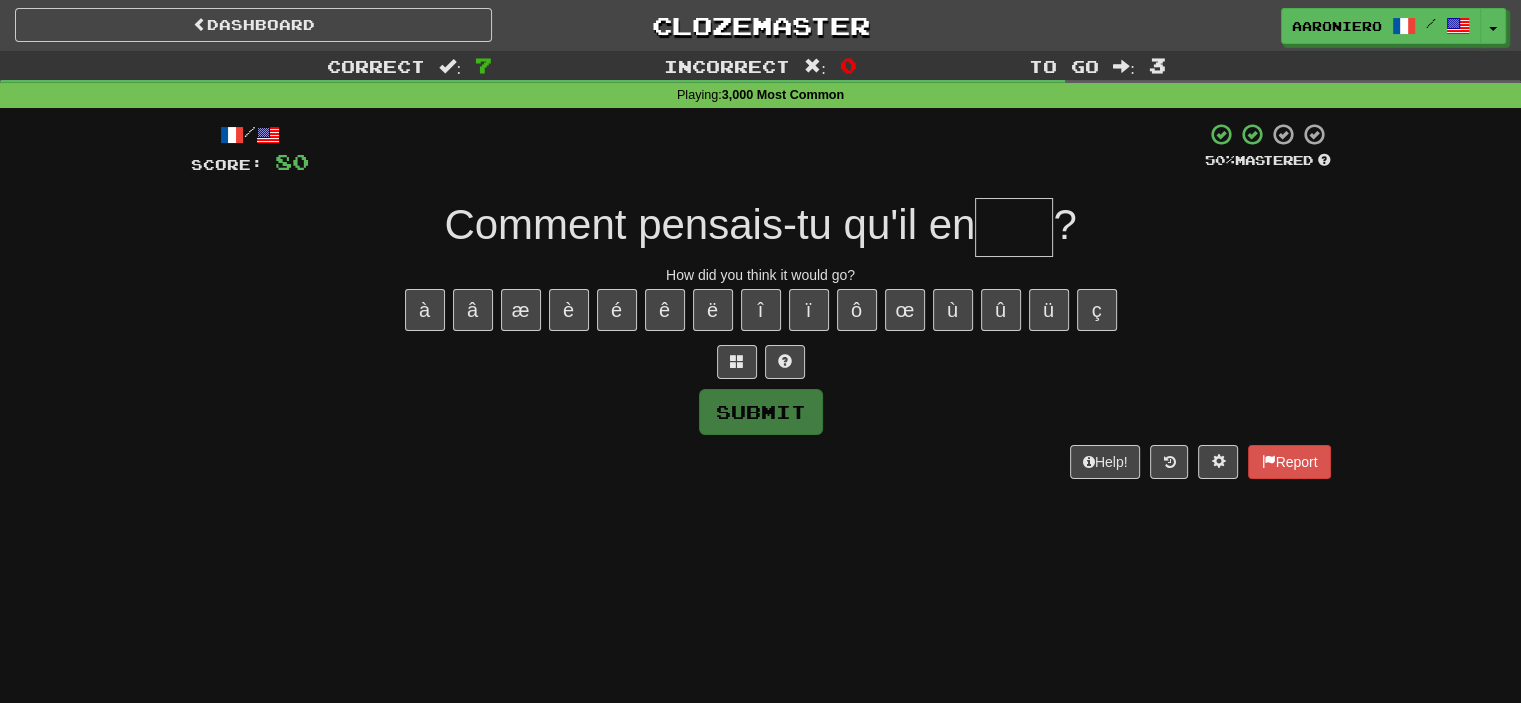 type on "*" 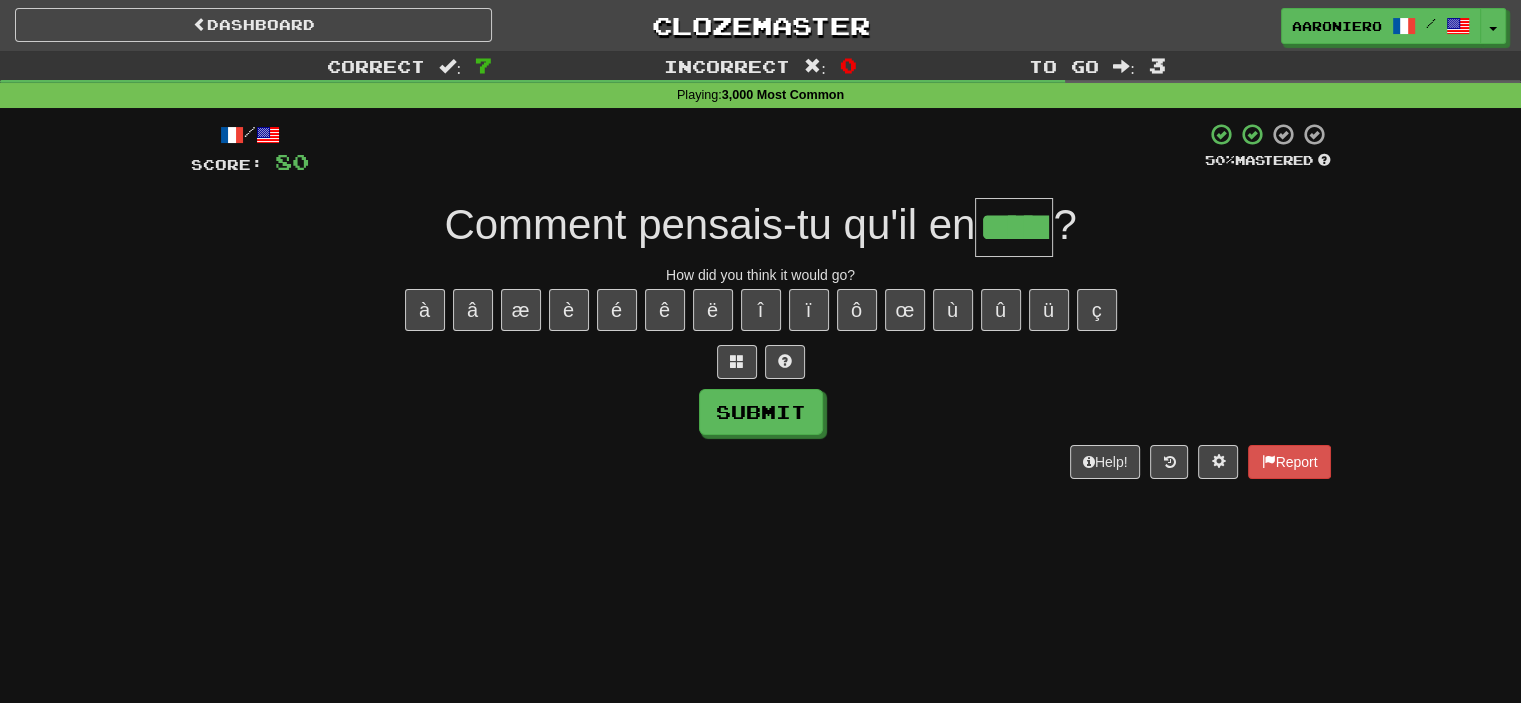 type on "*****" 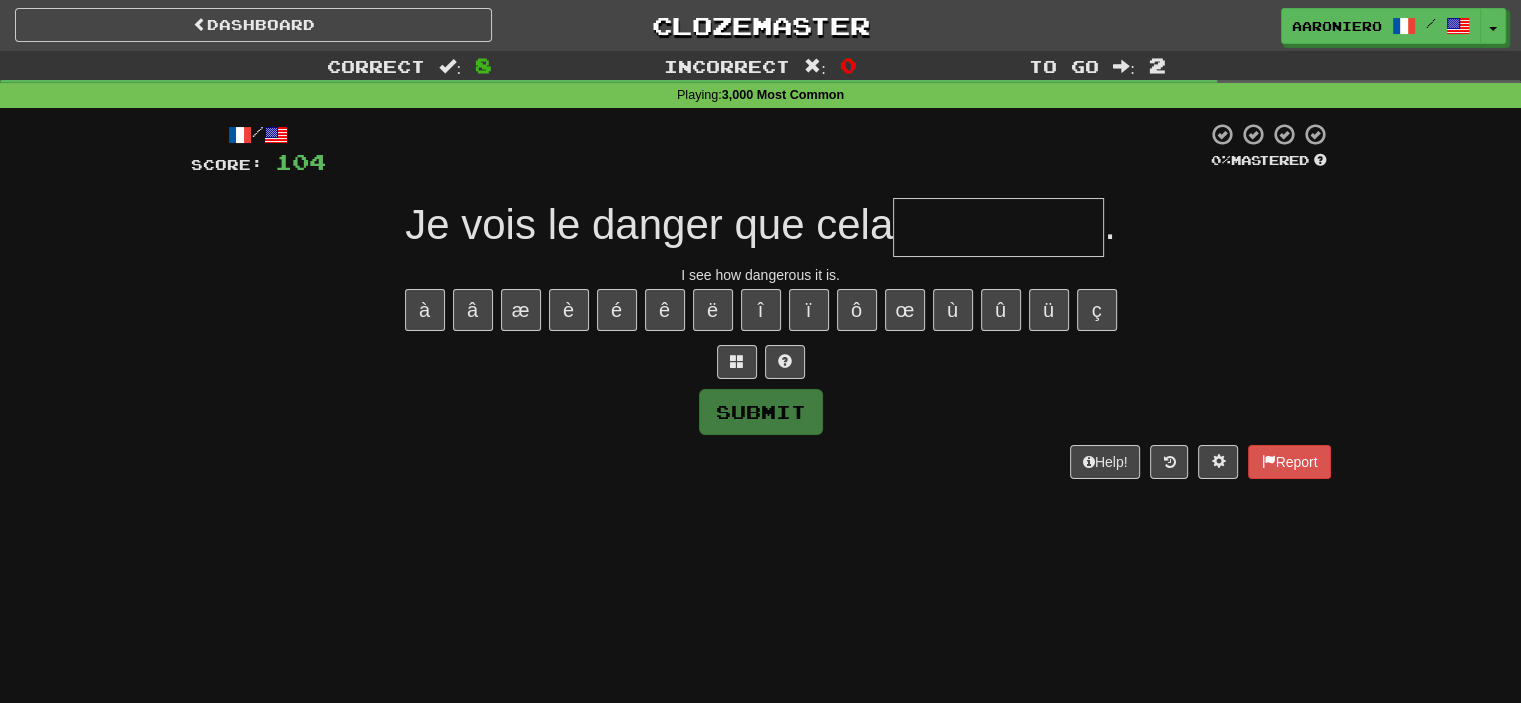 type on "*" 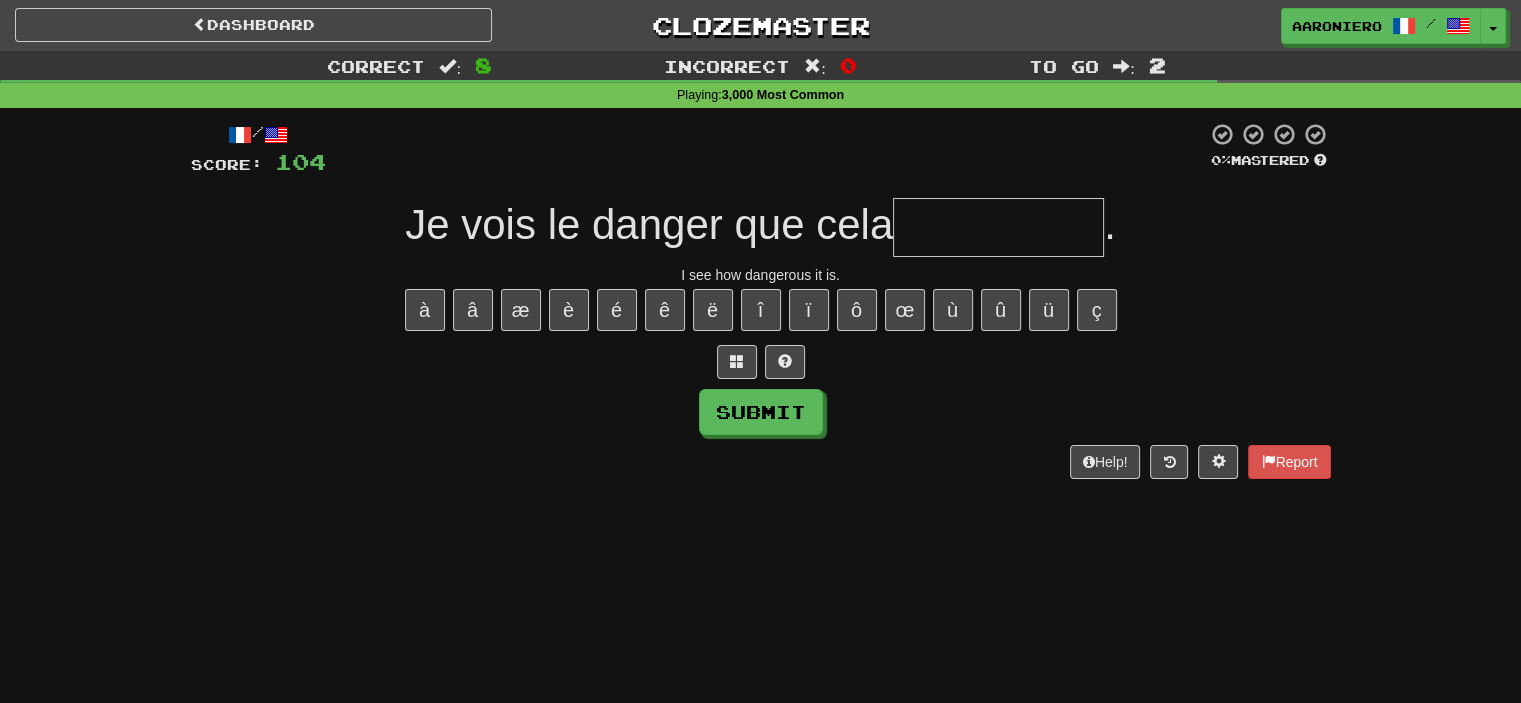 type on "*" 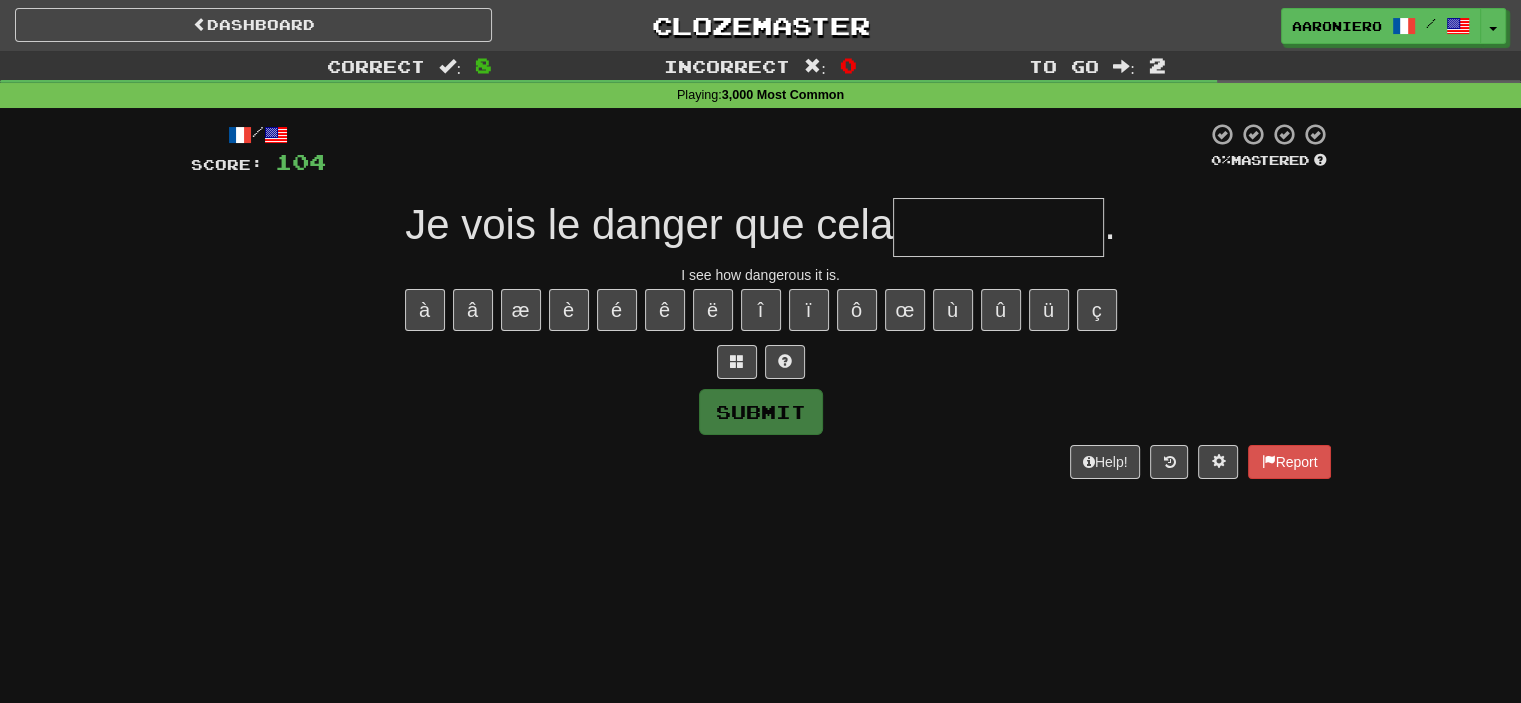 type on "*" 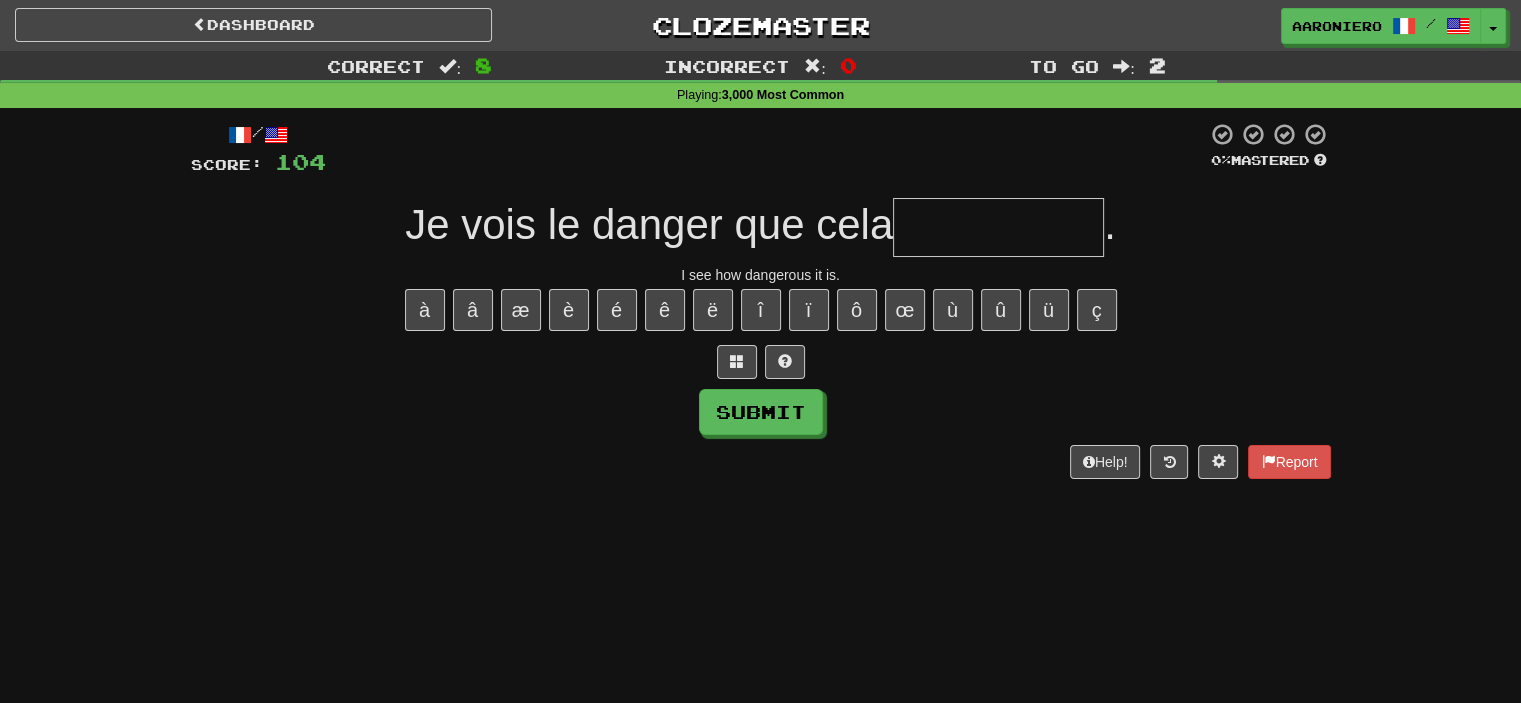 type on "*" 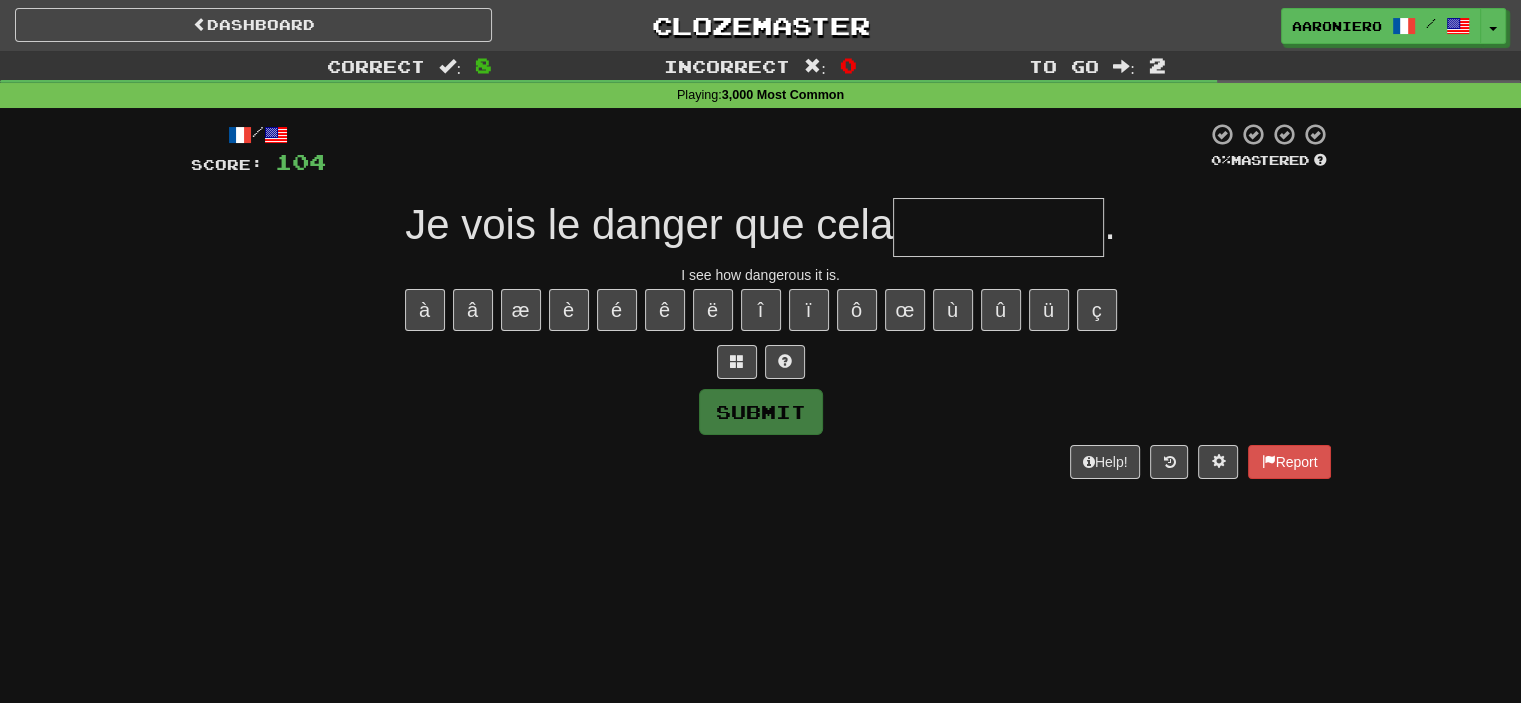 type on "*" 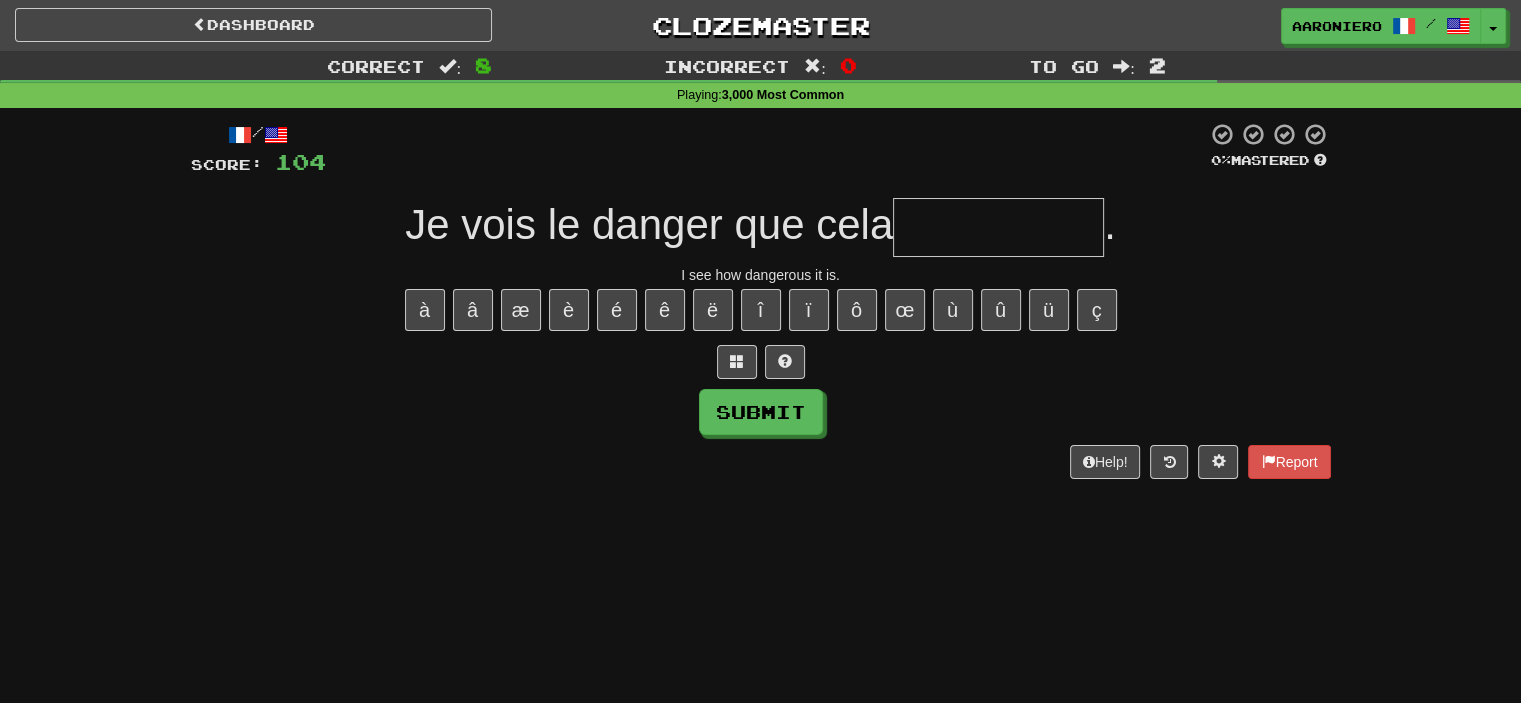 type on "*" 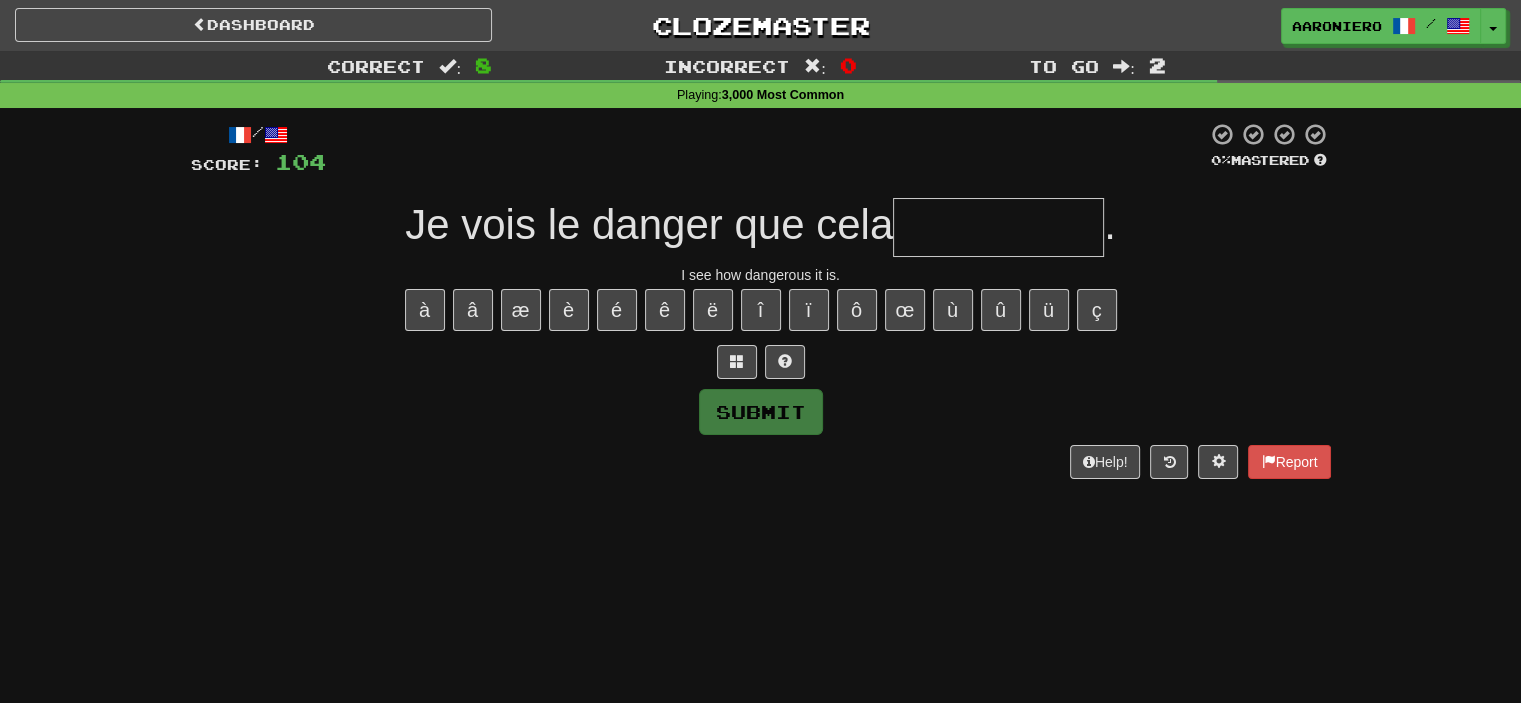 type on "*" 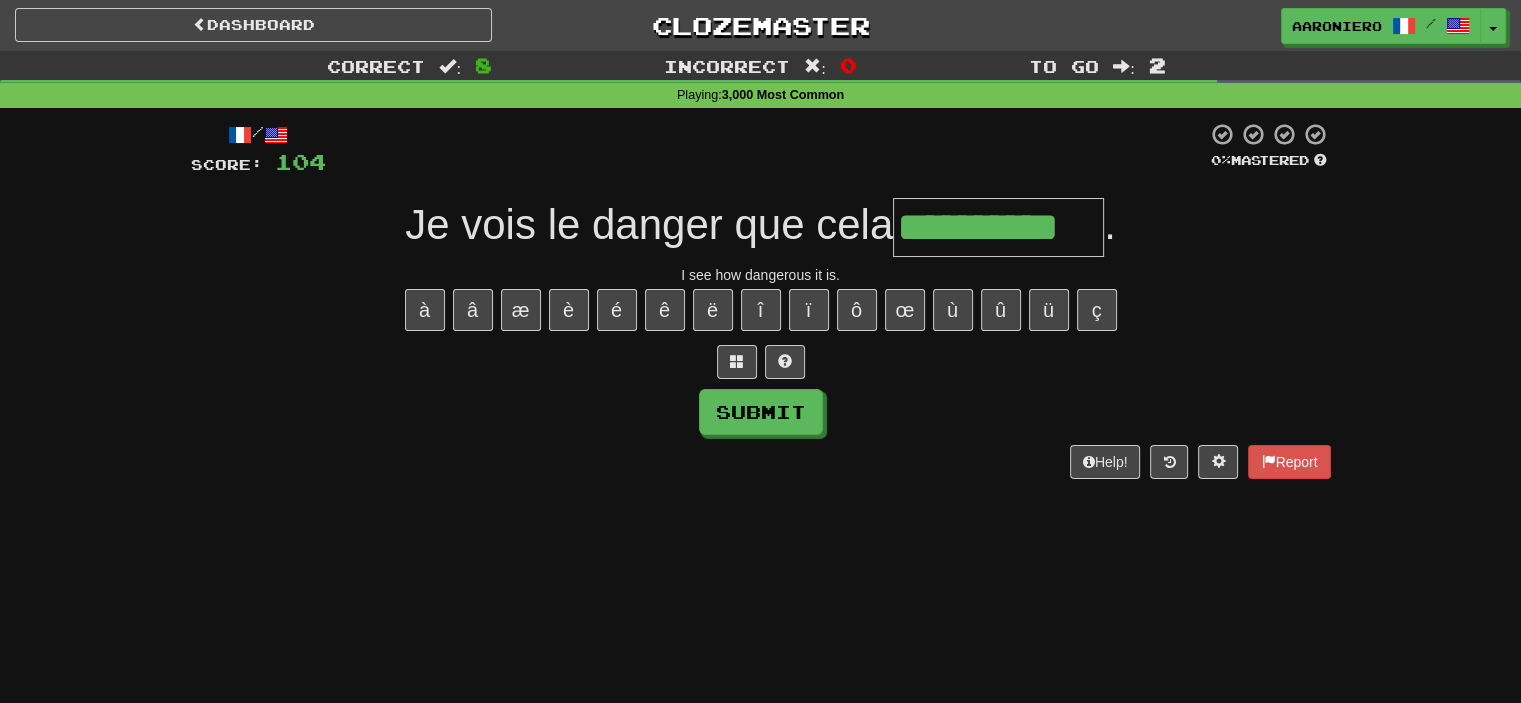 type on "**********" 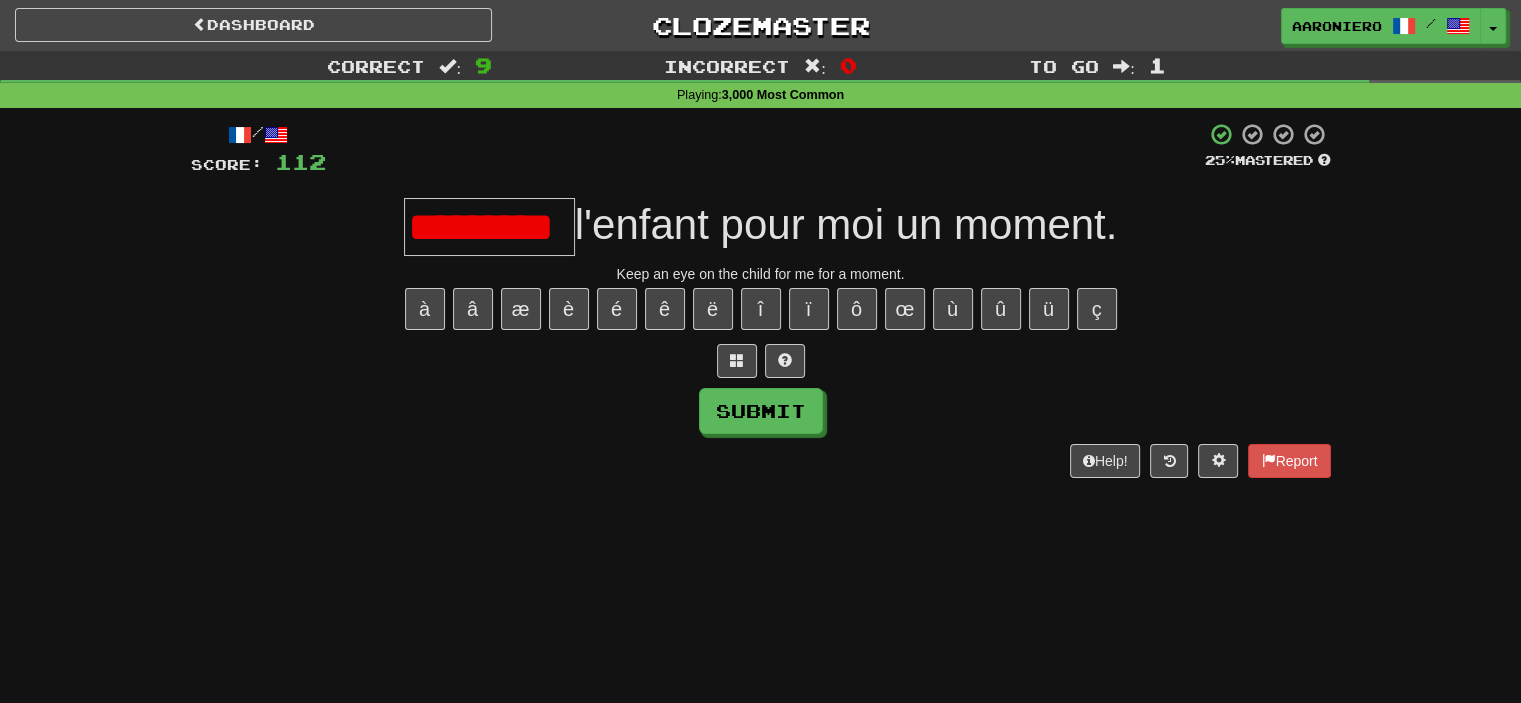 scroll, scrollTop: 0, scrollLeft: 0, axis: both 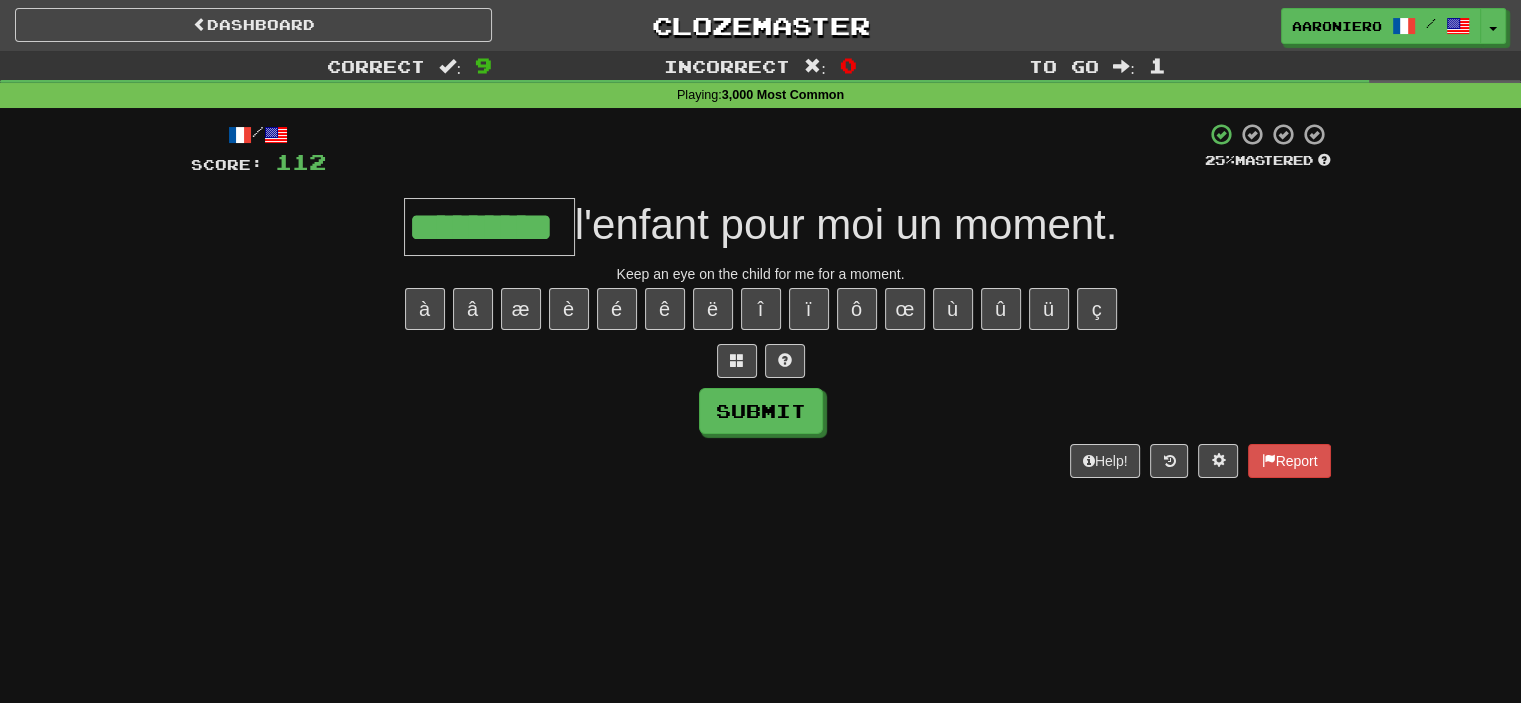 type on "*********" 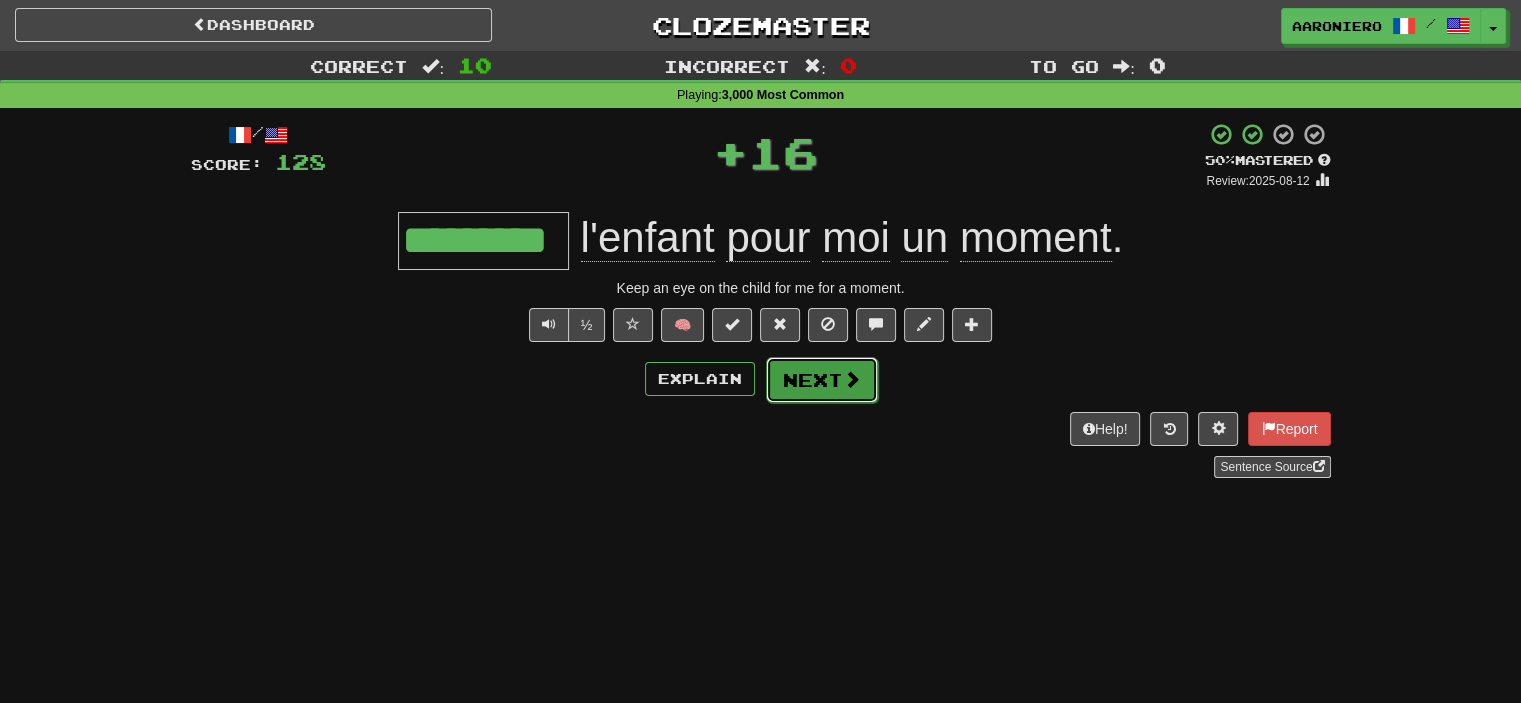 click on "Next" at bounding box center [822, 380] 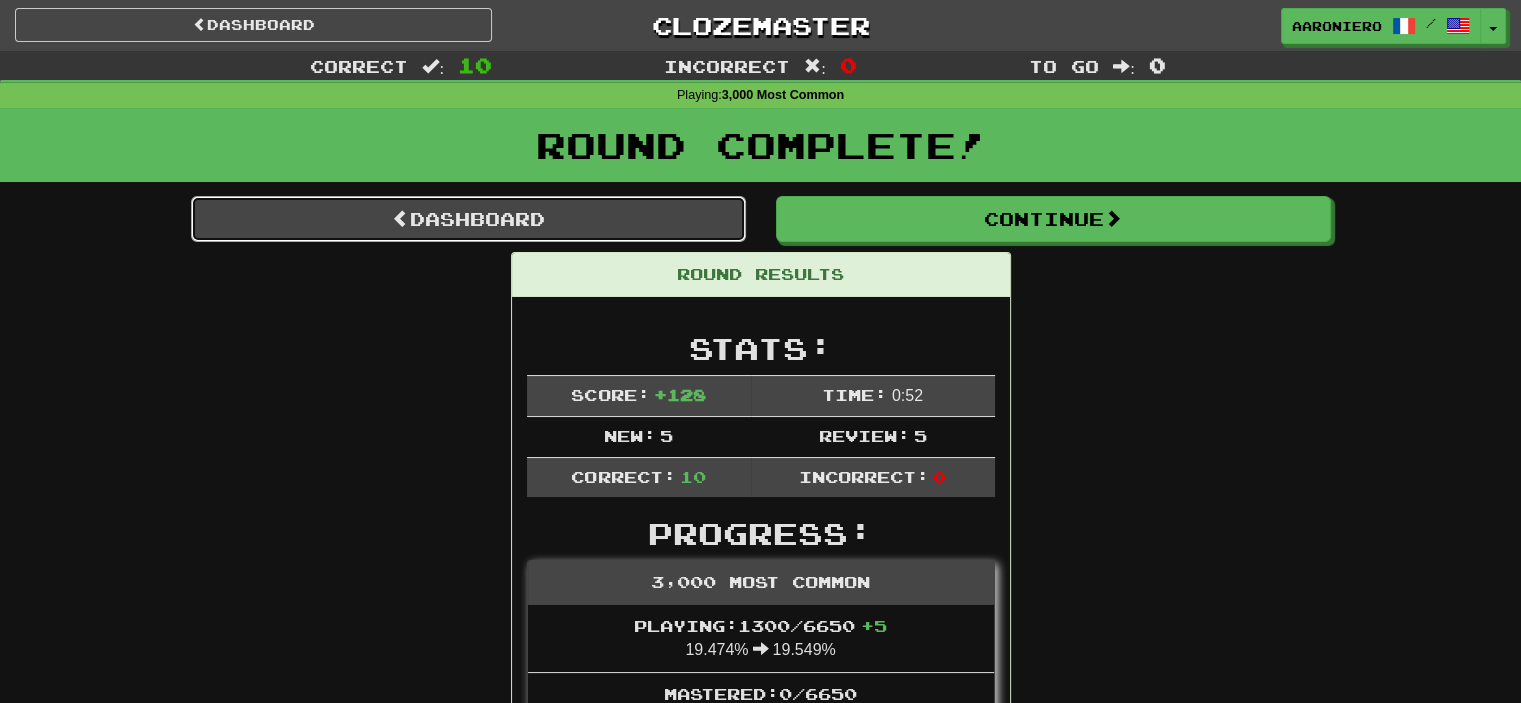 click on "Dashboard" at bounding box center [468, 219] 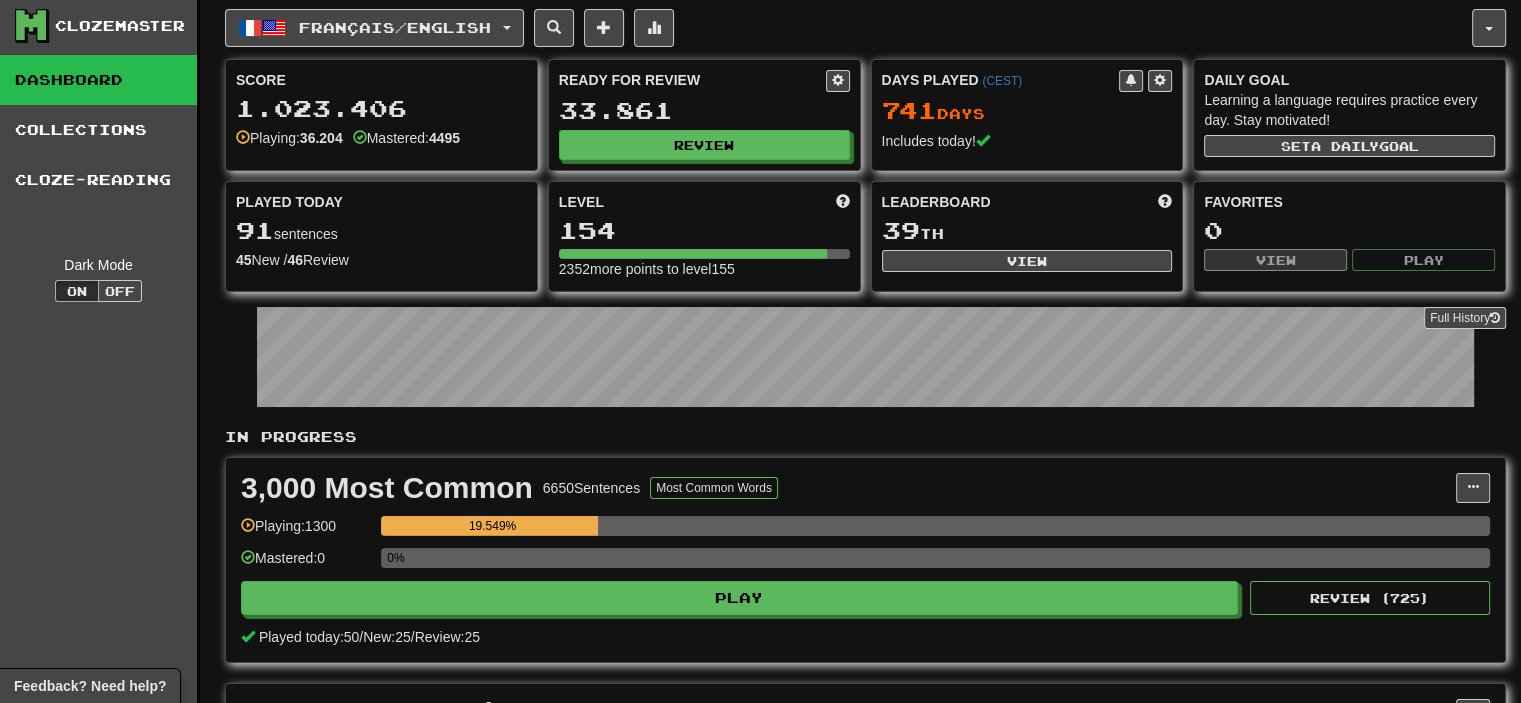 scroll, scrollTop: 0, scrollLeft: 0, axis: both 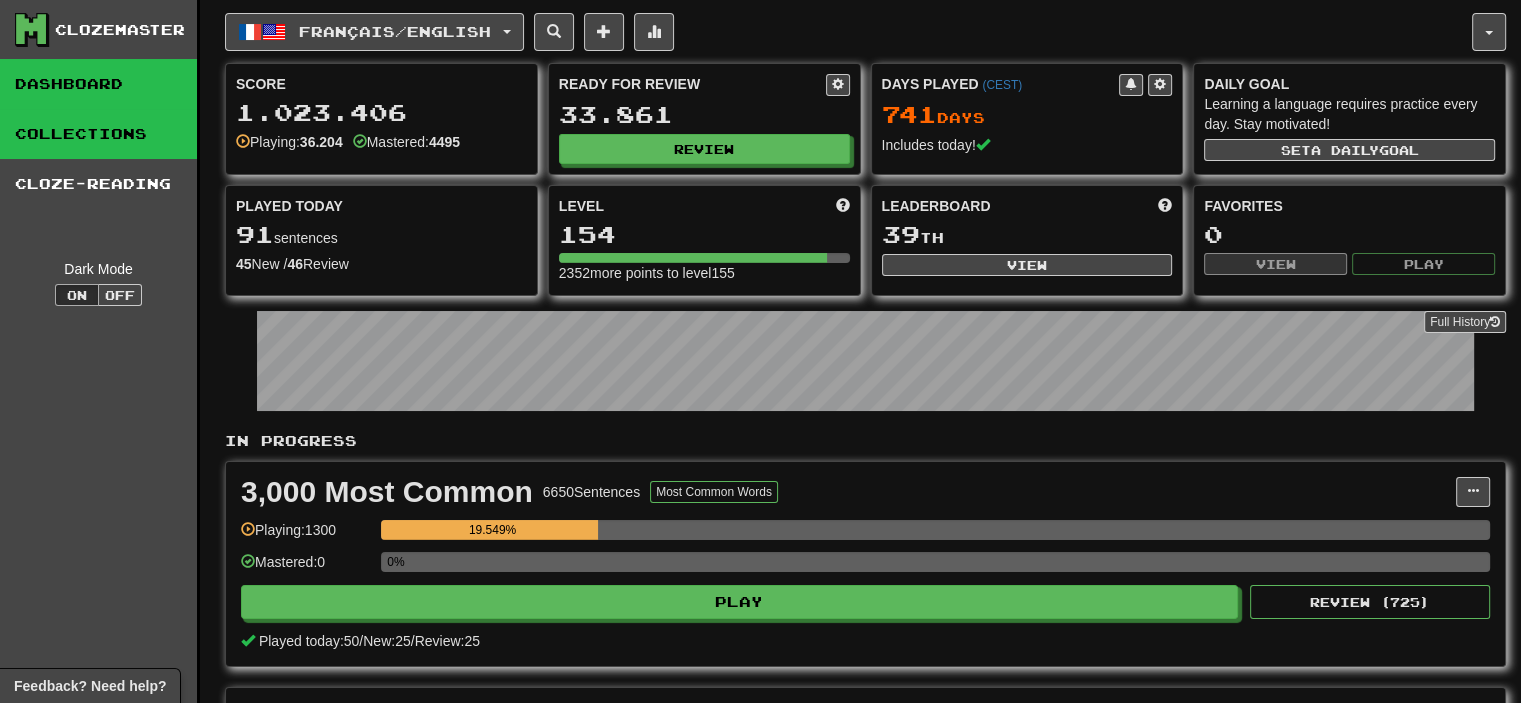 click on "Collections" at bounding box center (98, 134) 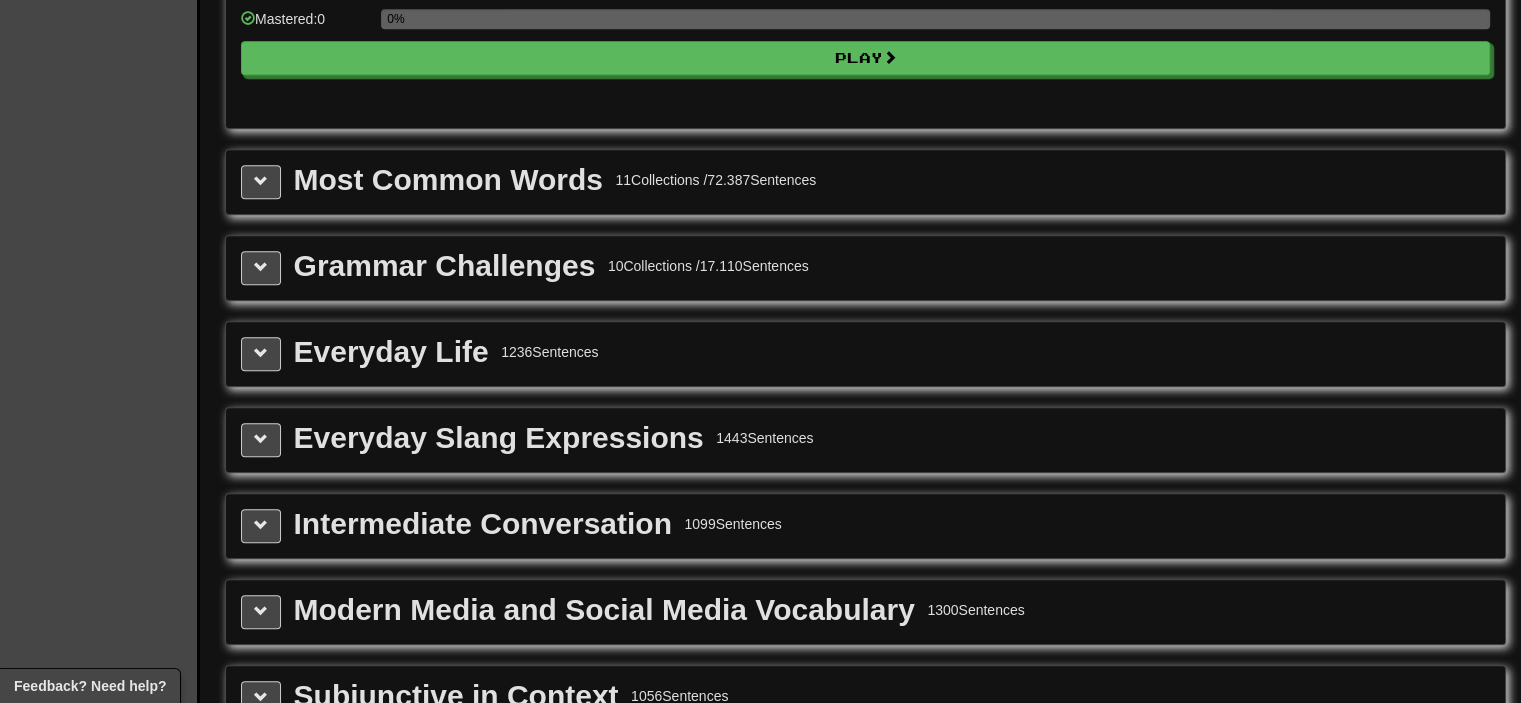 scroll, scrollTop: 2100, scrollLeft: 0, axis: vertical 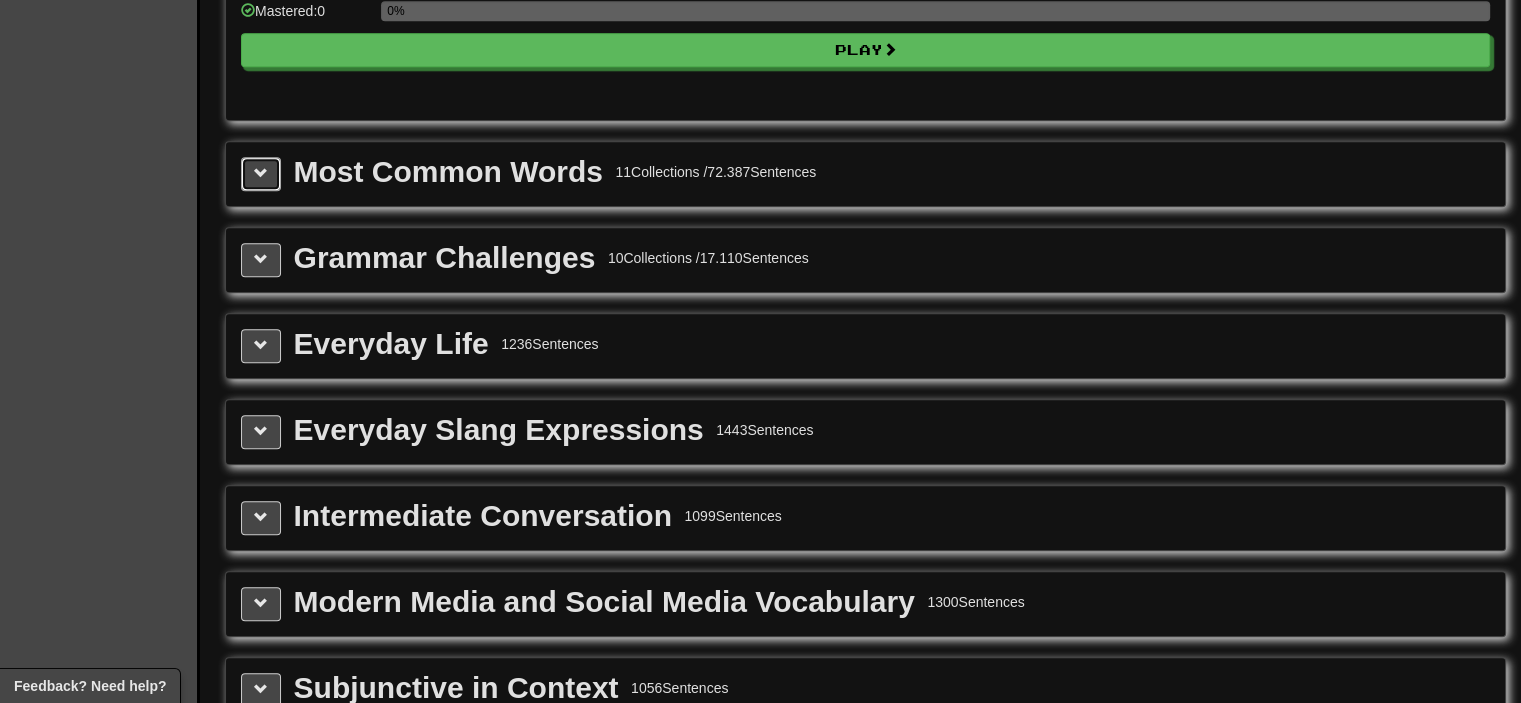click at bounding box center (261, 174) 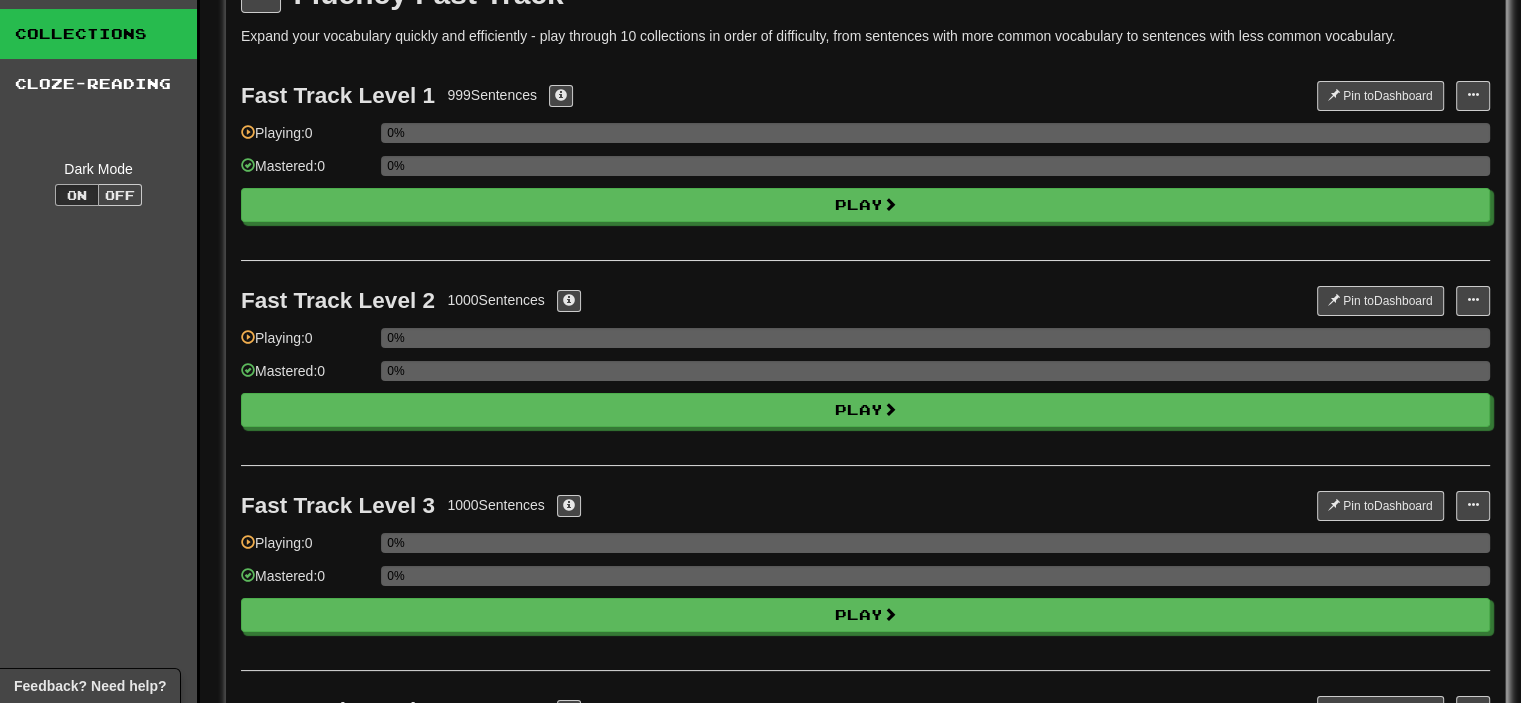 scroll, scrollTop: 0, scrollLeft: 0, axis: both 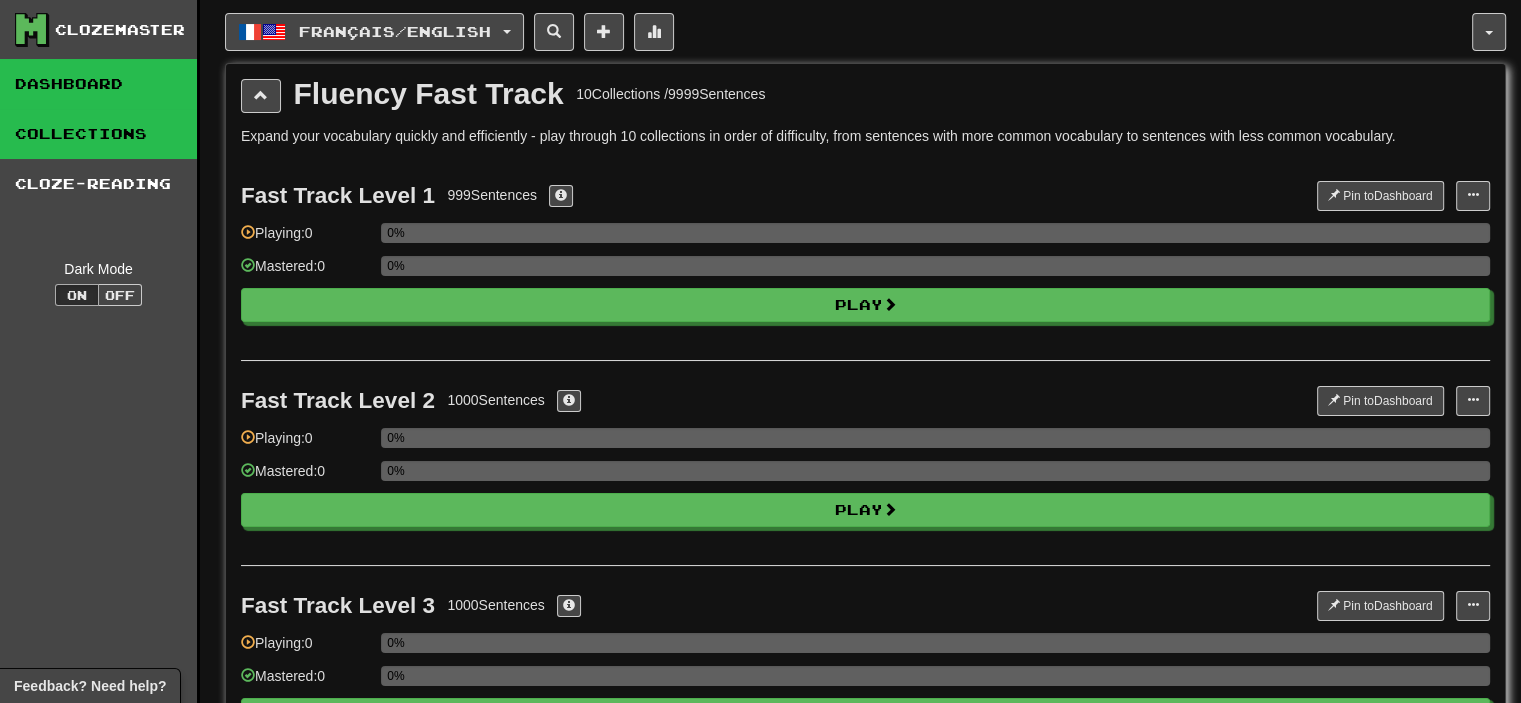 click on "Dashboard" at bounding box center [98, 84] 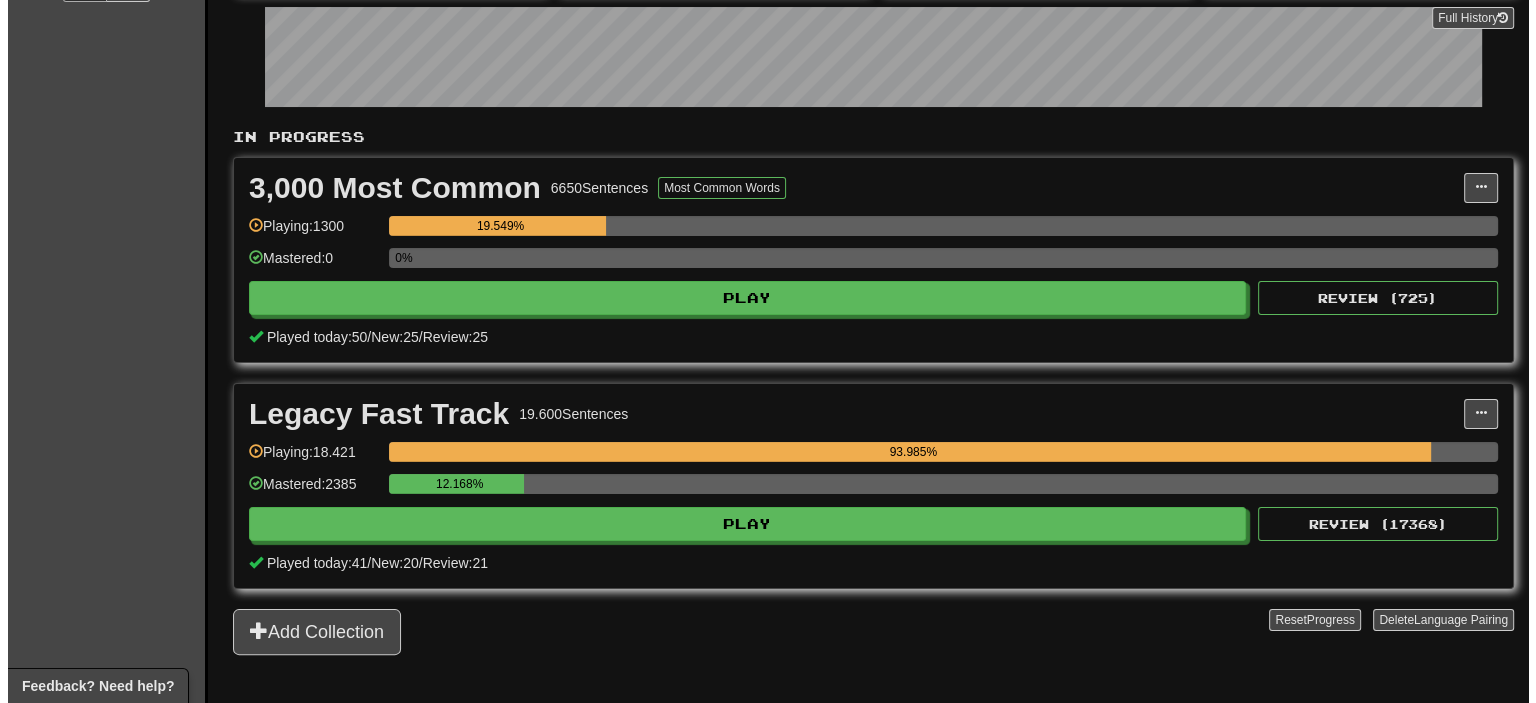 scroll, scrollTop: 300, scrollLeft: 0, axis: vertical 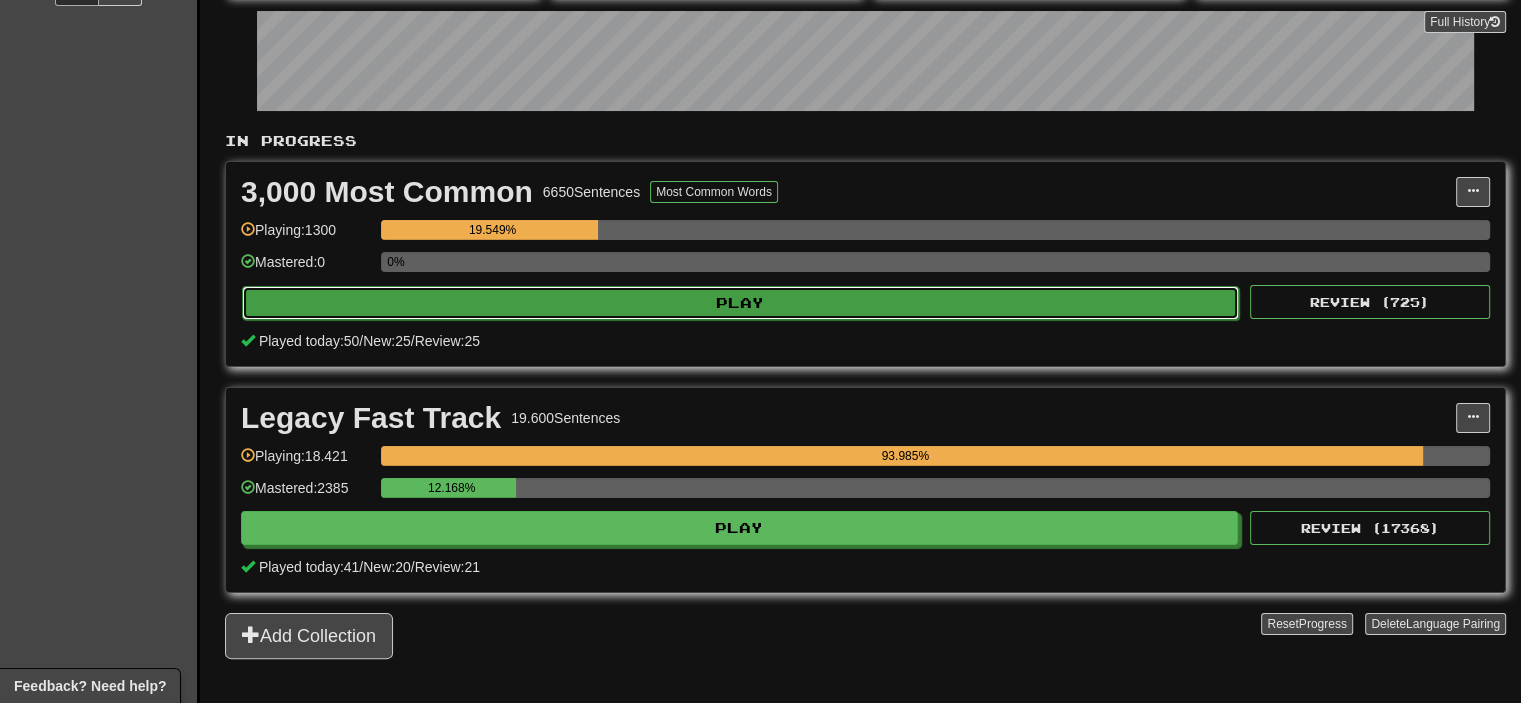 click on "Play" at bounding box center (740, 303) 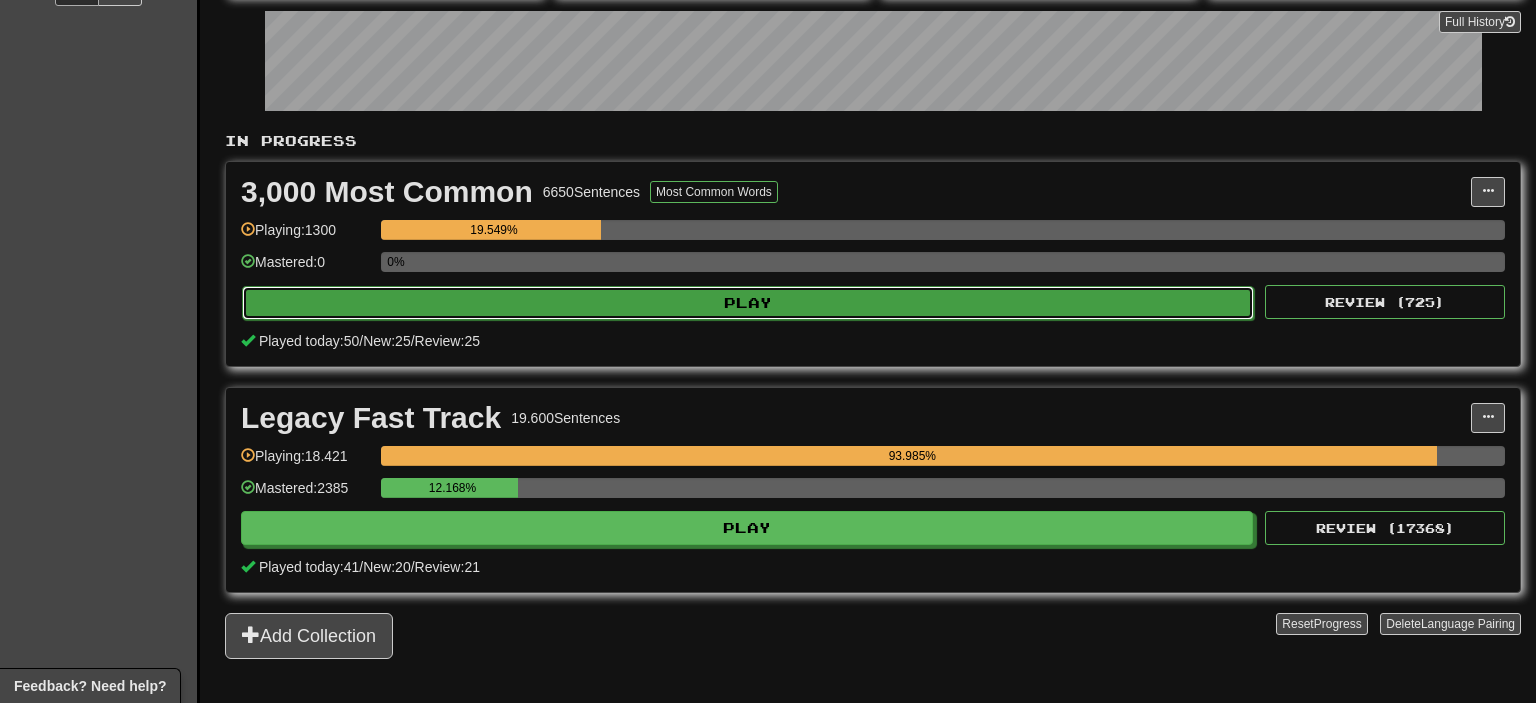 select on "**" 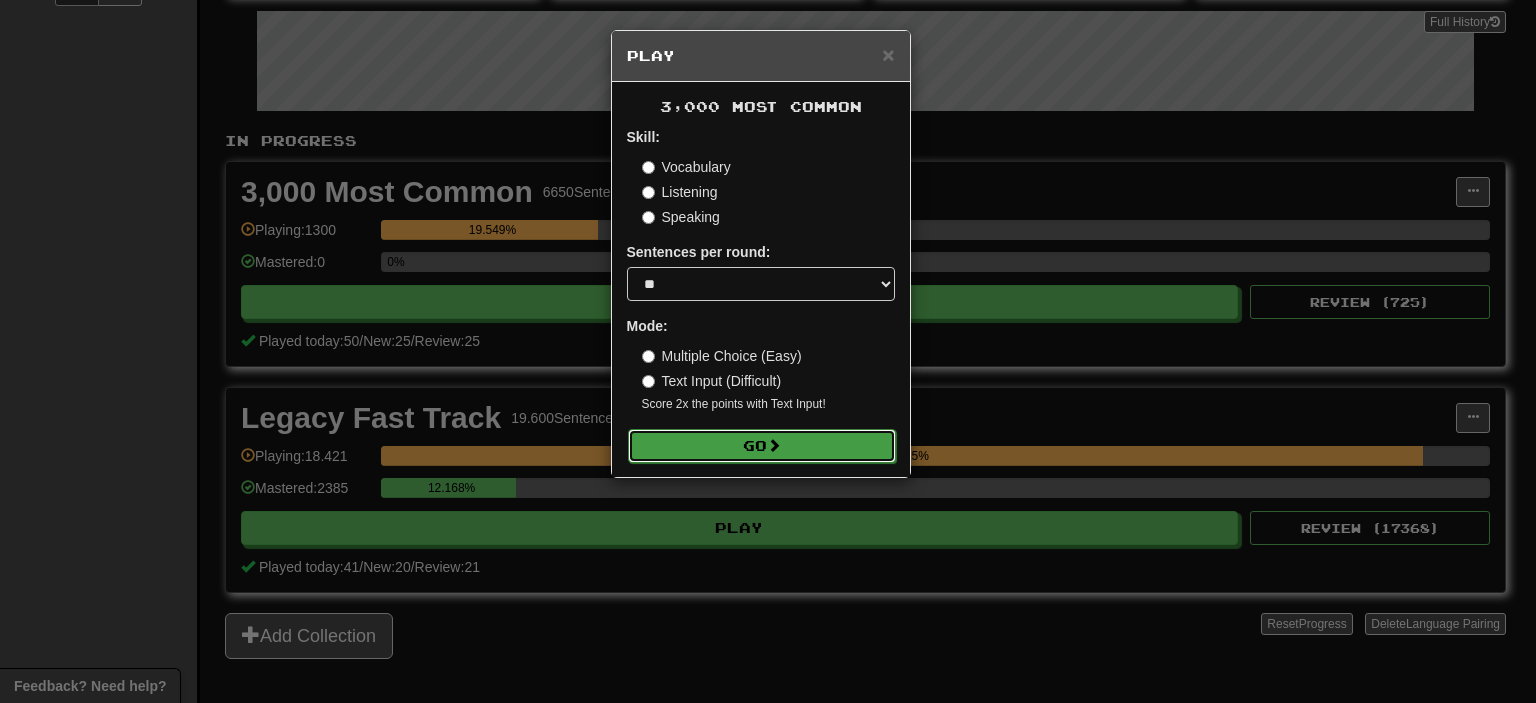 click on "Go" 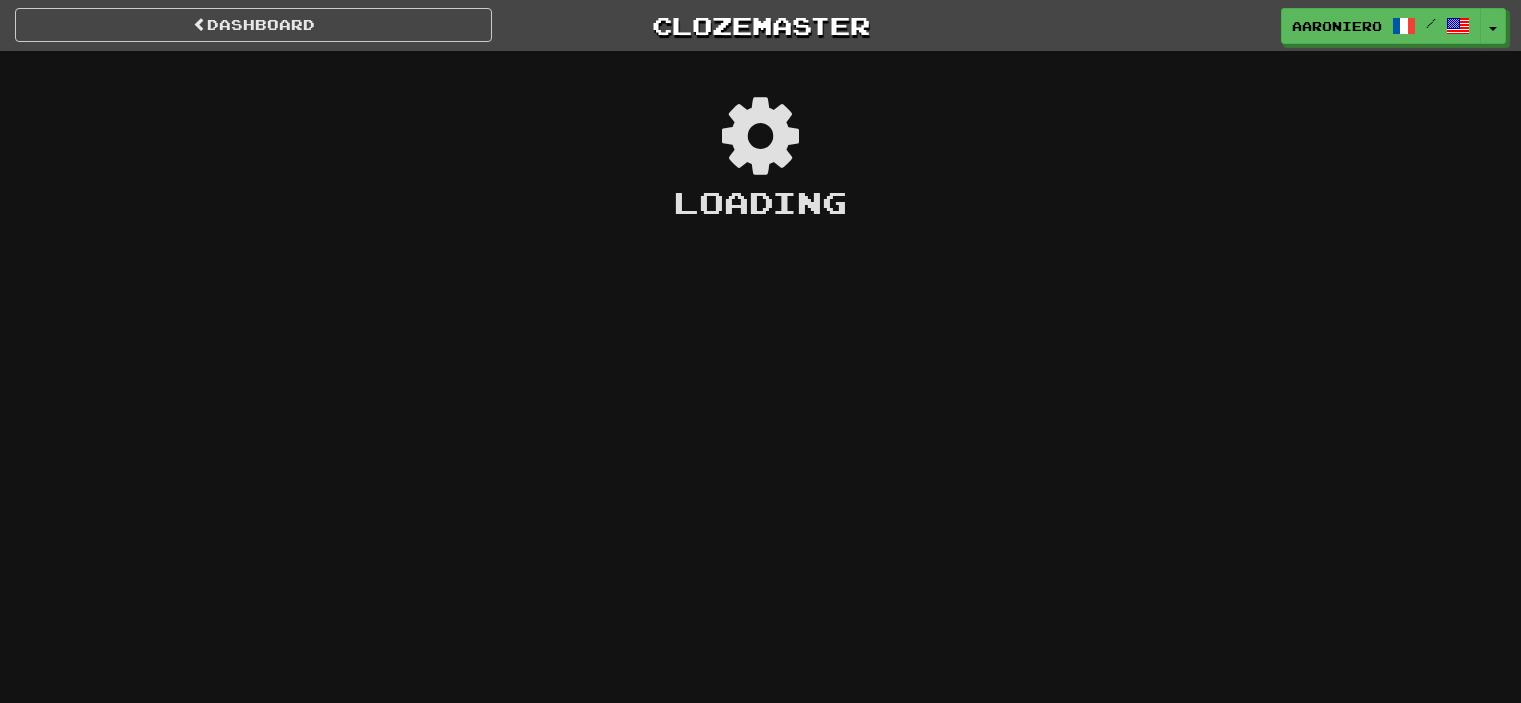 scroll, scrollTop: 0, scrollLeft: 0, axis: both 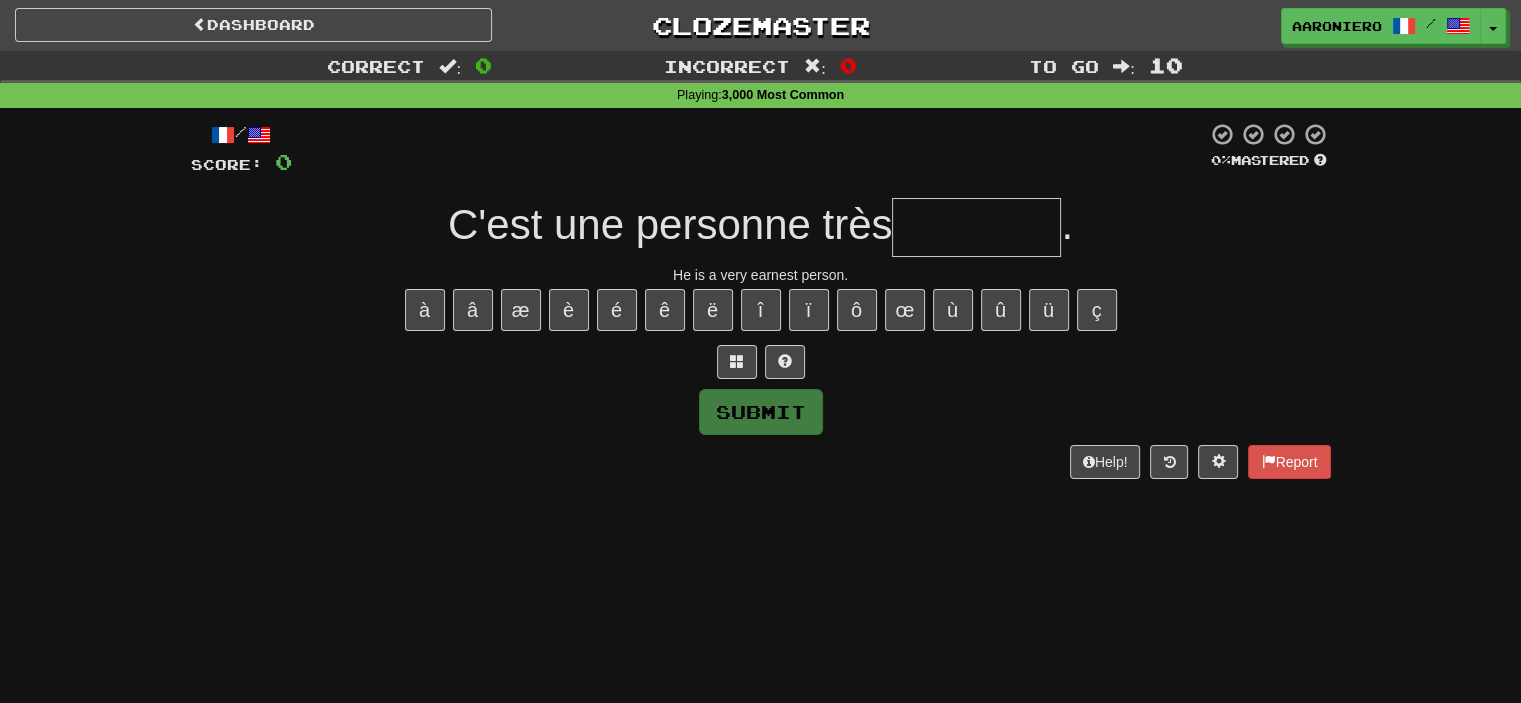 type on "*" 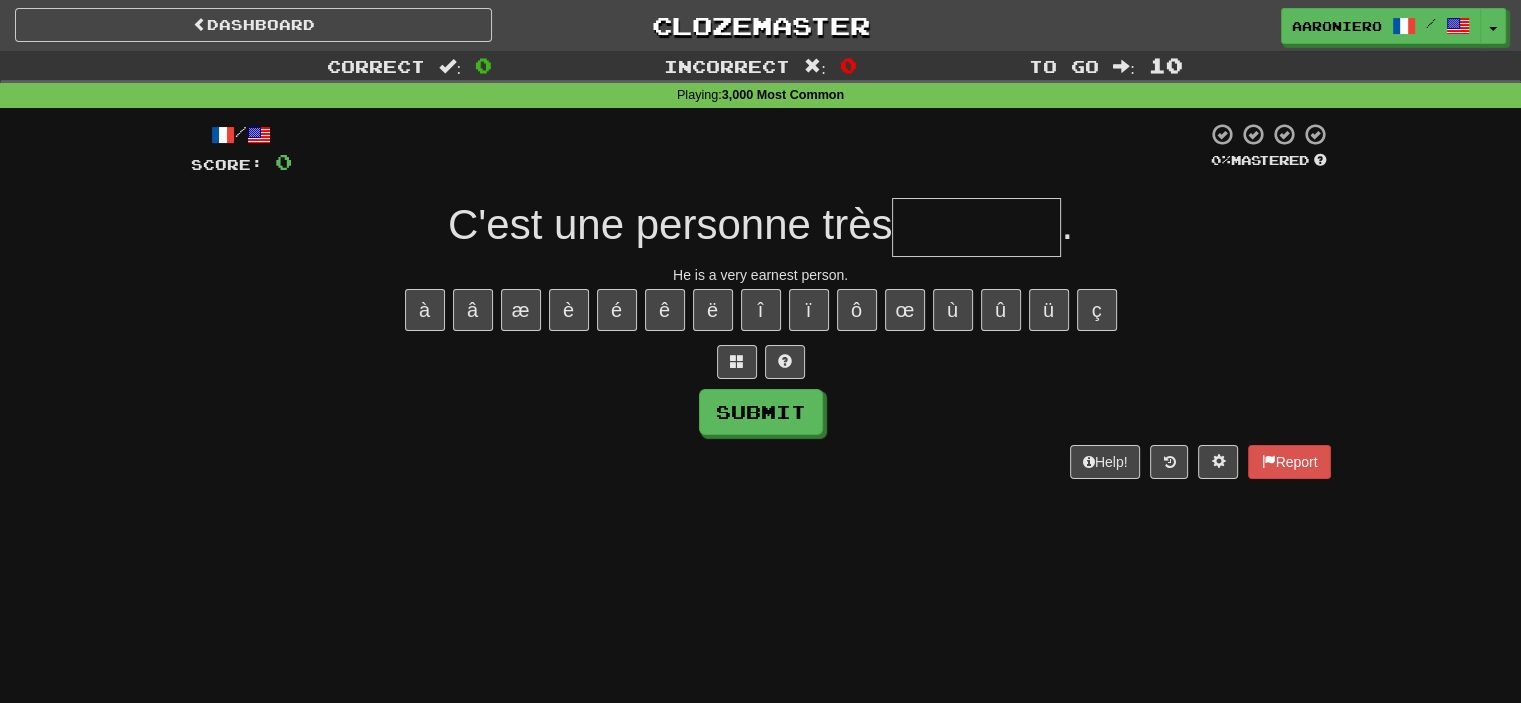 type on "*" 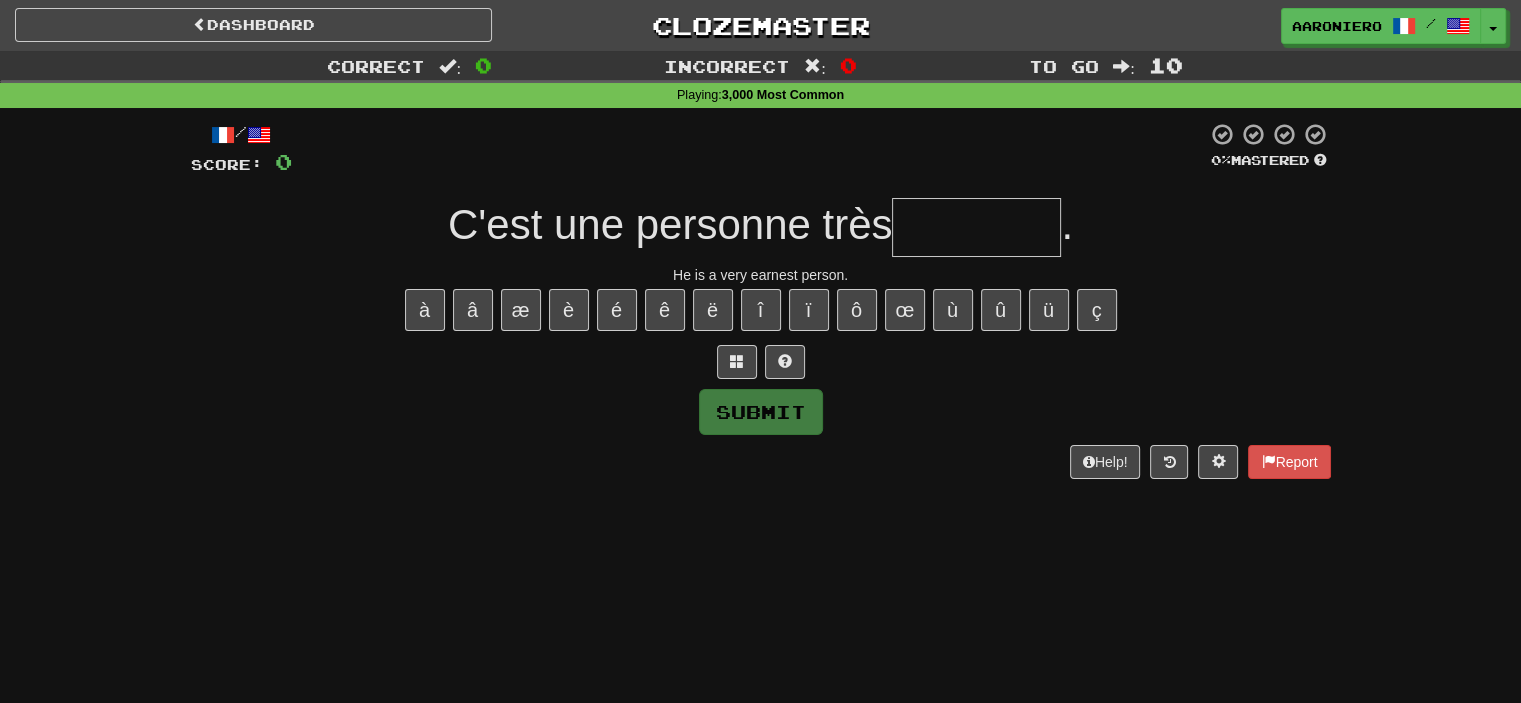 type on "*" 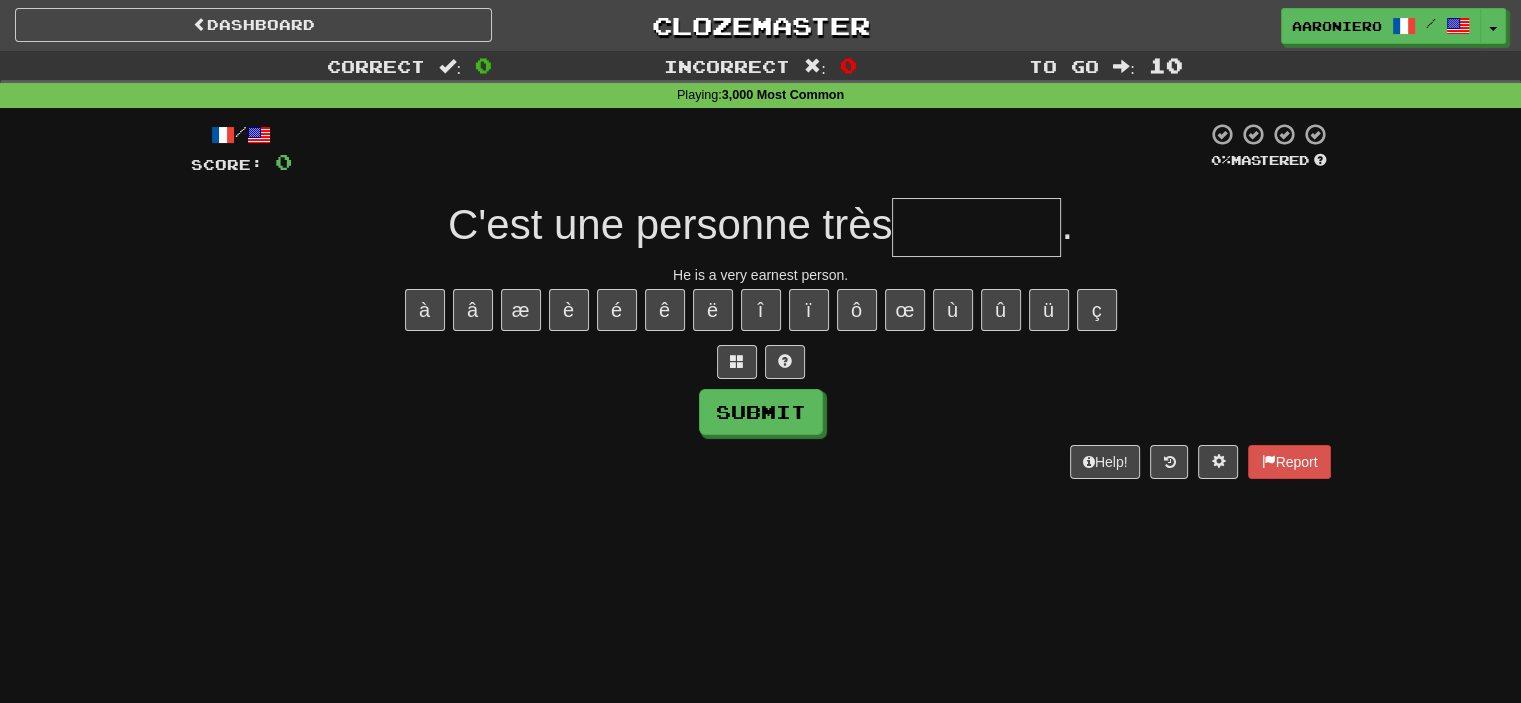 type on "*" 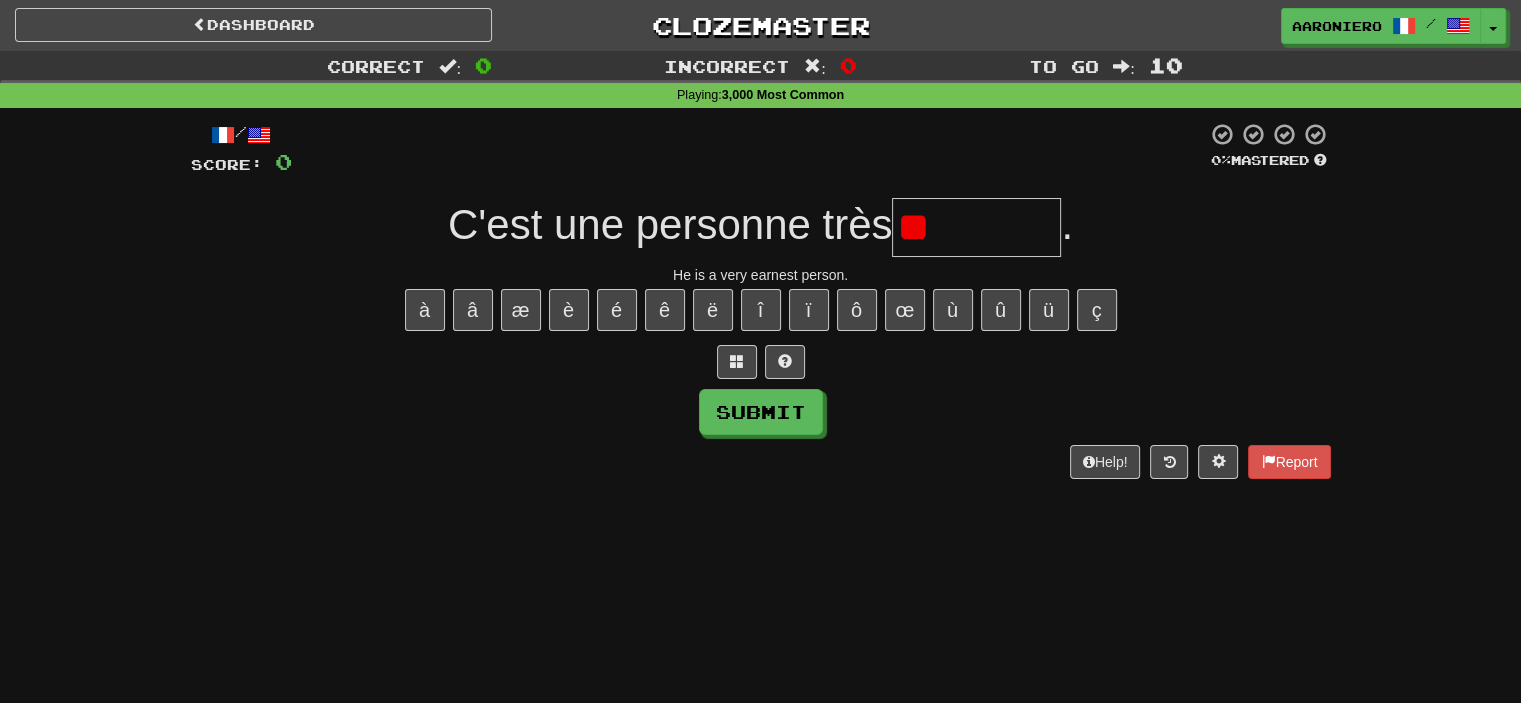 type on "*" 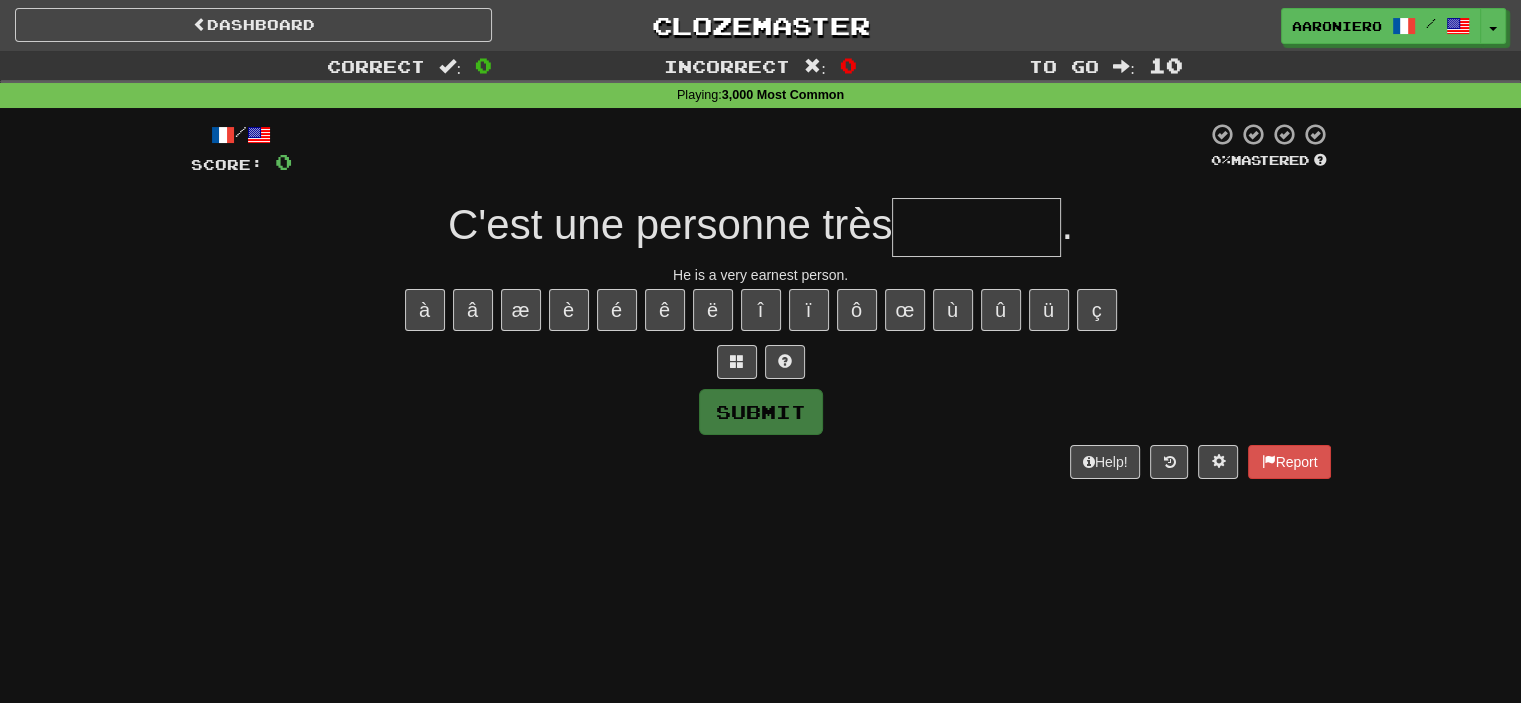 type on "*" 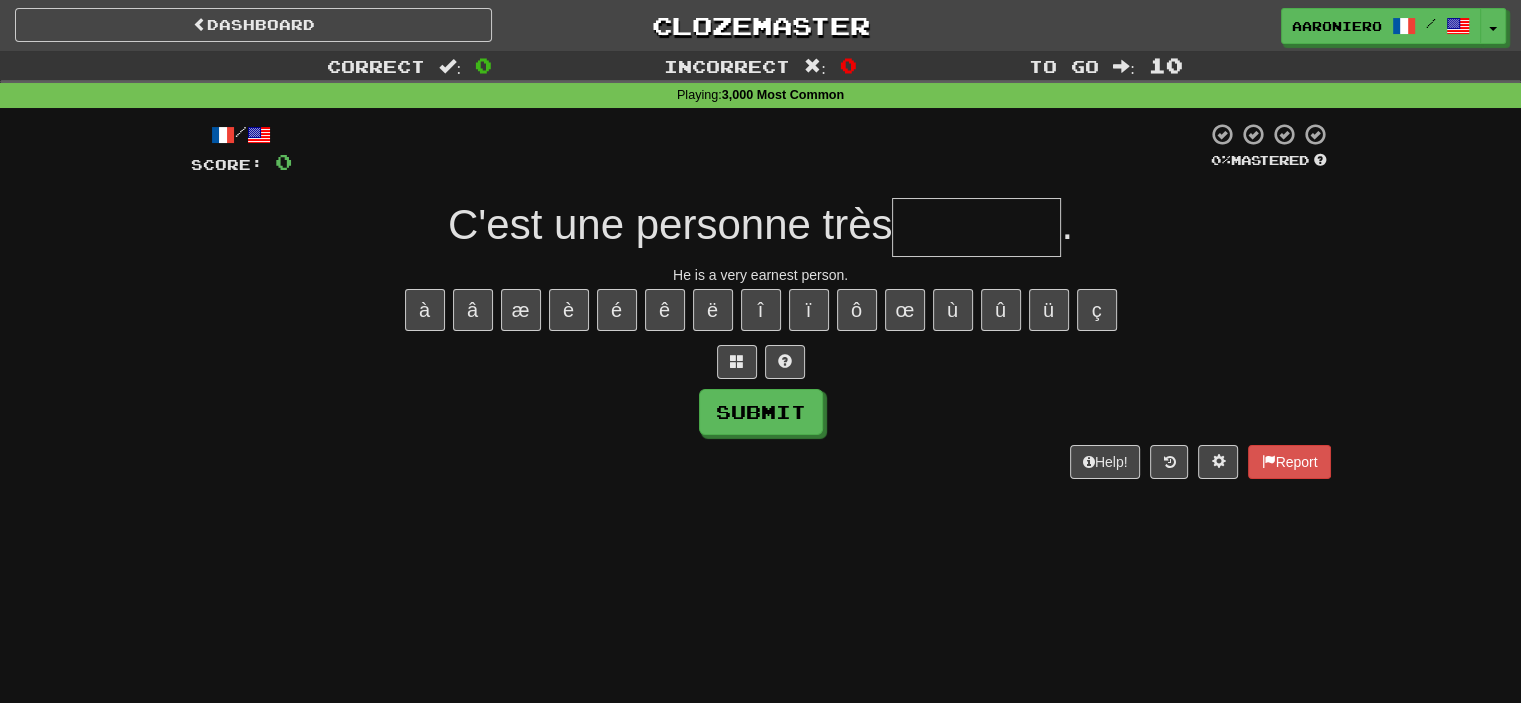type on "*" 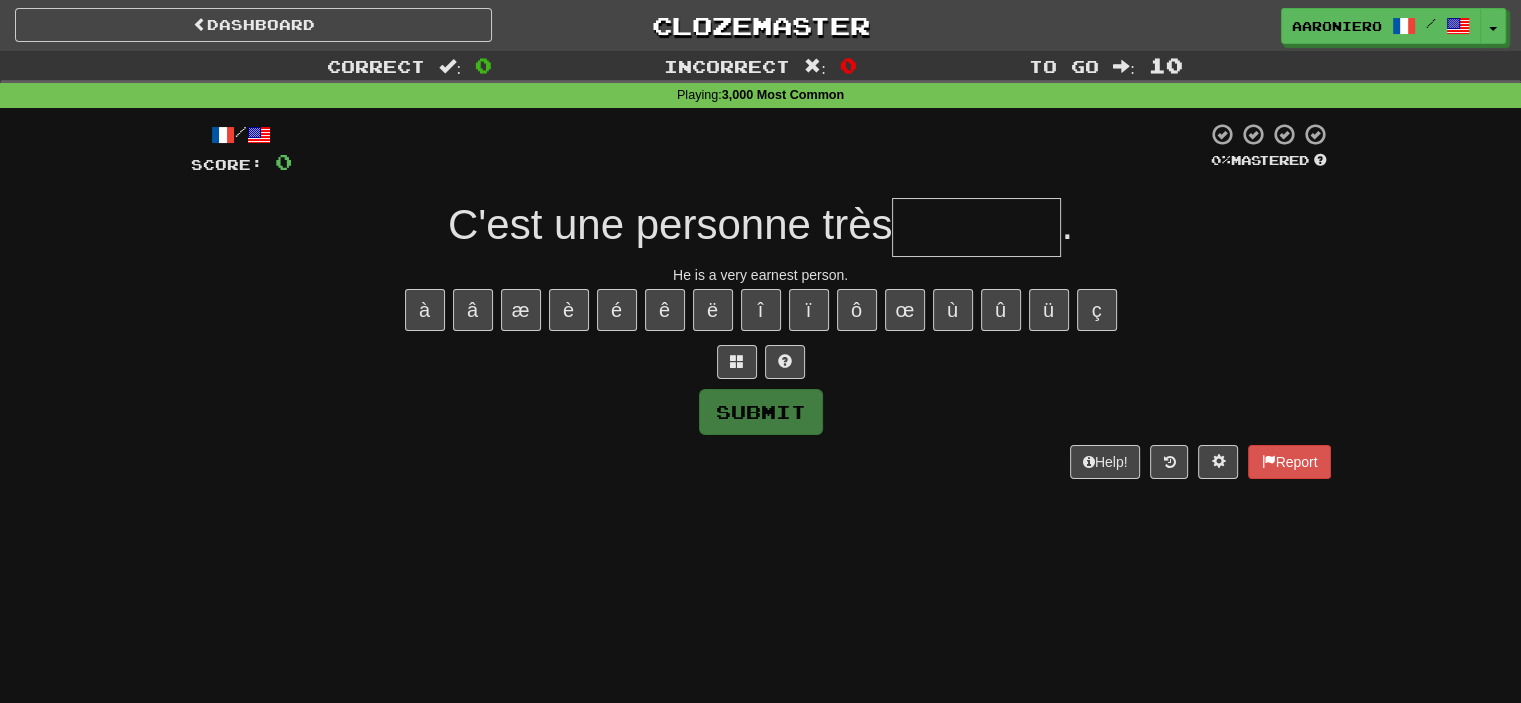 type on "*" 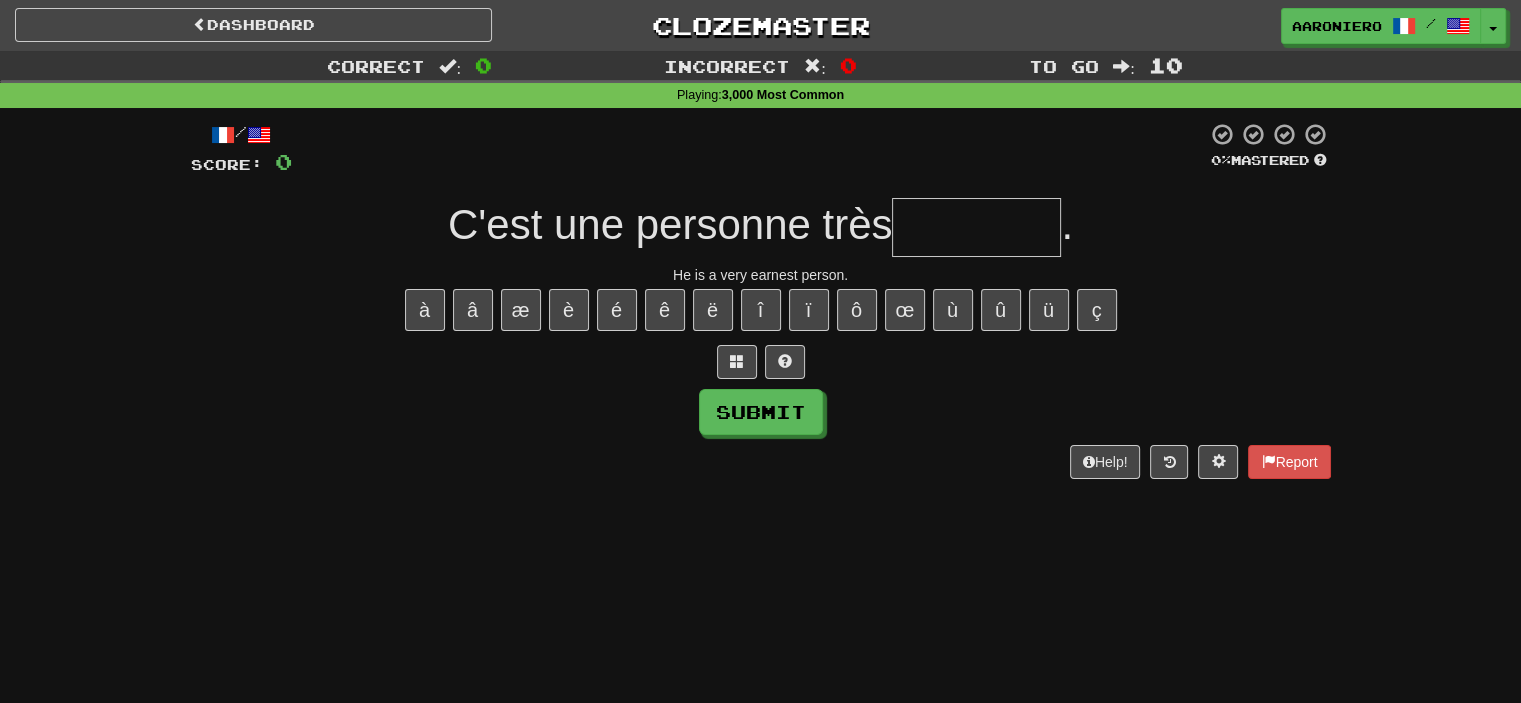 type on "*" 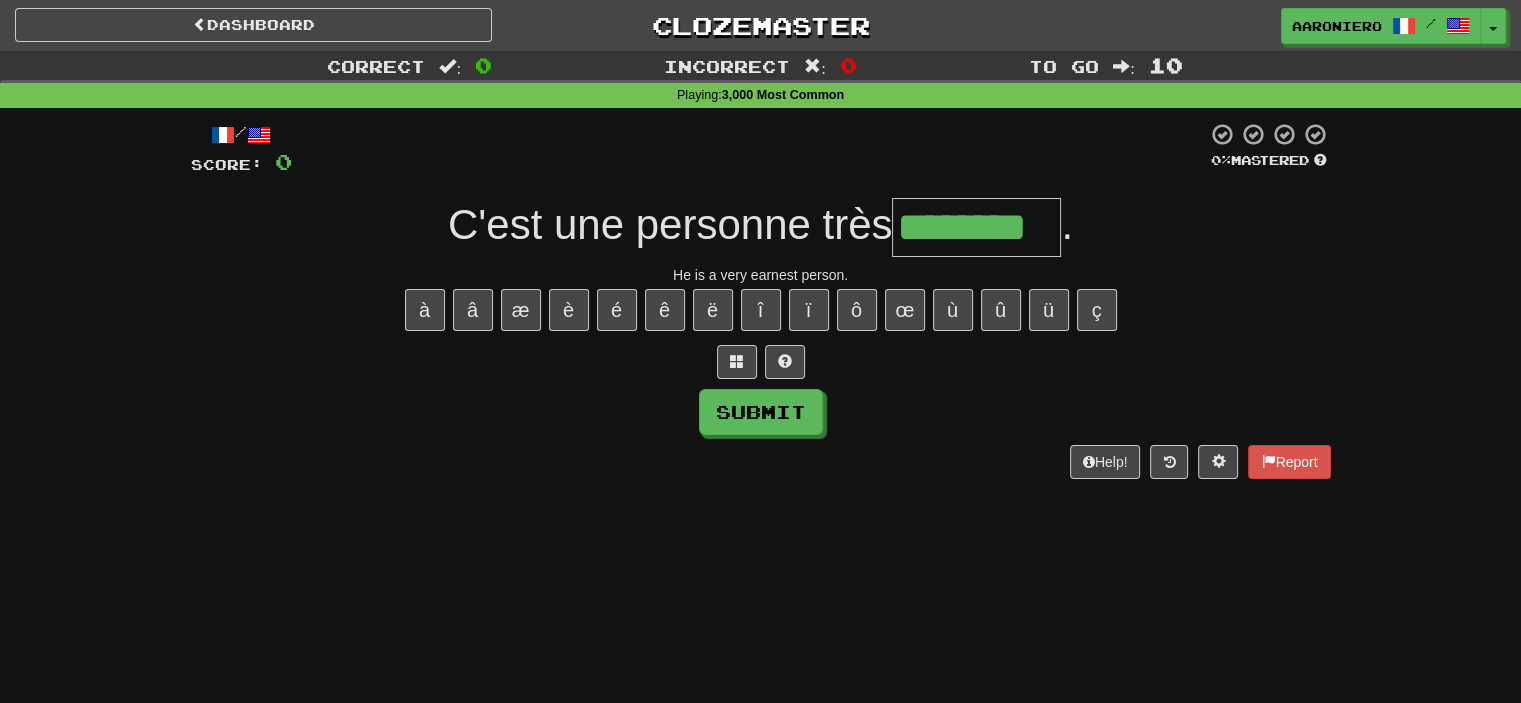 type on "********" 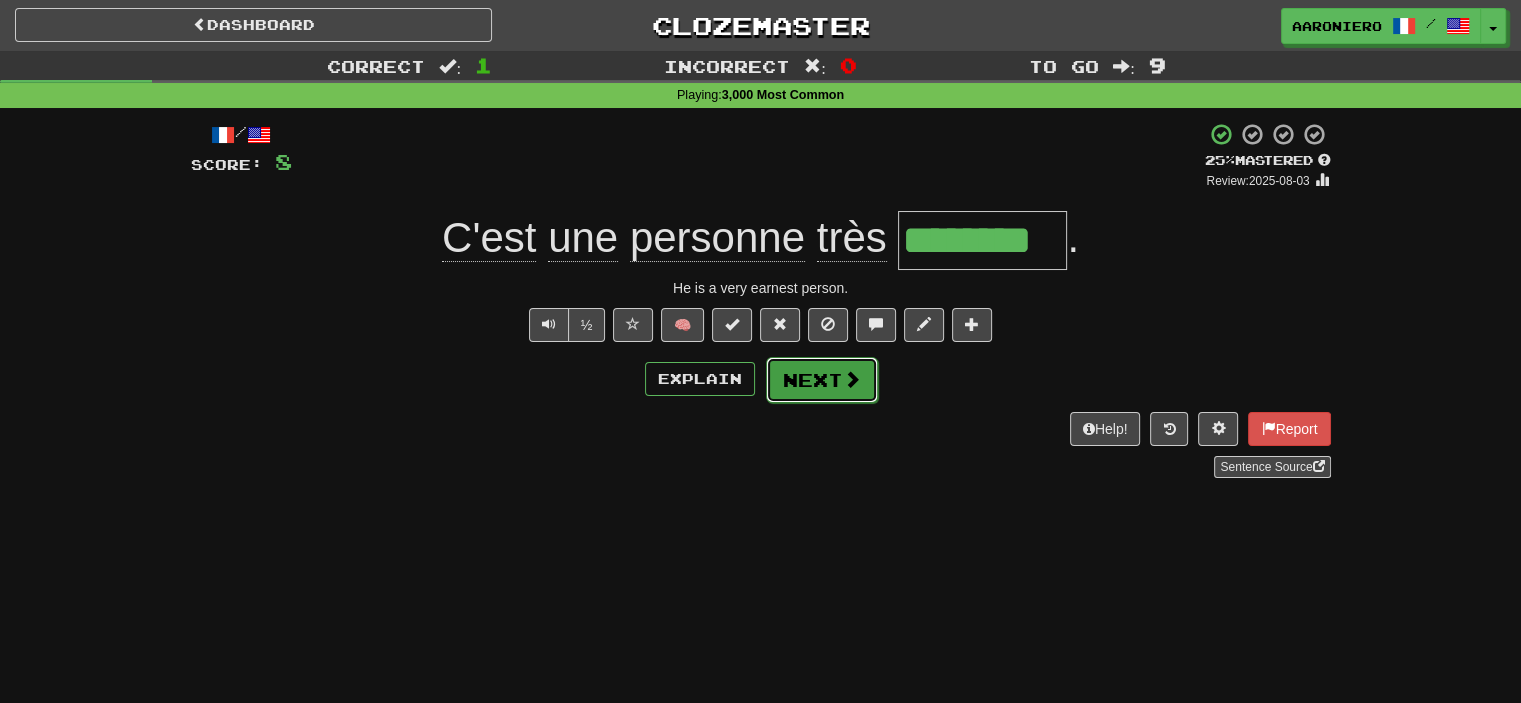 click on "Next" at bounding box center [822, 380] 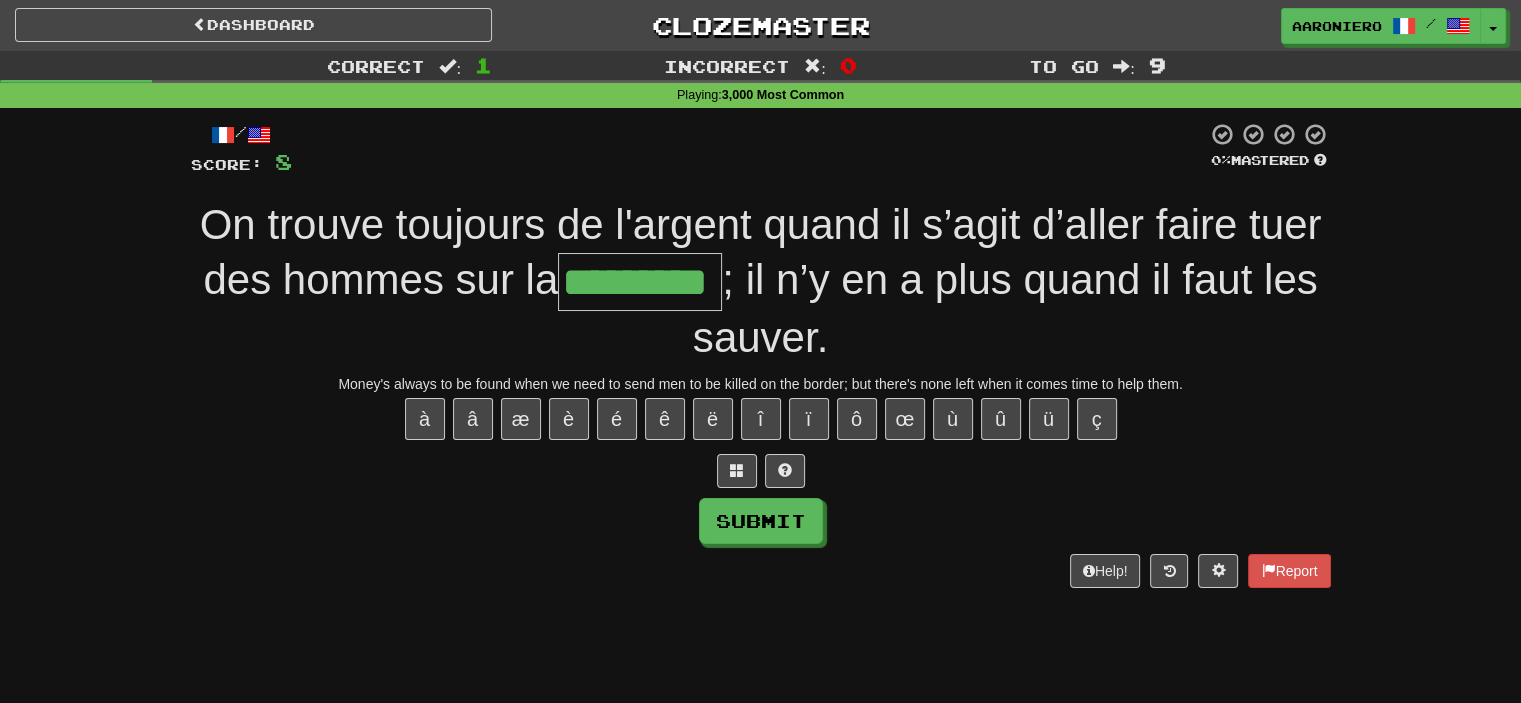 type on "*********" 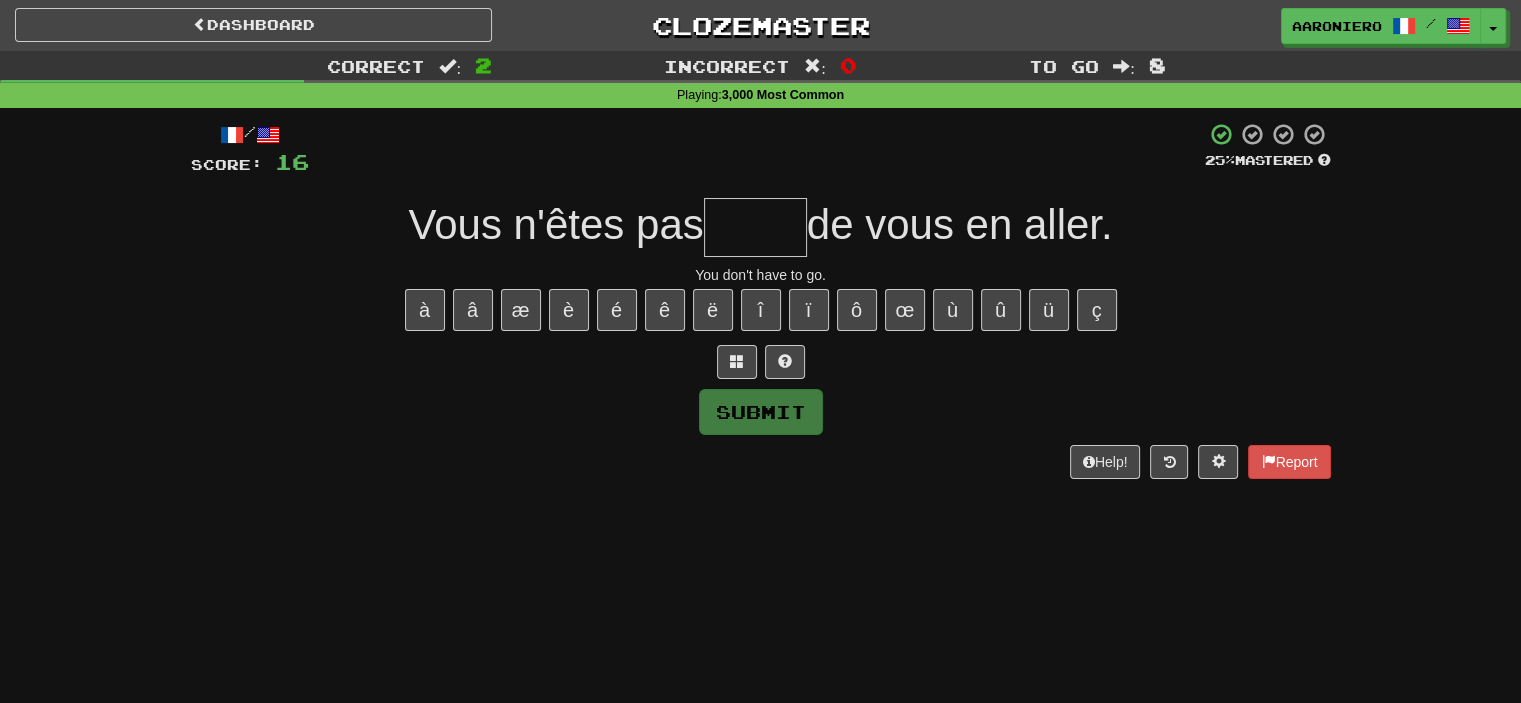 type on "*" 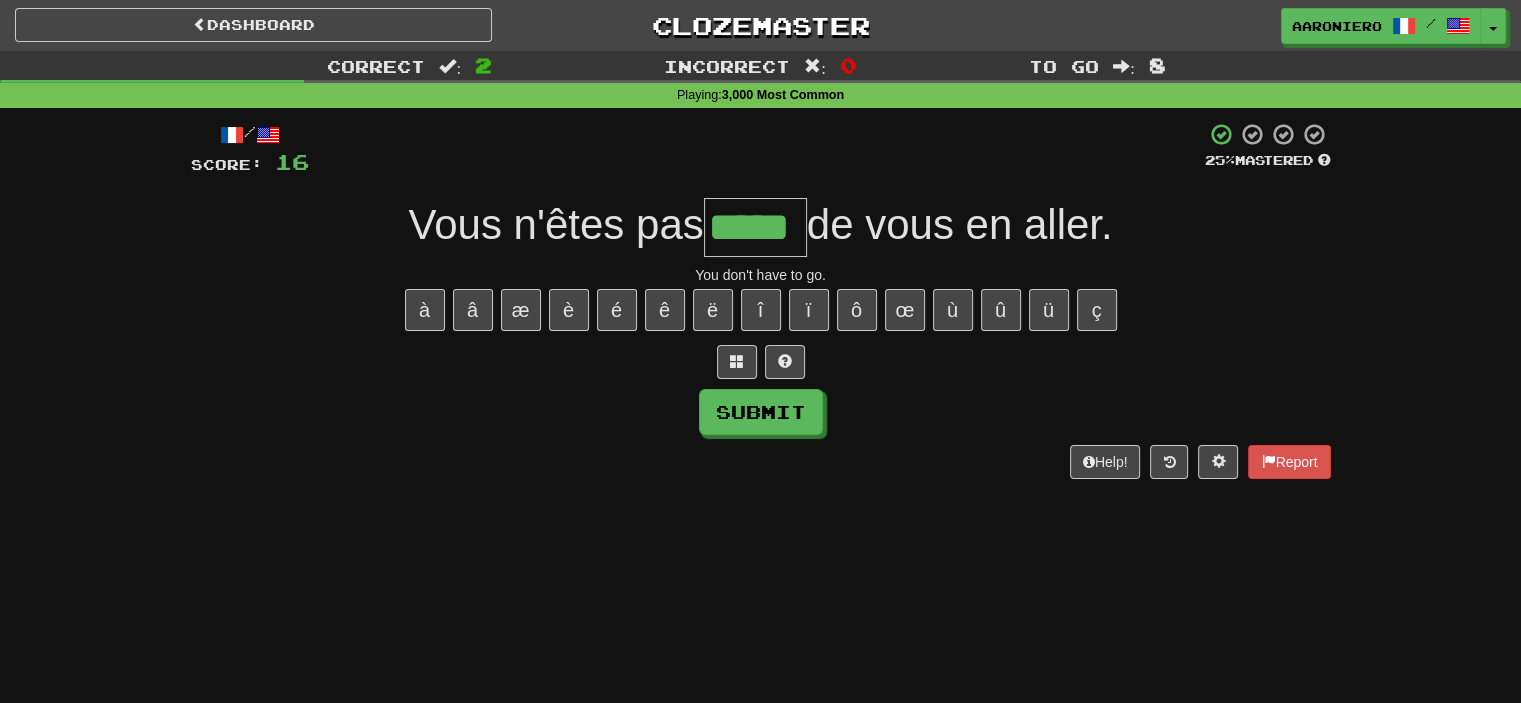 type on "*****" 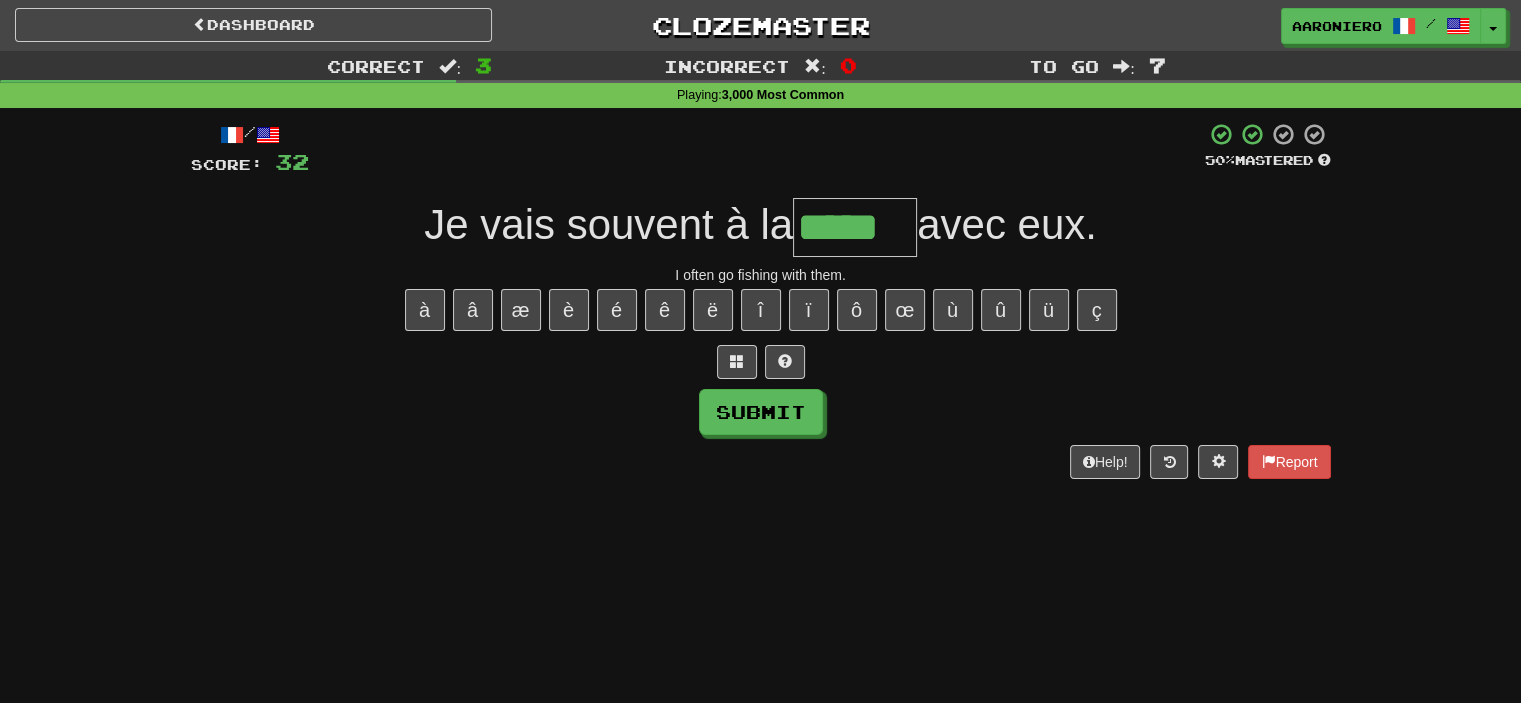 type on "*****" 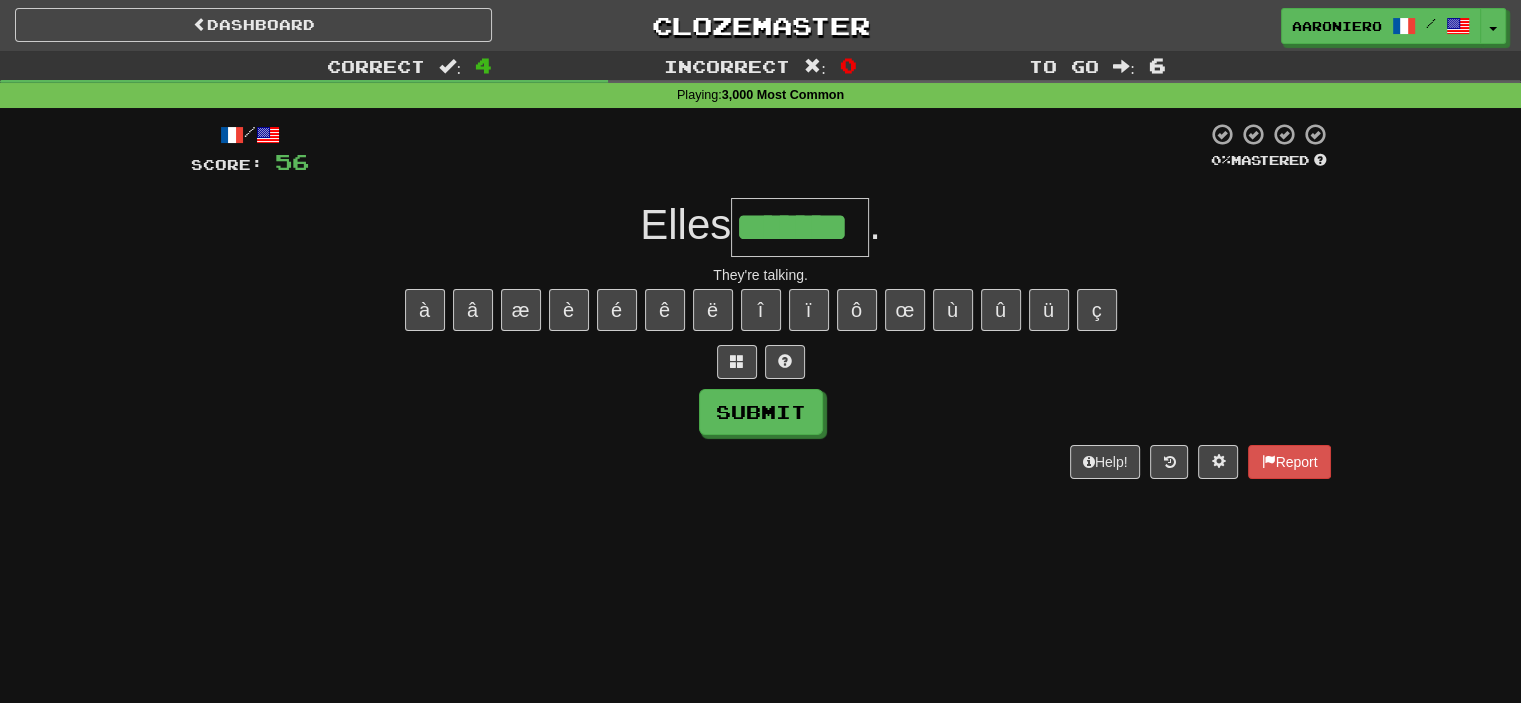 type on "*******" 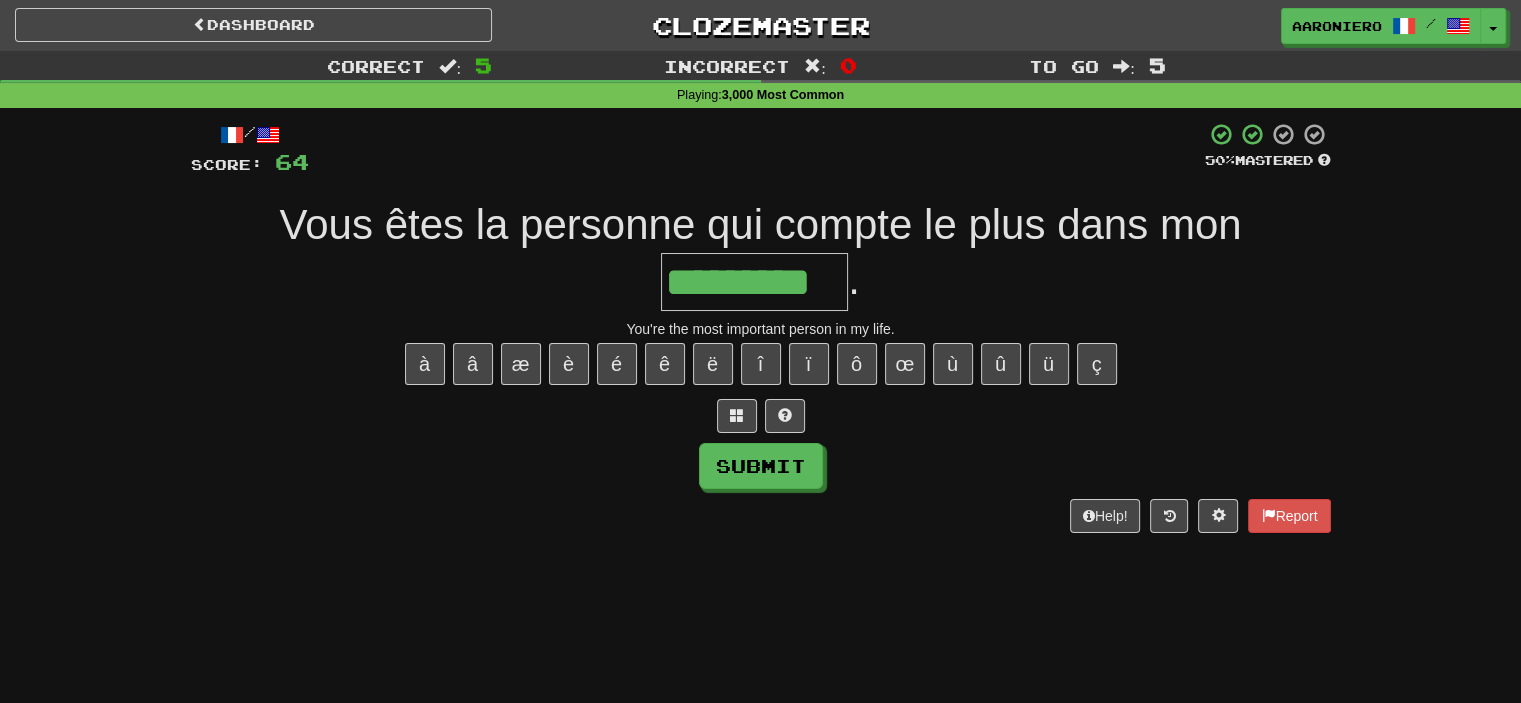 type on "*********" 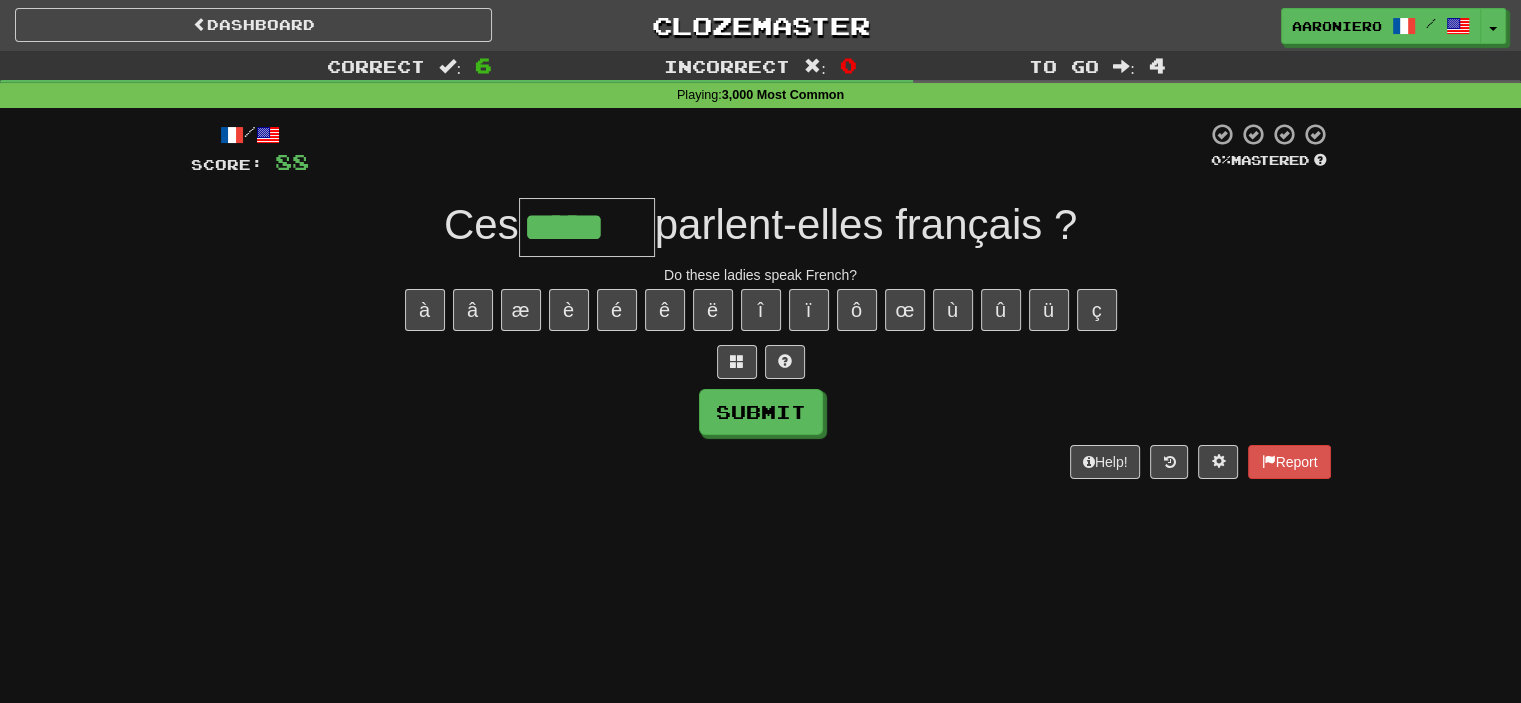 type on "*****" 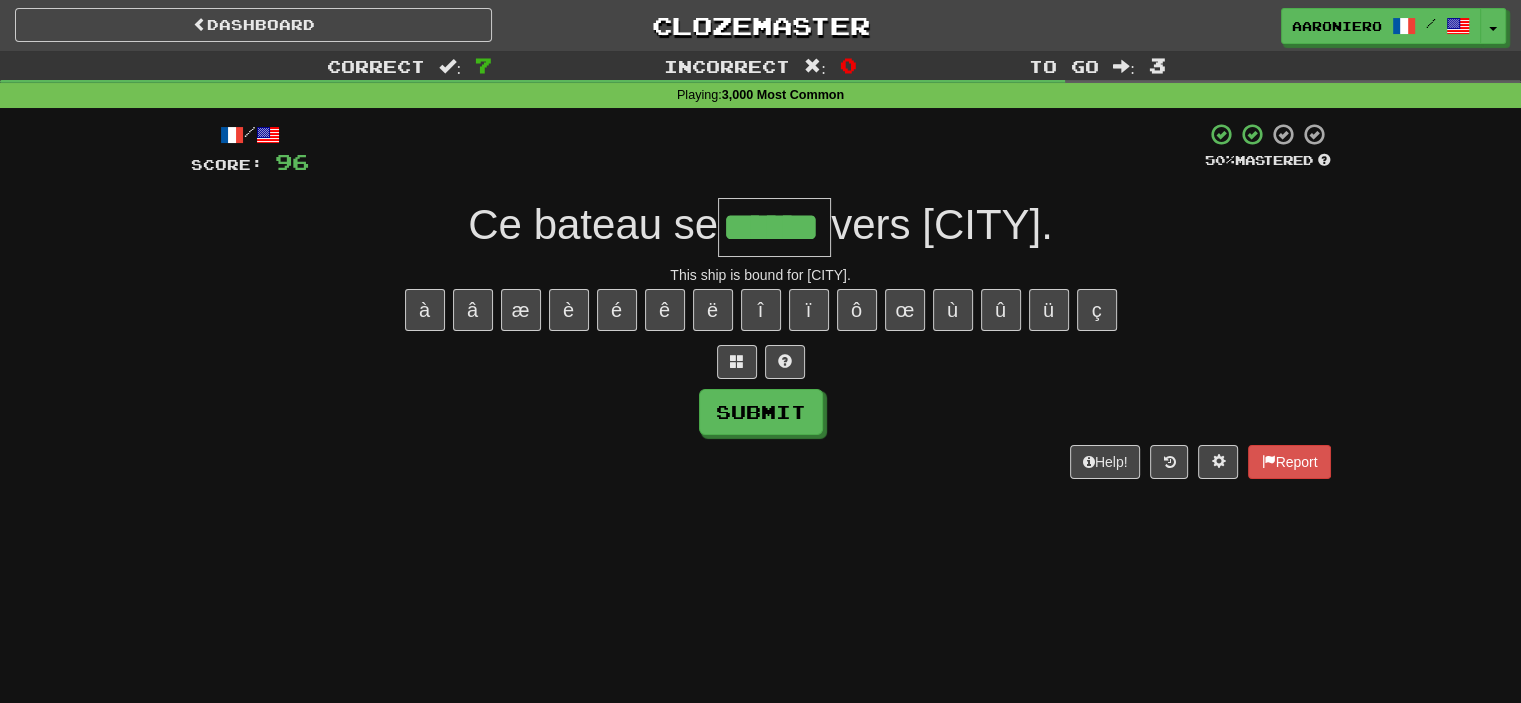 type on "******" 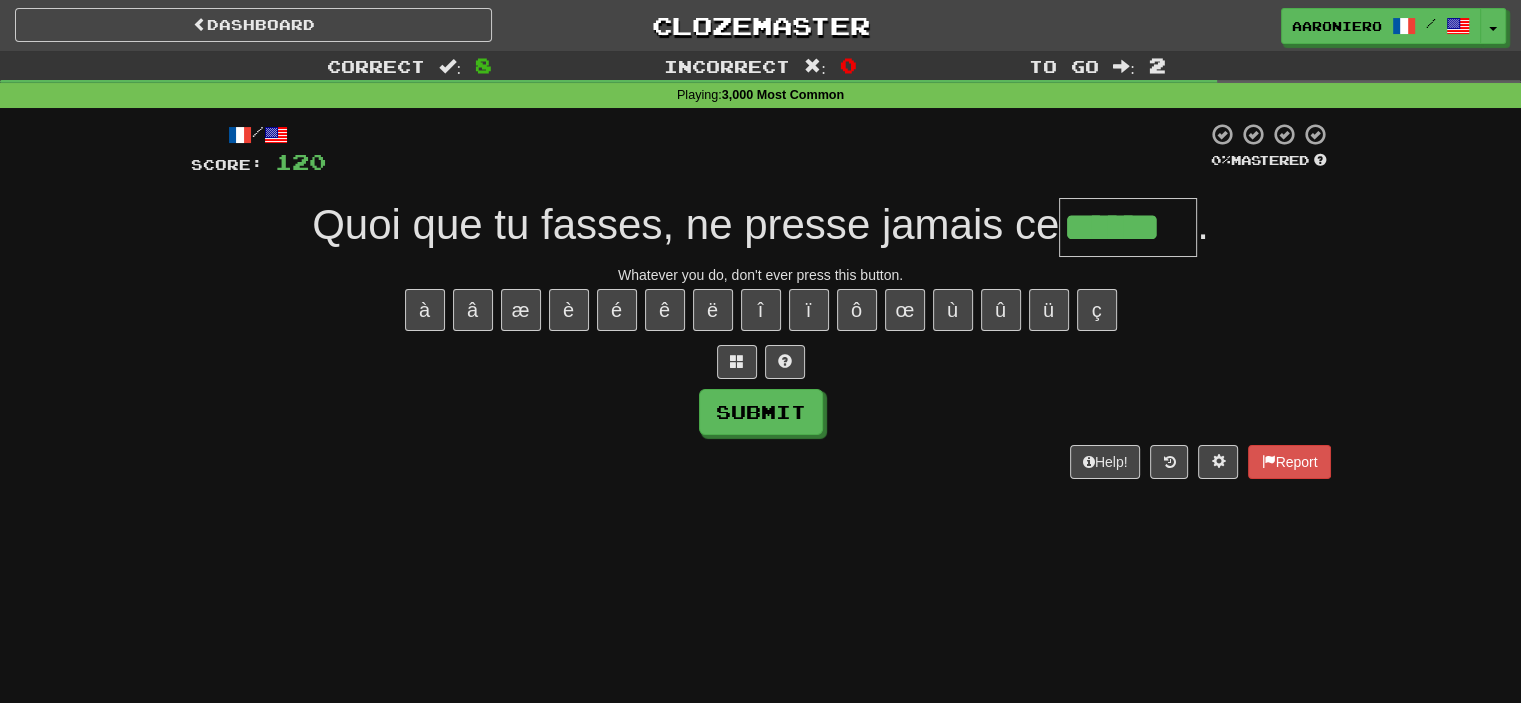 type on "******" 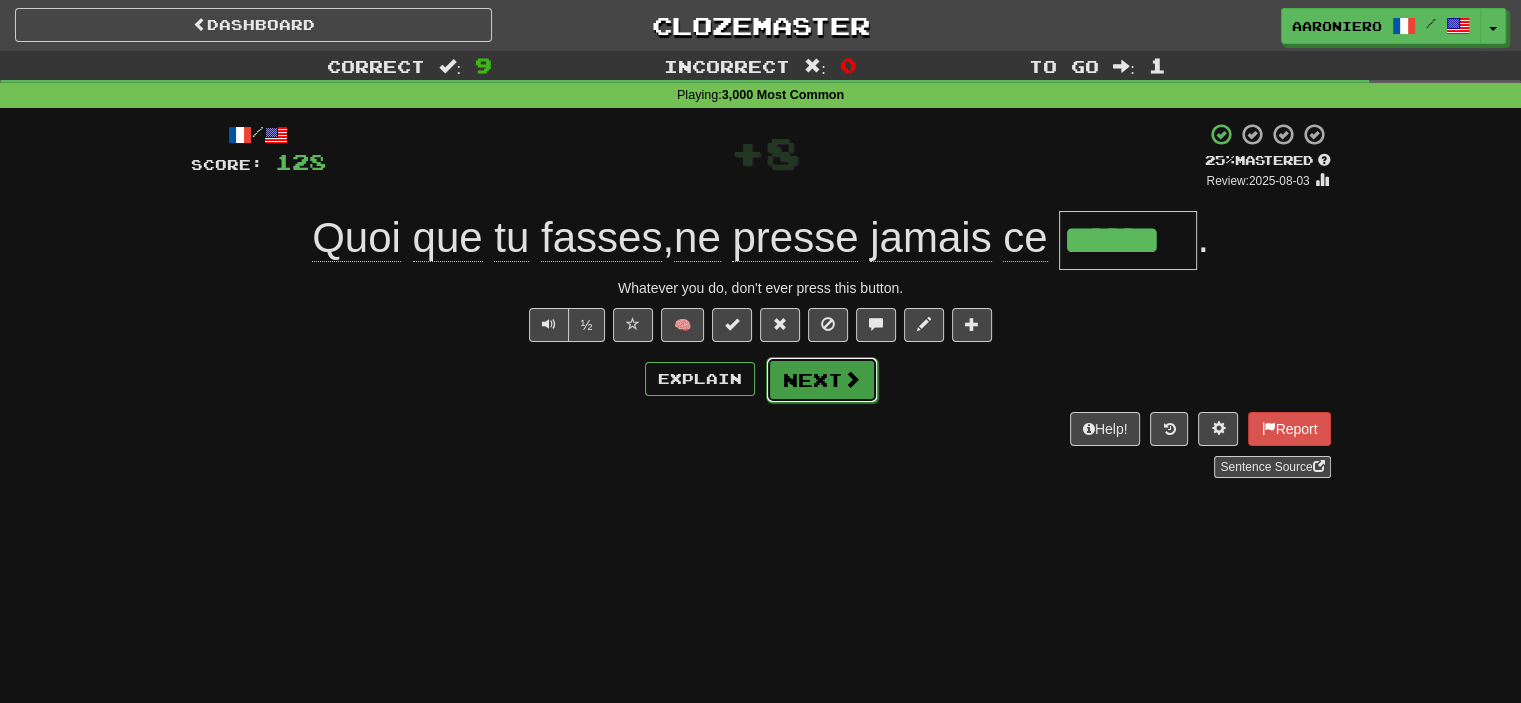 click on "Next" at bounding box center (822, 380) 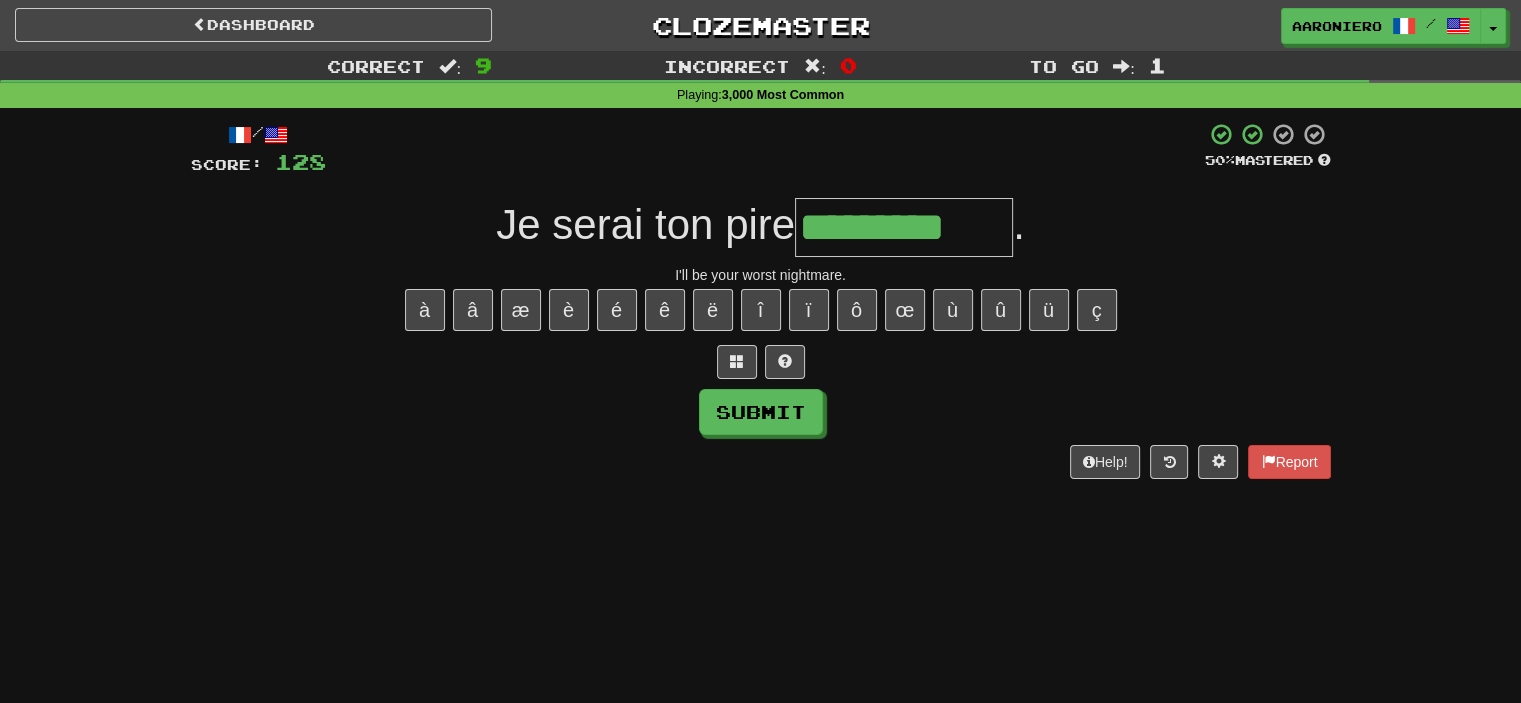 type on "*********" 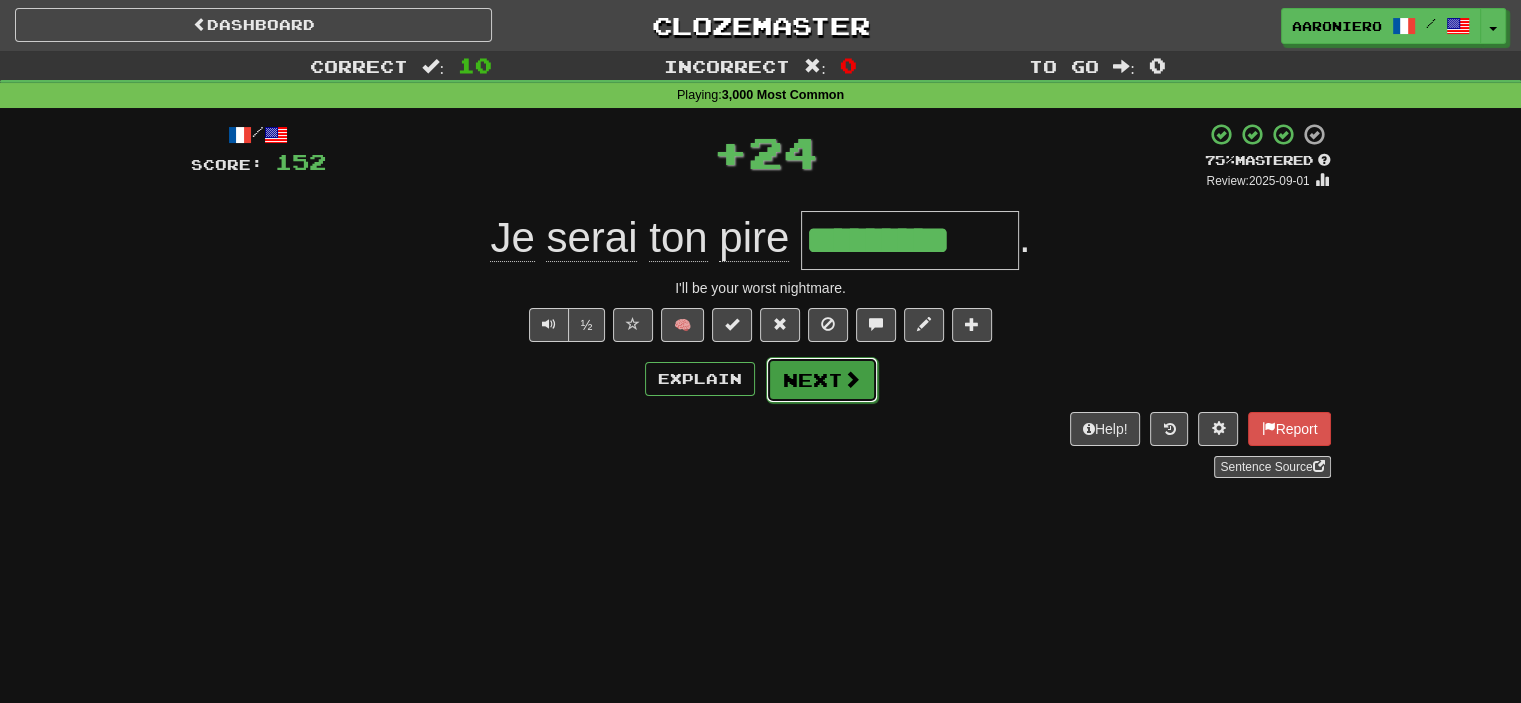 click on "Next" at bounding box center [822, 380] 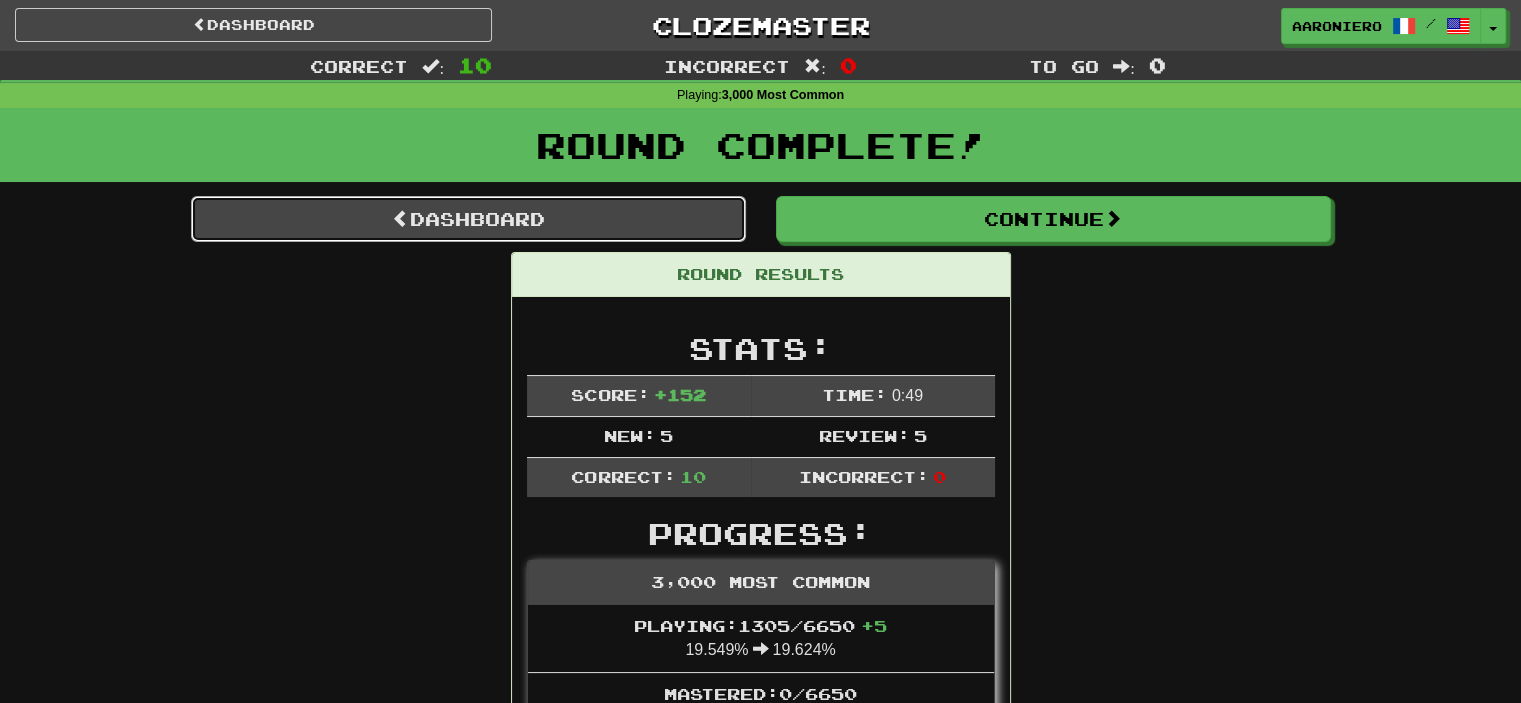 click on "Dashboard" at bounding box center [468, 219] 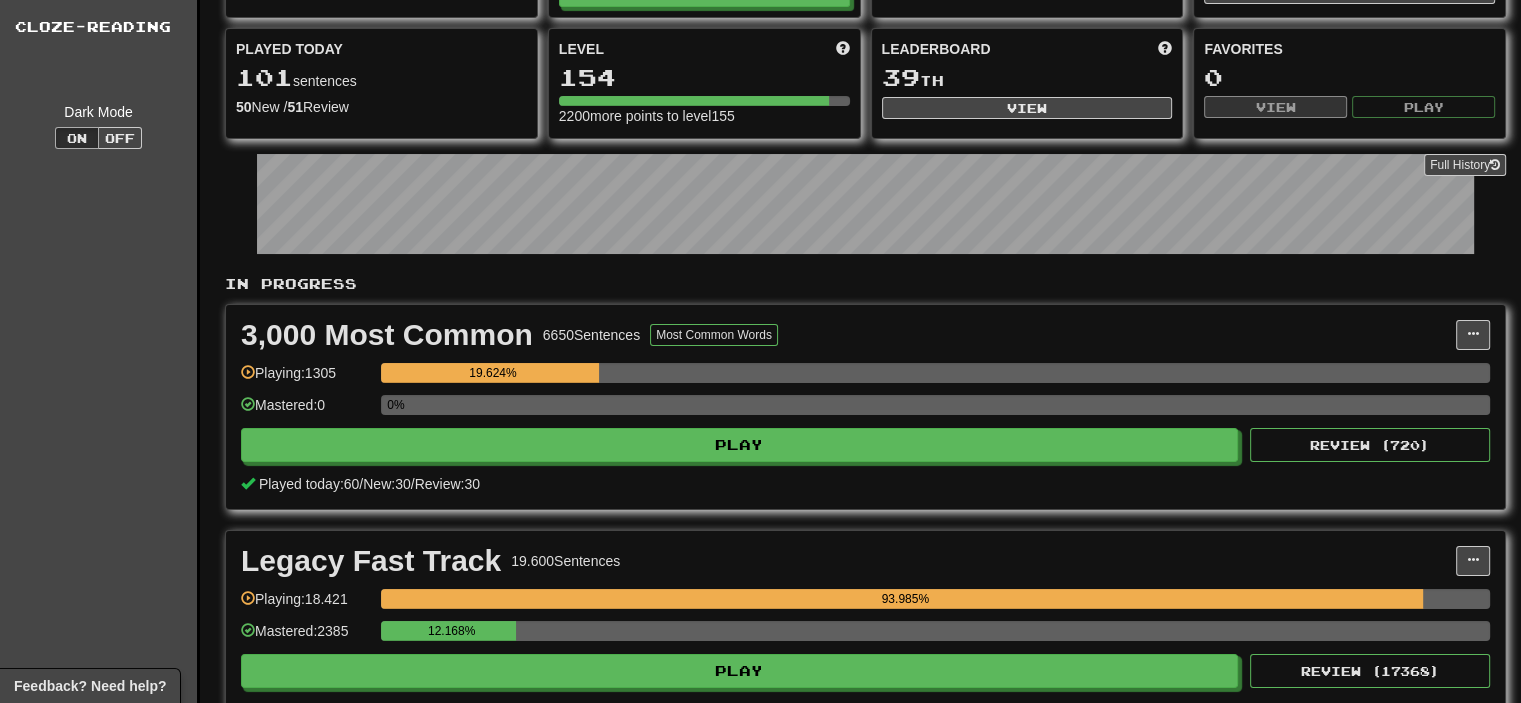 scroll, scrollTop: 100, scrollLeft: 0, axis: vertical 